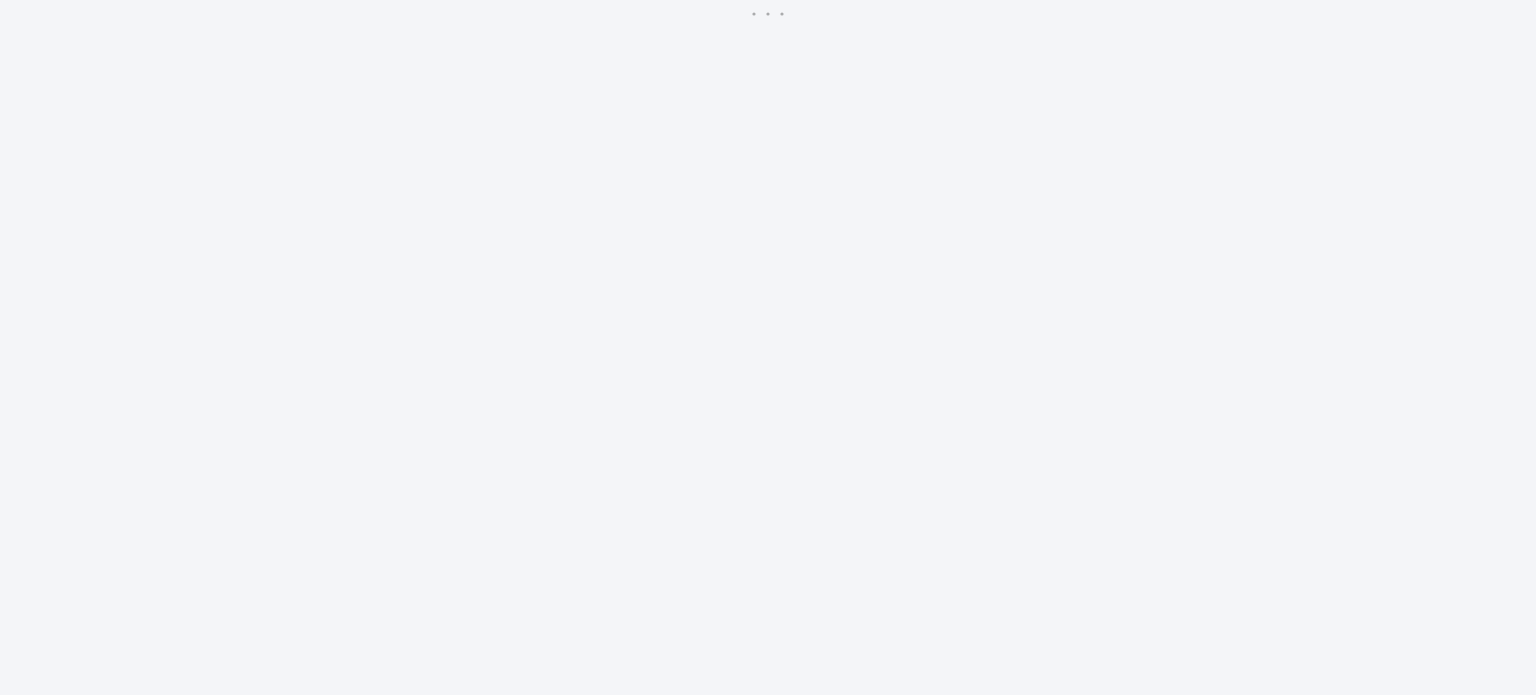 scroll, scrollTop: 0, scrollLeft: 0, axis: both 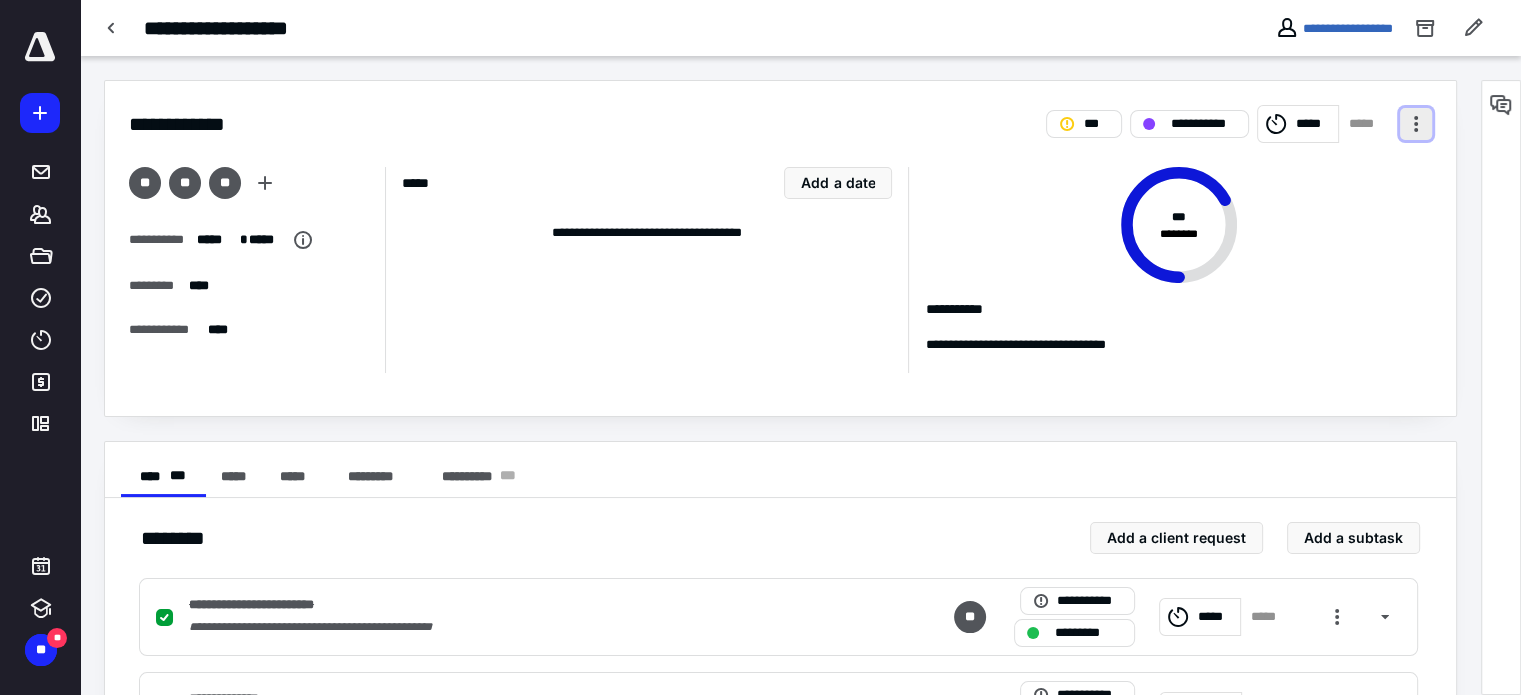 click at bounding box center [1416, 124] 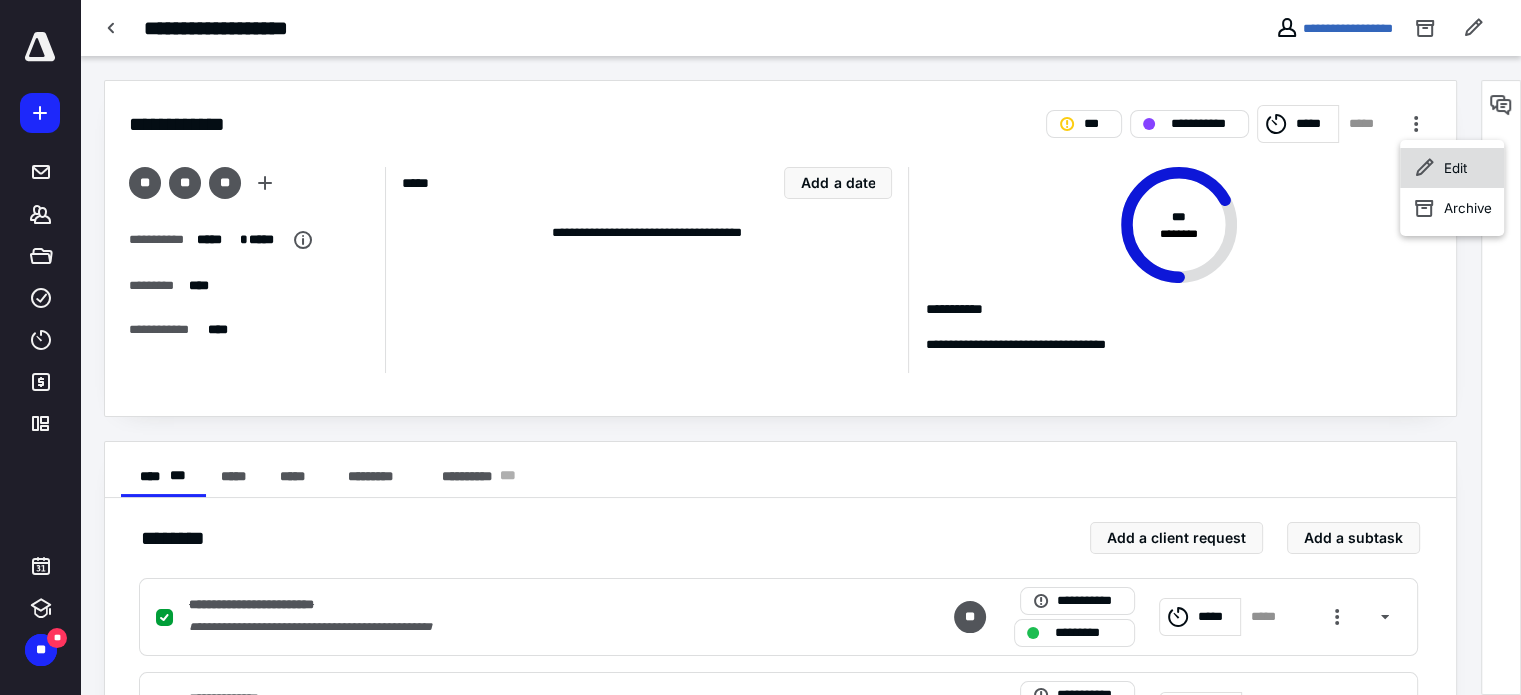 click on "Edit" at bounding box center (1452, 168) 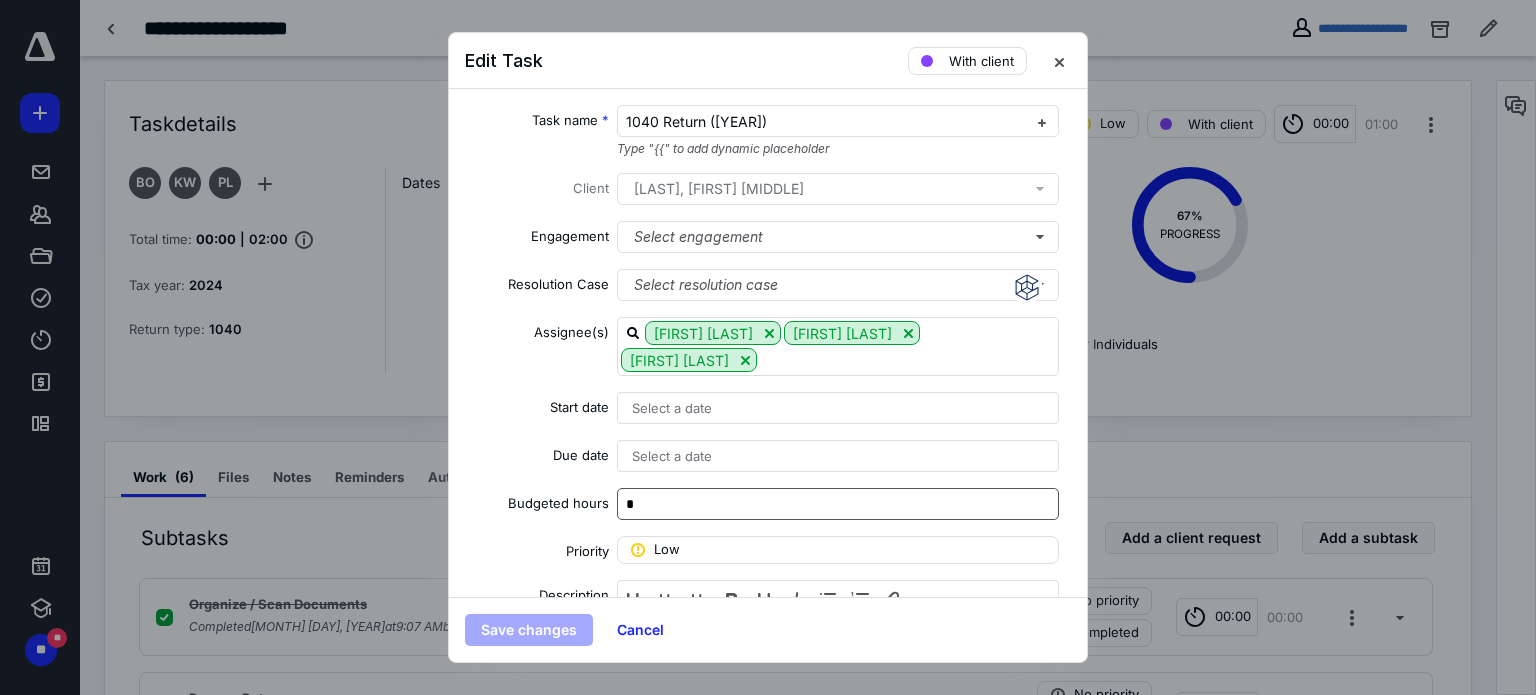 scroll, scrollTop: 435, scrollLeft: 0, axis: vertical 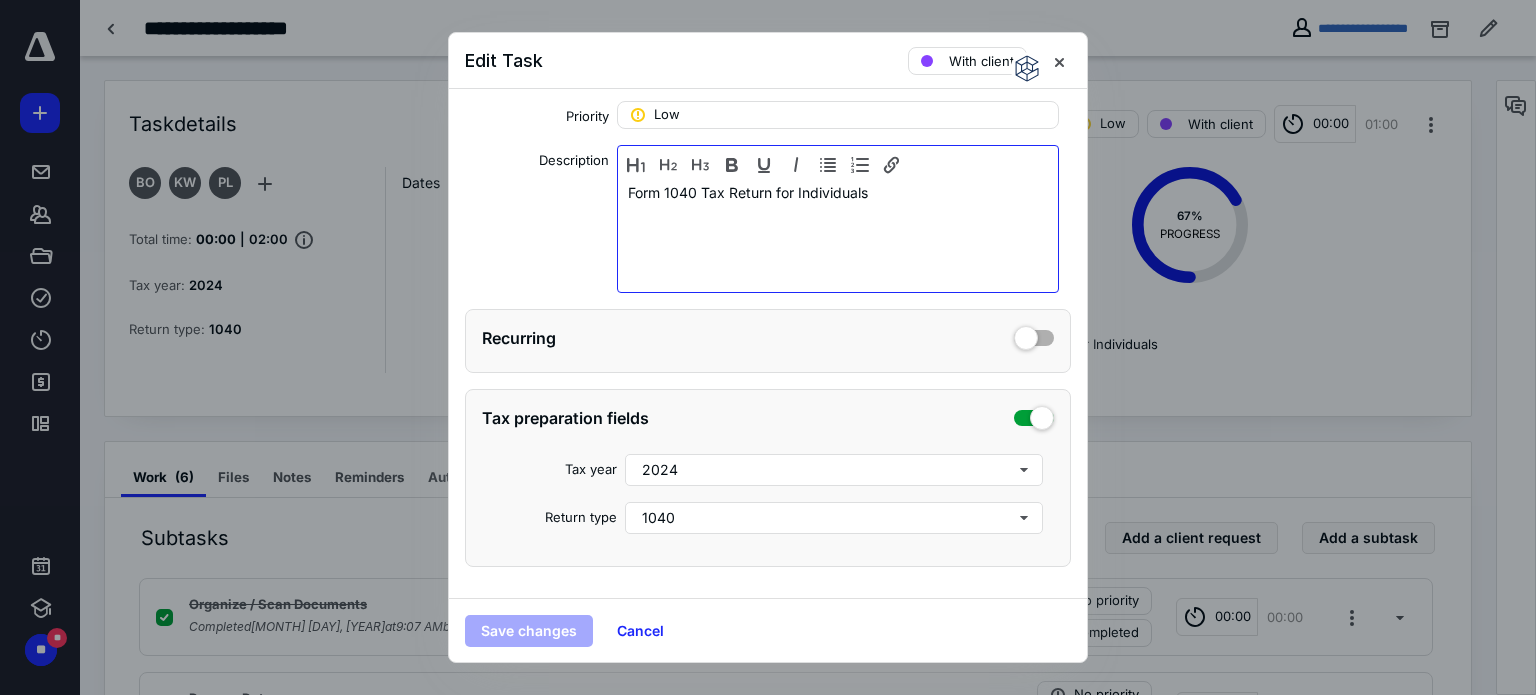 click on "Form 1040 Tax Return for Individuals" at bounding box center [838, 234] 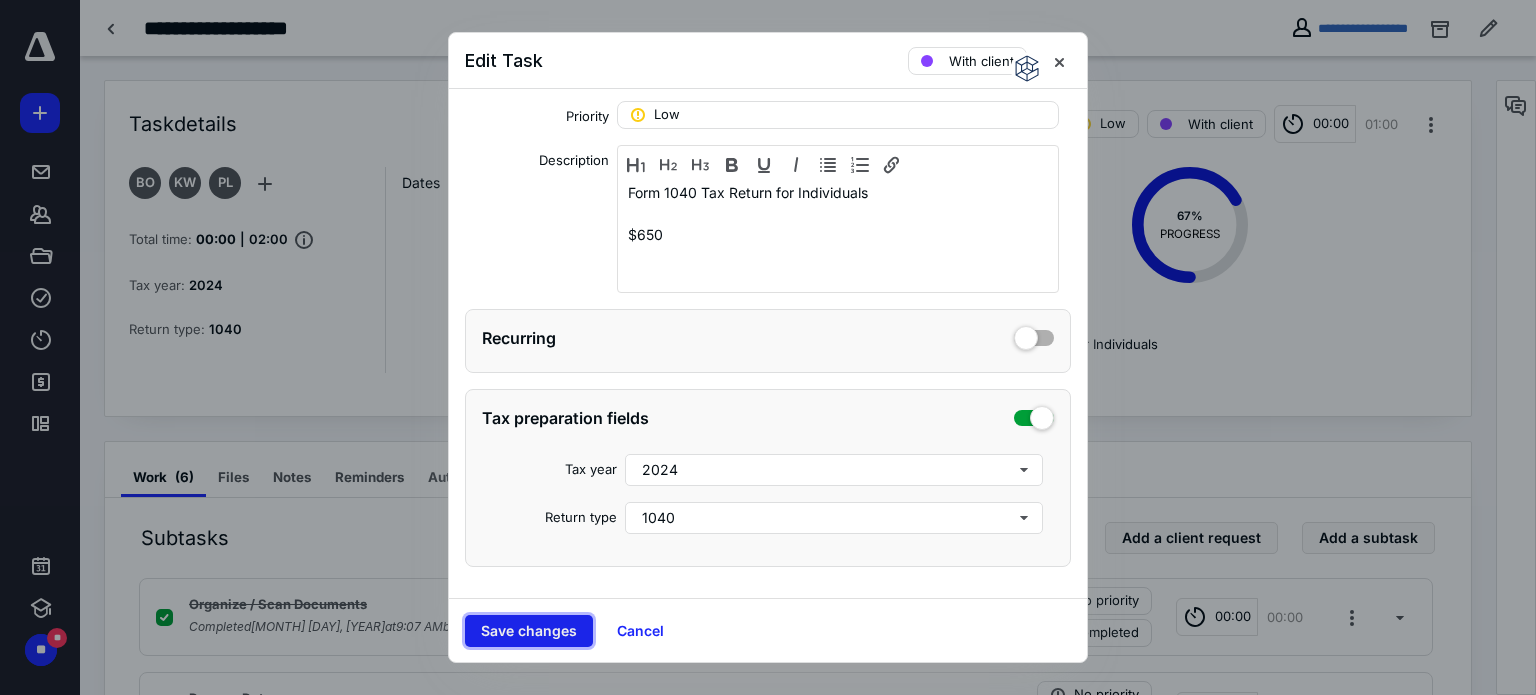 click on "Save changes" at bounding box center (529, 631) 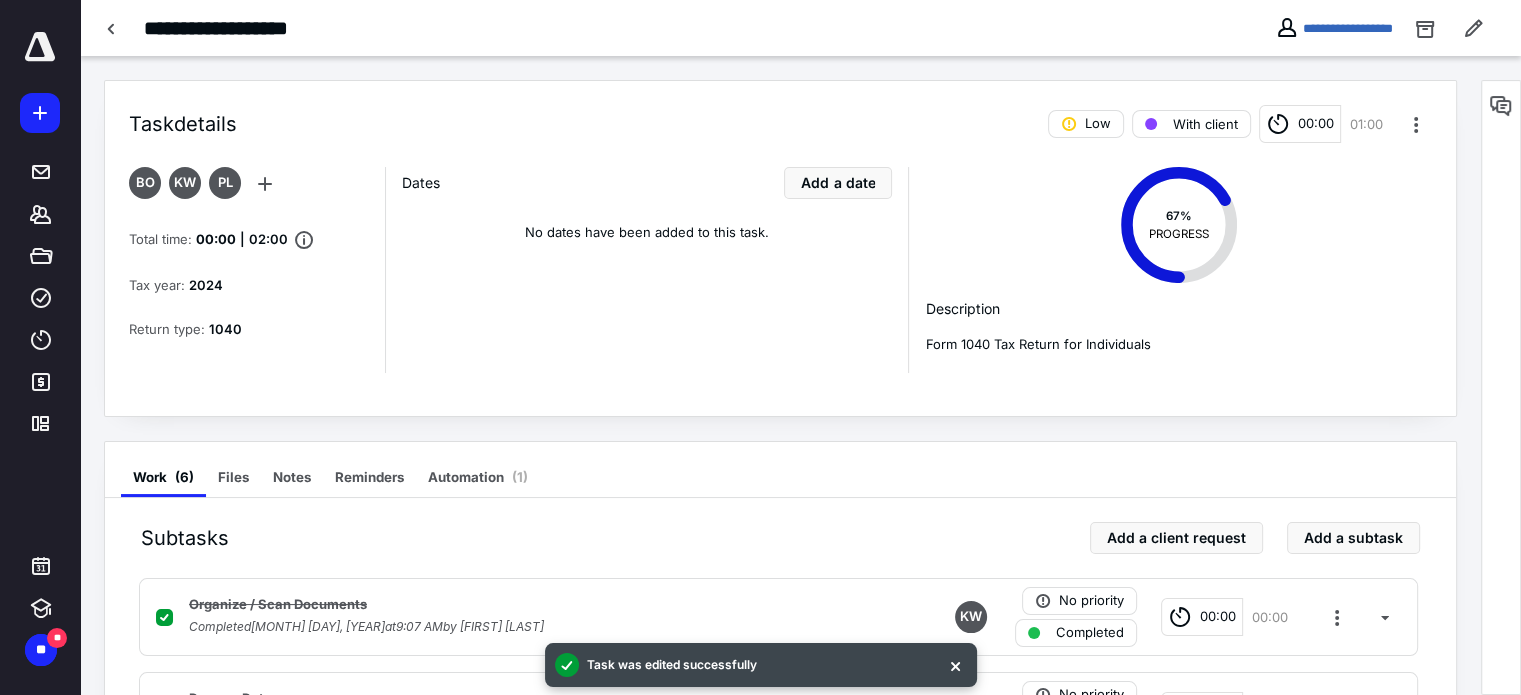 click on "**********" at bounding box center [1334, 28] 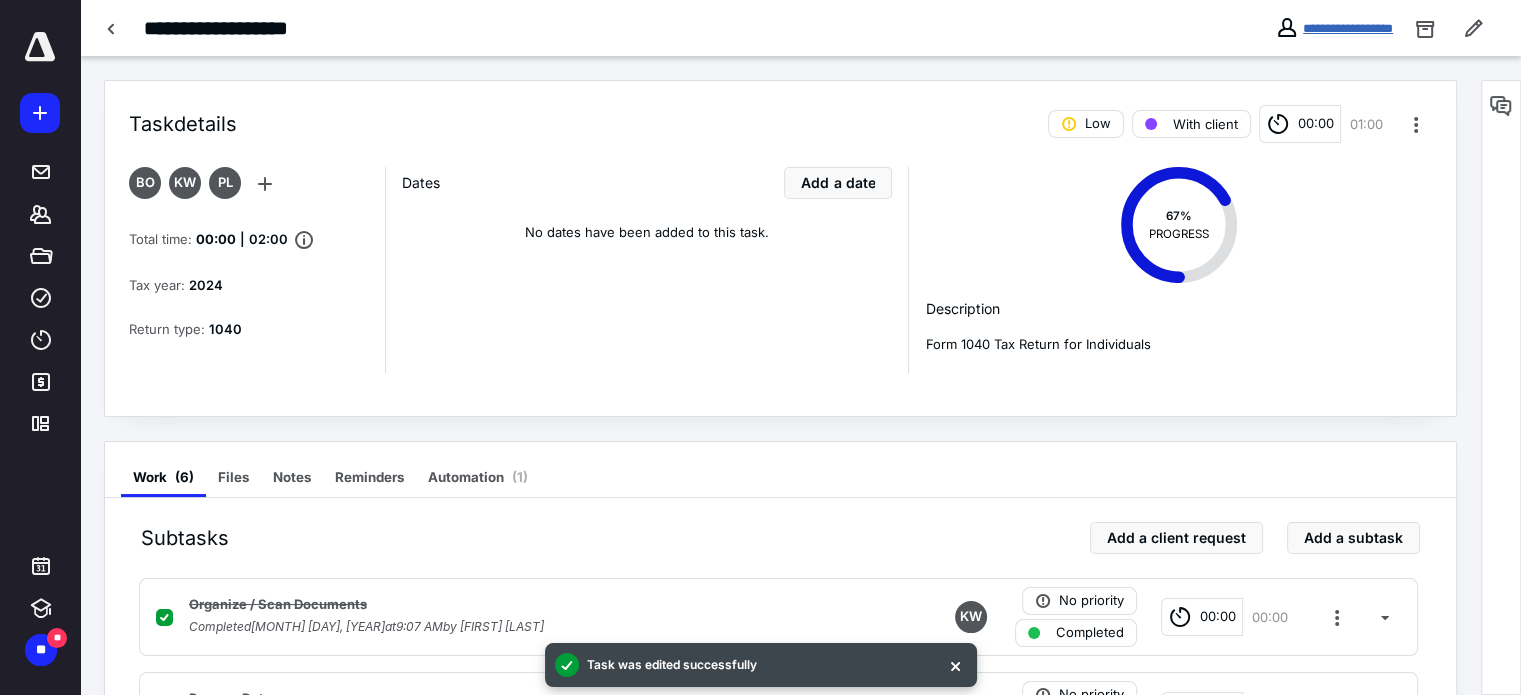 click on "**********" at bounding box center [1348, 28] 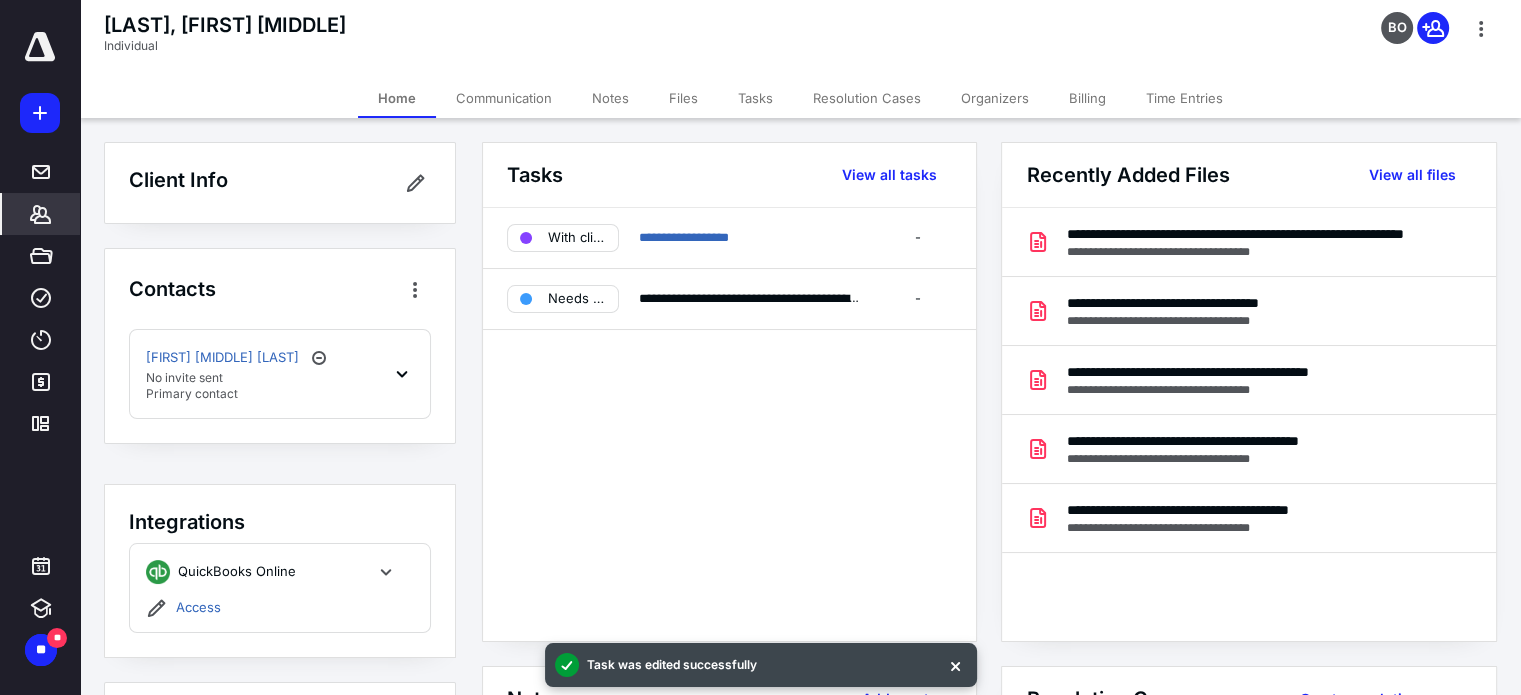 click on "Billing" at bounding box center [1087, 98] 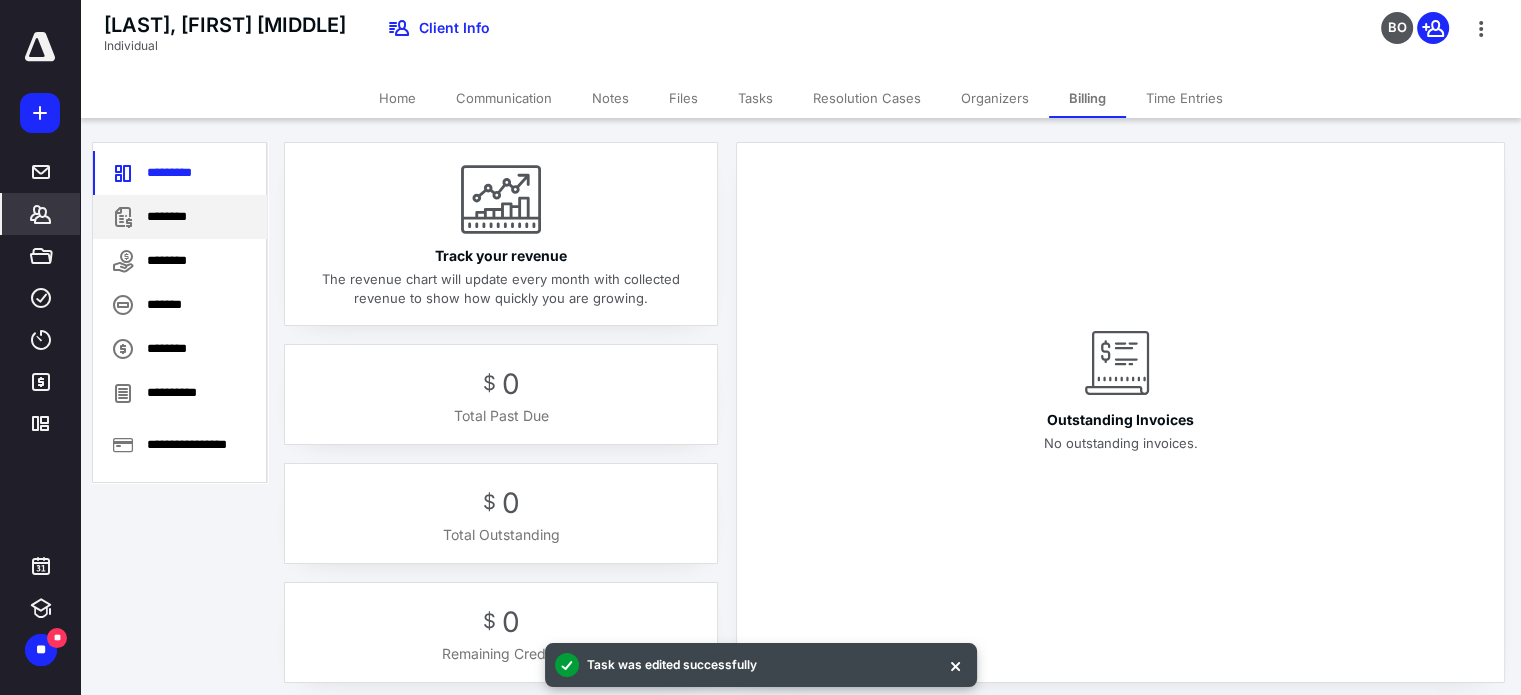 click on "********" at bounding box center (180, 217) 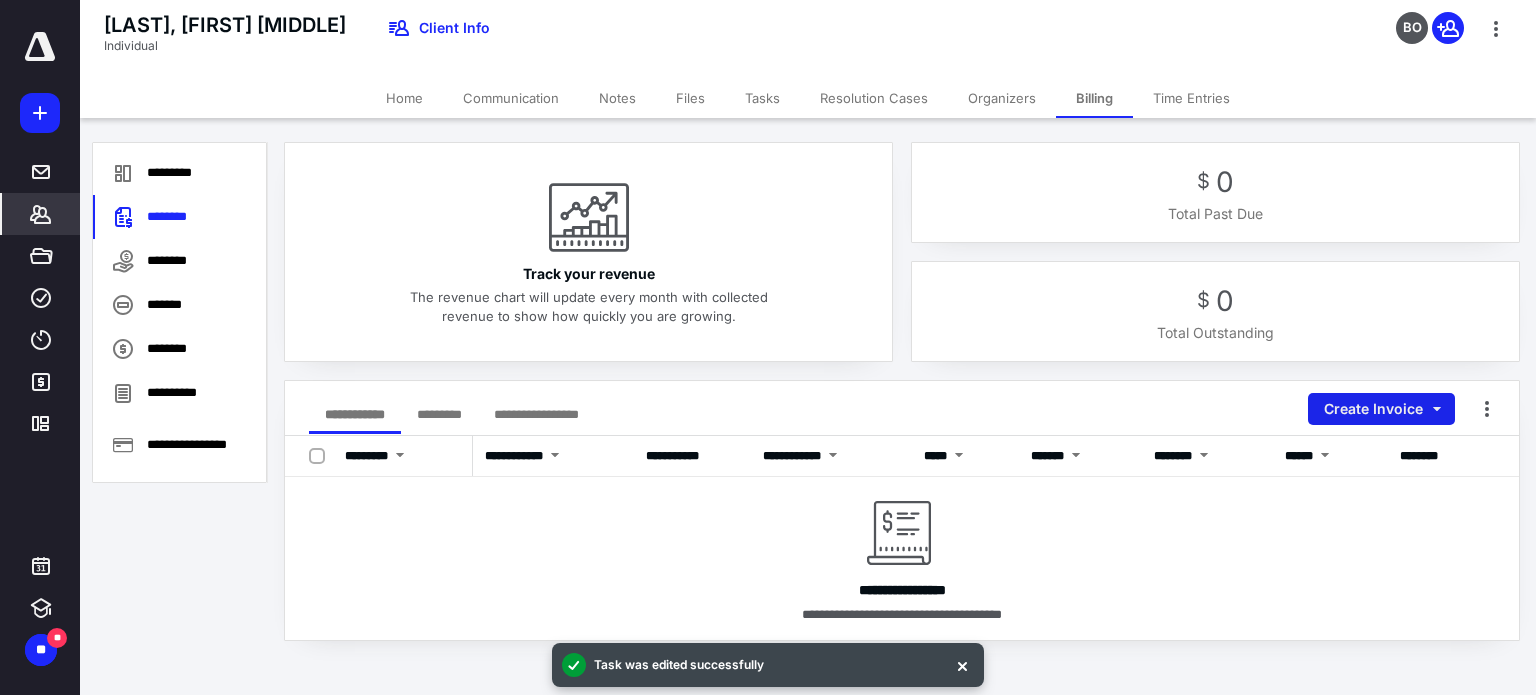 click on "Create Invoice" at bounding box center [1381, 409] 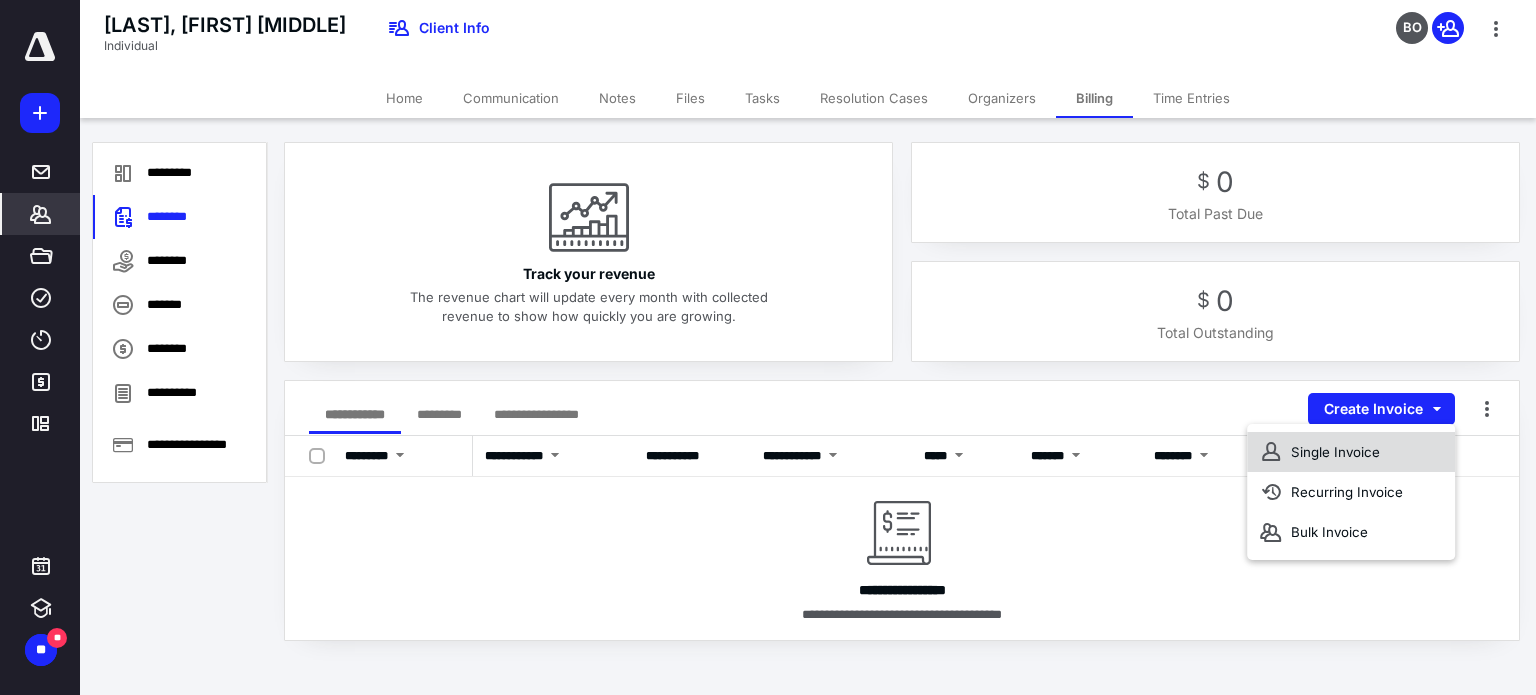 click on "Single Invoice" at bounding box center [1351, 452] 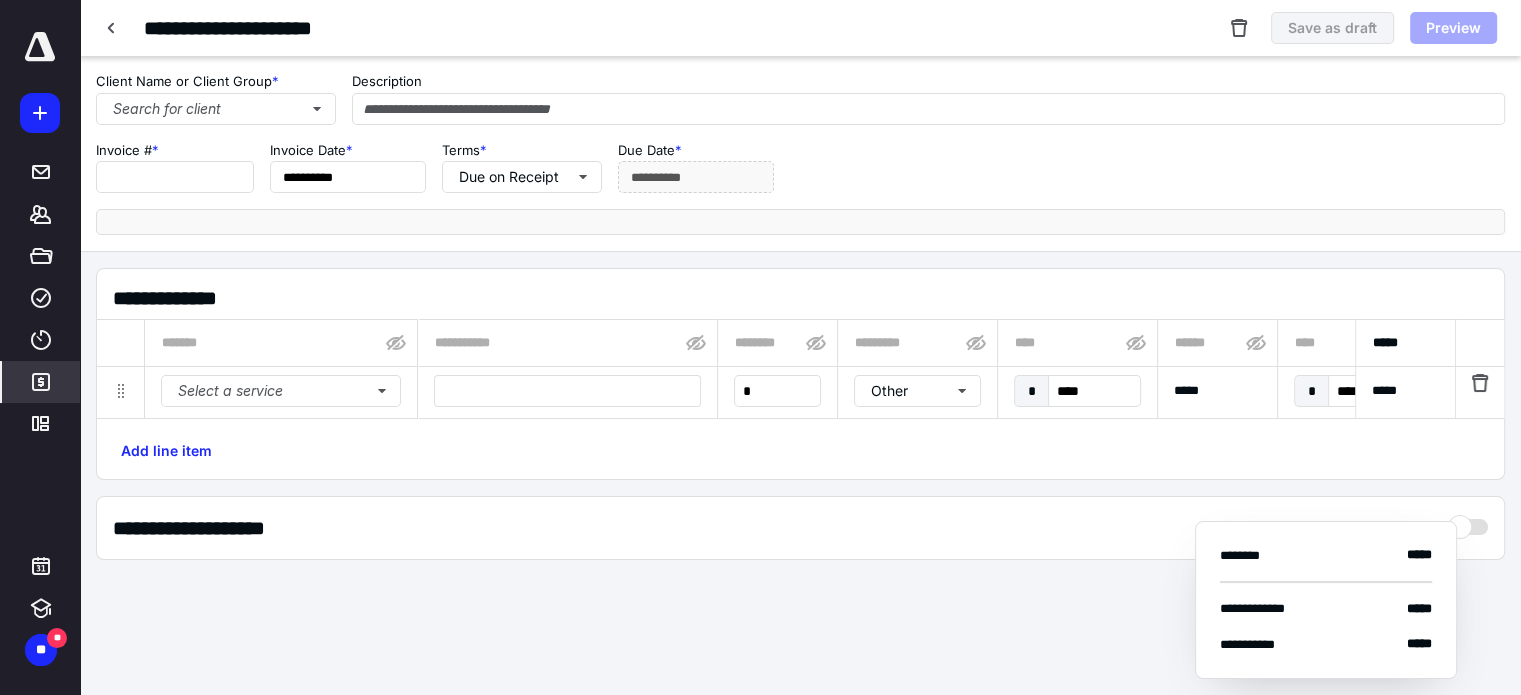 type on "****" 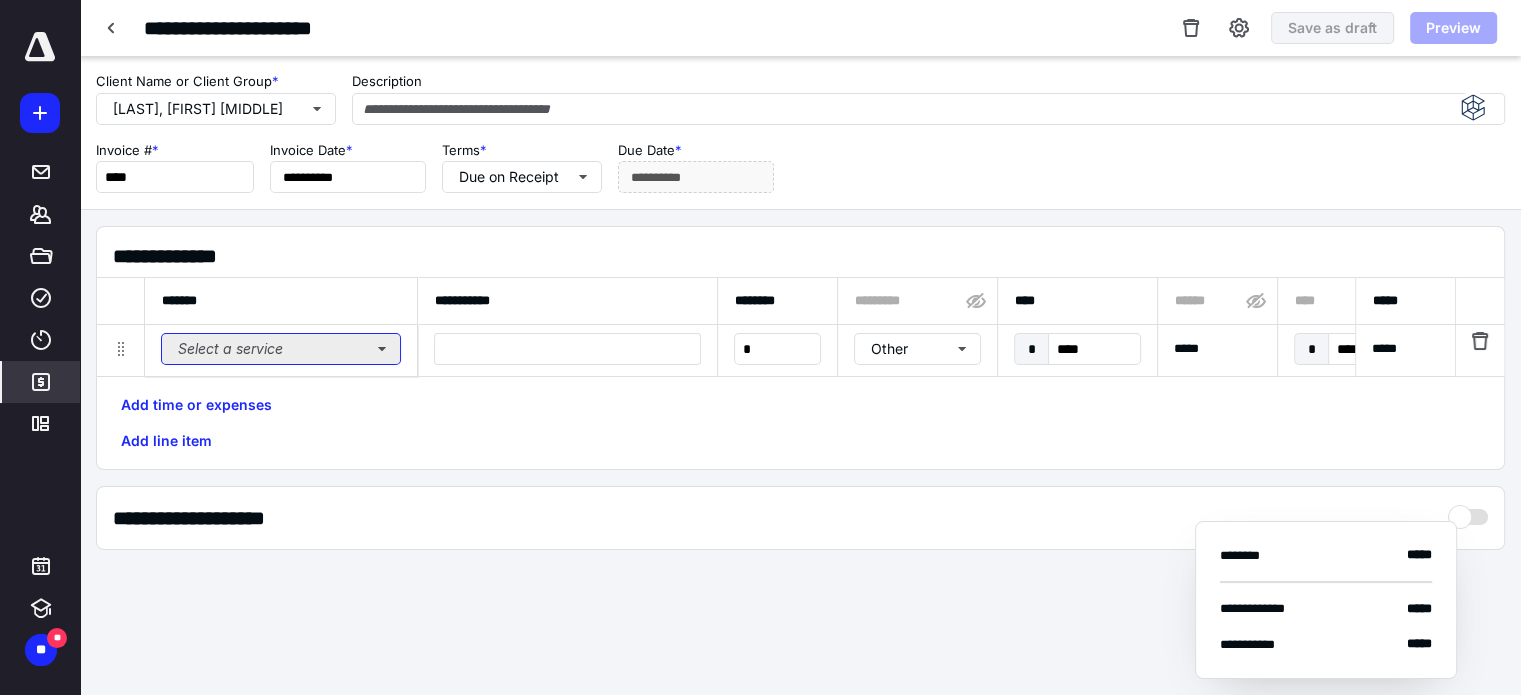 click on "Select a service" at bounding box center (281, 349) 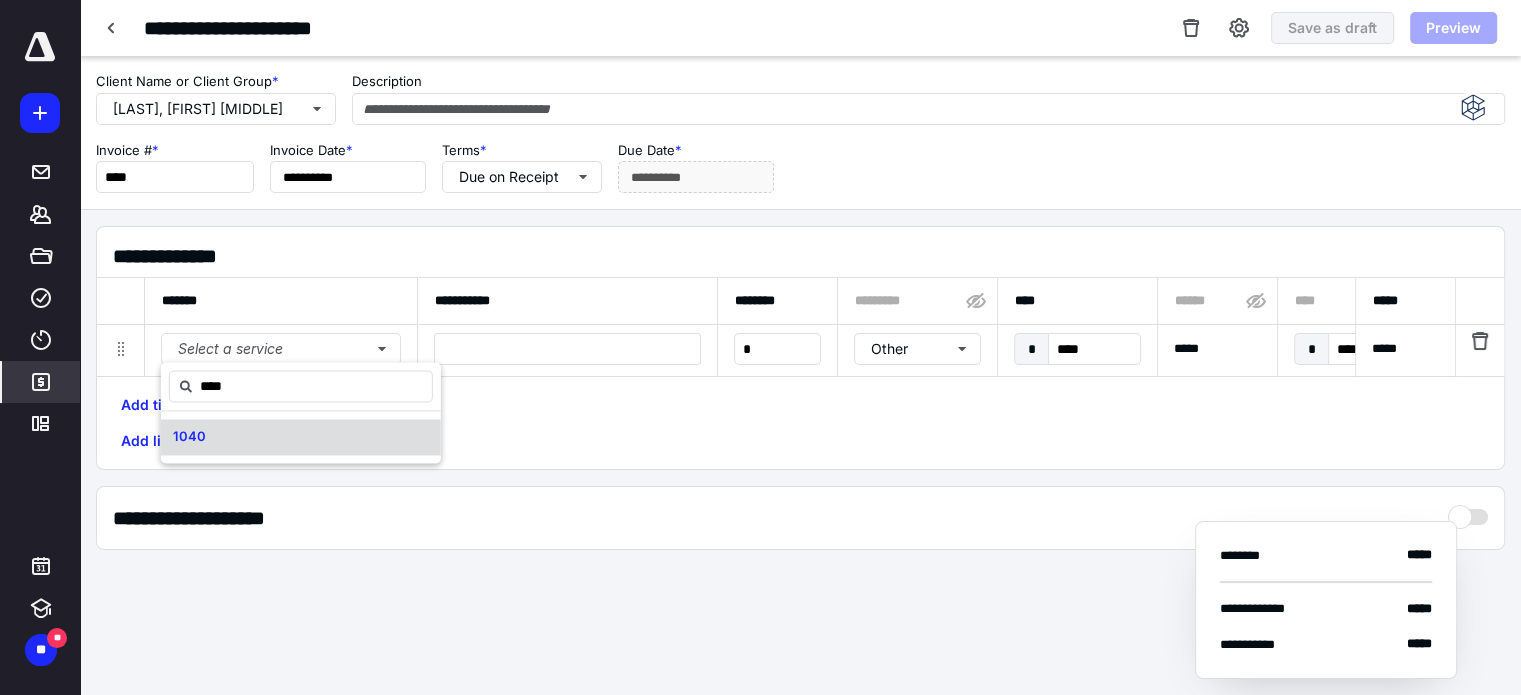 click on "1040" at bounding box center (301, 437) 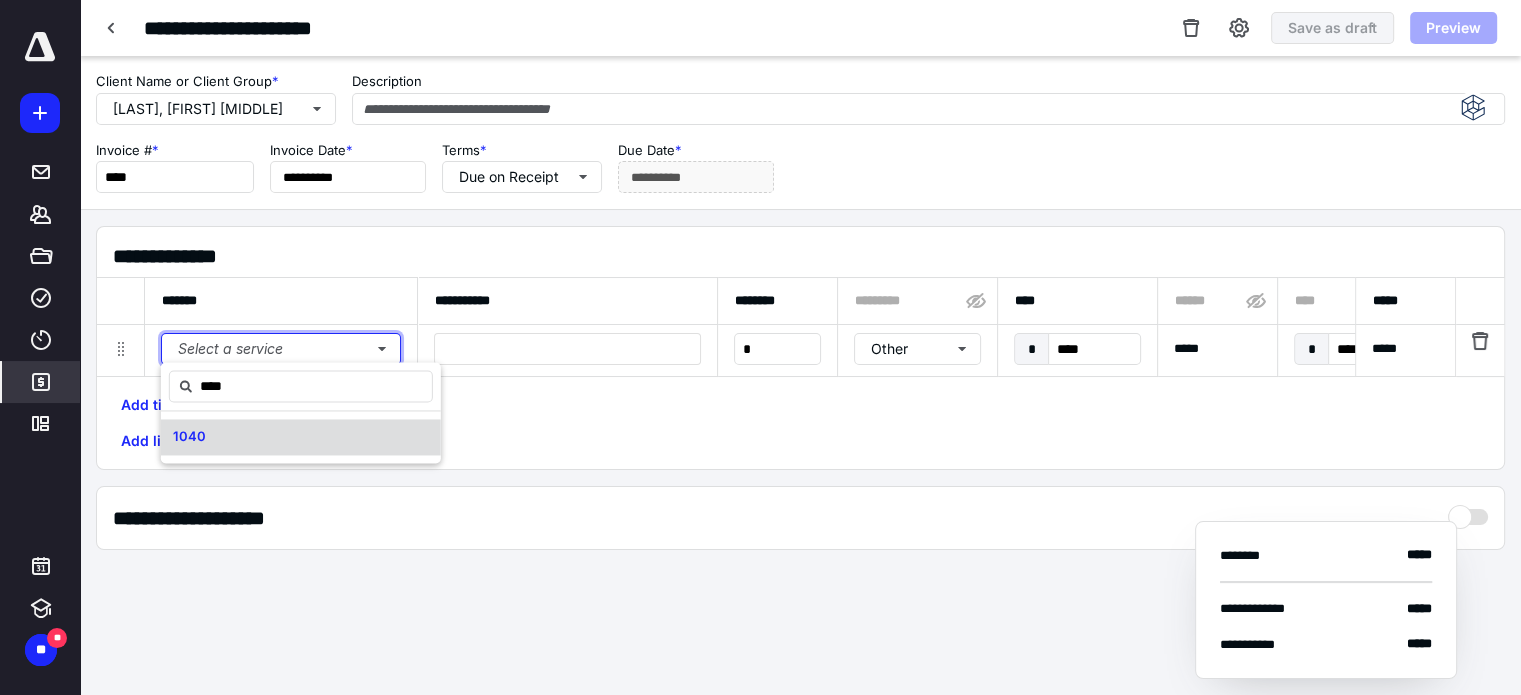 type 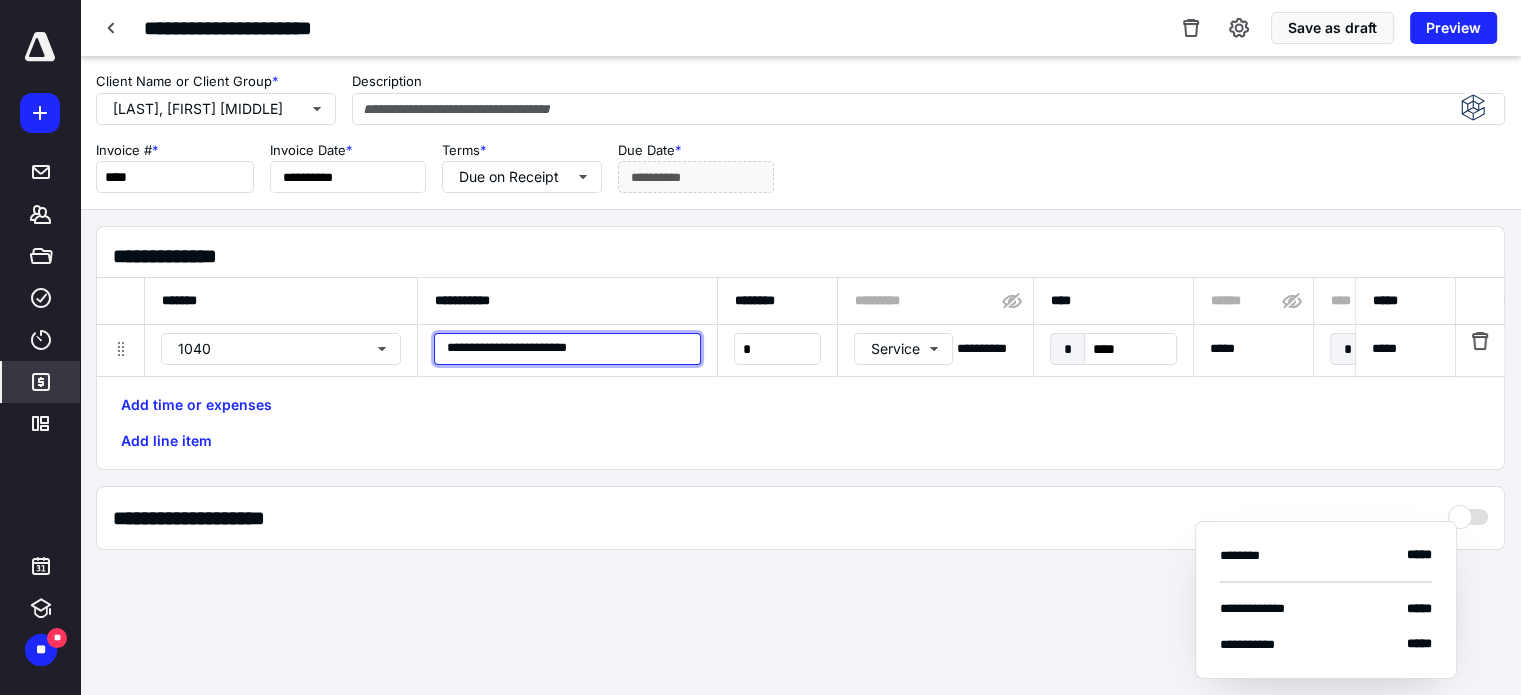 click on "**********" at bounding box center [567, 349] 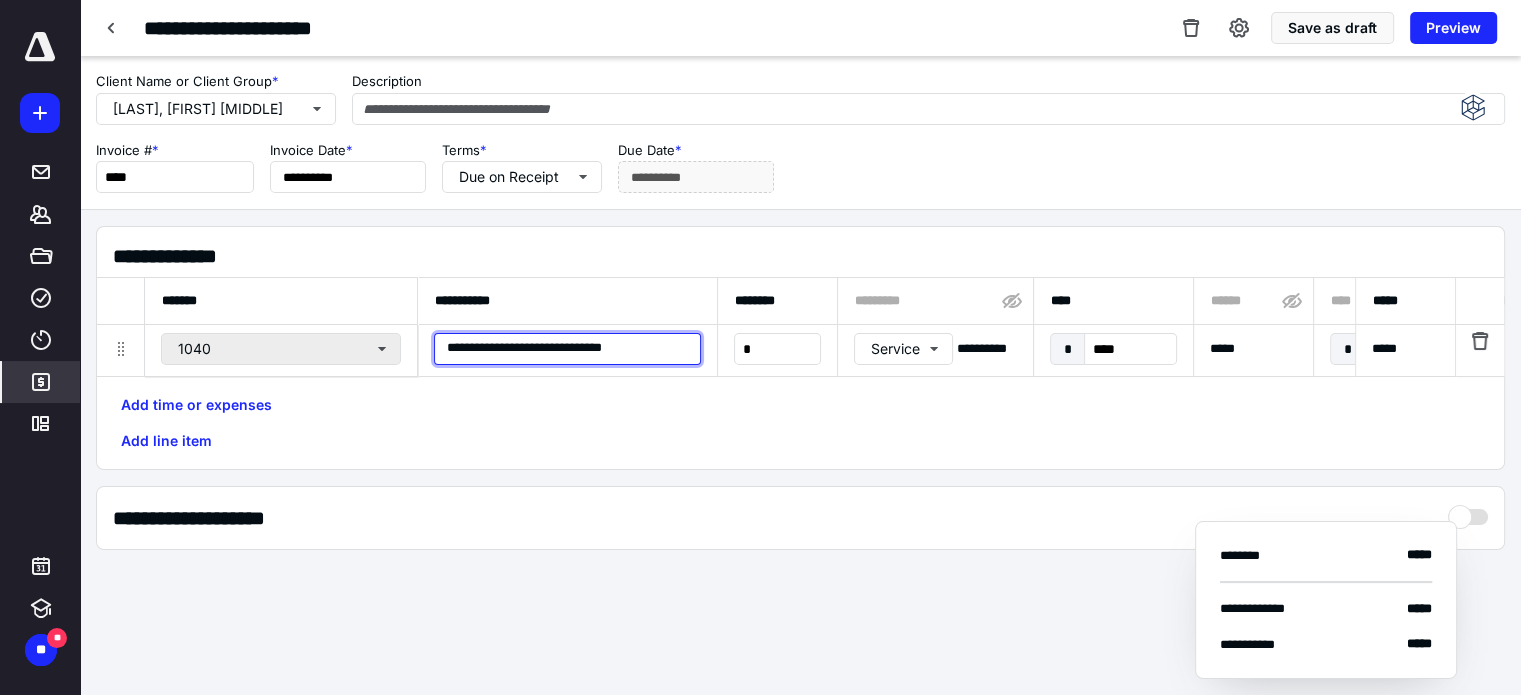 drag, startPoint x: 657, startPoint y: 350, endPoint x: 310, endPoint y: 342, distance: 347.0922 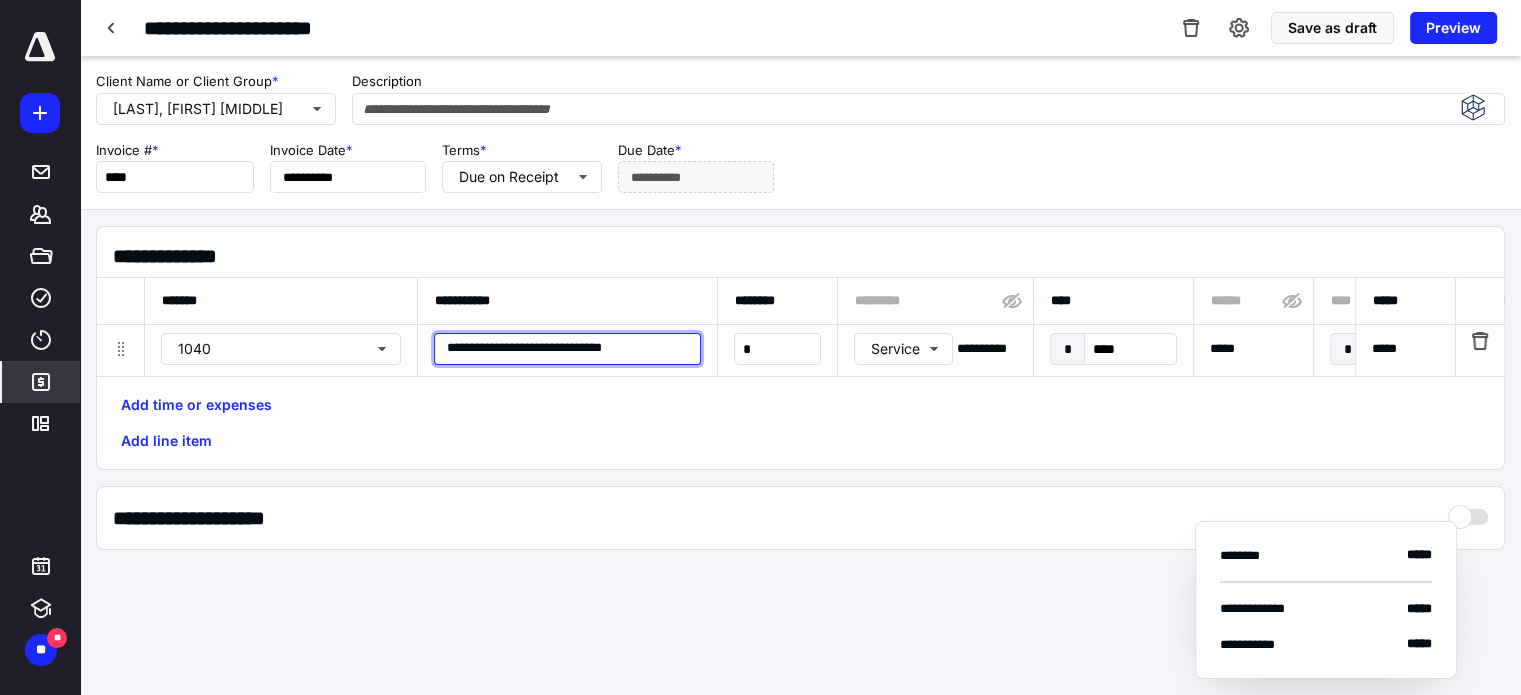 drag, startPoint x: 310, startPoint y: 342, endPoint x: 661, endPoint y: 354, distance: 351.20508 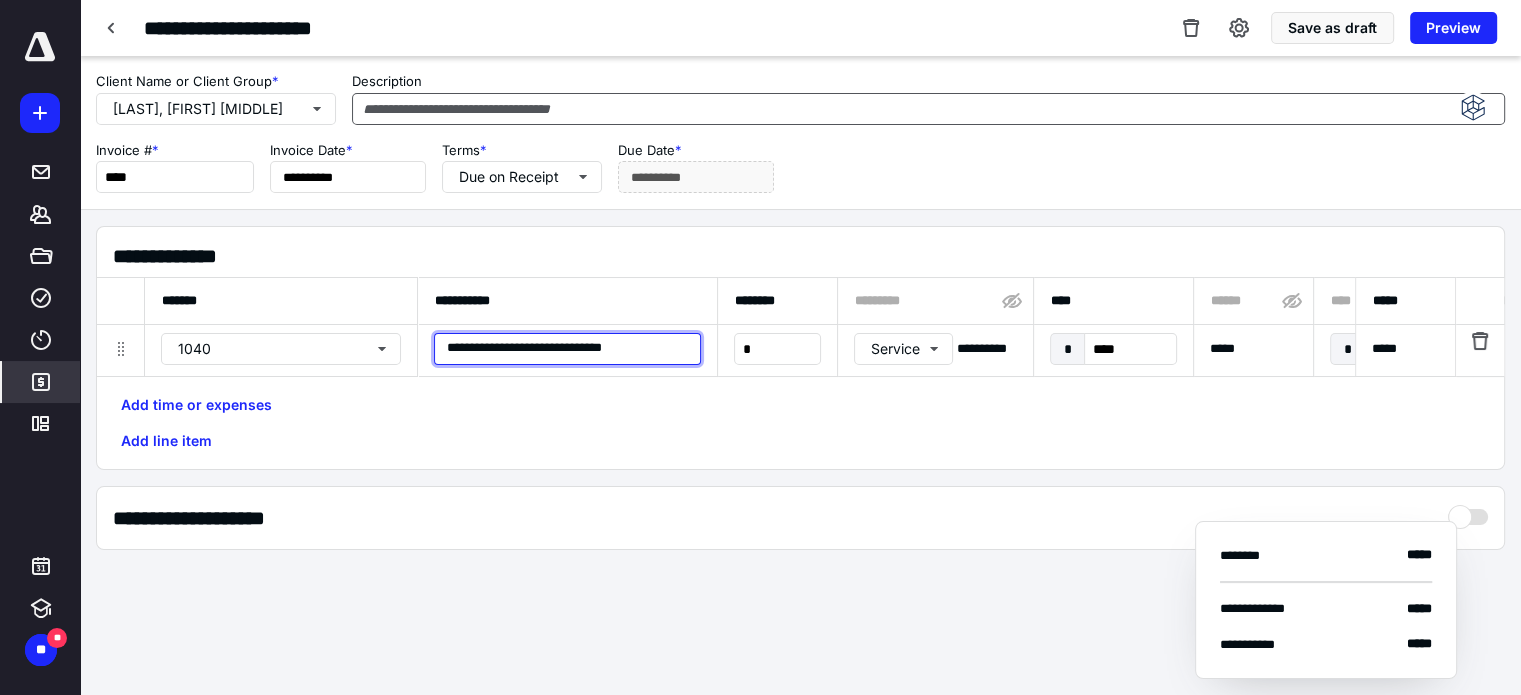 type on "**********" 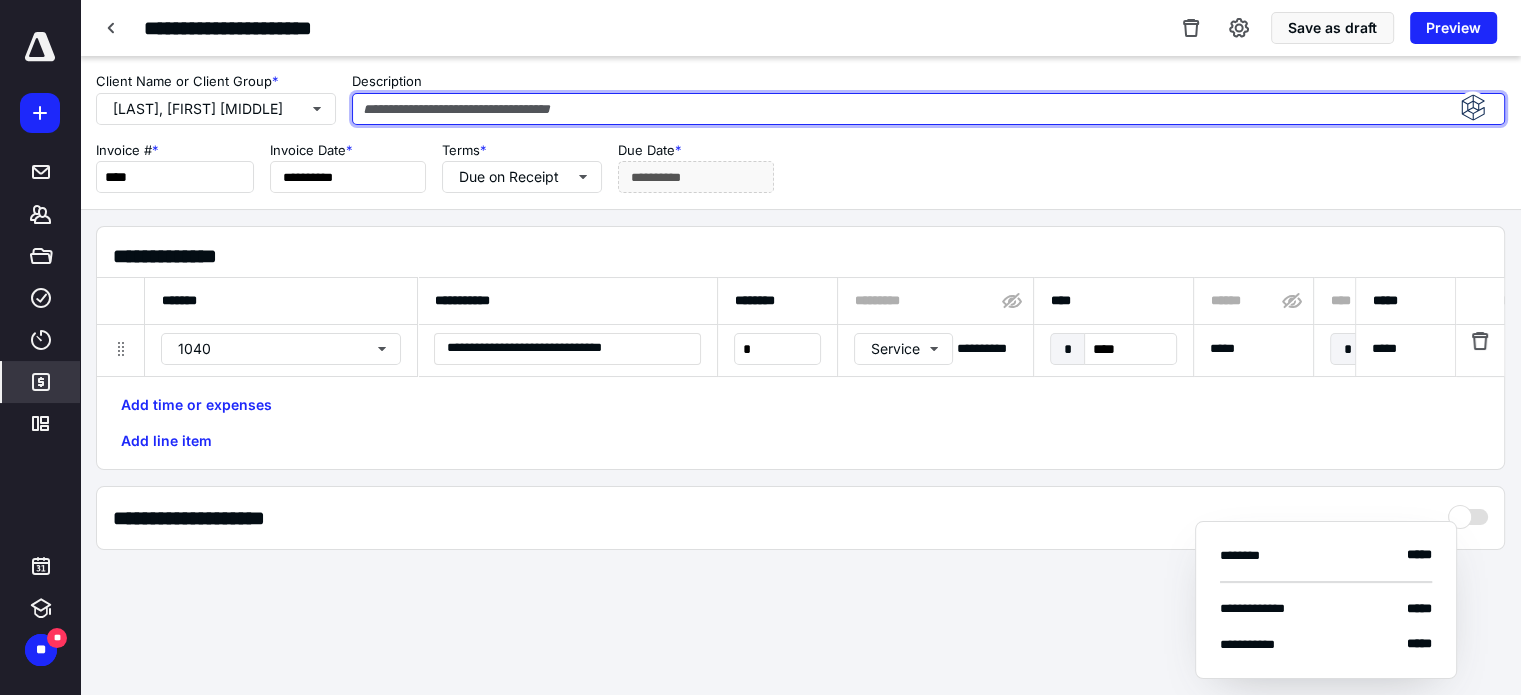 click at bounding box center [928, 109] 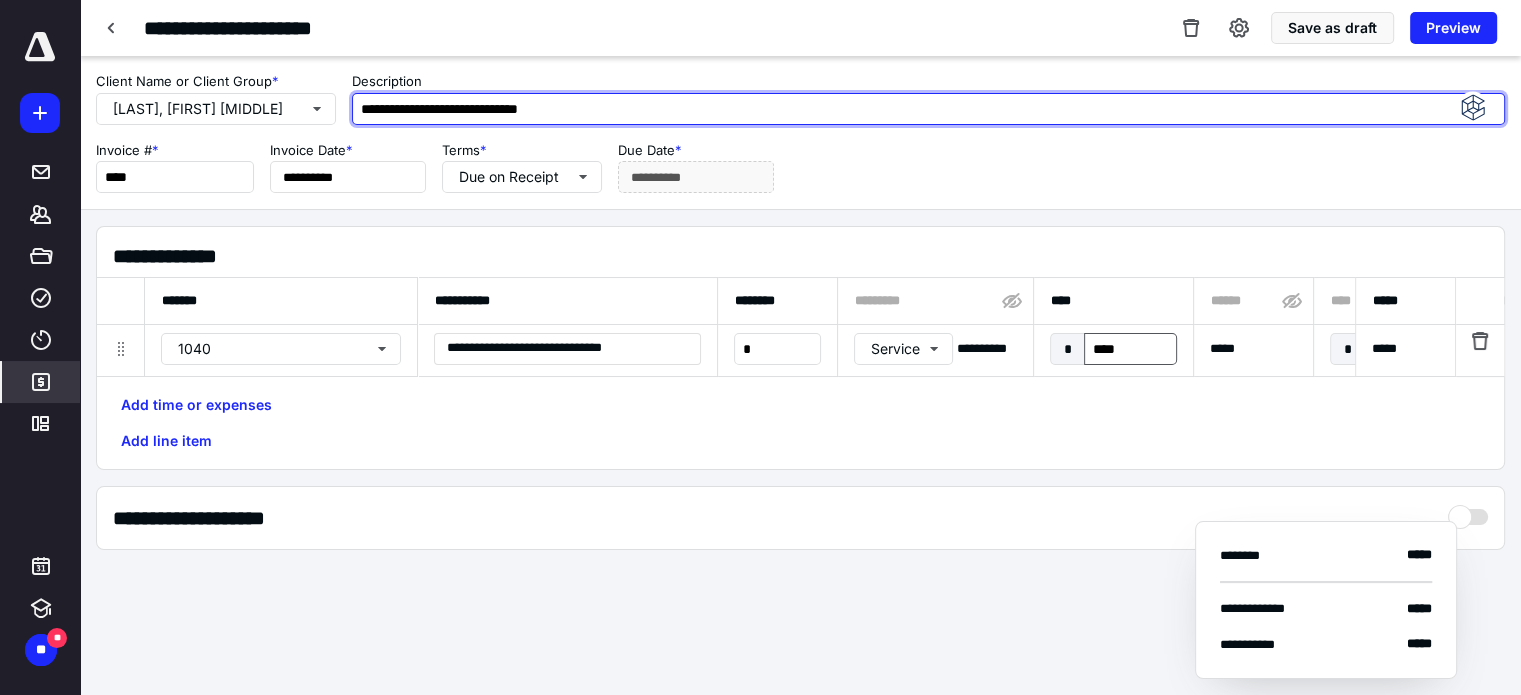 type on "**********" 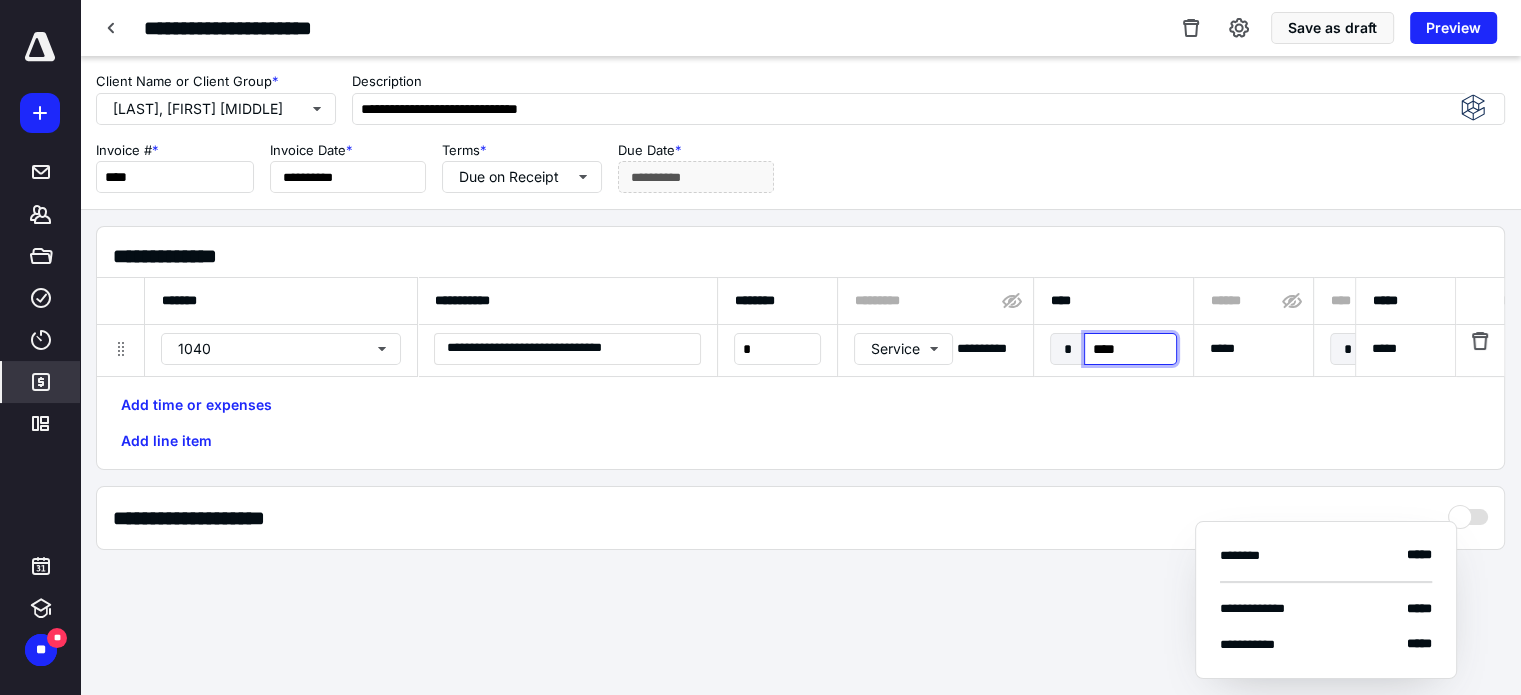 click on "****" at bounding box center (1130, 349) 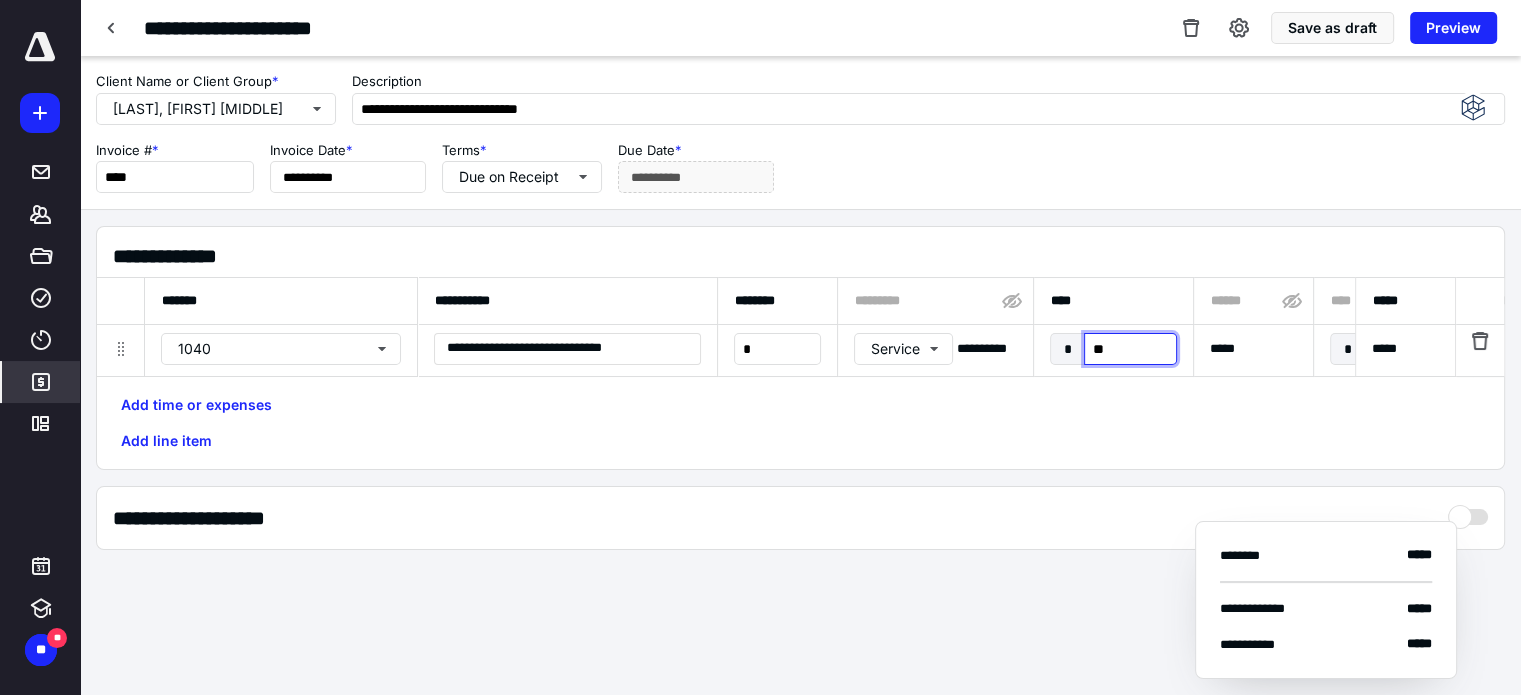 type on "***" 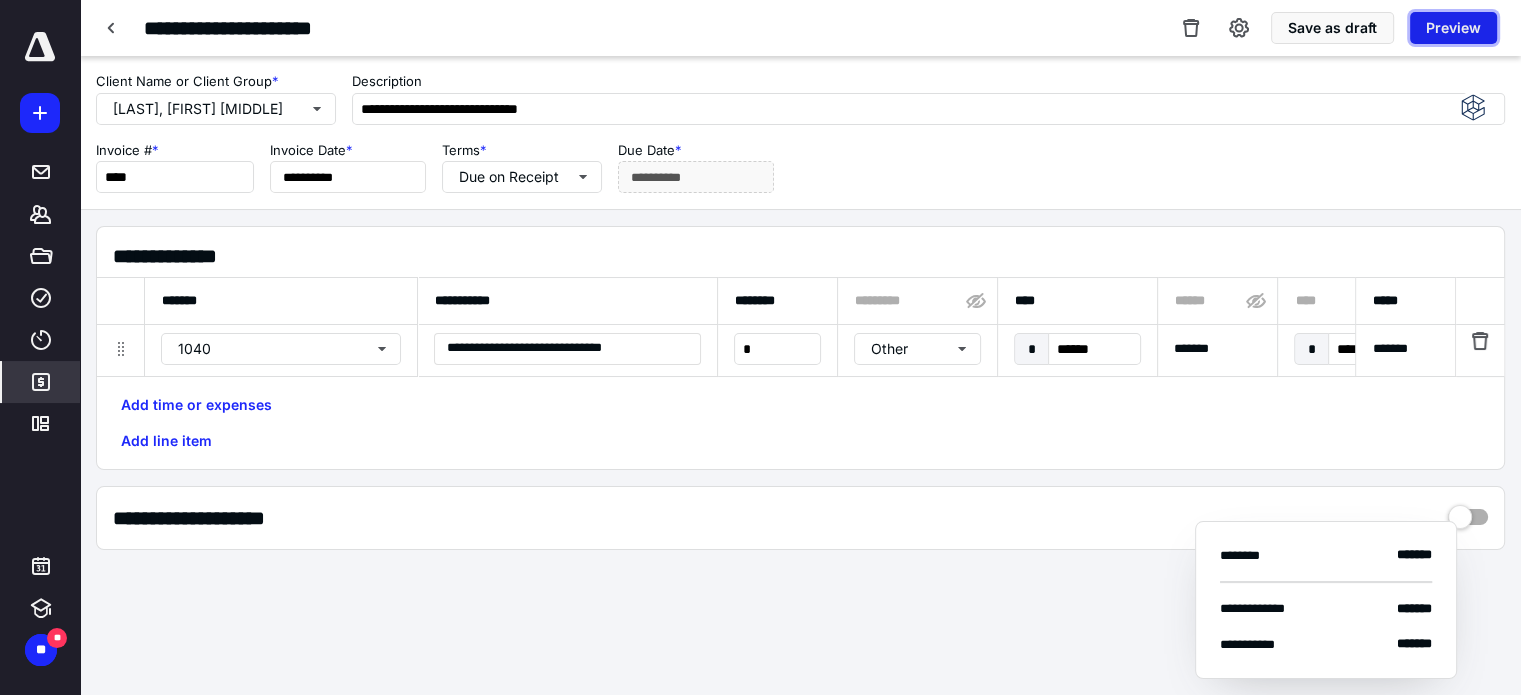 click on "Preview" at bounding box center (1453, 28) 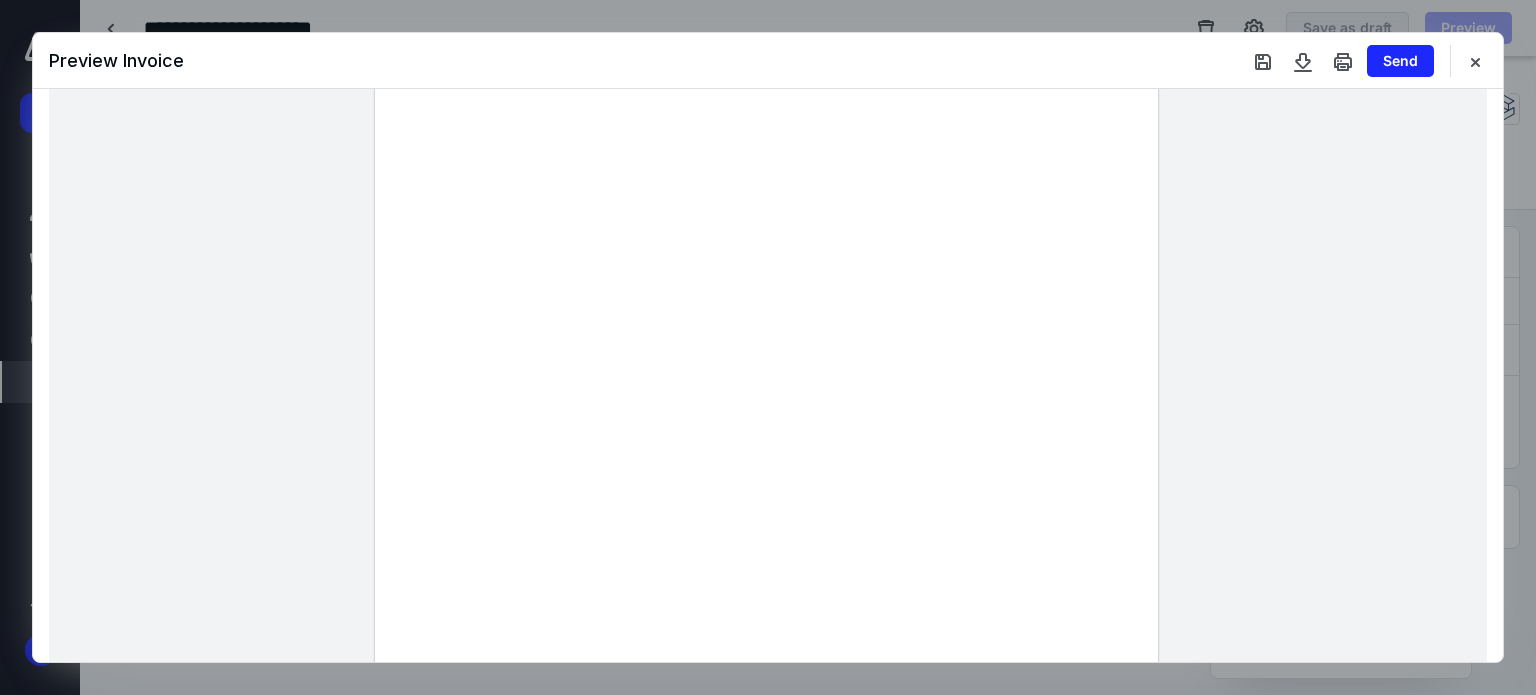 scroll, scrollTop: 155, scrollLeft: 0, axis: vertical 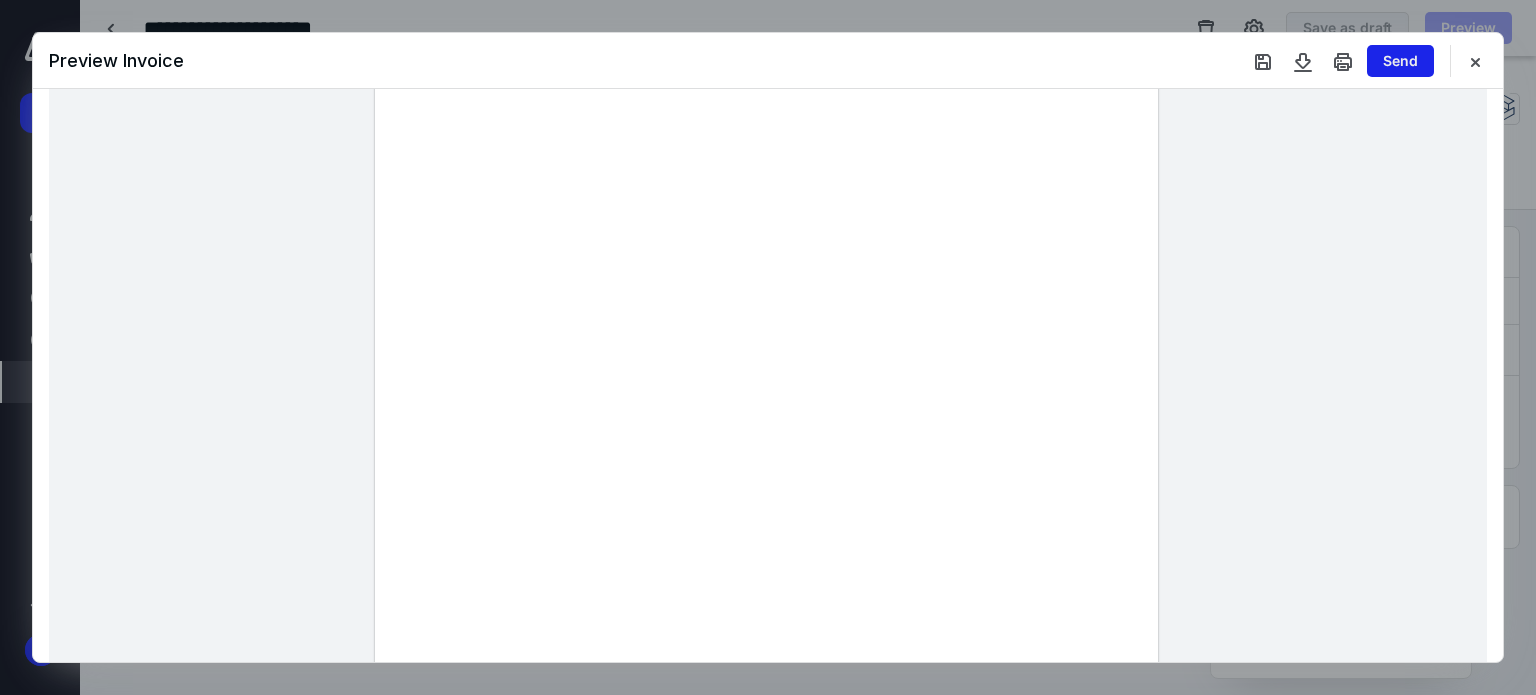 click on "Send" at bounding box center [1400, 61] 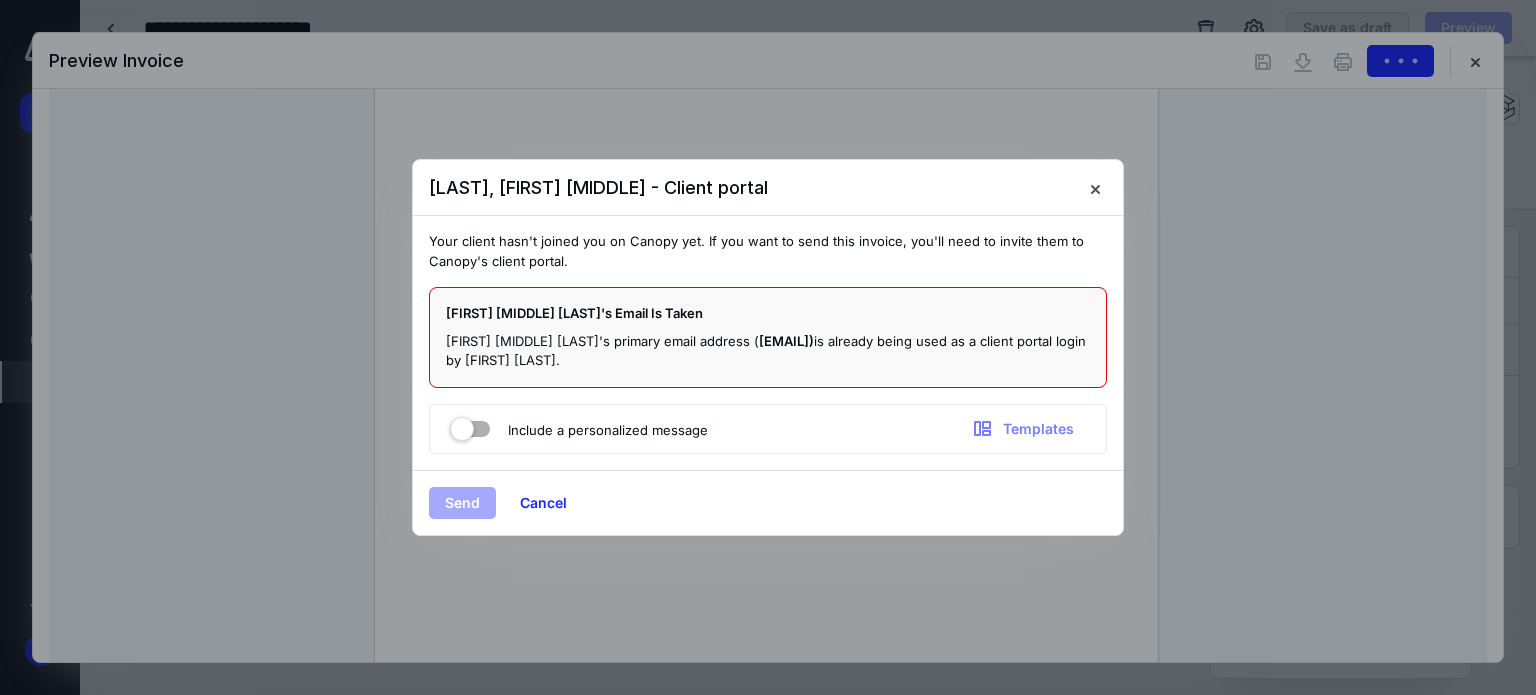 click at bounding box center (470, 425) 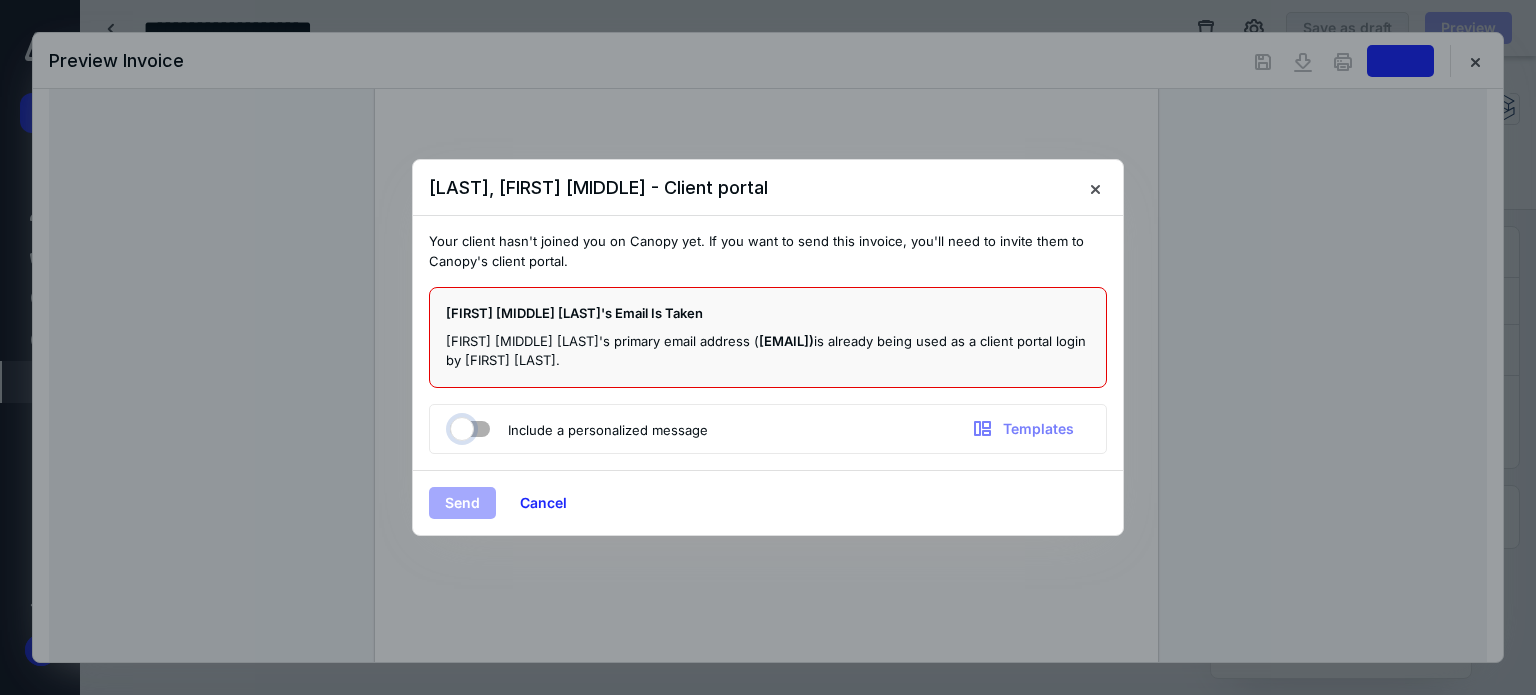 click at bounding box center (460, 426) 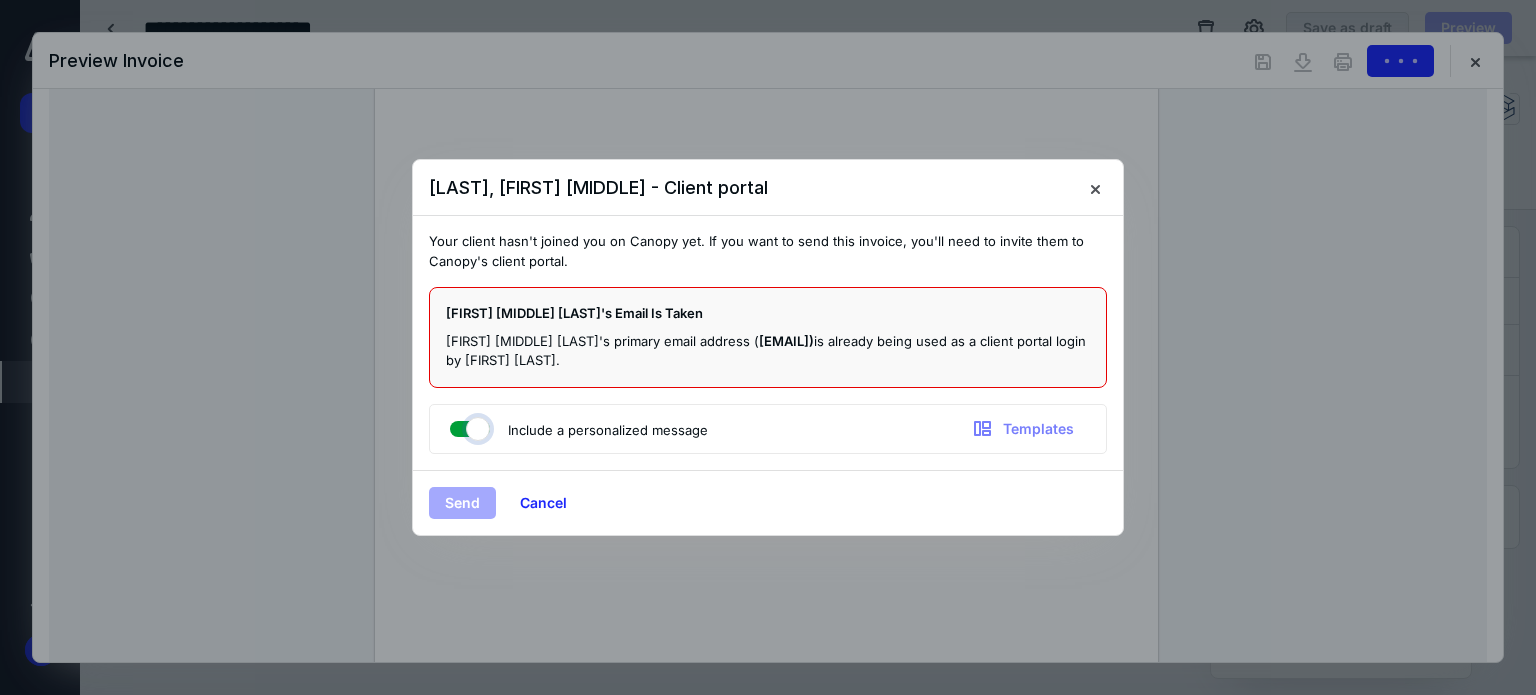 checkbox on "true" 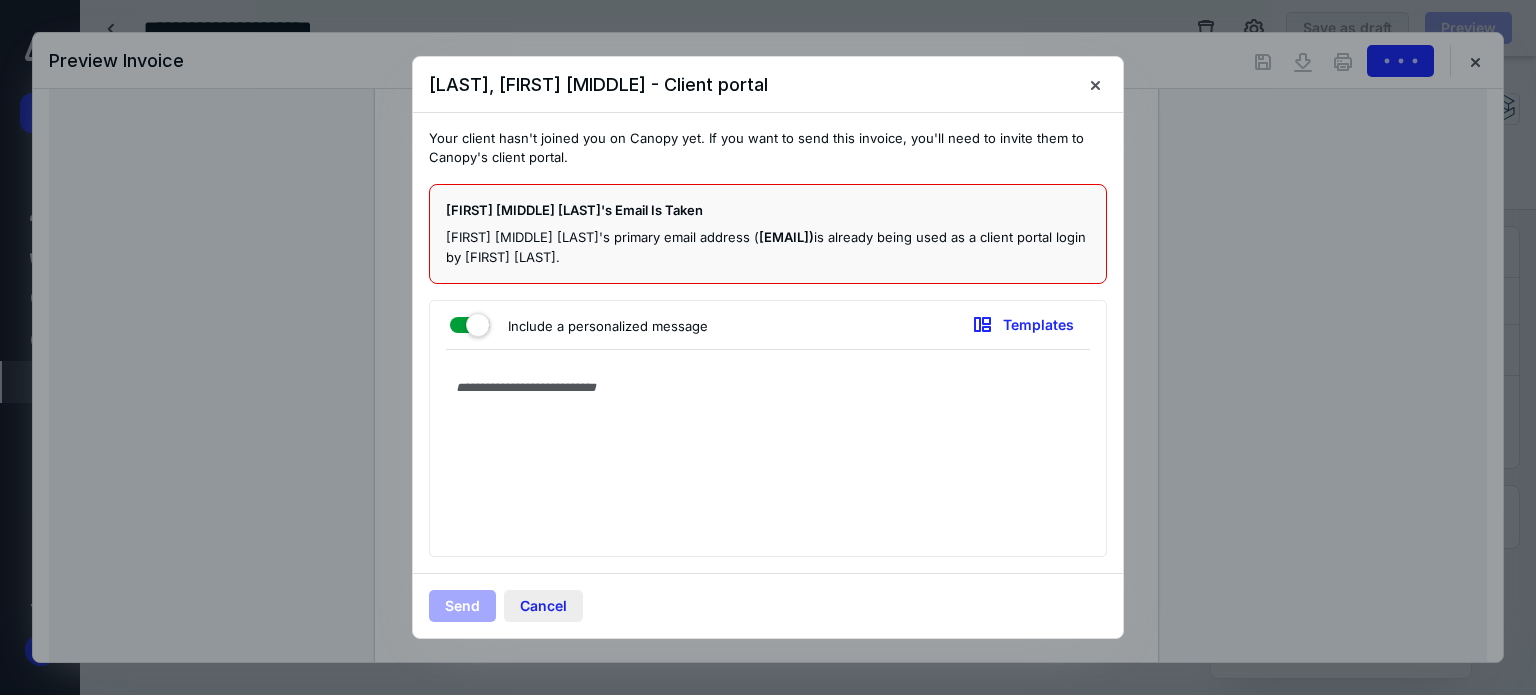 click on "Cancel" at bounding box center (543, 606) 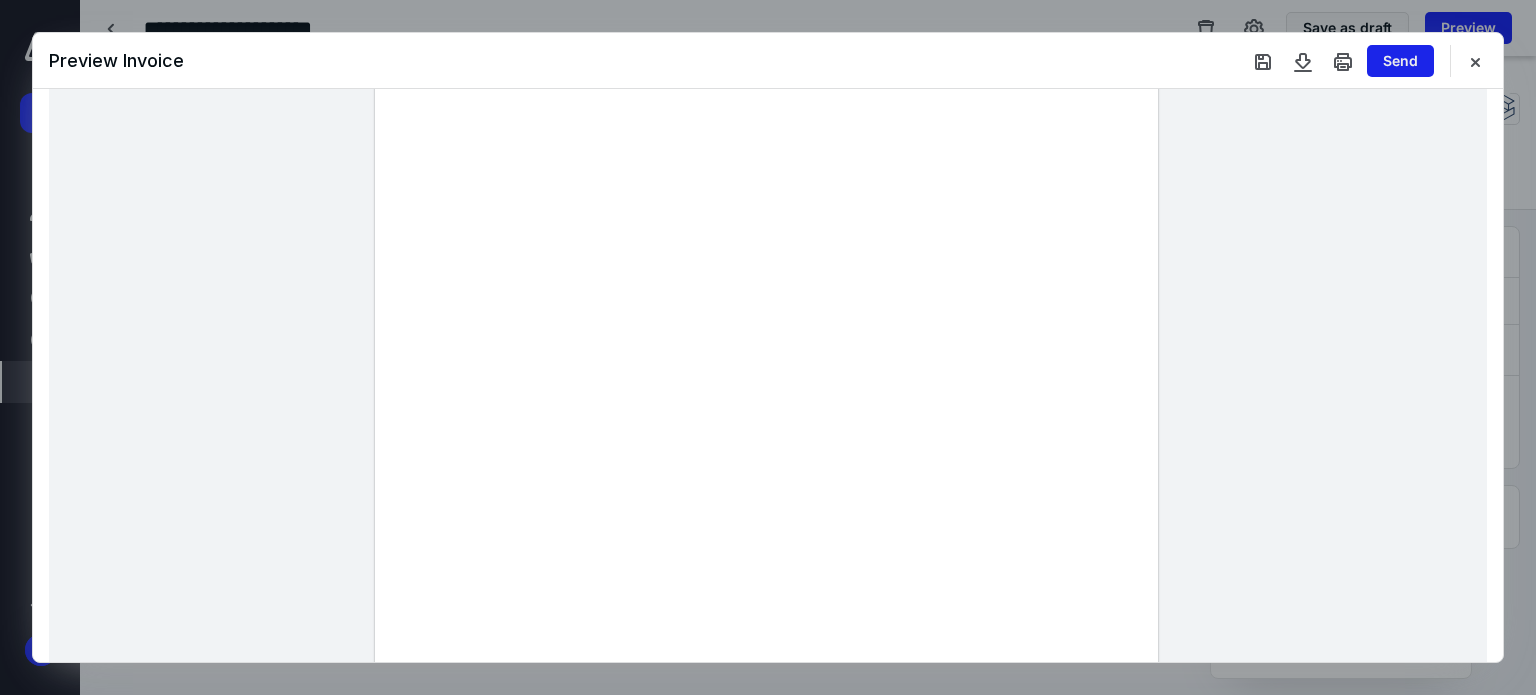 click on "Send" at bounding box center (1400, 61) 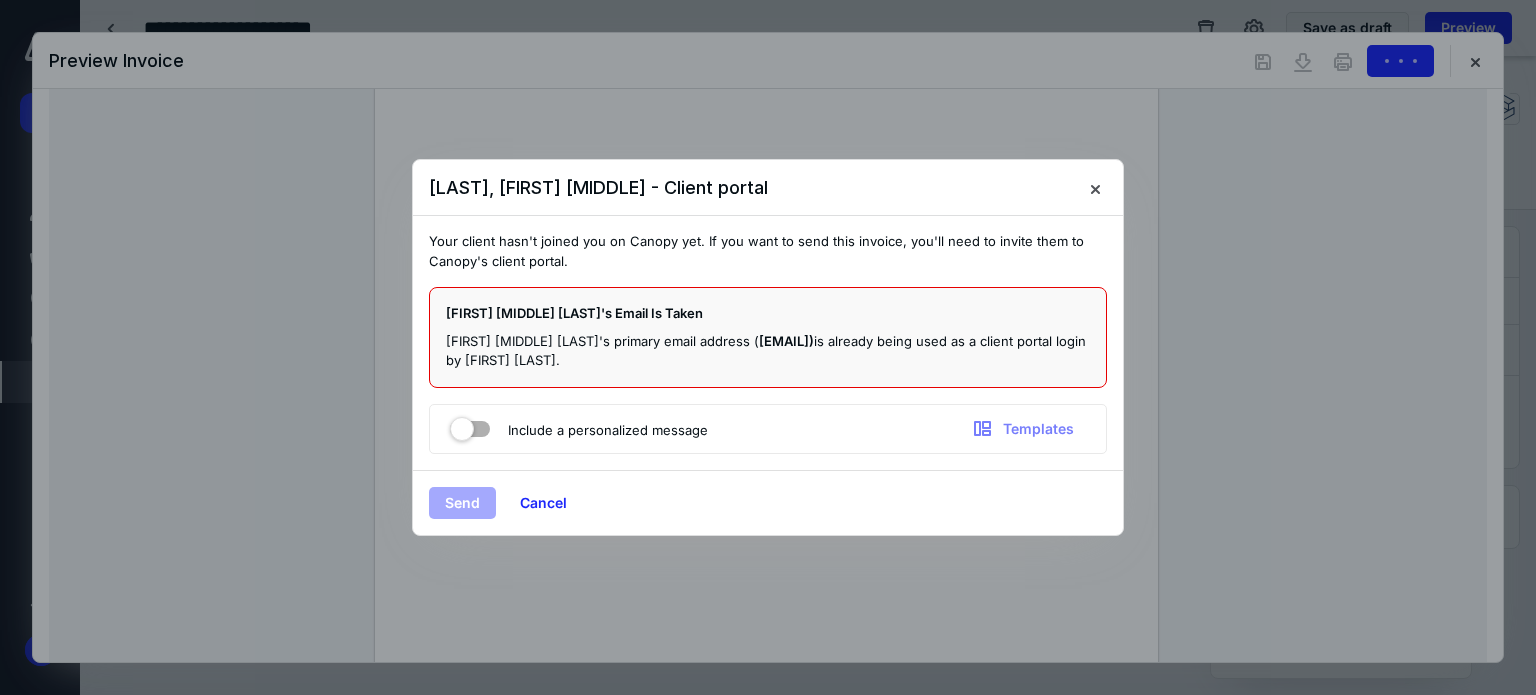 click on "Greg J Bodenstein's primary email address ( greg.bodenstein@gmail.com)  is already being used as a client portal login by
Greg Bodenstein." at bounding box center [768, 351] 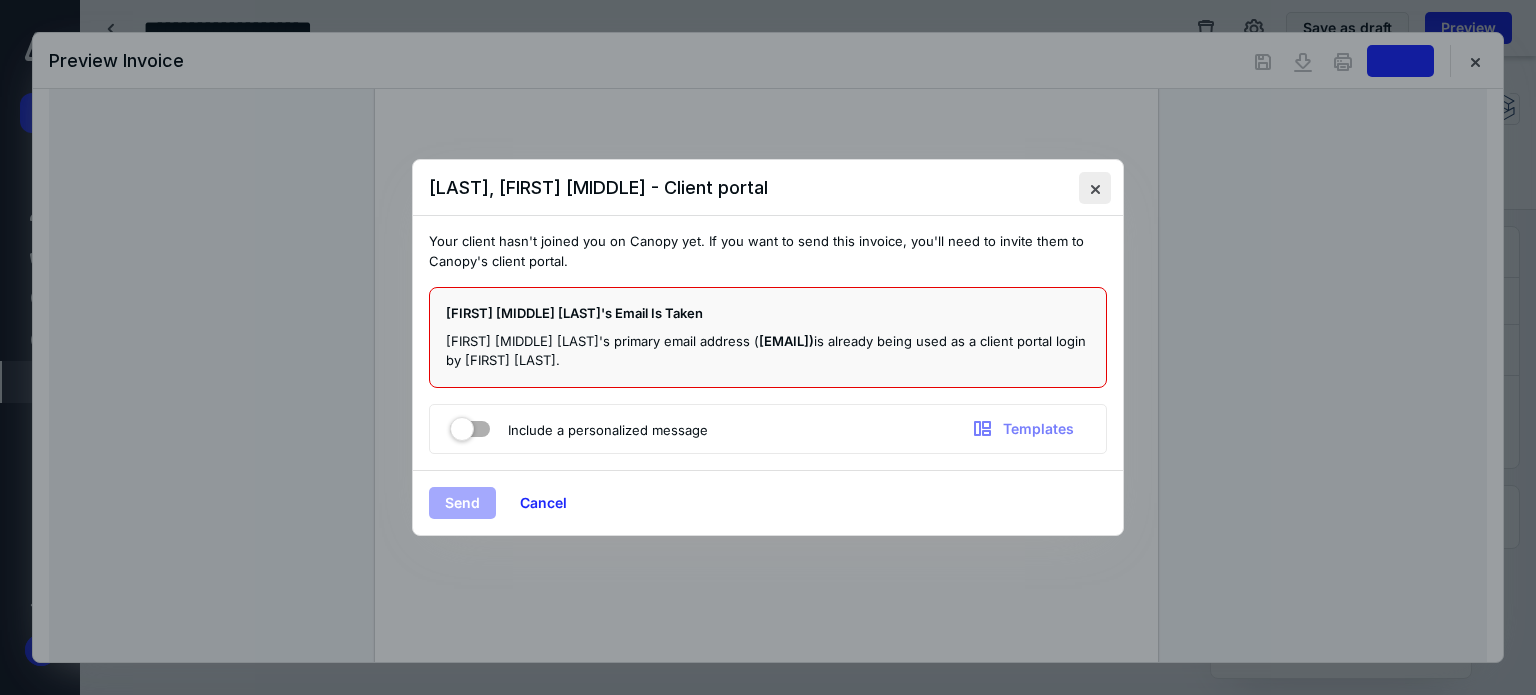 click at bounding box center (1095, 188) 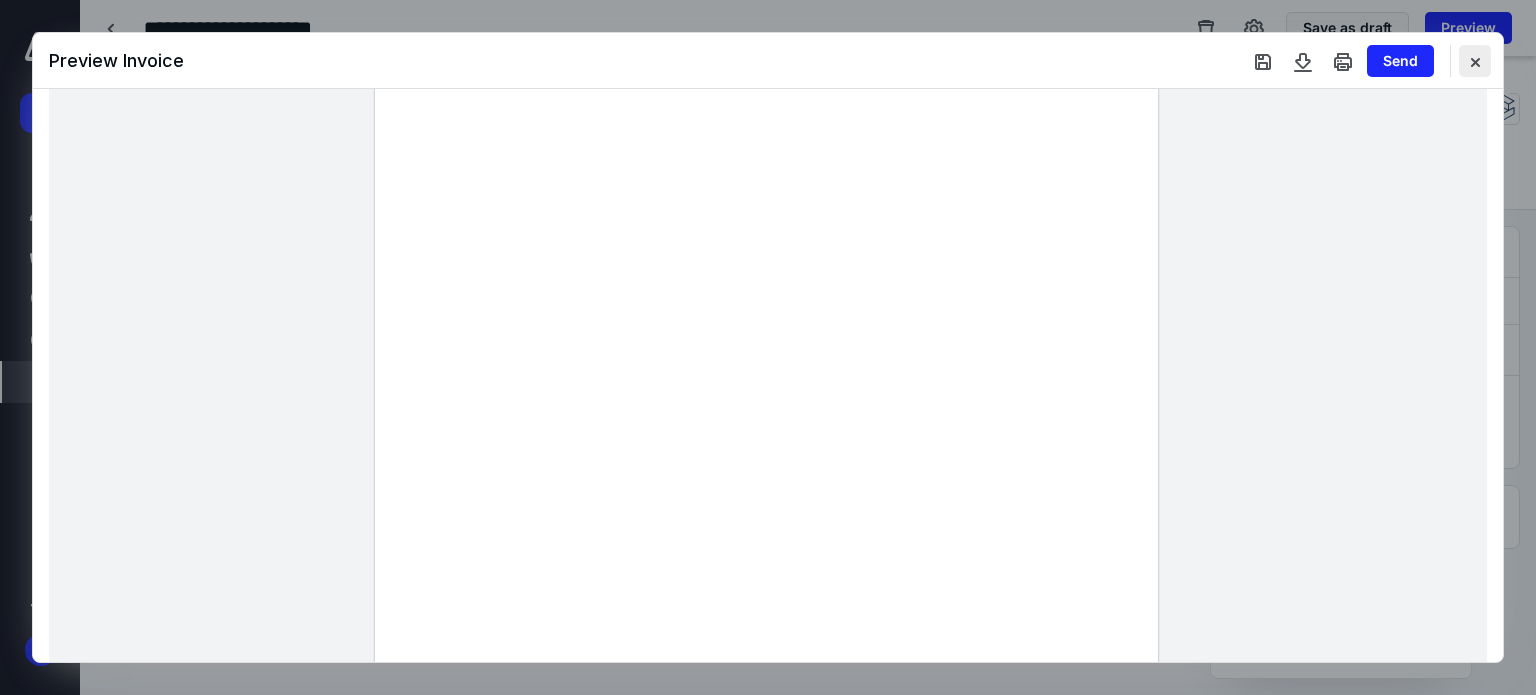 click at bounding box center [1475, 61] 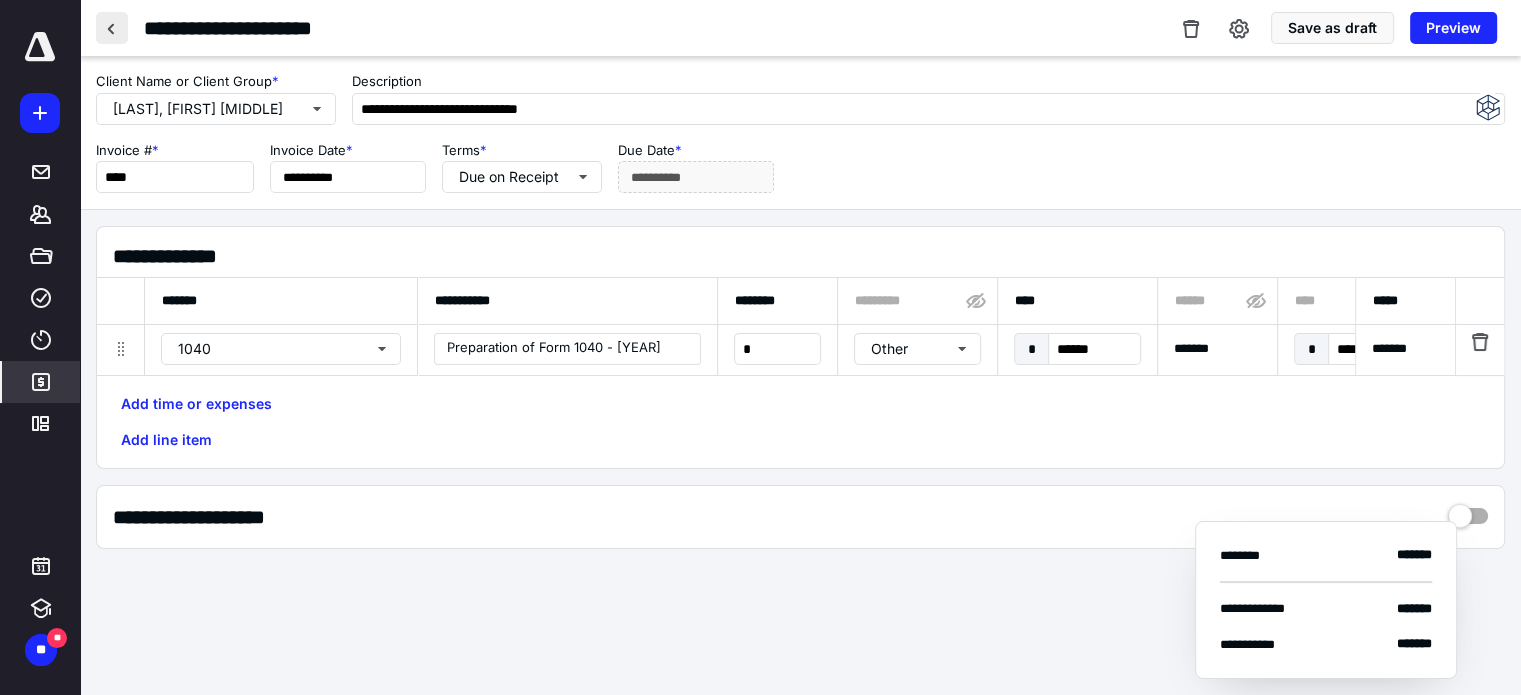 click at bounding box center (112, 28) 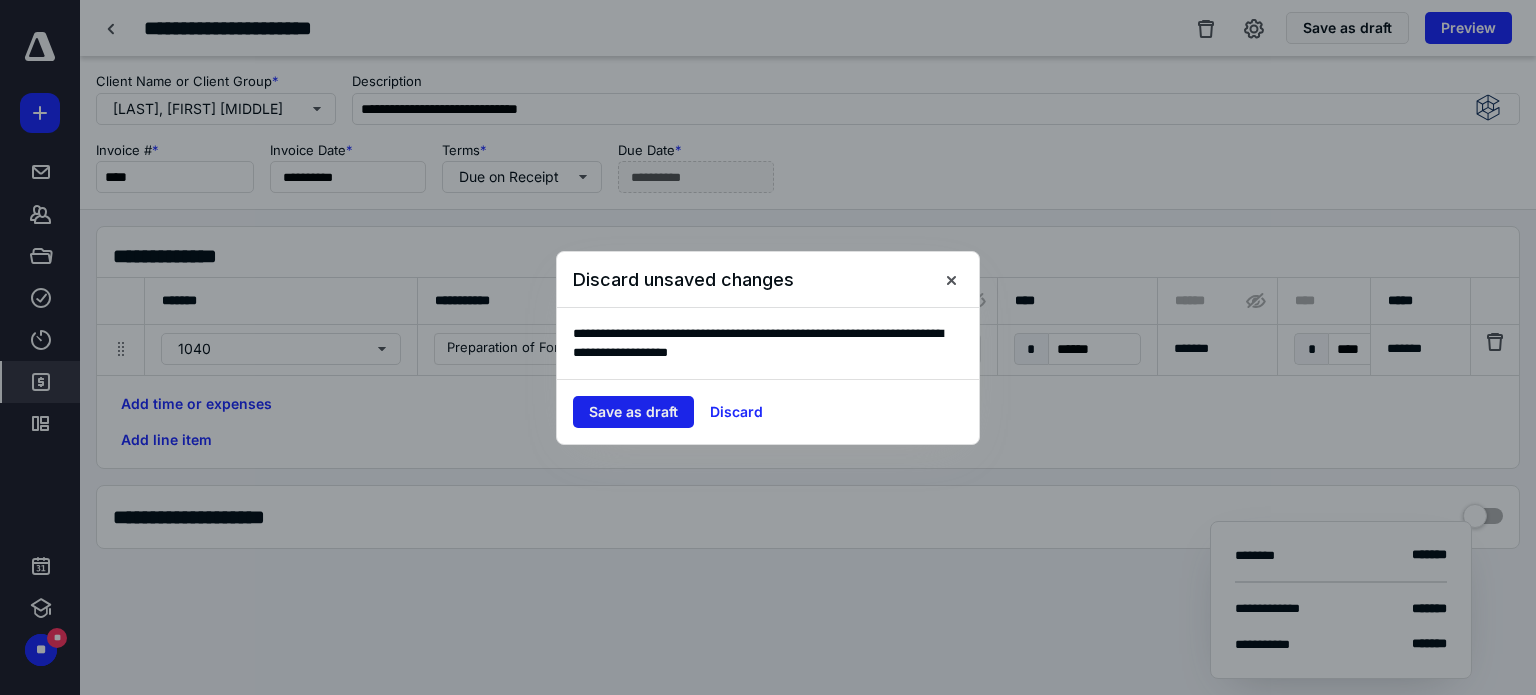 click on "Save as draft" at bounding box center [633, 412] 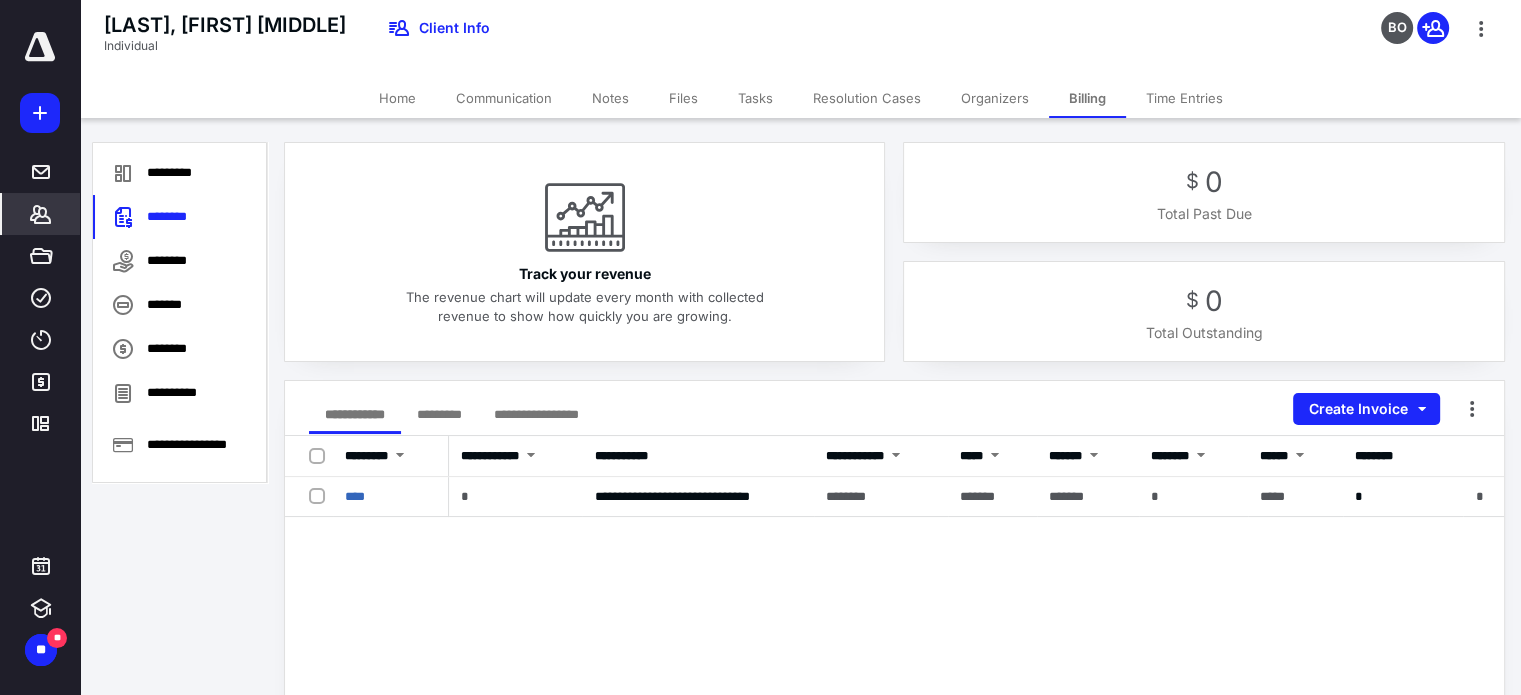 click on "**********" at bounding box center [894, 408] 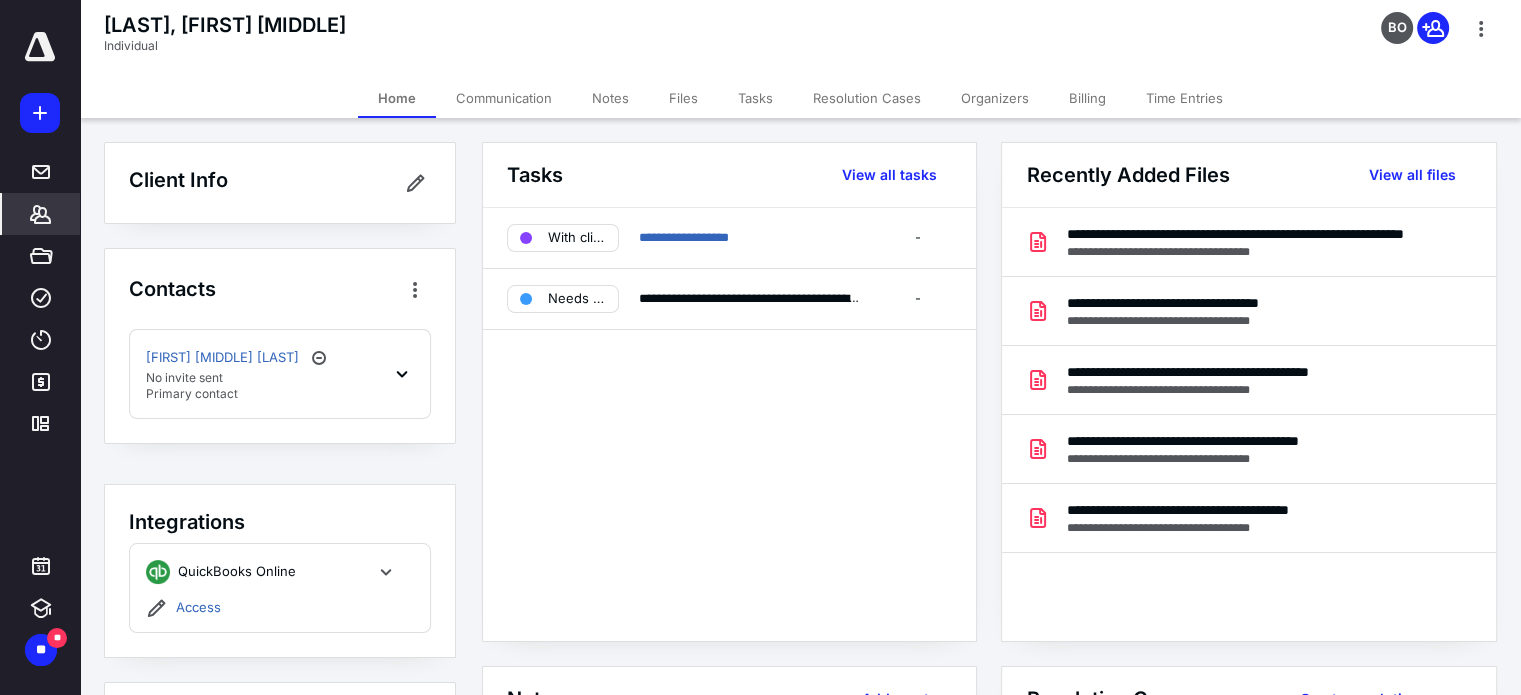 click on "Billing" at bounding box center (1087, 98) 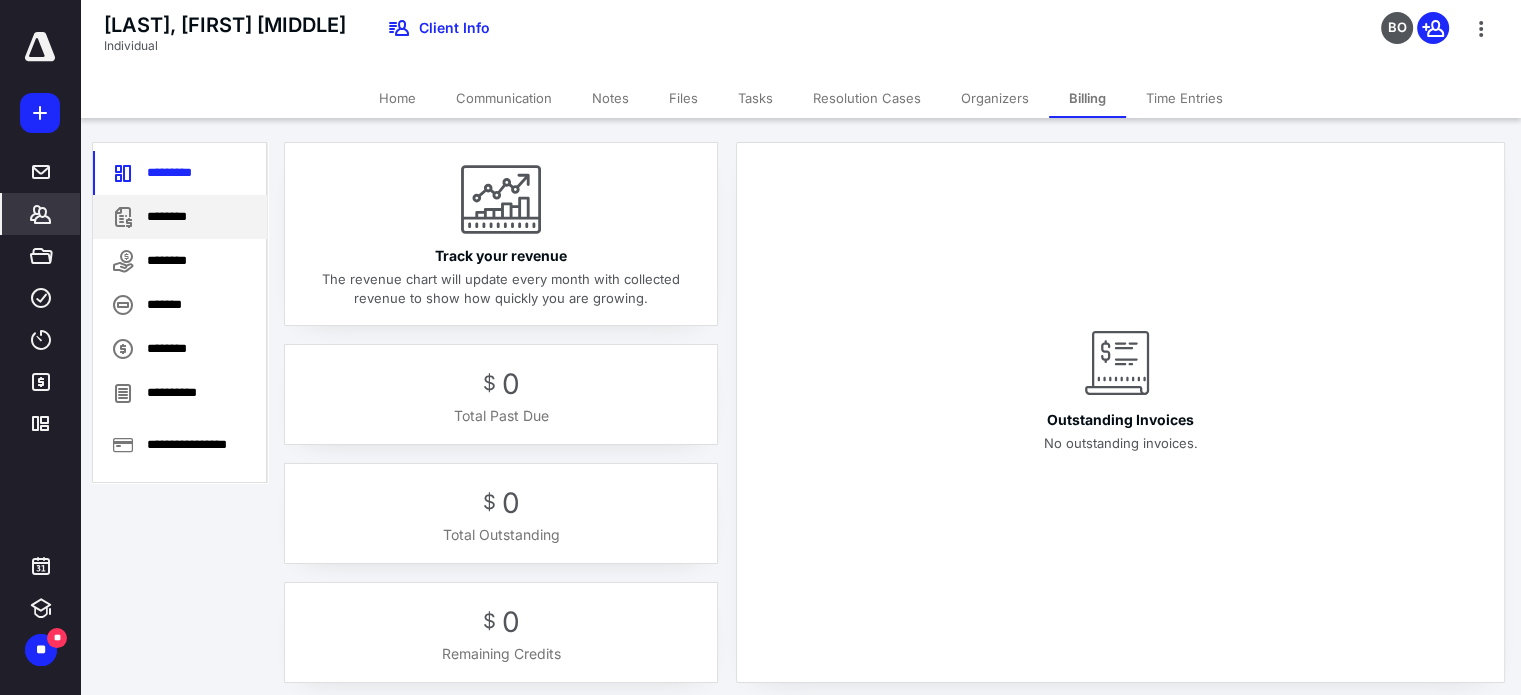 click on "********" at bounding box center (180, 217) 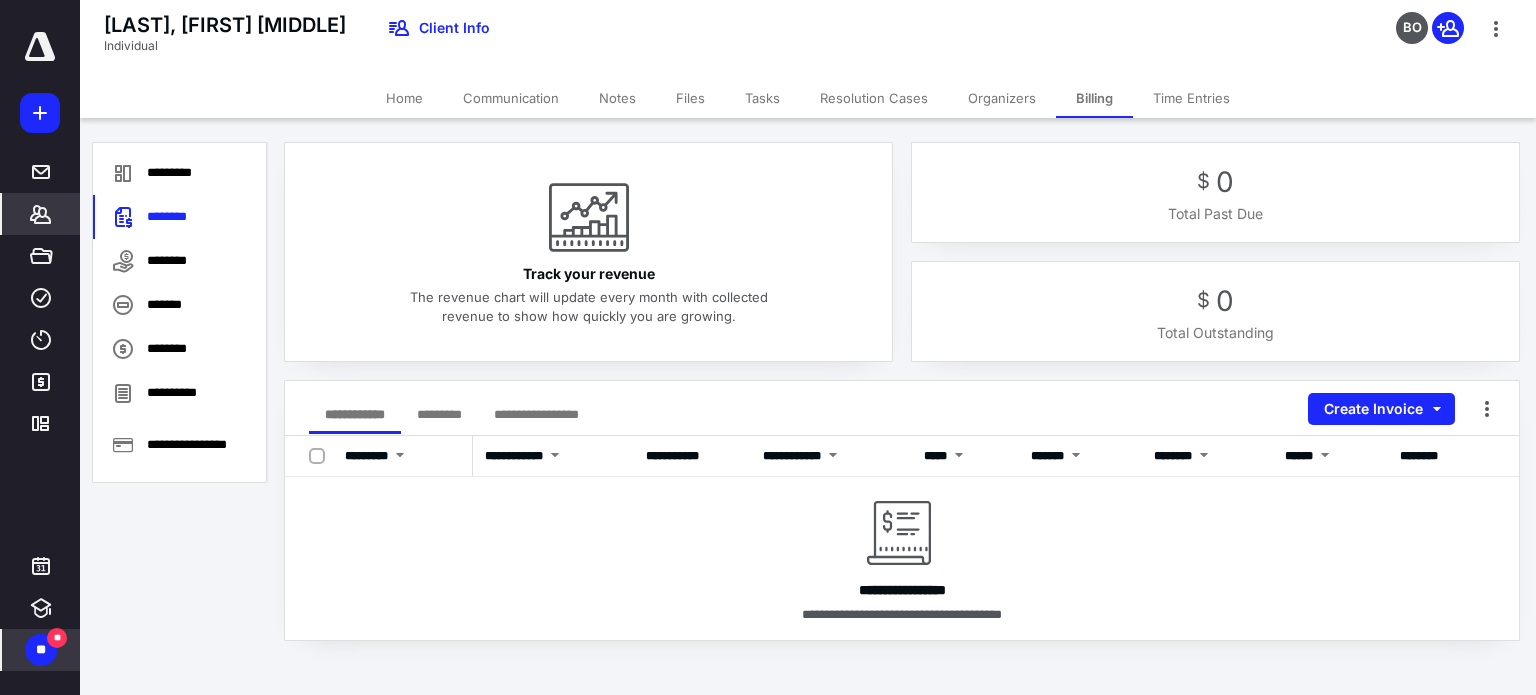 click on "**" at bounding box center [41, 650] 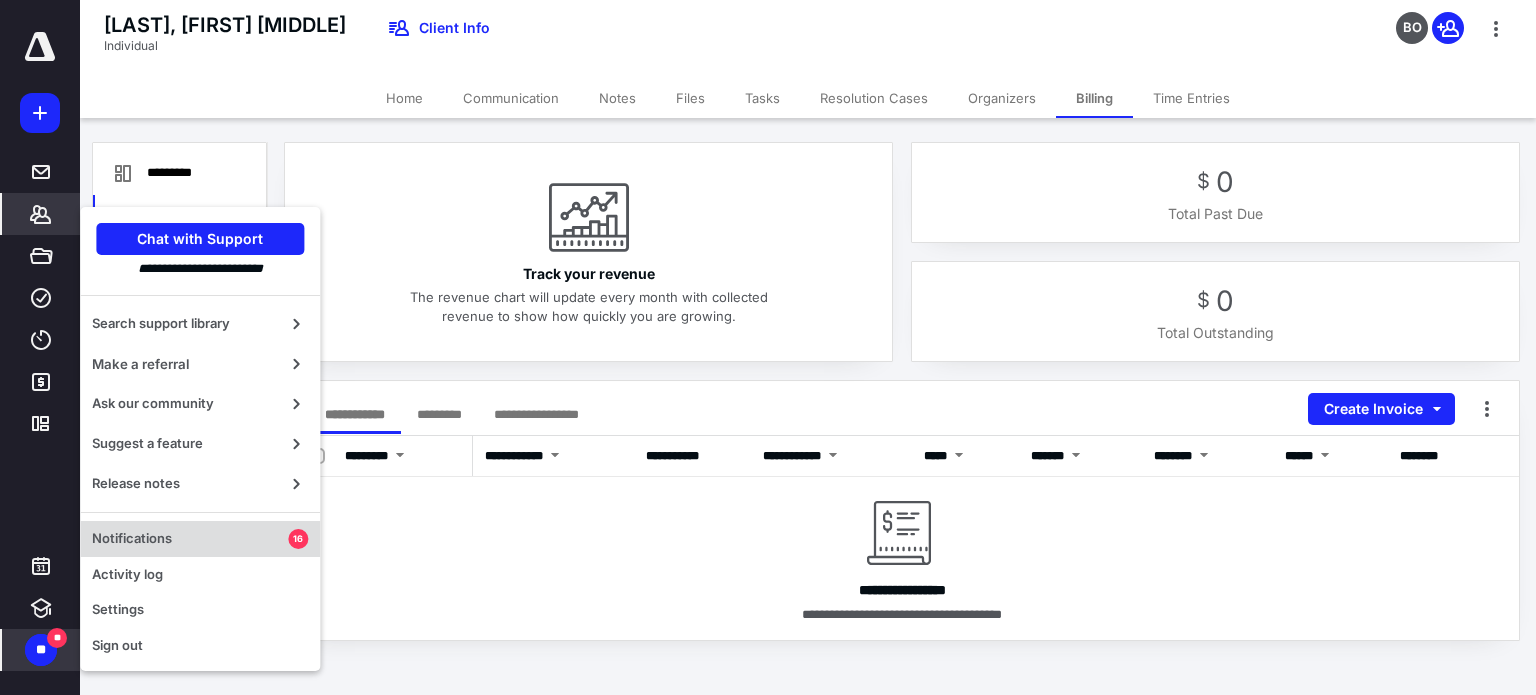 click on "Notifications 16" at bounding box center [200, 539] 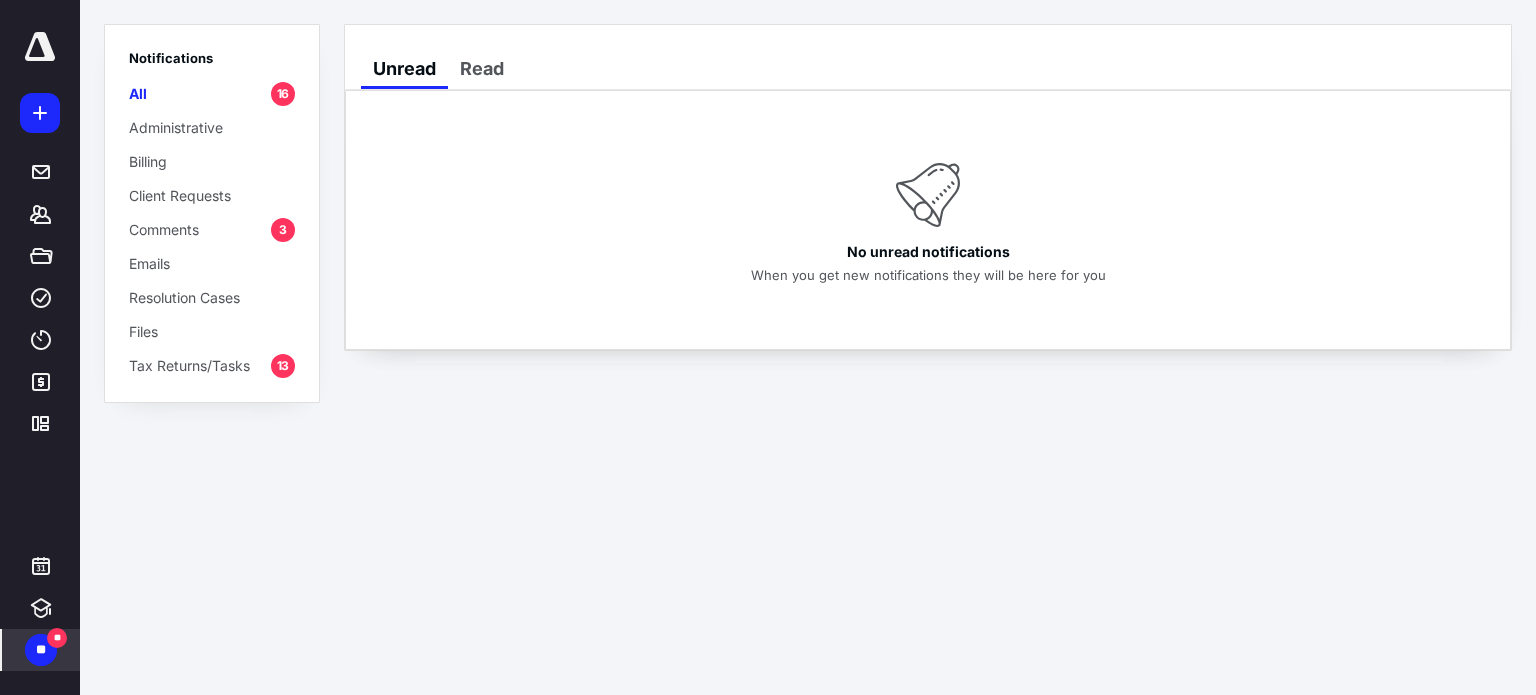click on "All 16" at bounding box center (212, 93) 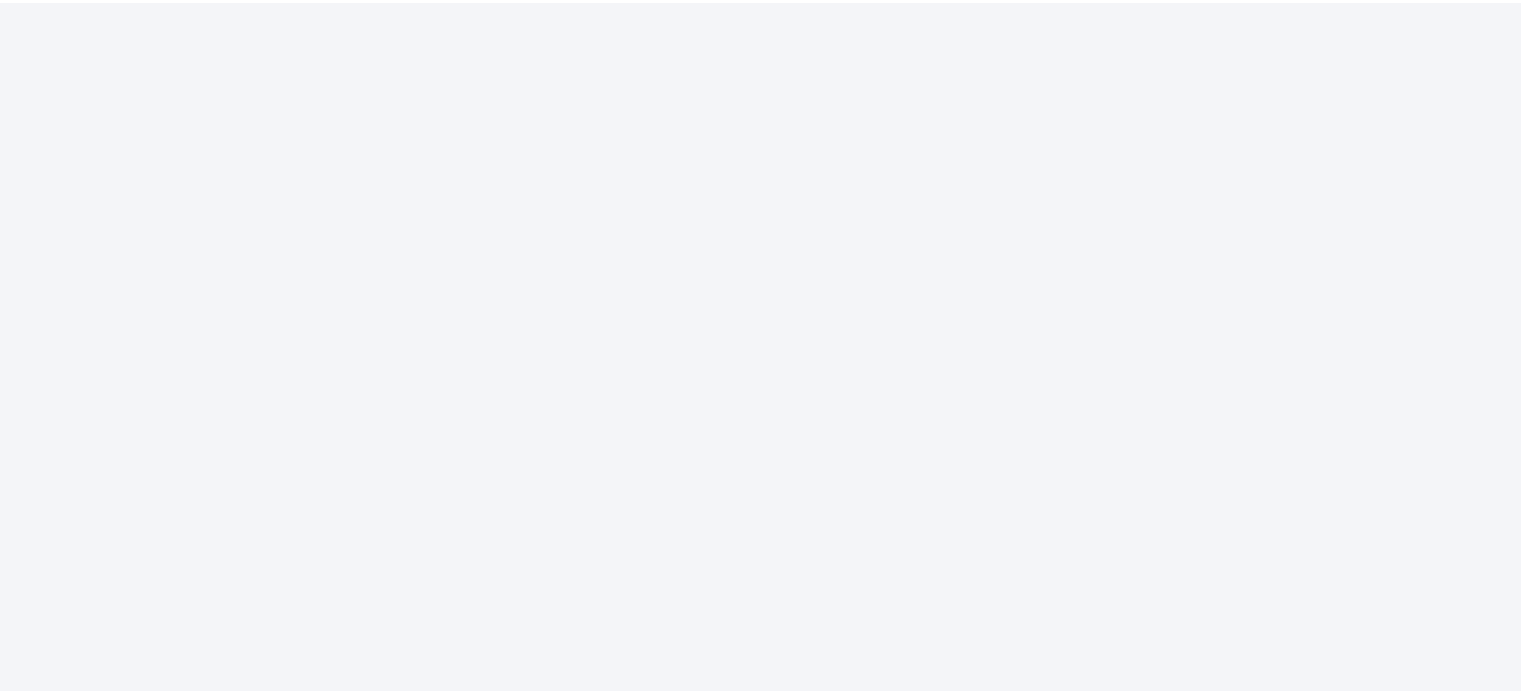 scroll, scrollTop: 0, scrollLeft: 0, axis: both 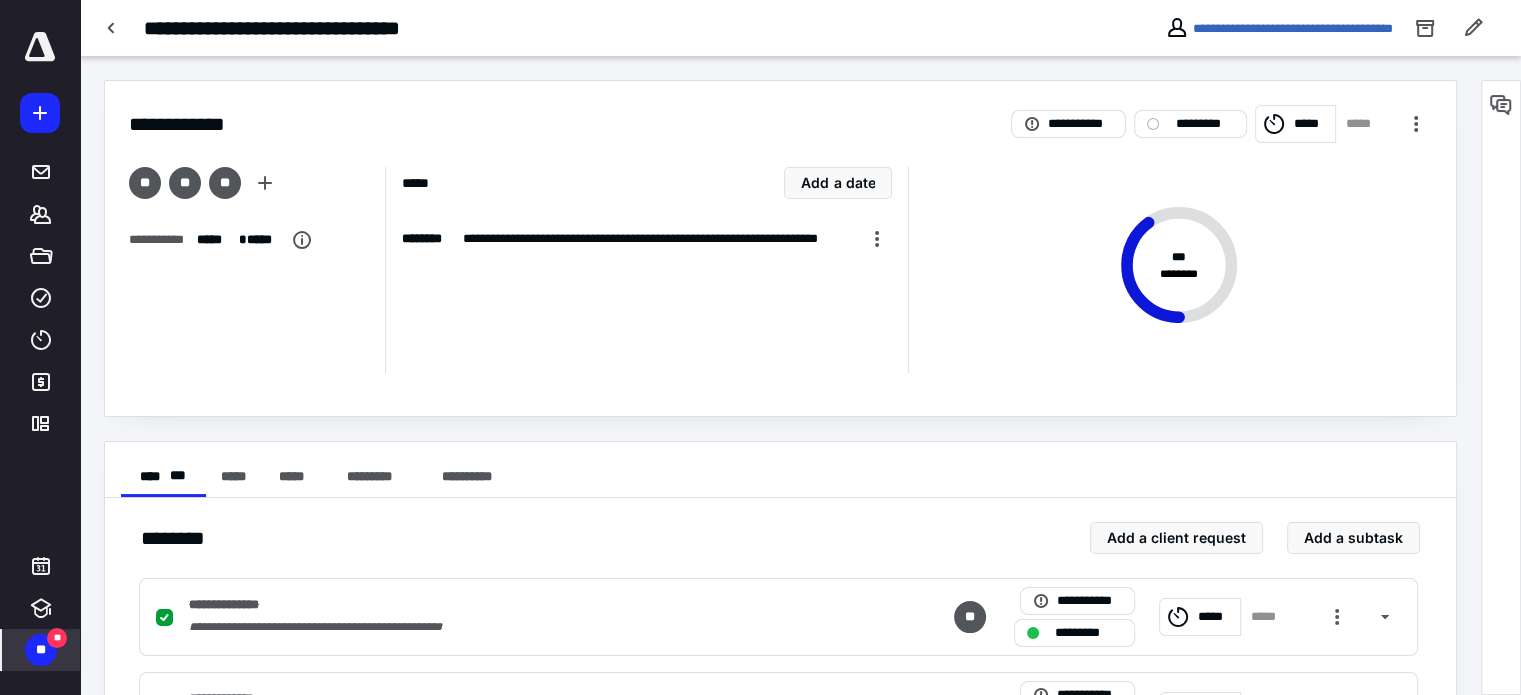 click on "**" at bounding box center (41, 650) 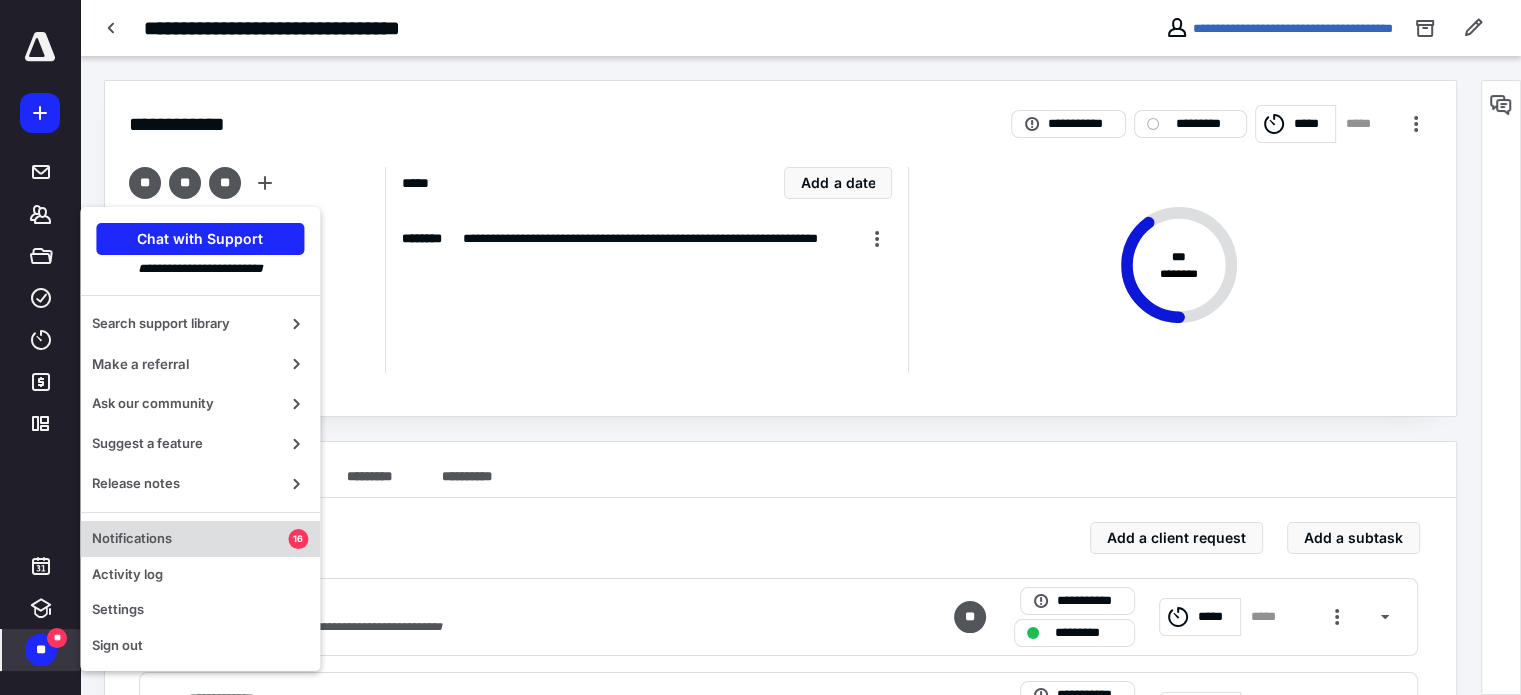 click on "Notifications" at bounding box center [190, 539] 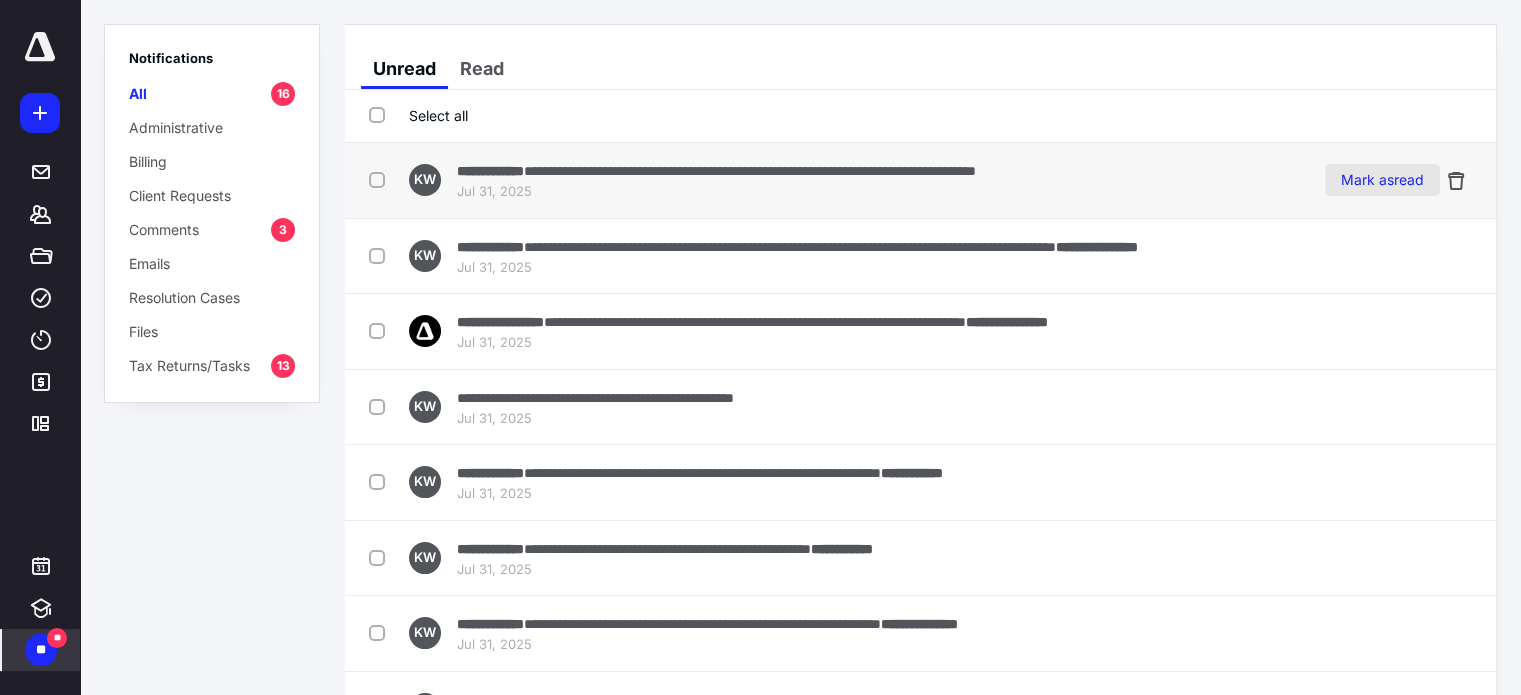 click on "Mark as  read" at bounding box center (1382, 180) 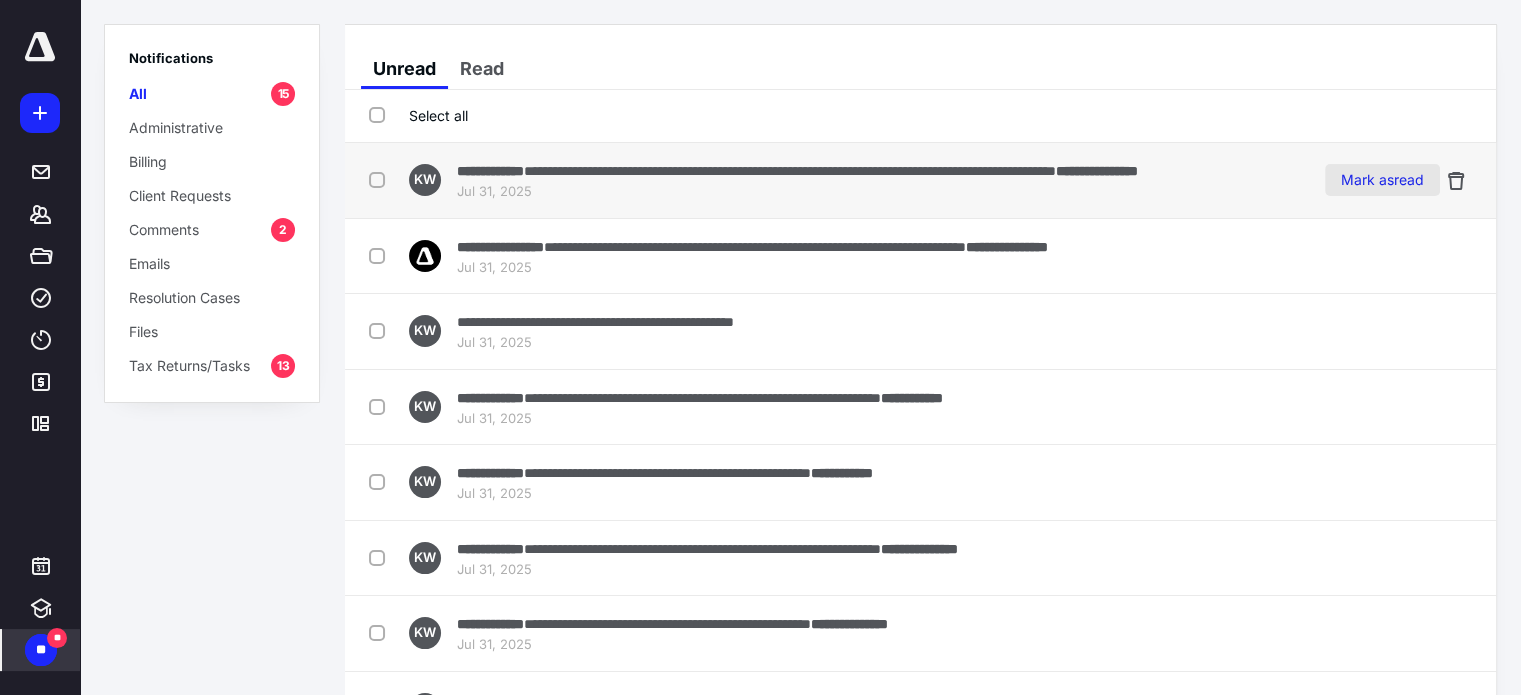 click on "Mark as  read" at bounding box center (1382, 180) 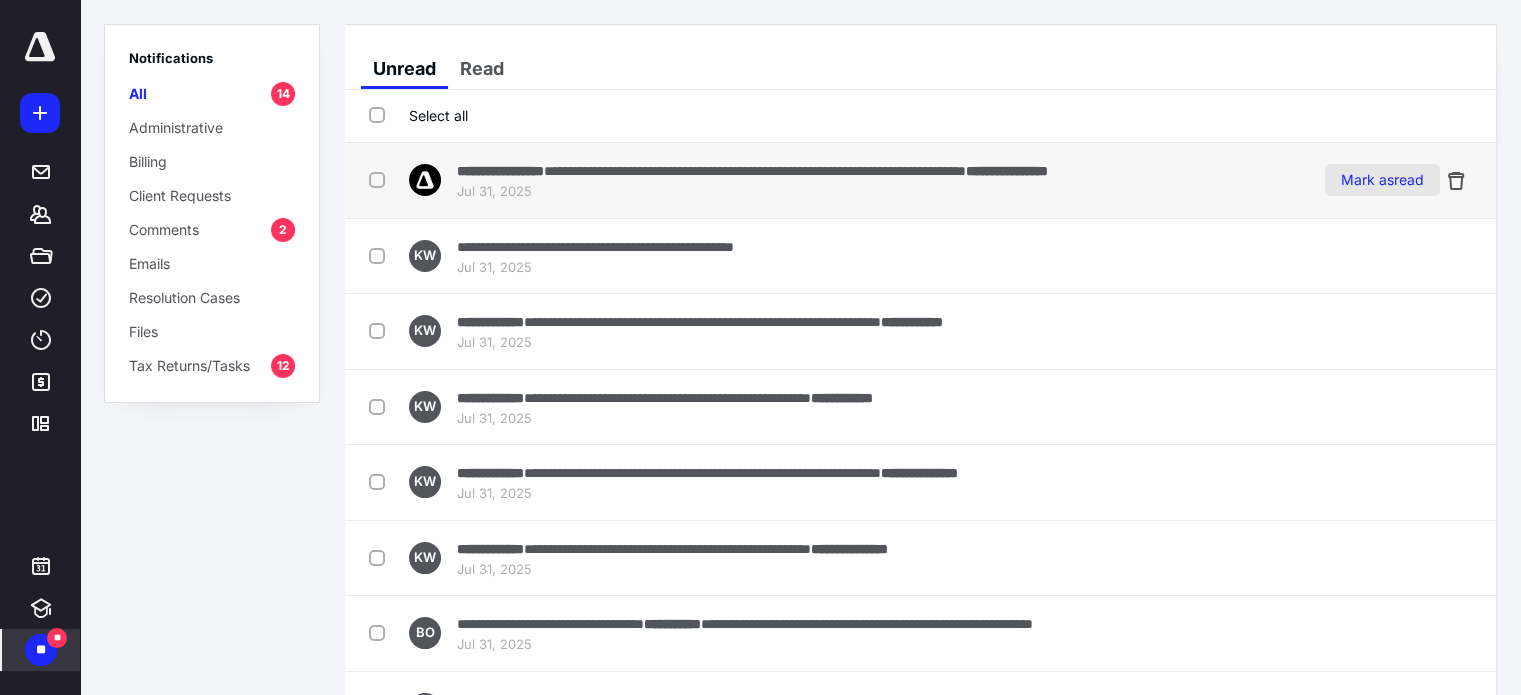 click on "Mark as  read" at bounding box center (1382, 180) 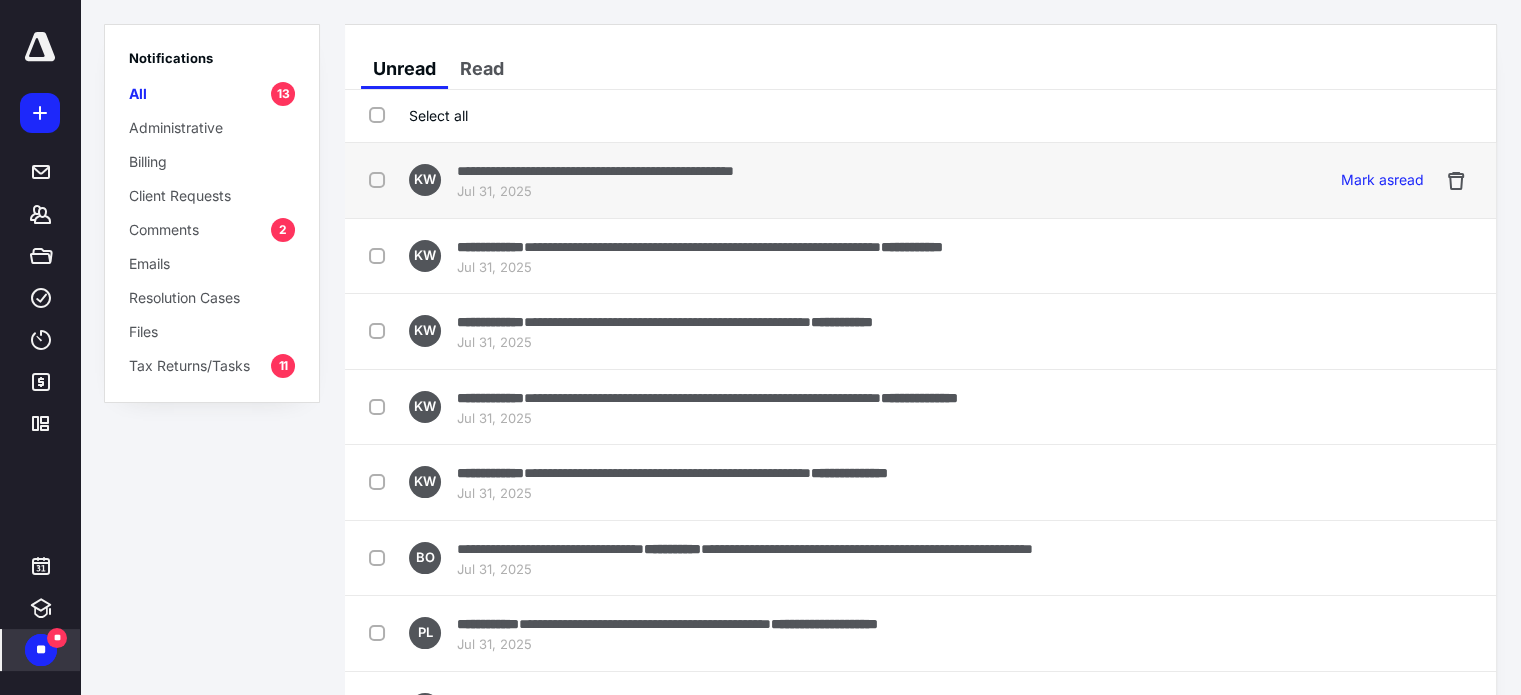 click on "**********" at bounding box center [810, 180] 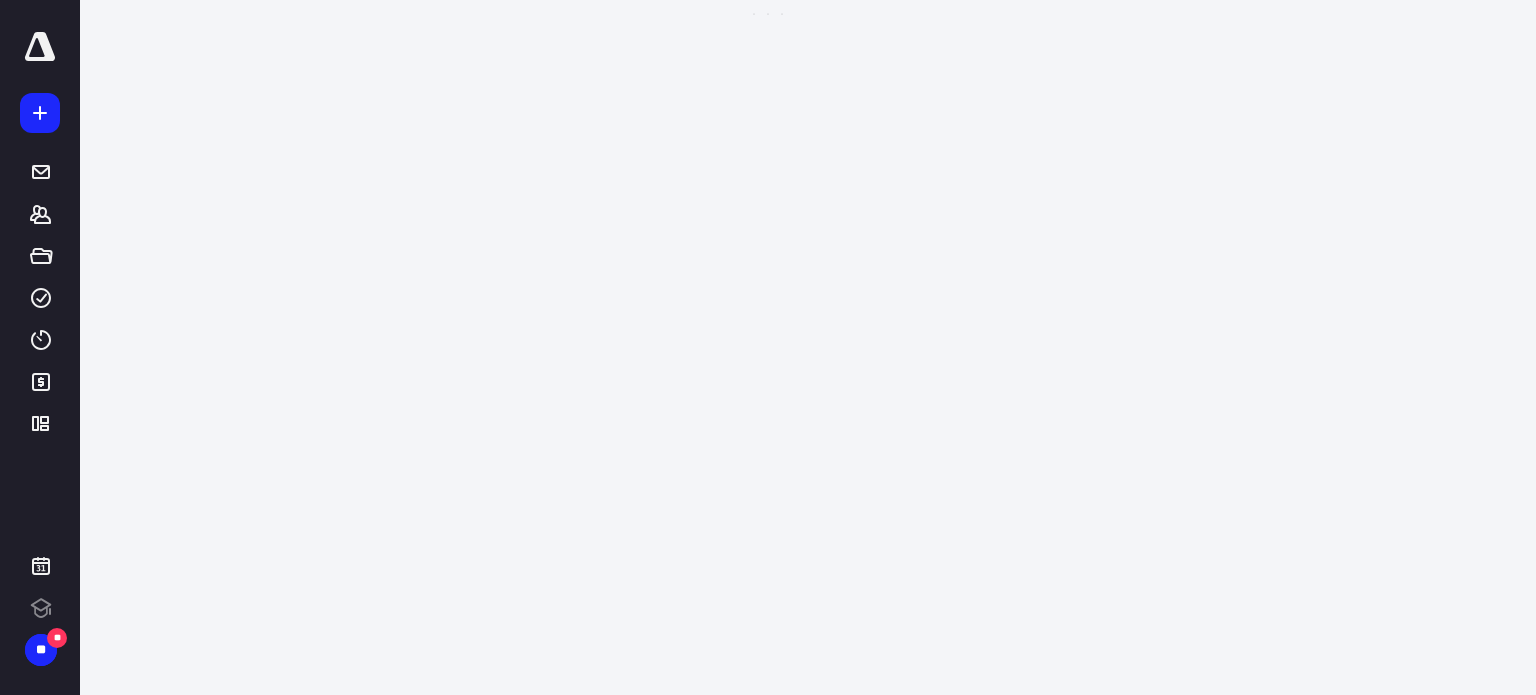 scroll, scrollTop: 0, scrollLeft: 0, axis: both 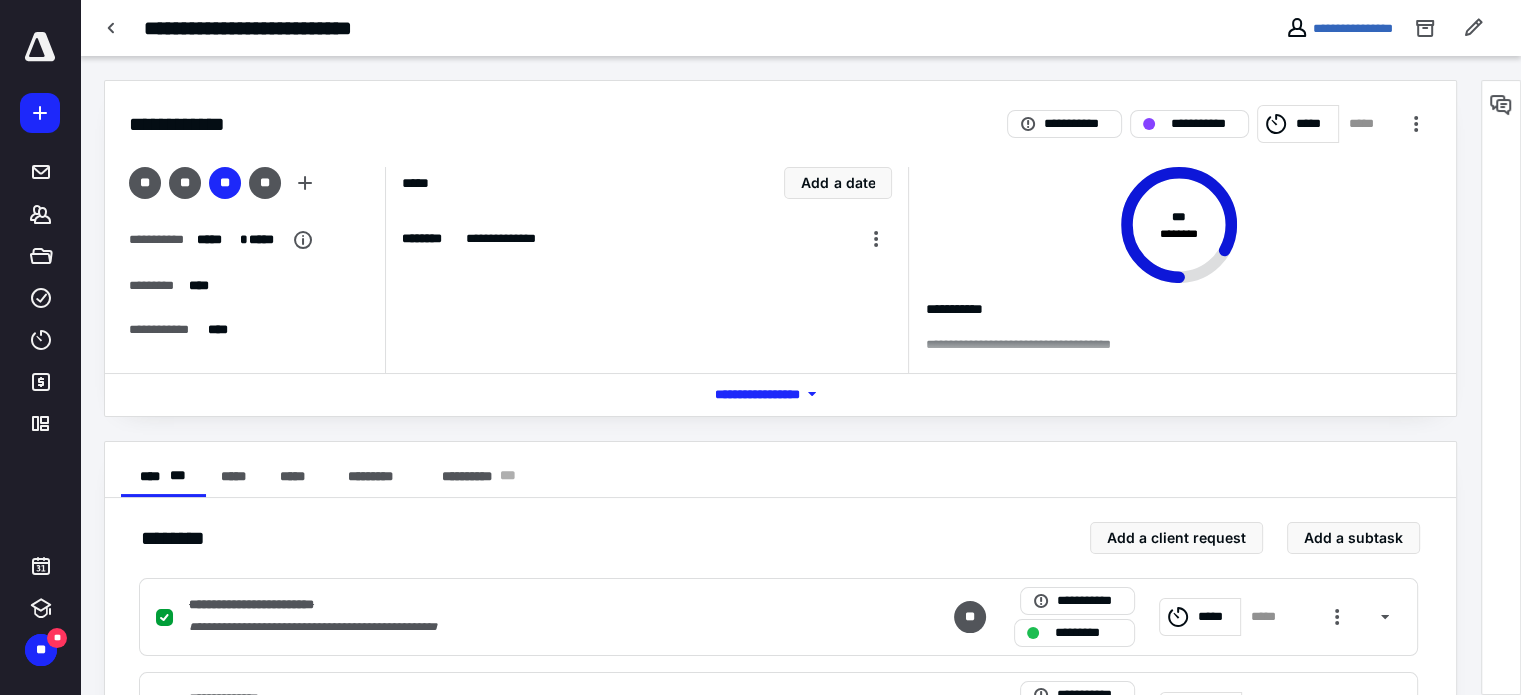 click on "*** **** *******" at bounding box center (781, 394) 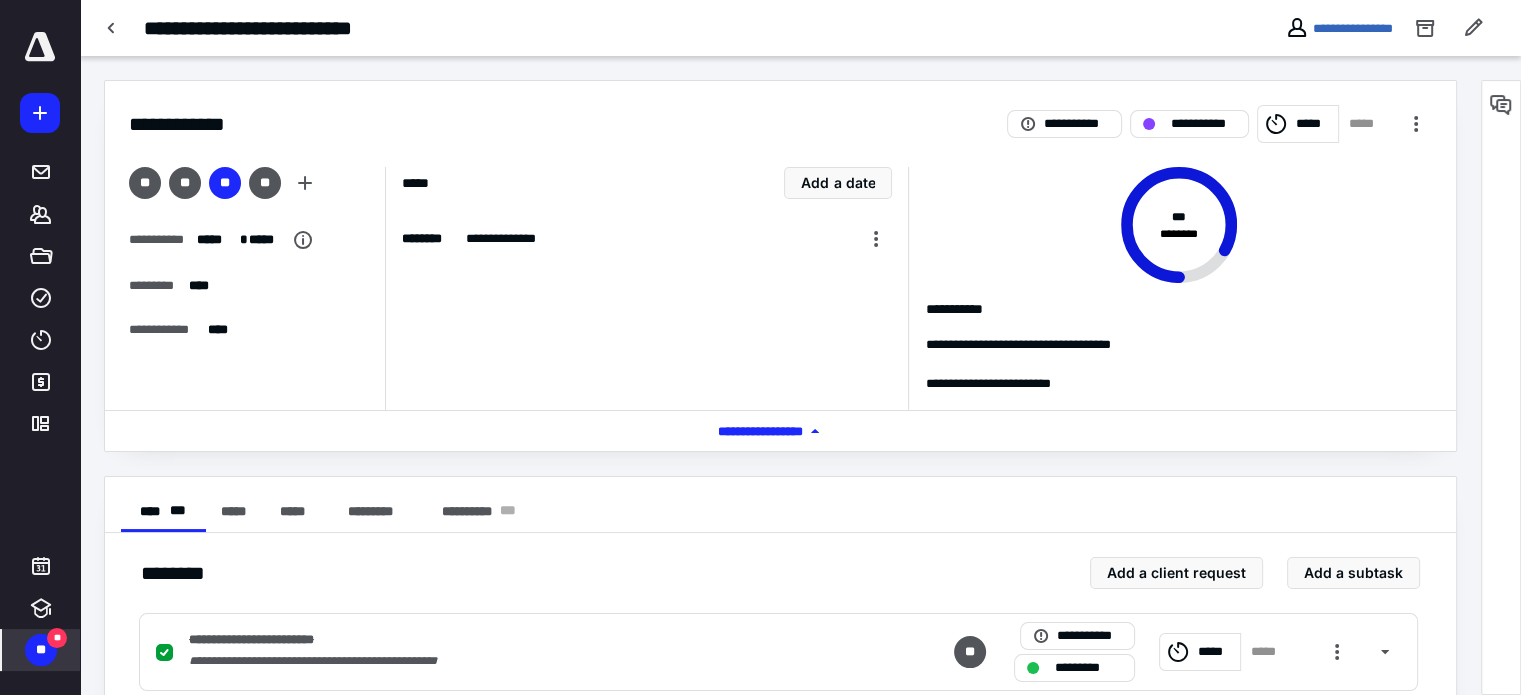 click on "**" at bounding box center [41, 650] 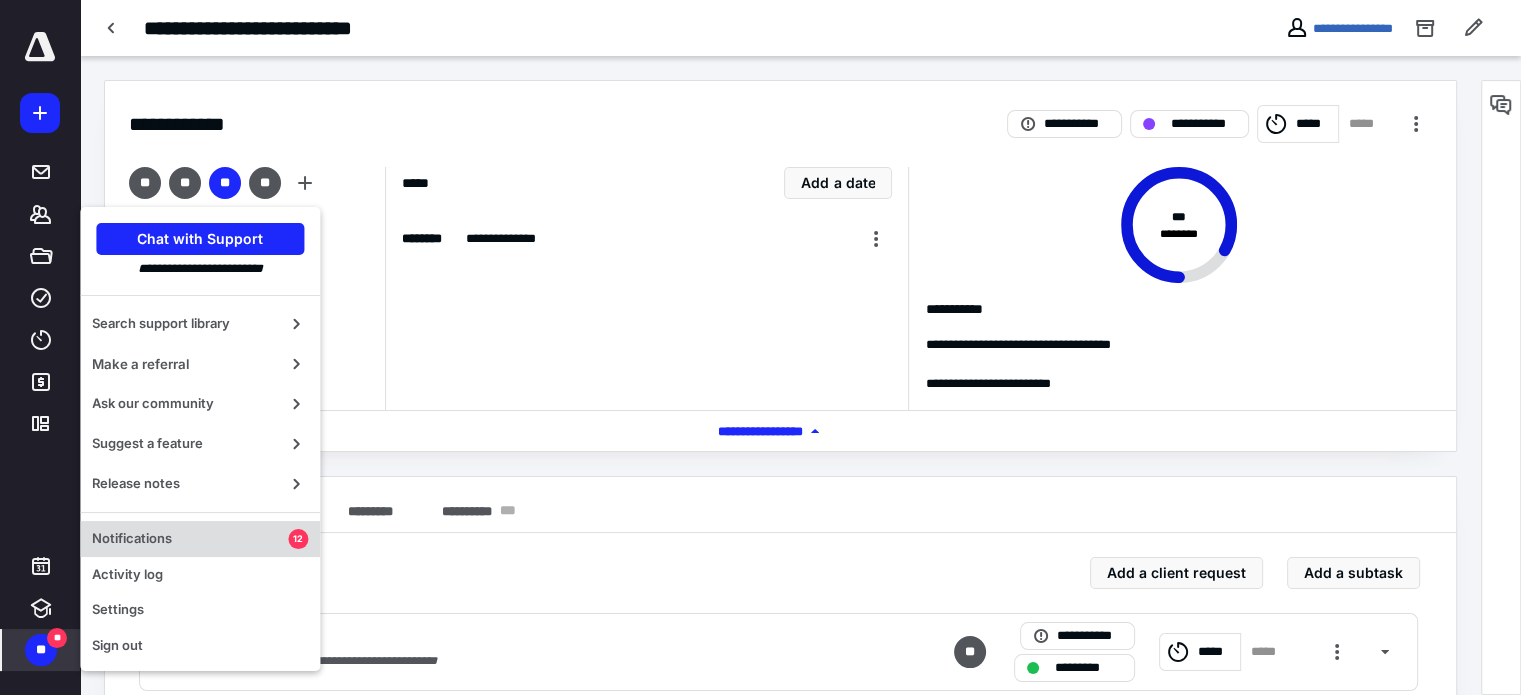 click on "Notifications" at bounding box center [190, 539] 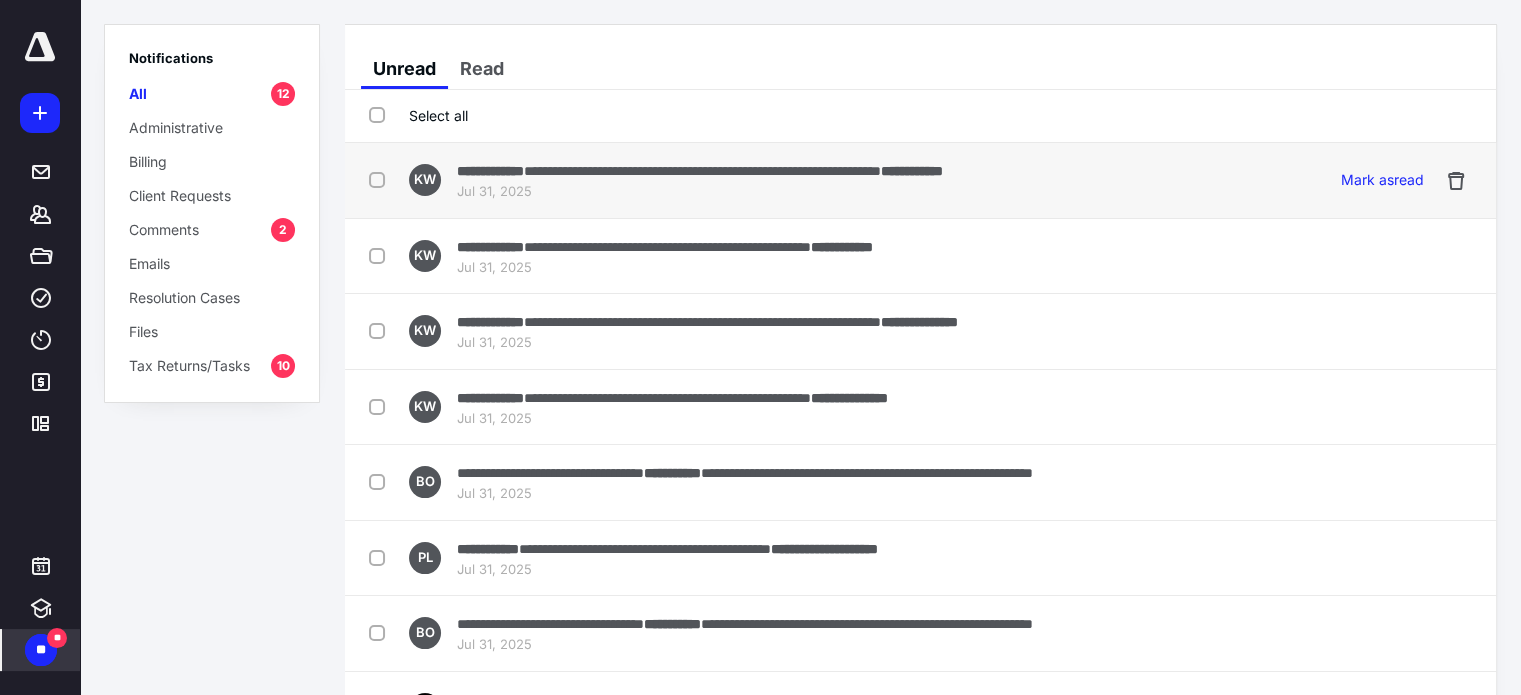 click on "**********" at bounding box center [810, 180] 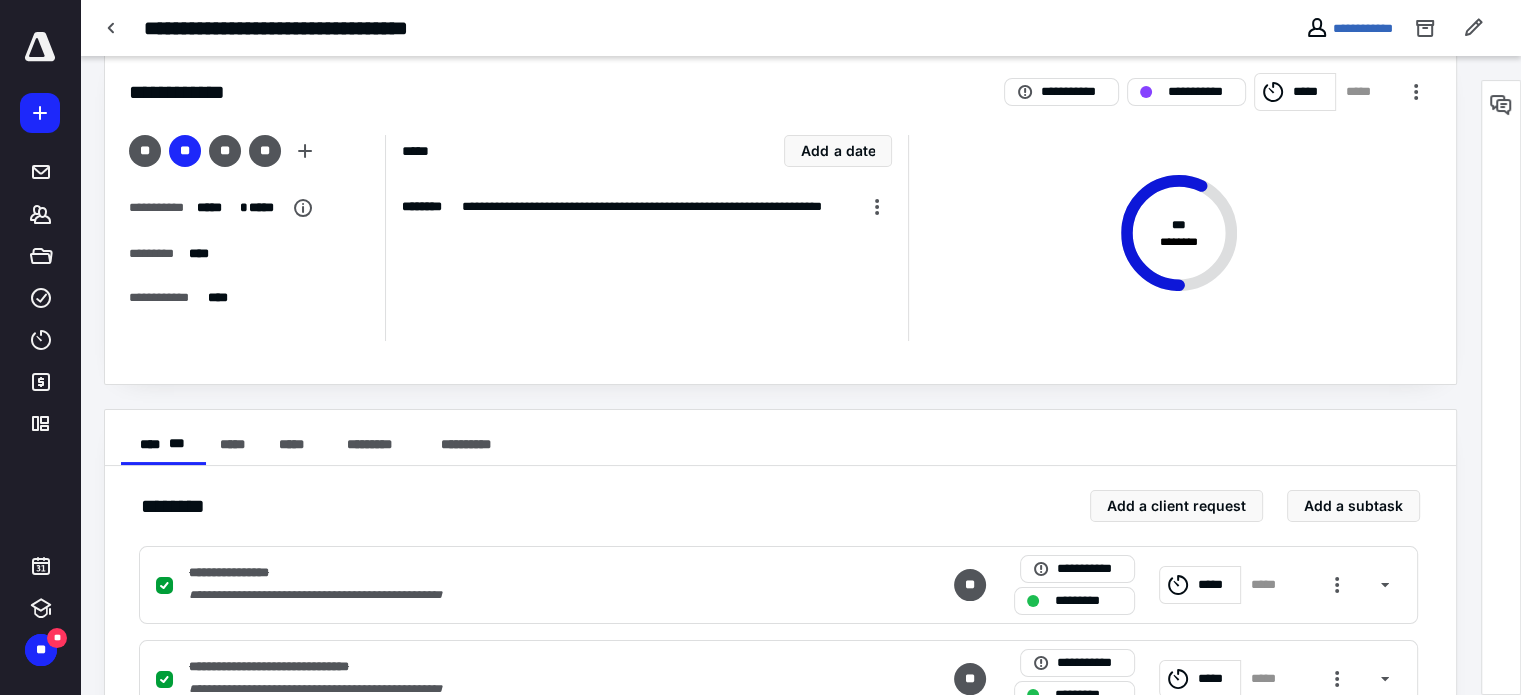scroll, scrollTop: 0, scrollLeft: 0, axis: both 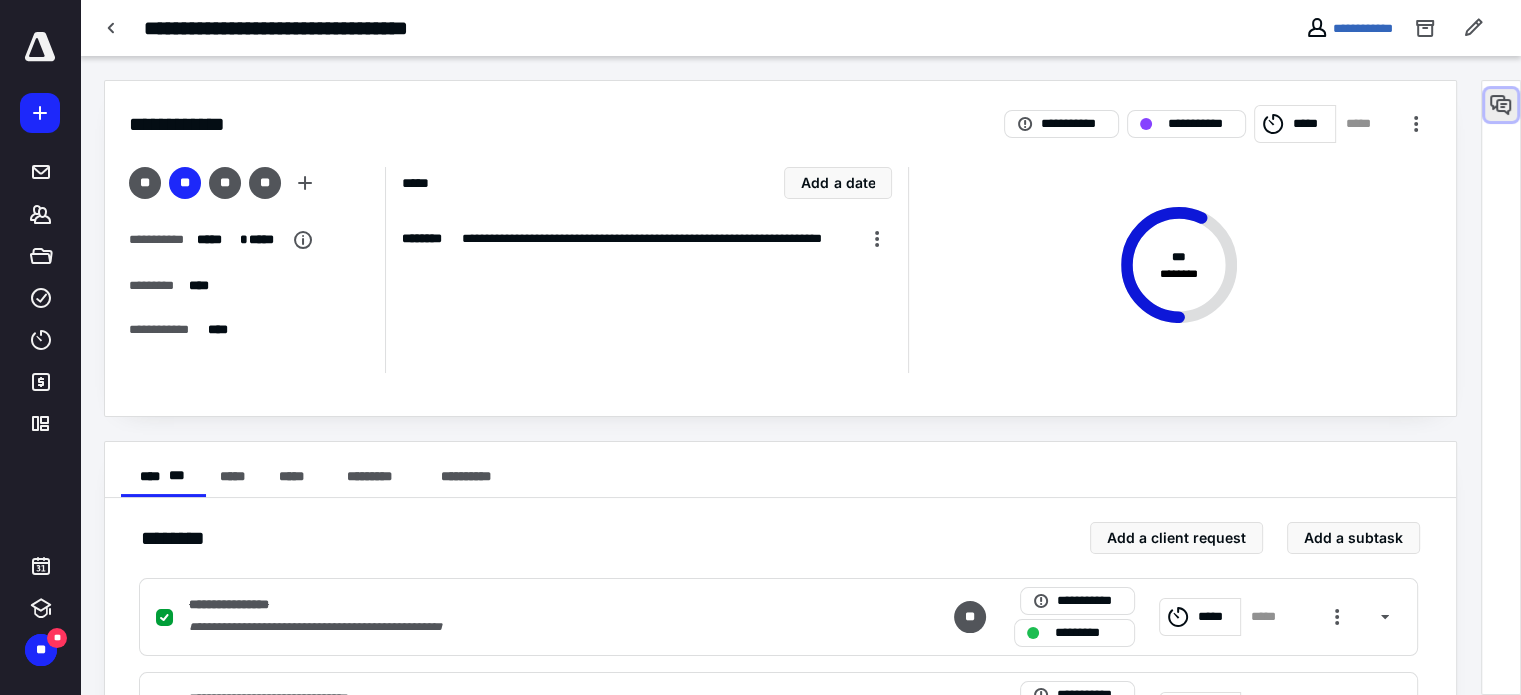 click at bounding box center (1501, 105) 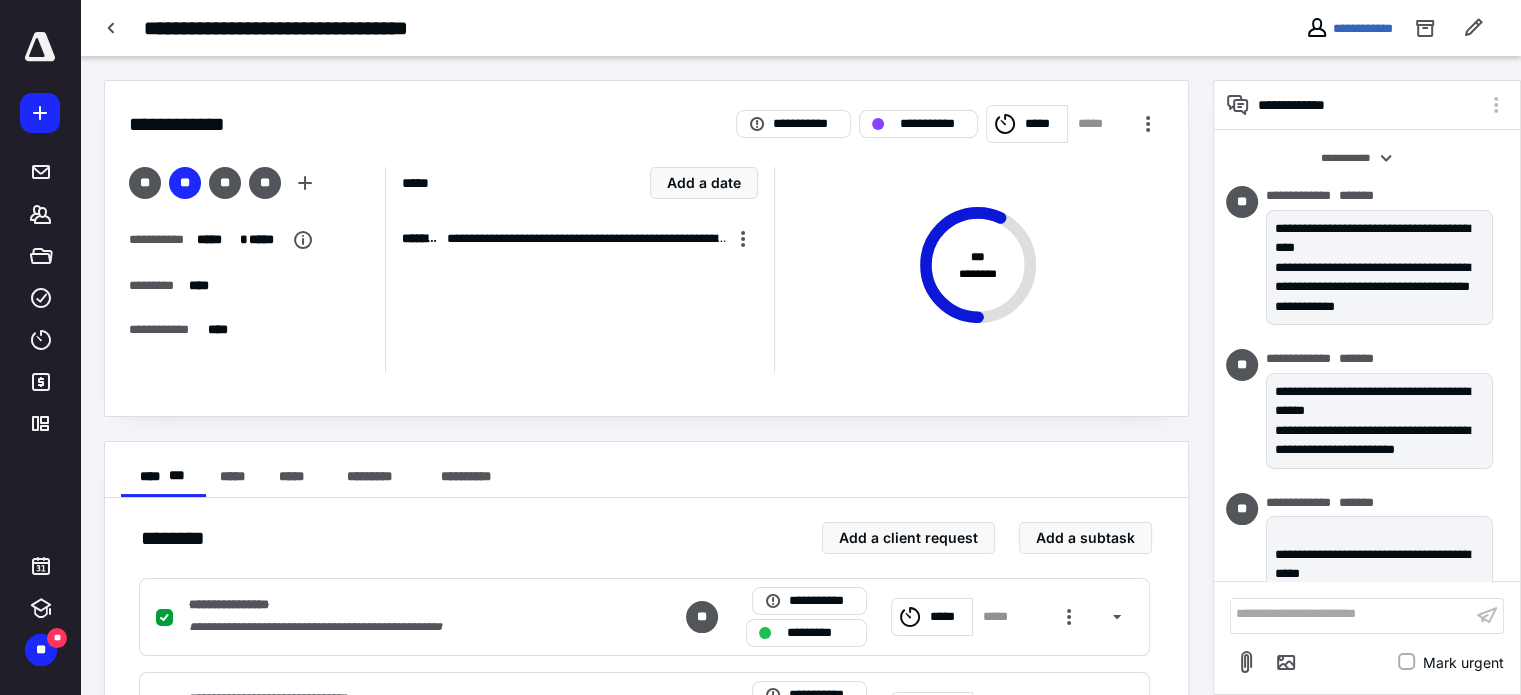 scroll, scrollTop: 87, scrollLeft: 0, axis: vertical 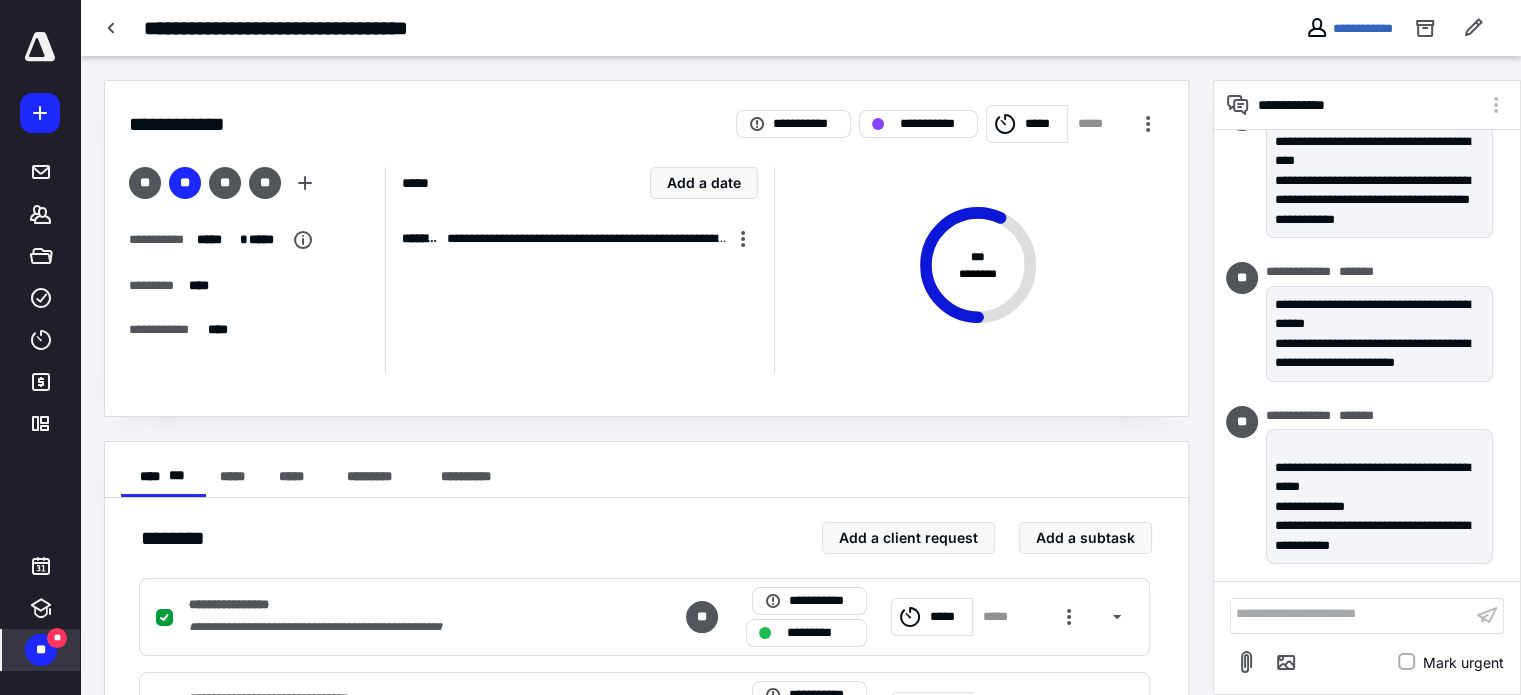 click on "**" at bounding box center (41, 650) 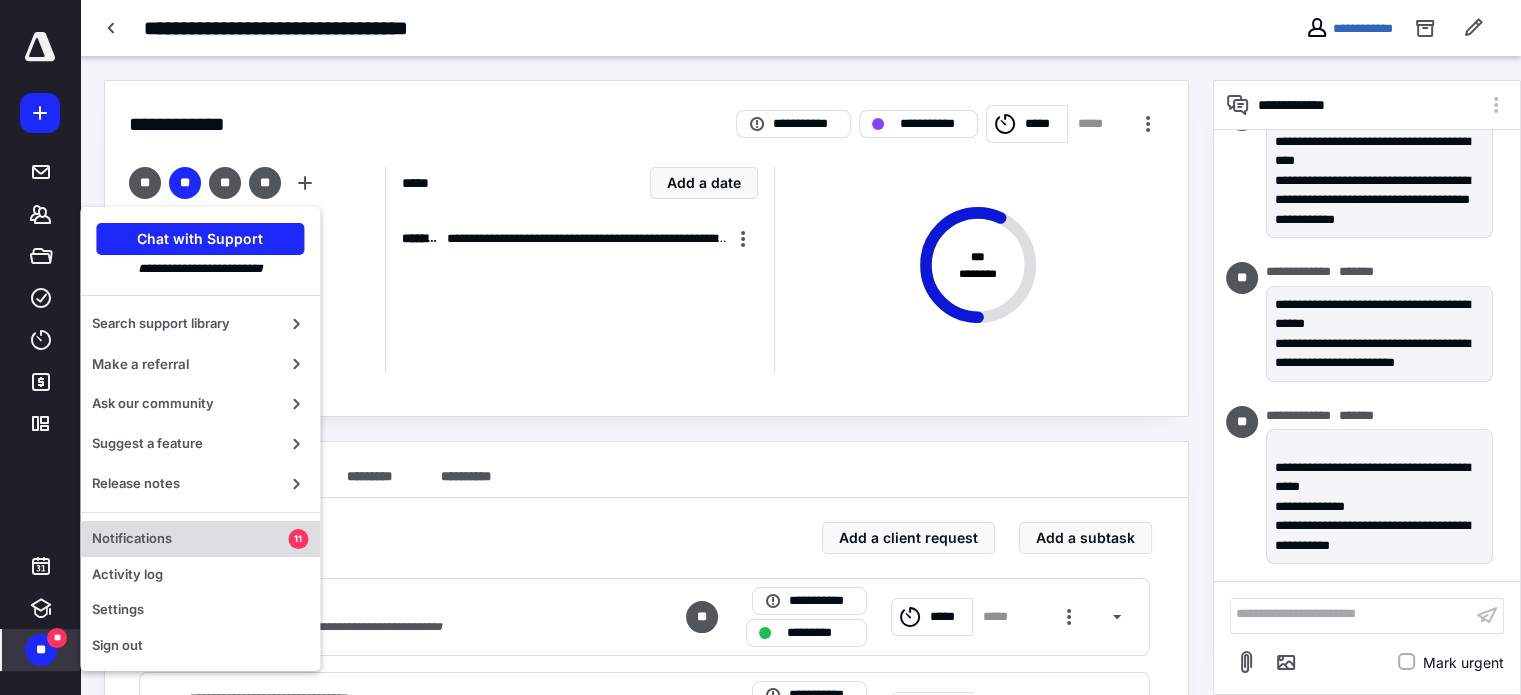 click on "Notifications" at bounding box center [190, 539] 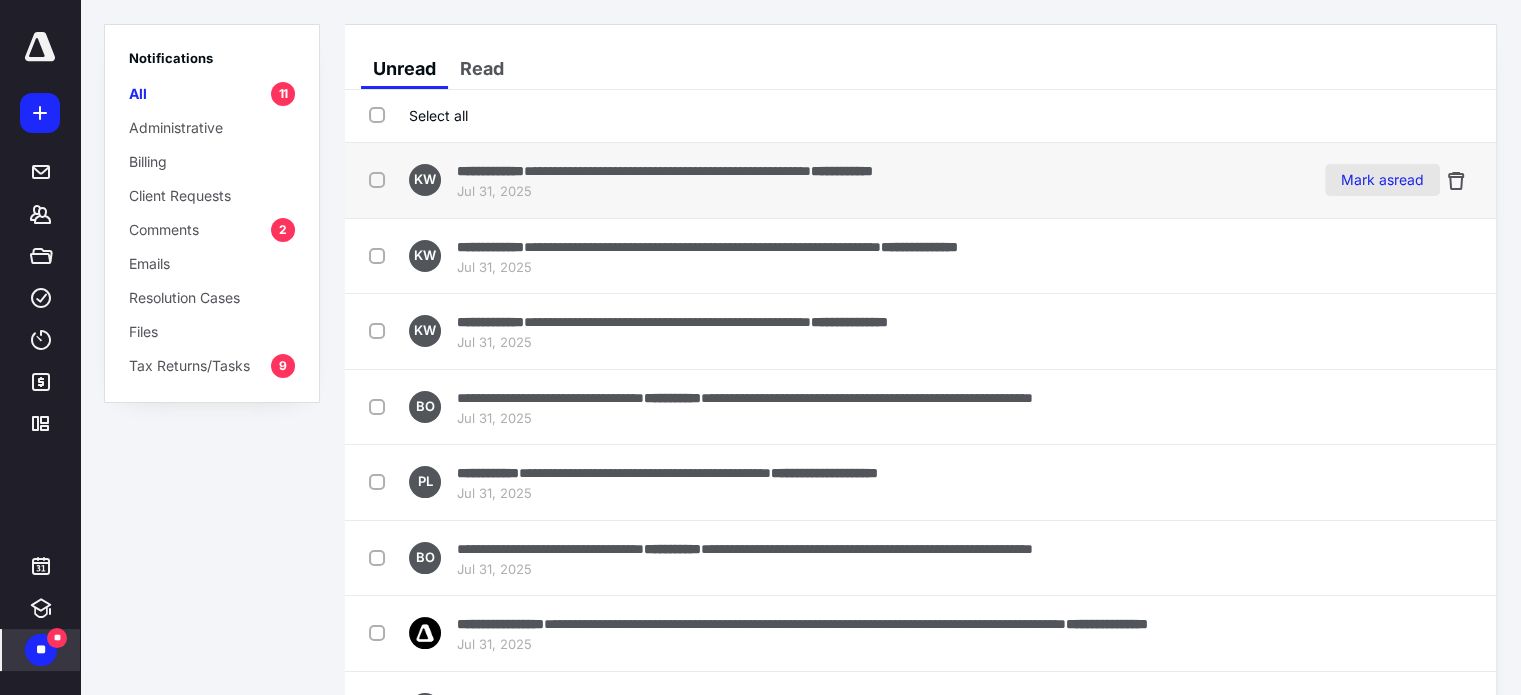 click on "Mark as  read" at bounding box center (1382, 180) 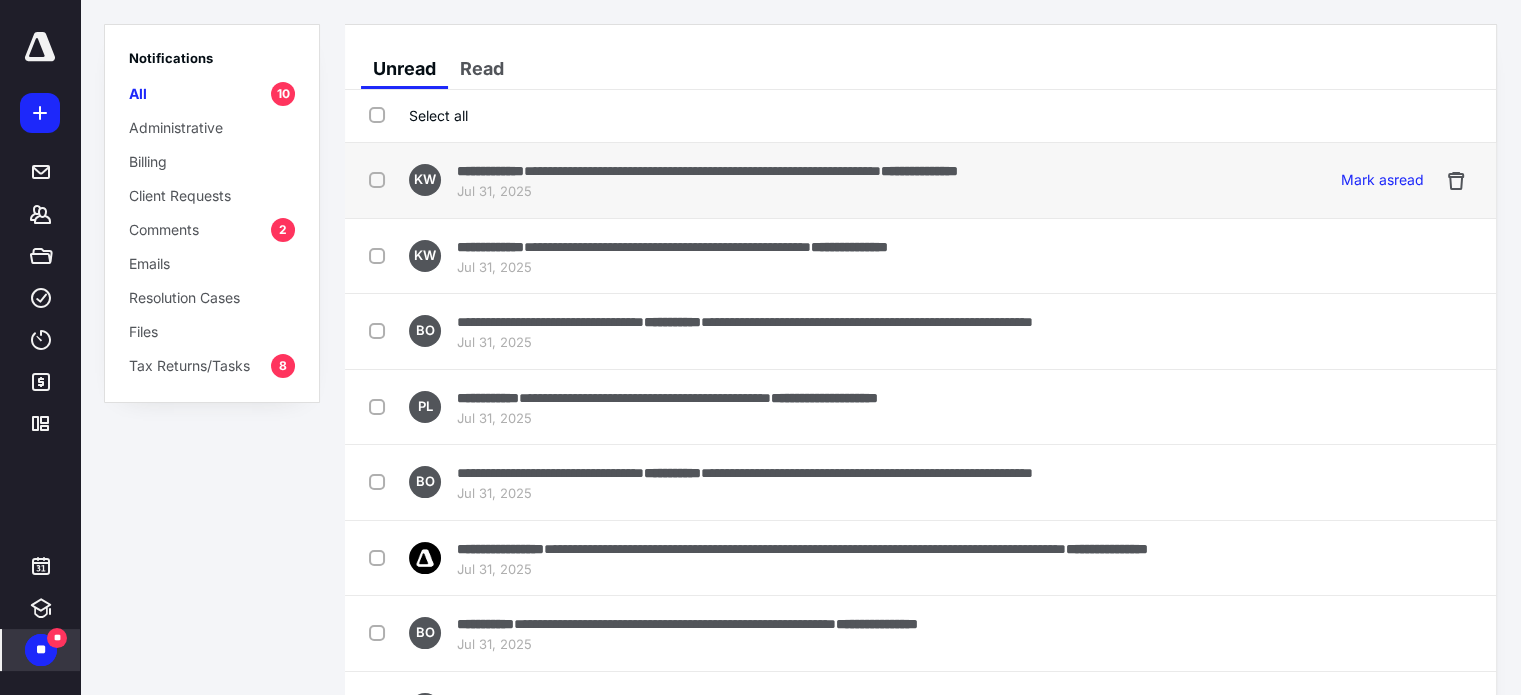 click on "**********" at bounding box center (810, 180) 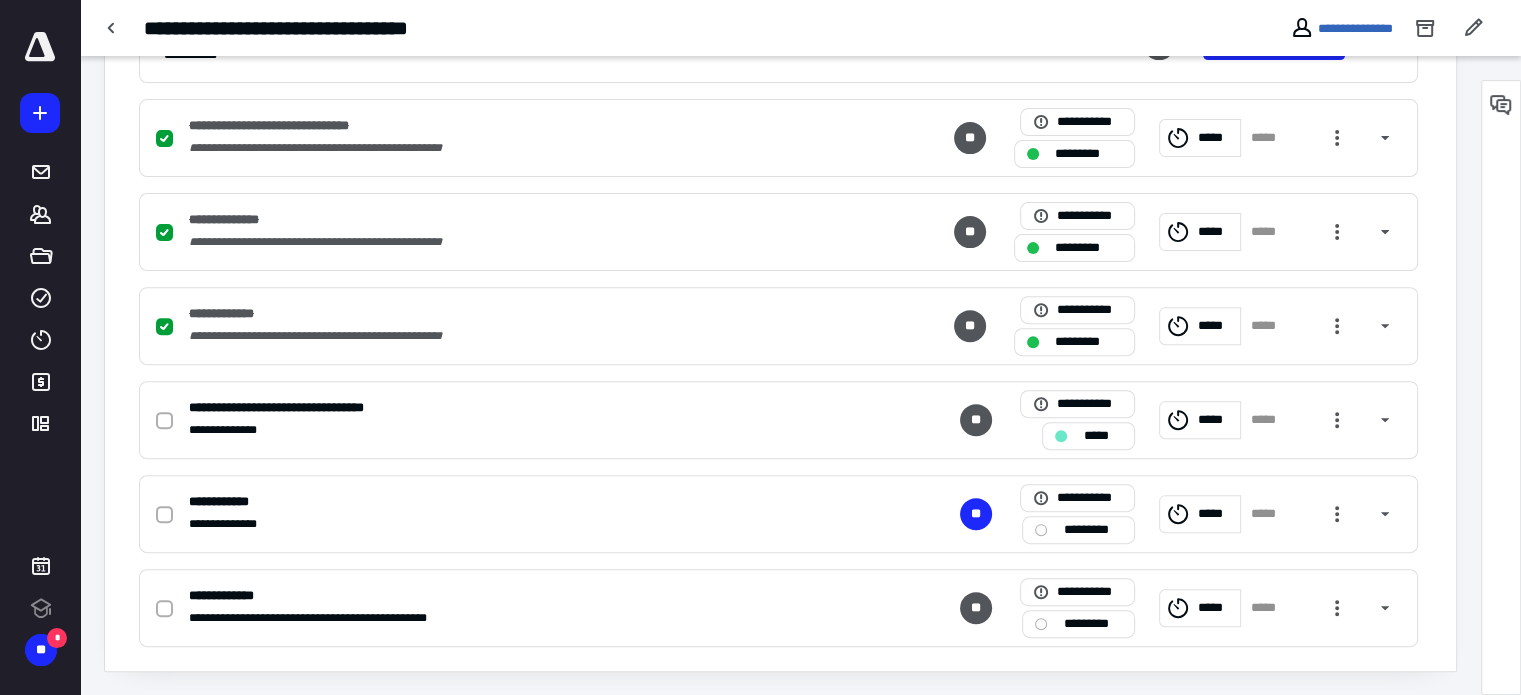 scroll, scrollTop: 0, scrollLeft: 0, axis: both 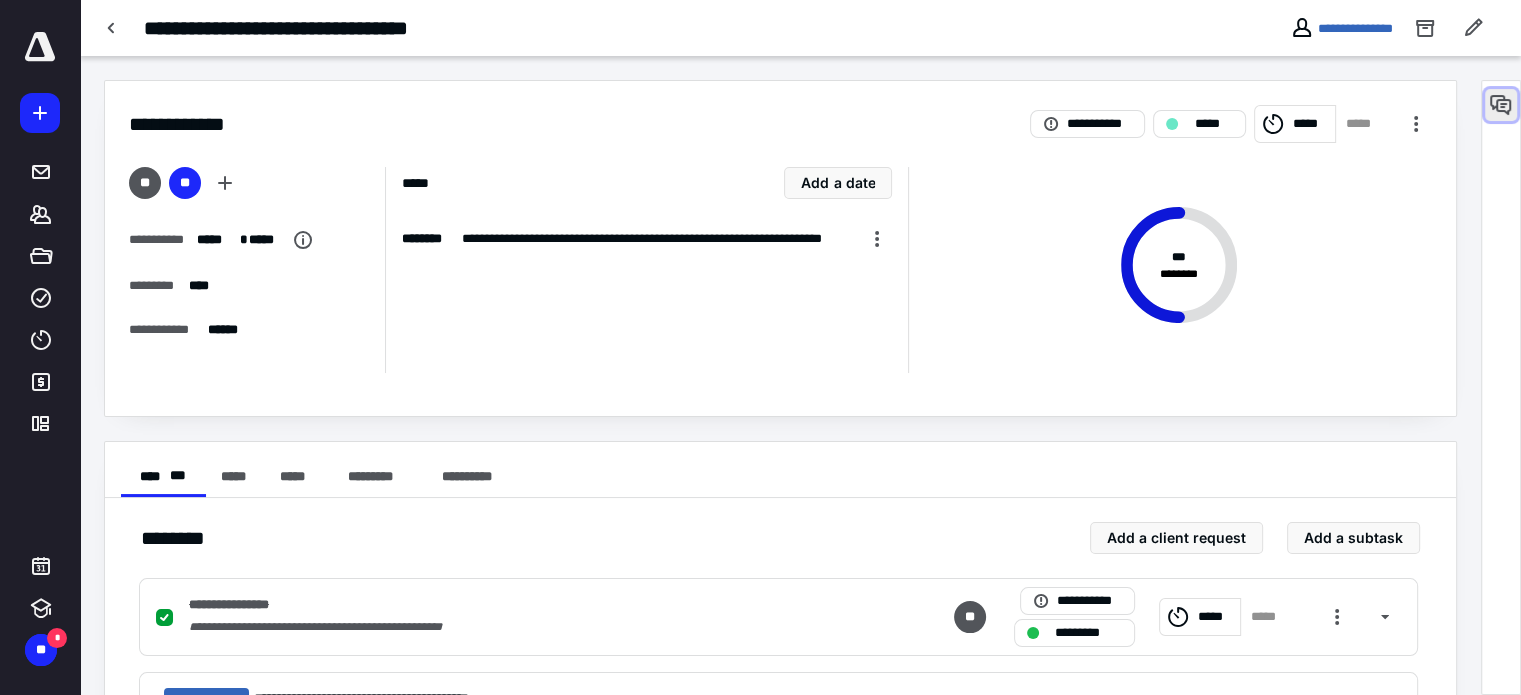 click at bounding box center (1501, 105) 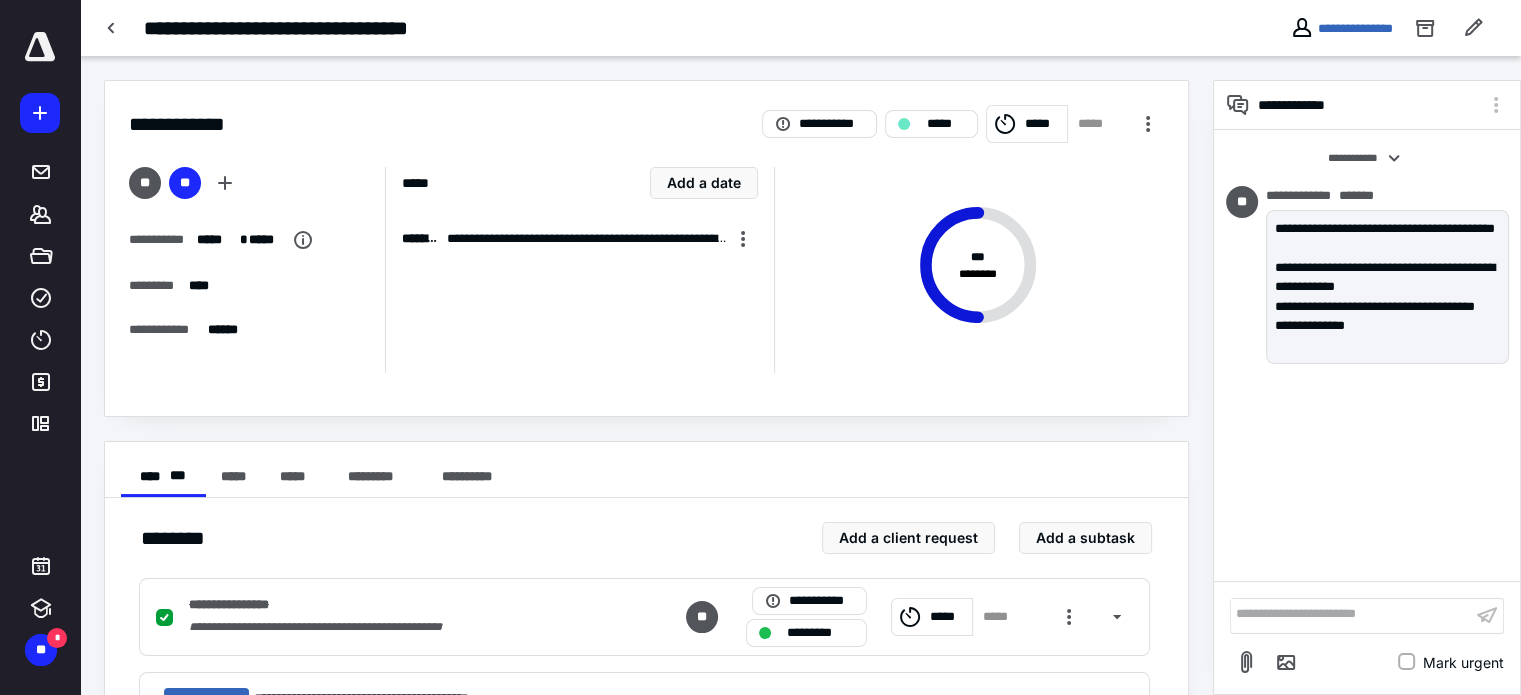 scroll, scrollTop: 32, scrollLeft: 0, axis: vertical 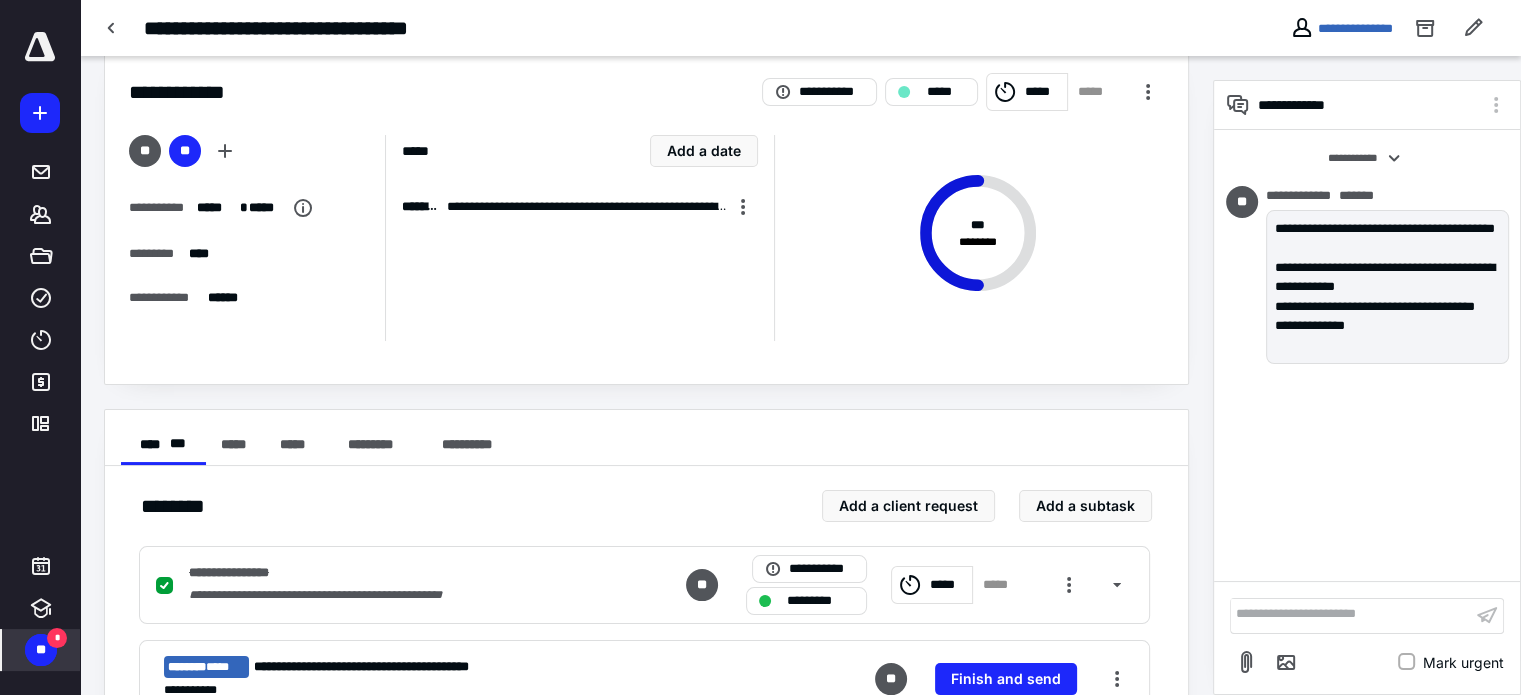 click on "**" at bounding box center [41, 650] 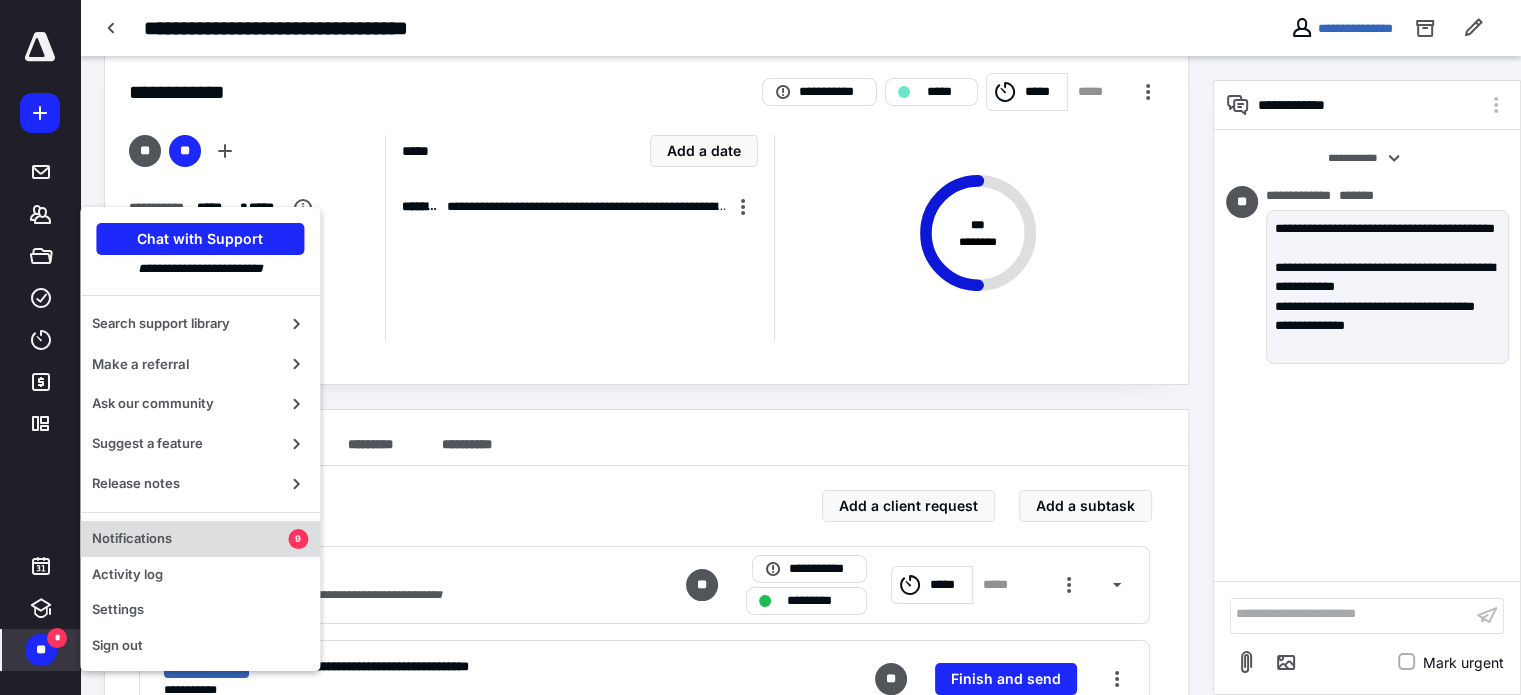 click on "Notifications" at bounding box center (190, 539) 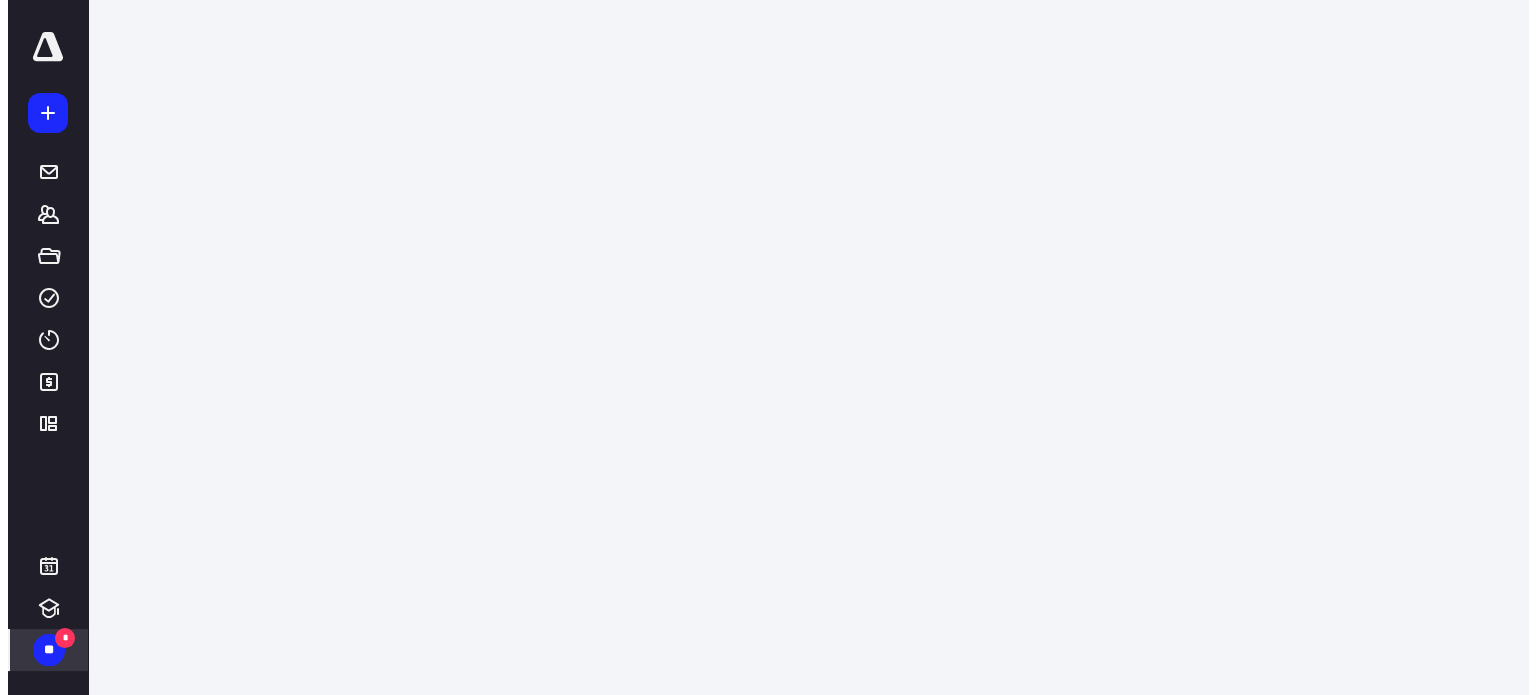 scroll, scrollTop: 0, scrollLeft: 0, axis: both 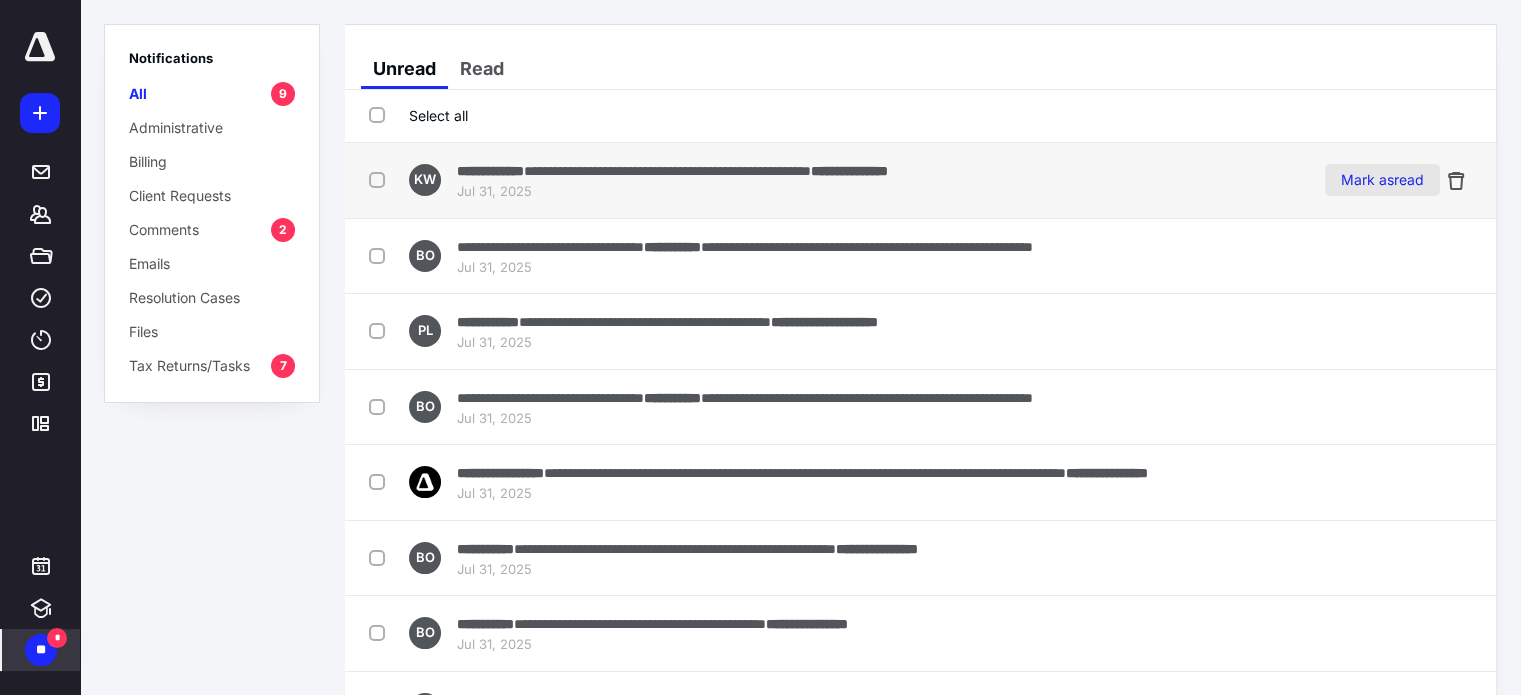 click on "Mark as  read" at bounding box center [1382, 180] 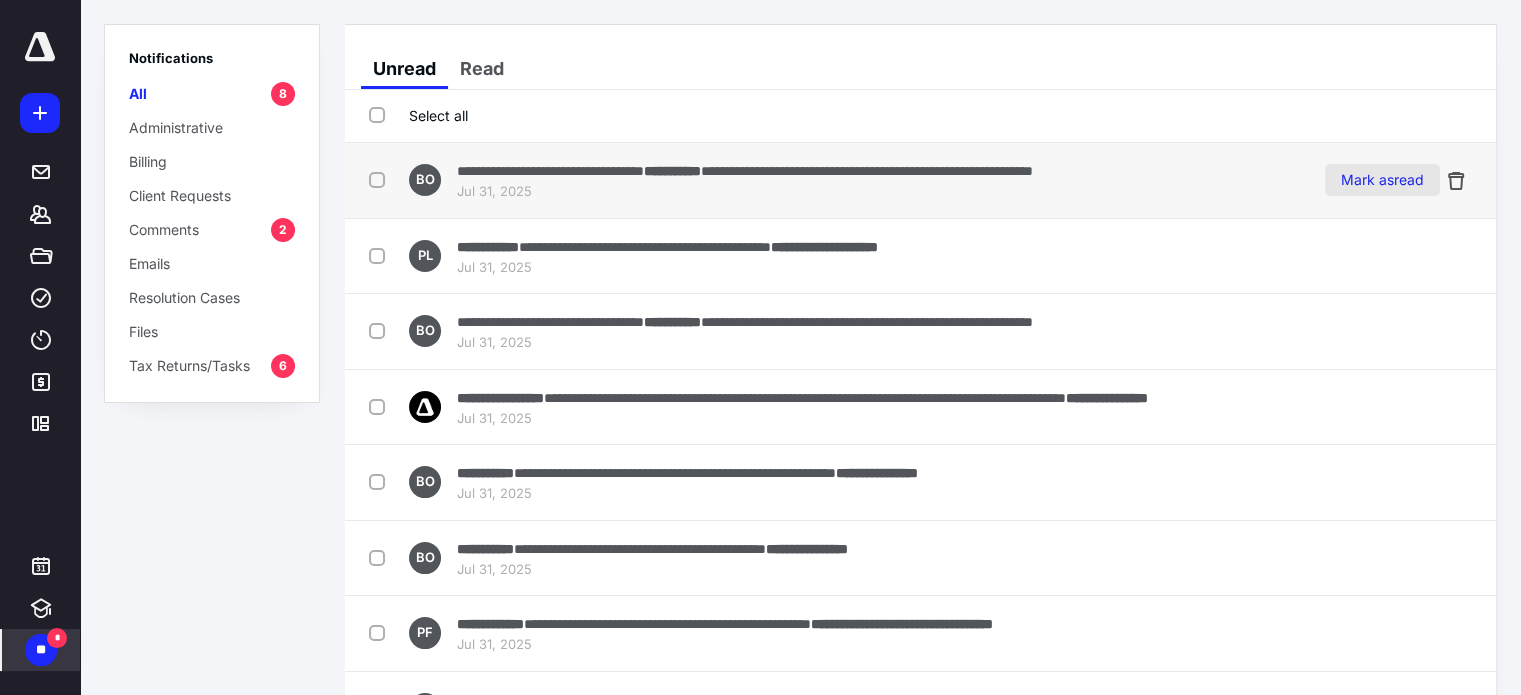 click on "Mark as  read" at bounding box center (1382, 180) 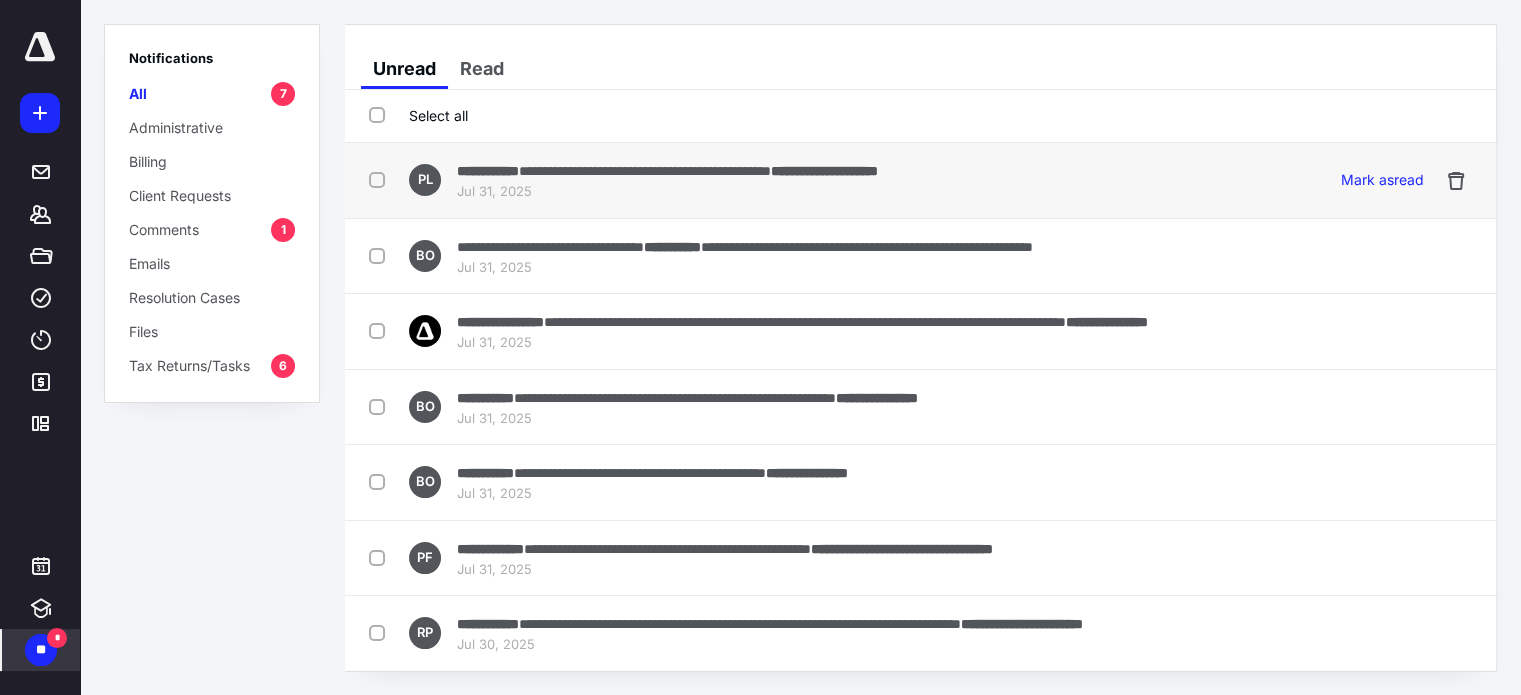 click on "**********" at bounding box center (810, 180) 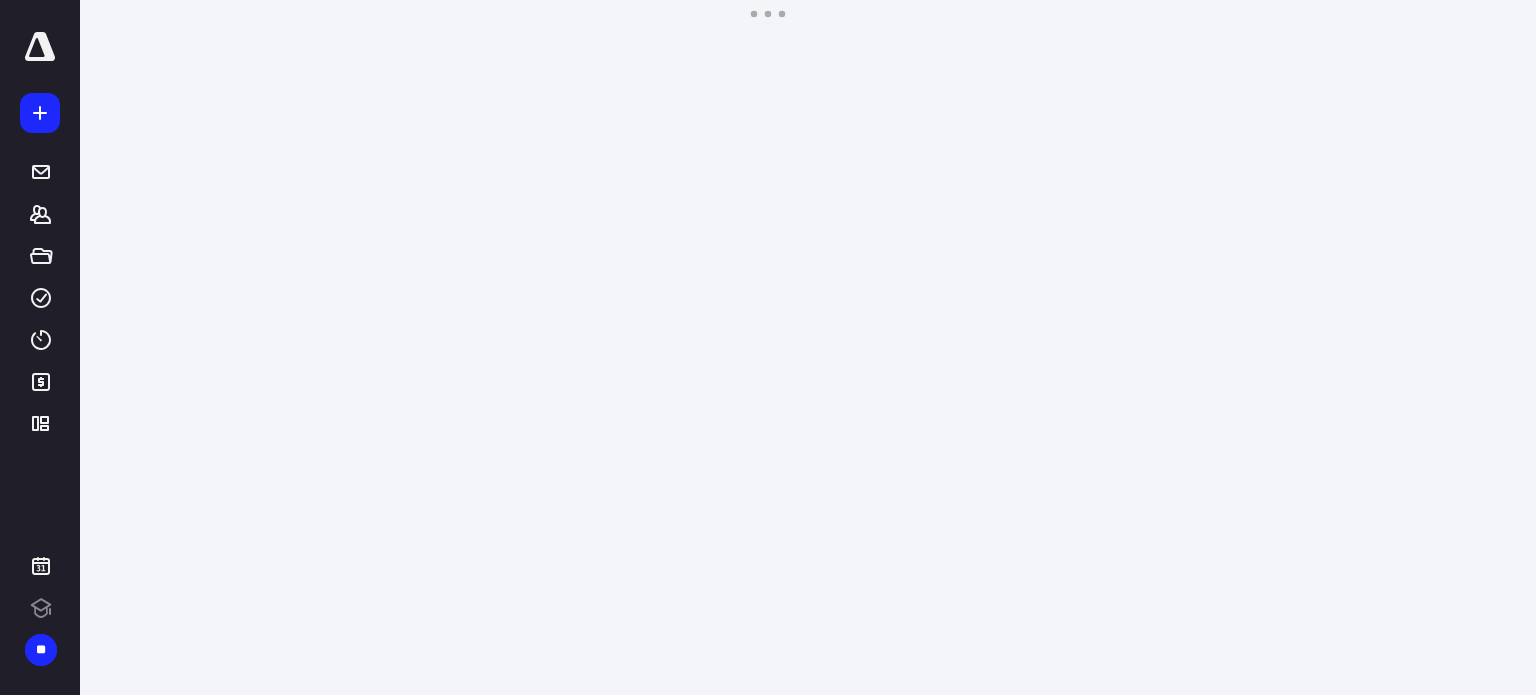 scroll, scrollTop: 0, scrollLeft: 0, axis: both 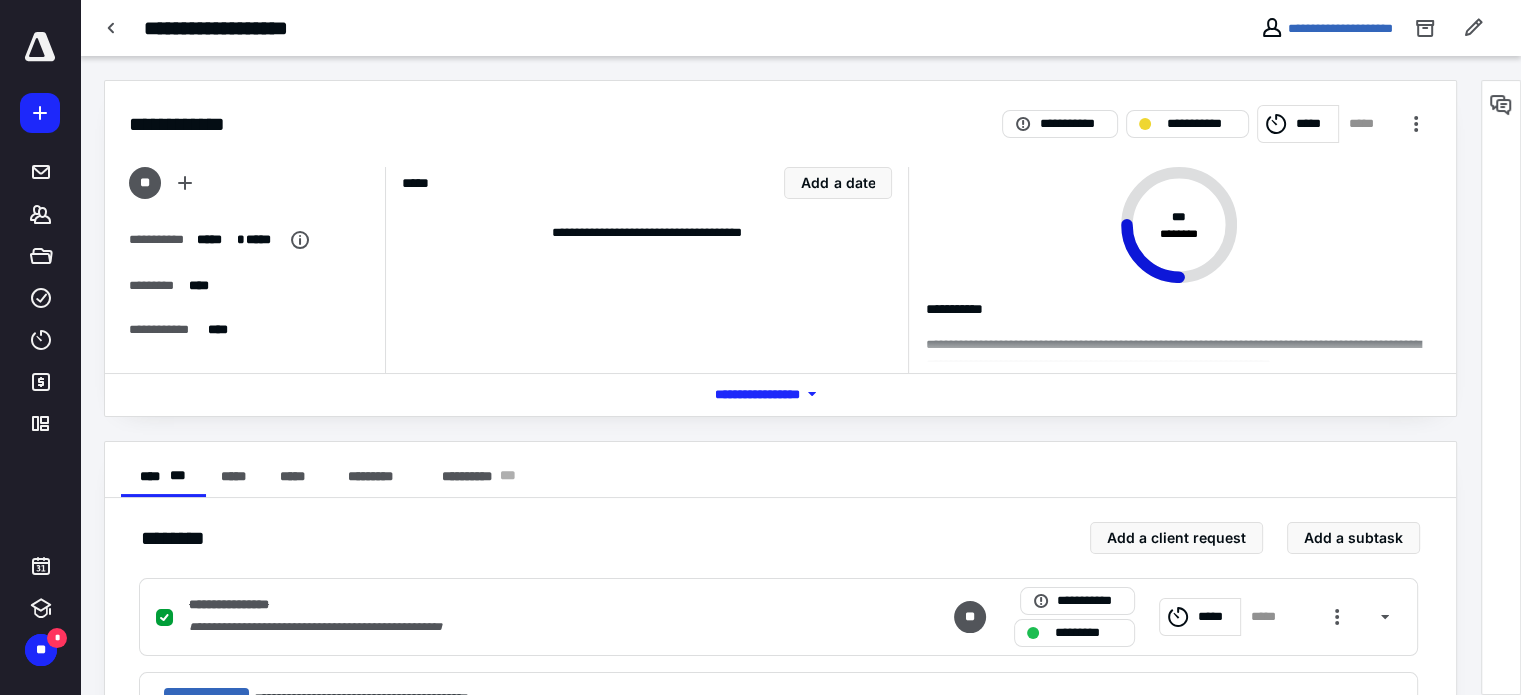 click on "*** **** *******" at bounding box center [781, 394] 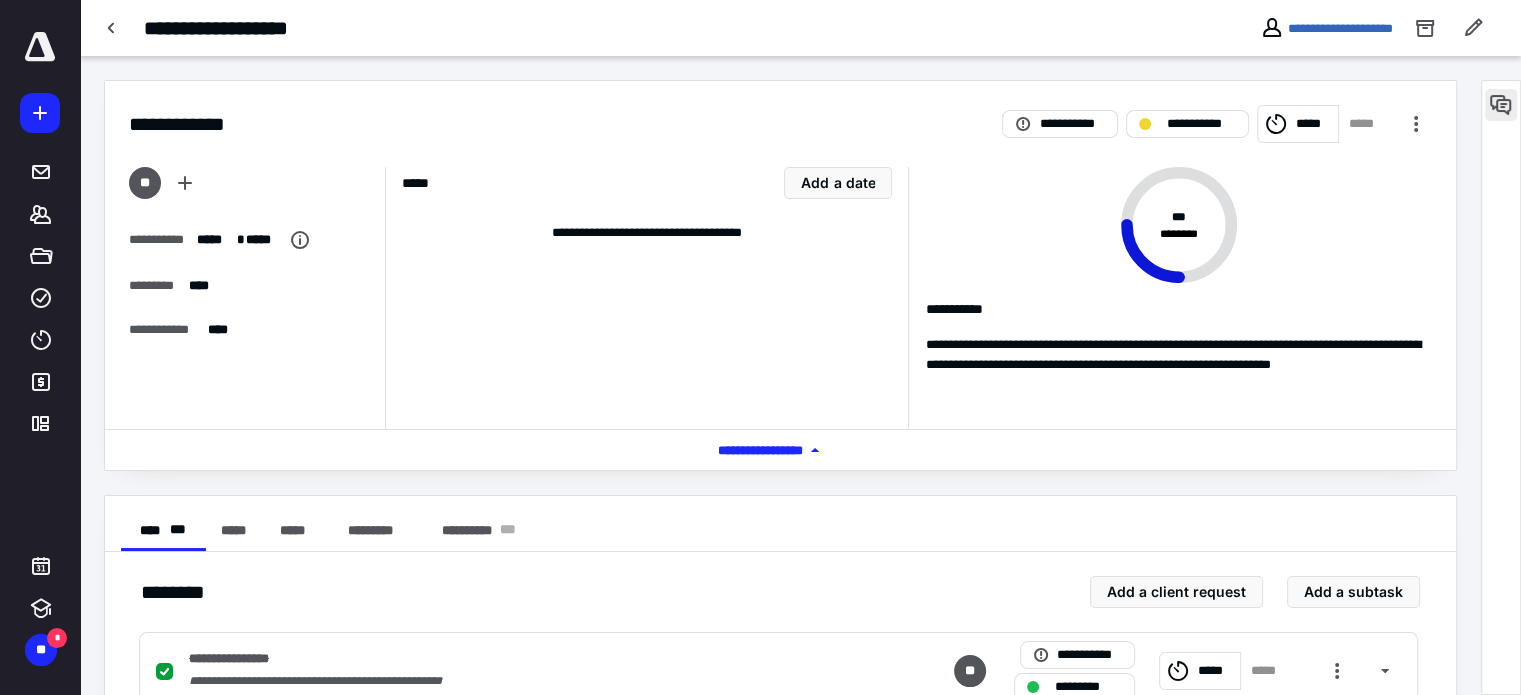 click at bounding box center [1501, 105] 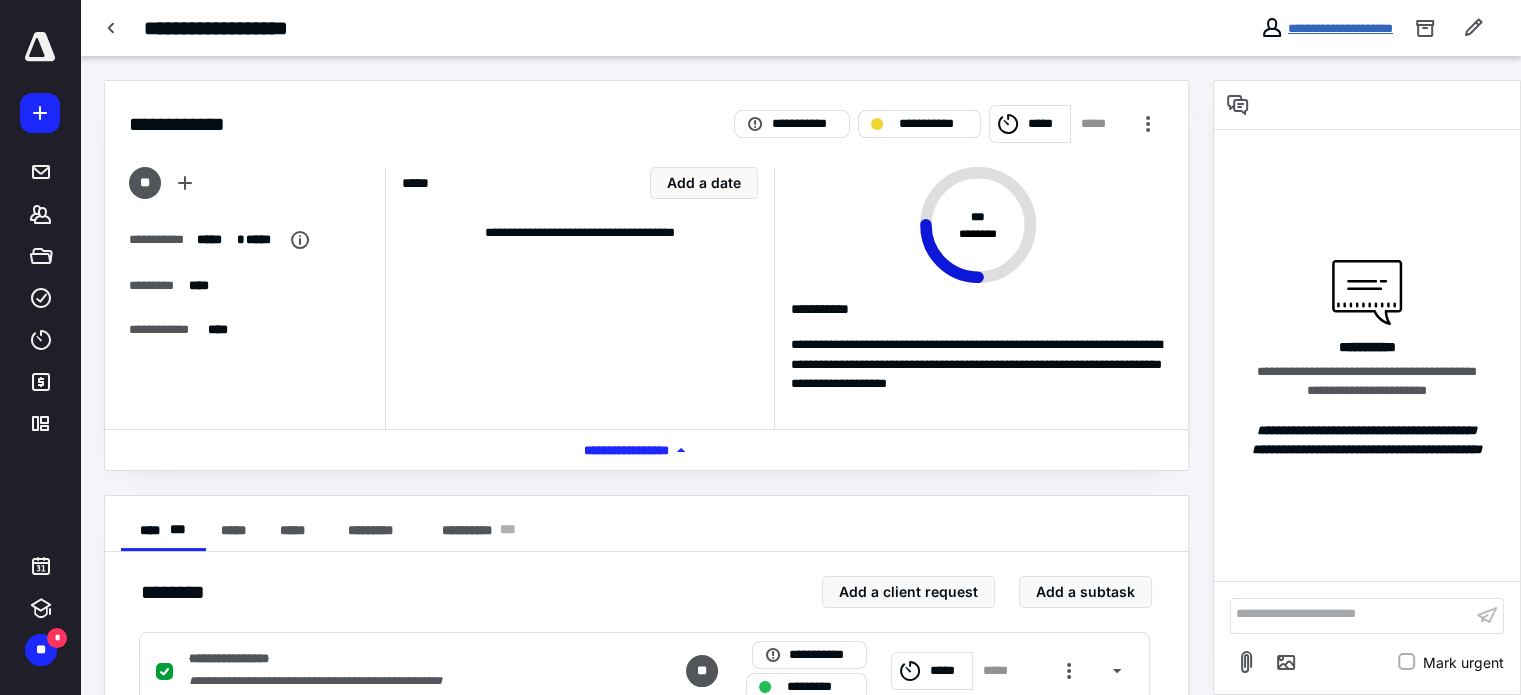 click on "**********" at bounding box center (1340, 28) 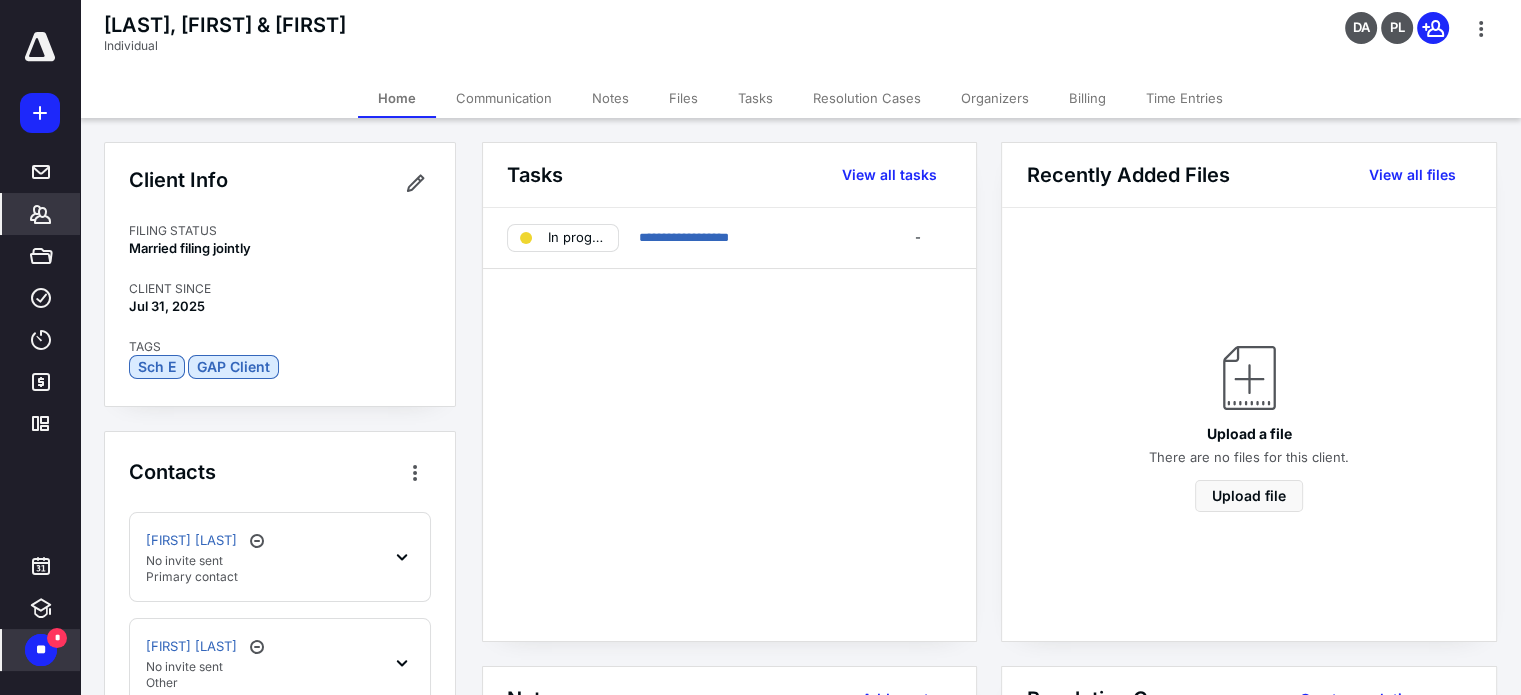 click on "**" at bounding box center [41, 650] 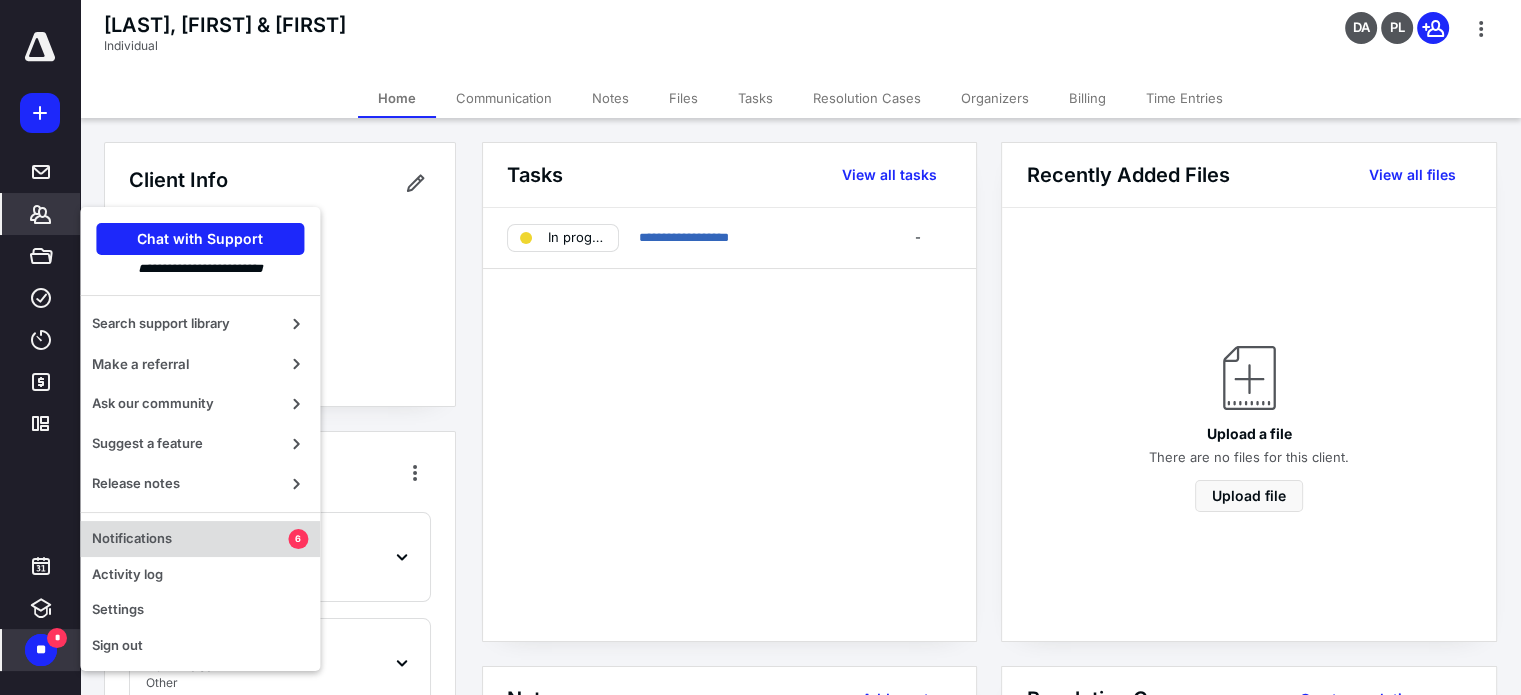 click on "Notifications" at bounding box center [190, 539] 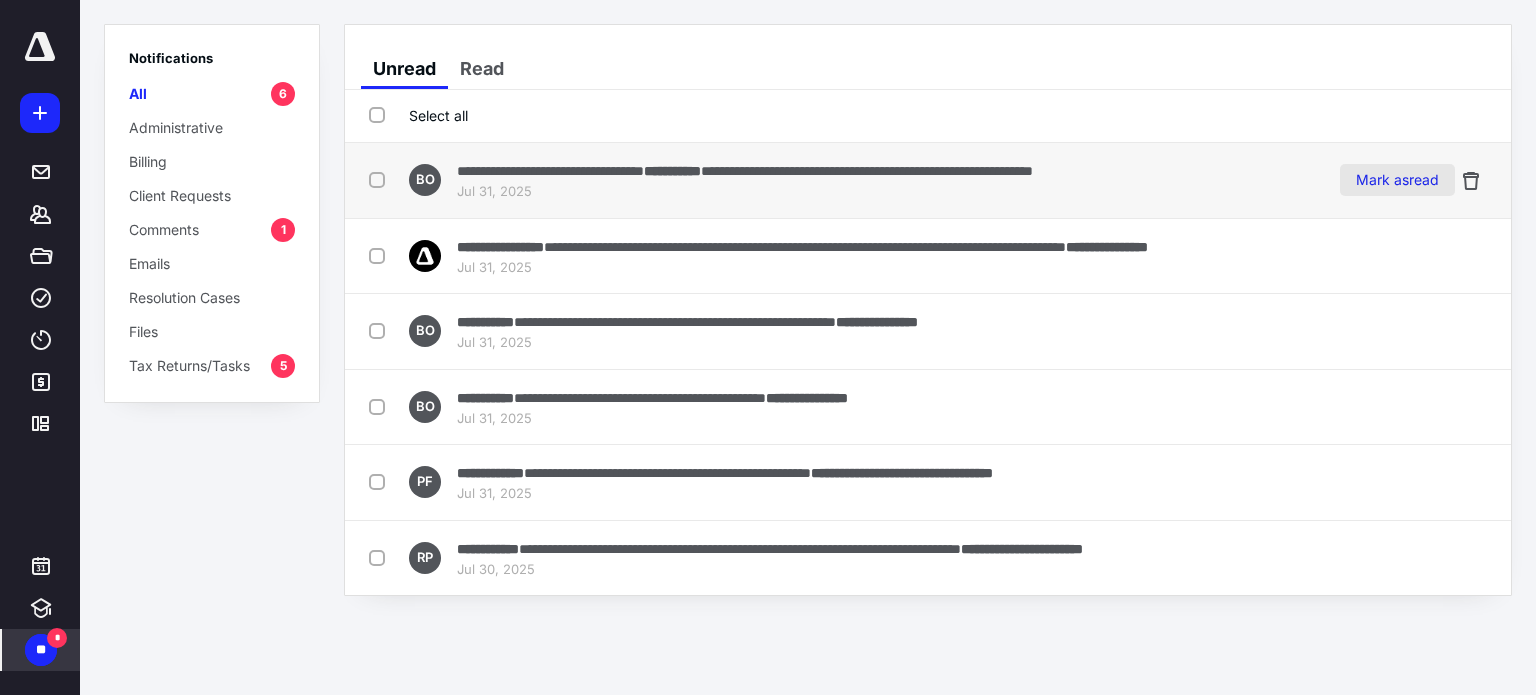 click on "Mark as  read" at bounding box center [1397, 180] 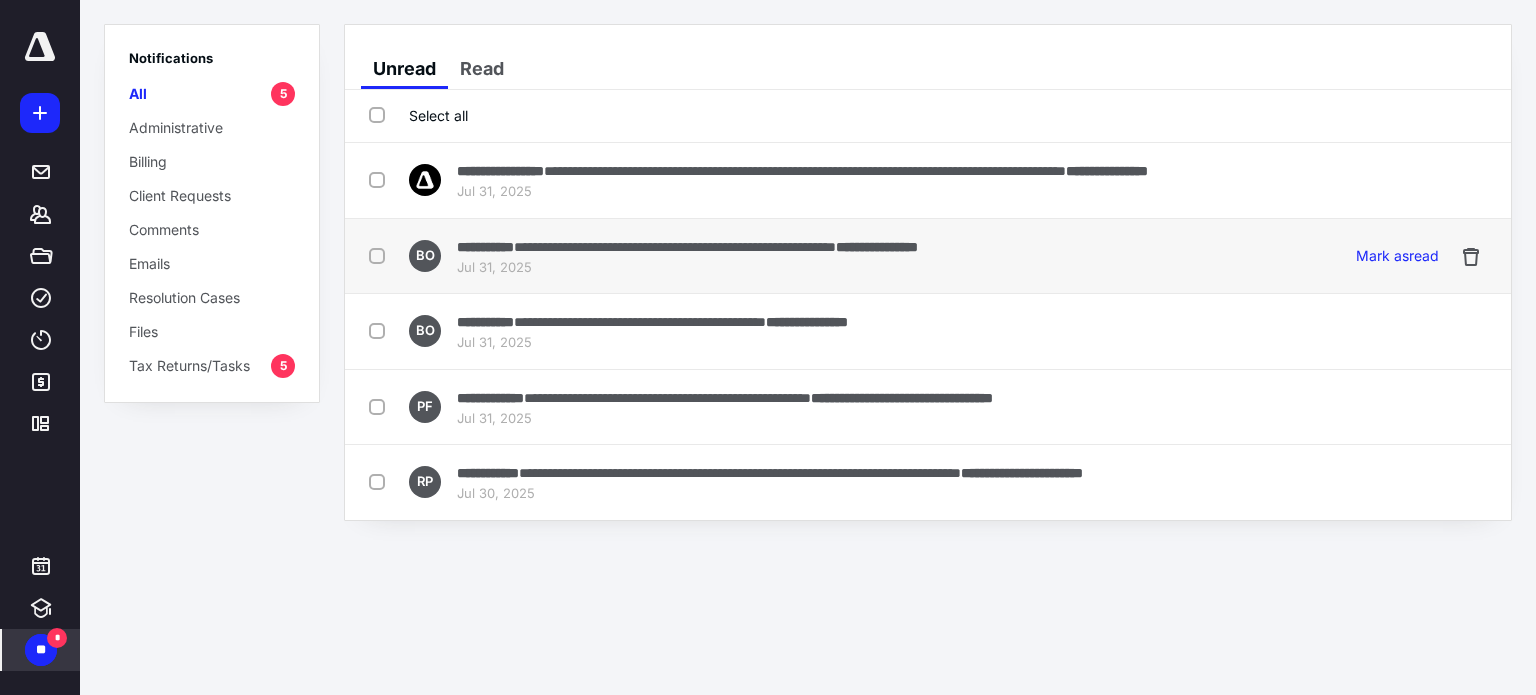 click on "**********" at bounding box center (816, 256) 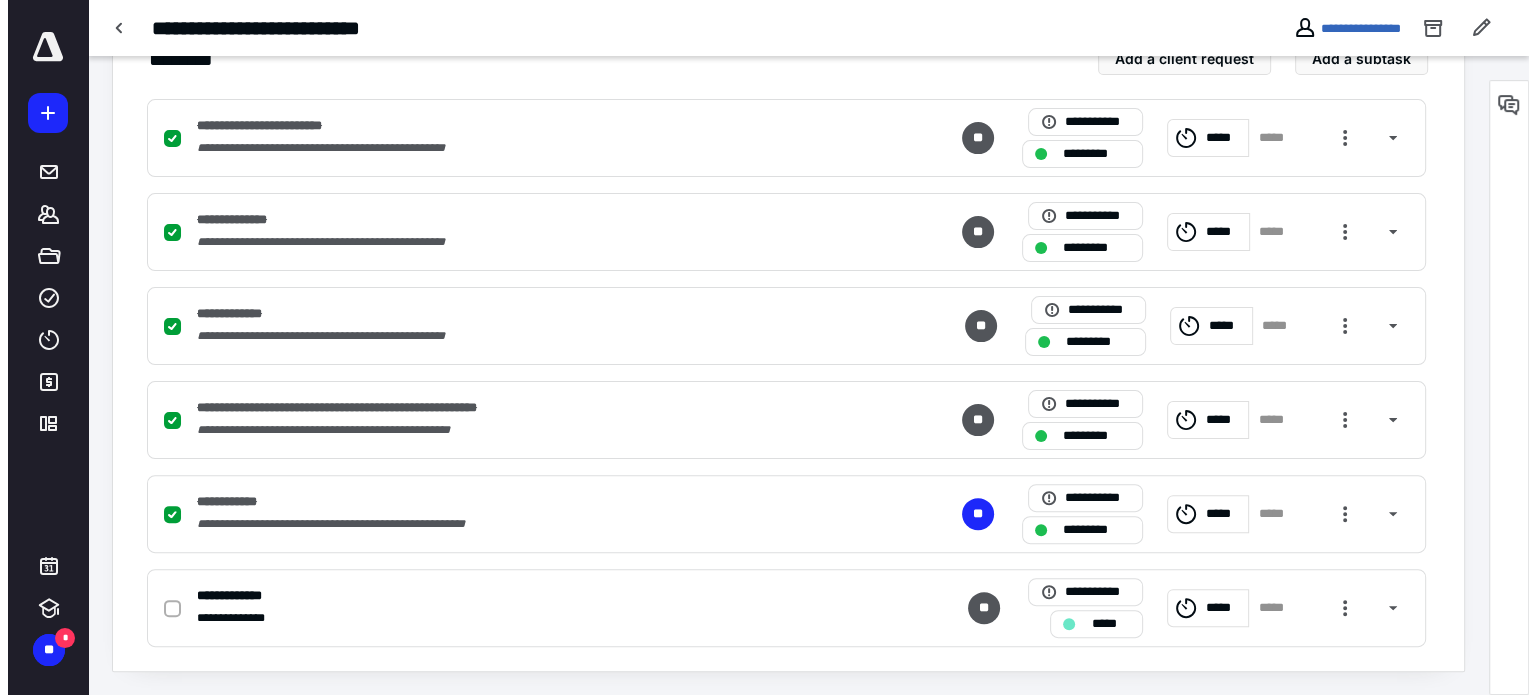 scroll, scrollTop: 0, scrollLeft: 0, axis: both 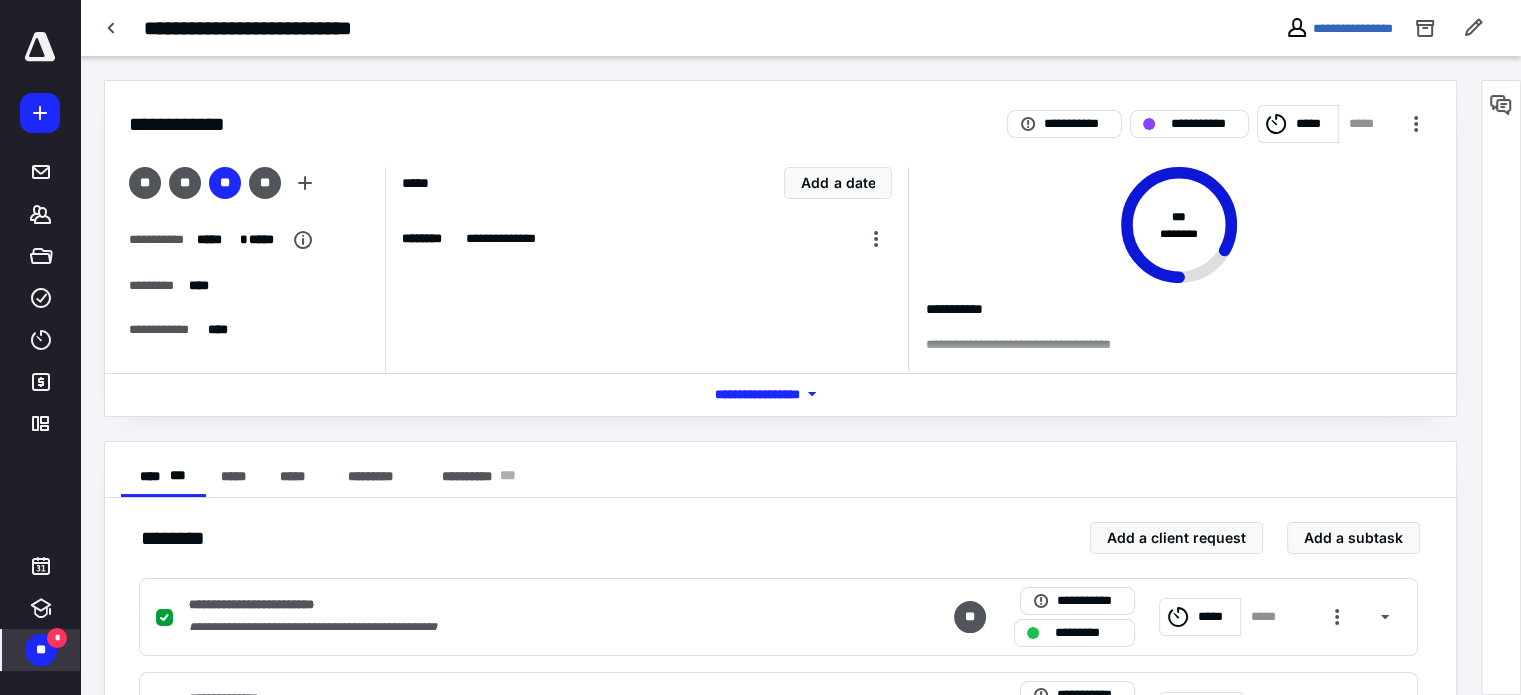 click on "**" at bounding box center [41, 650] 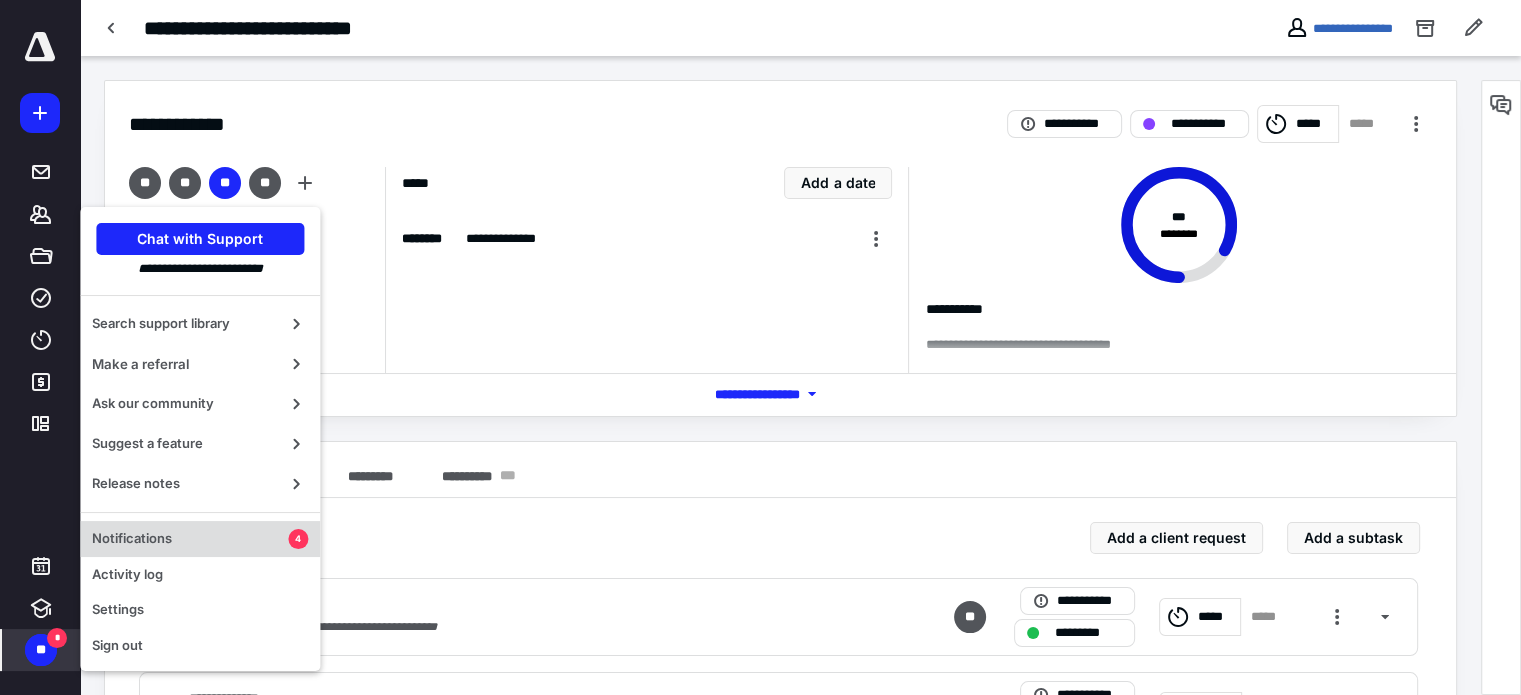 click on "Notifications" at bounding box center (190, 539) 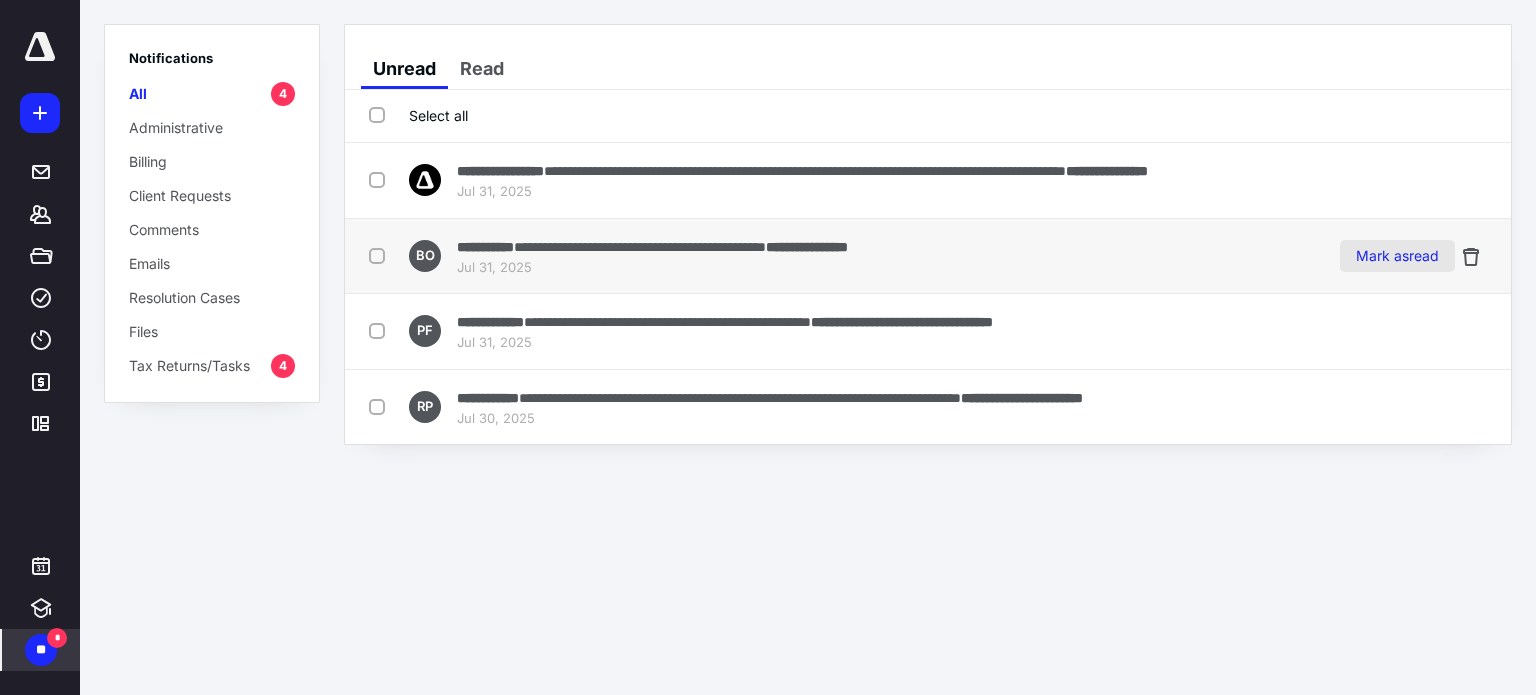 click on "Mark as  read" at bounding box center (1397, 256) 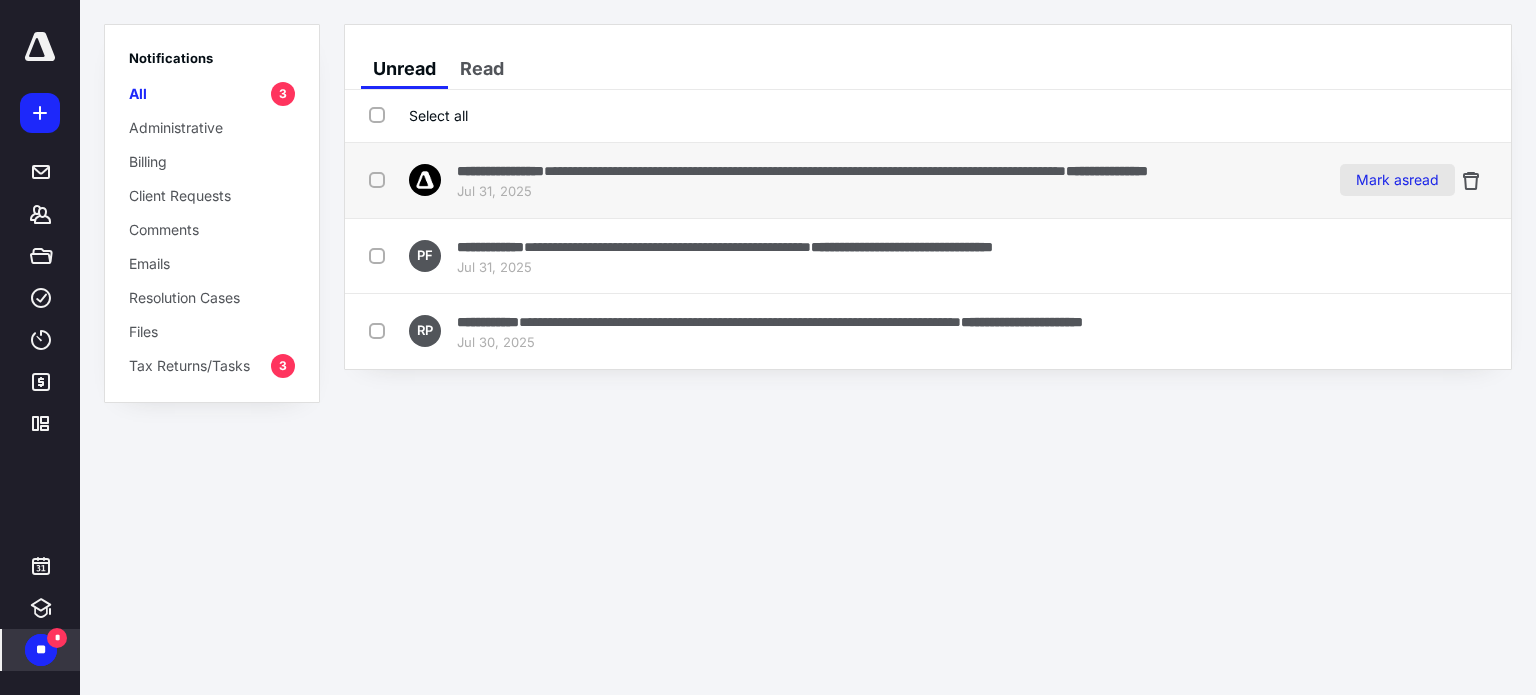 click on "Mark as  read" at bounding box center [1397, 180] 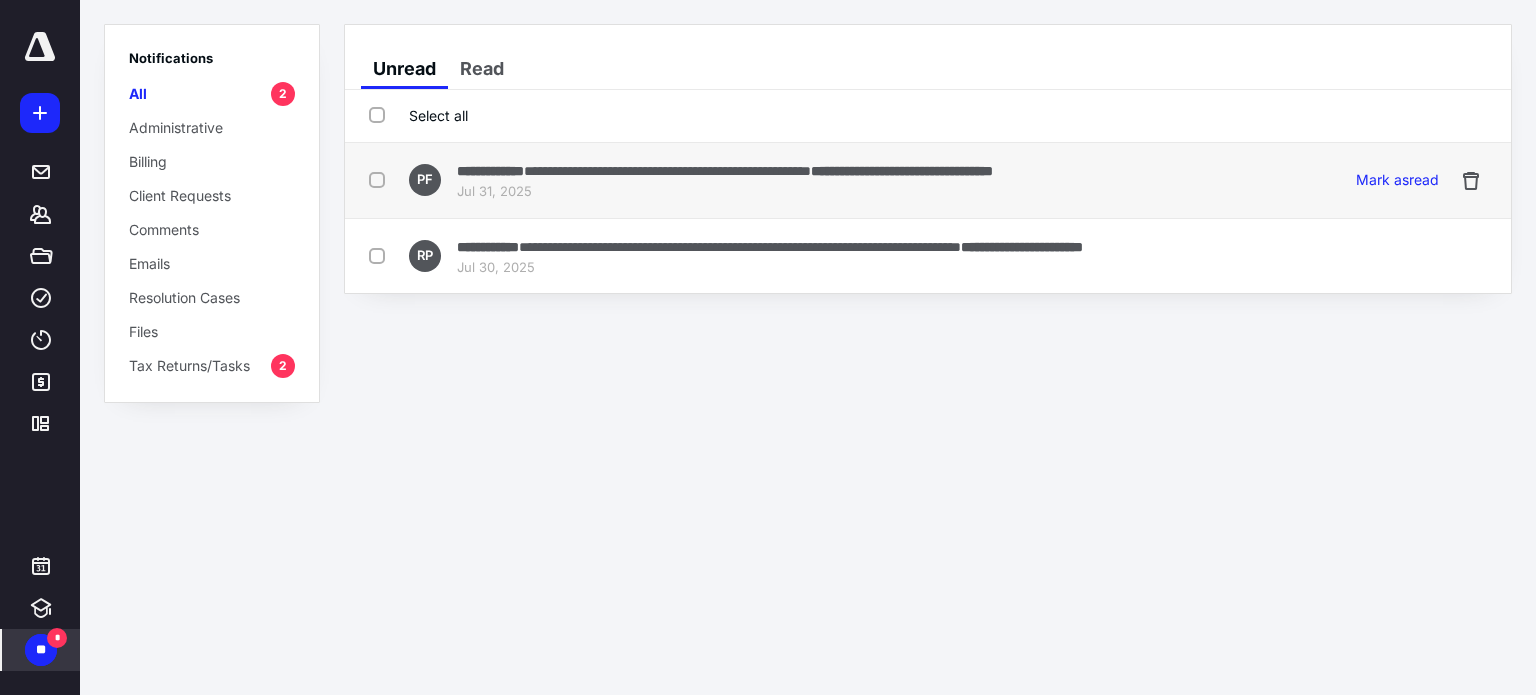 click on "**********" at bounding box center (816, 180) 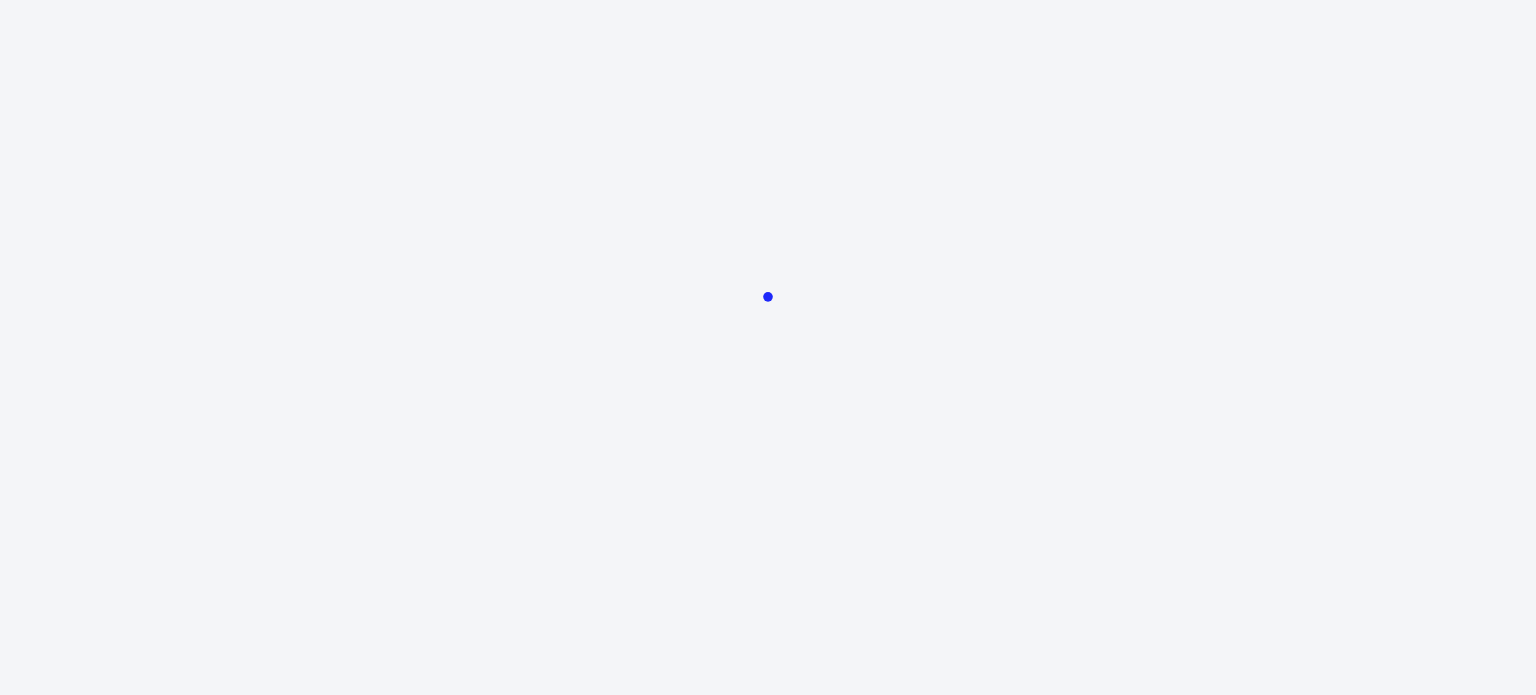 scroll, scrollTop: 0, scrollLeft: 0, axis: both 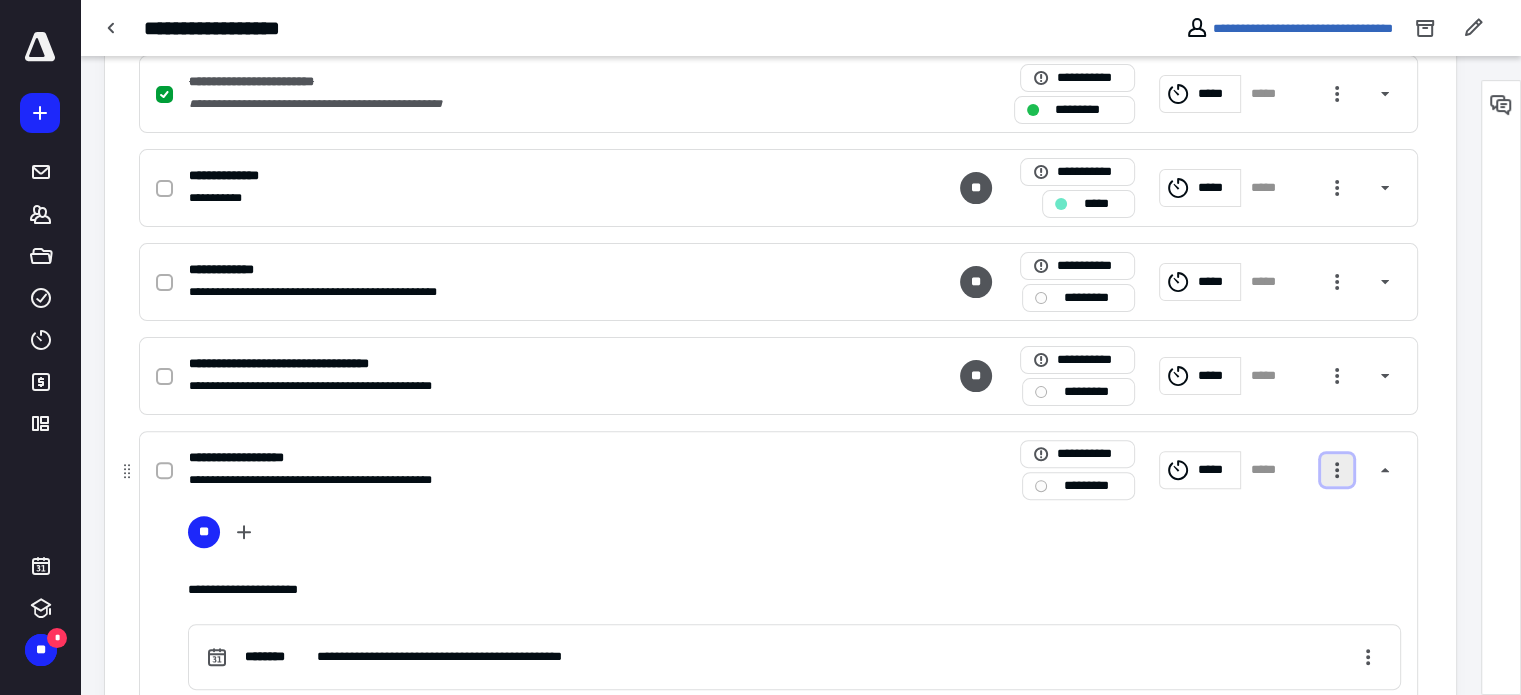 click at bounding box center (1337, 470) 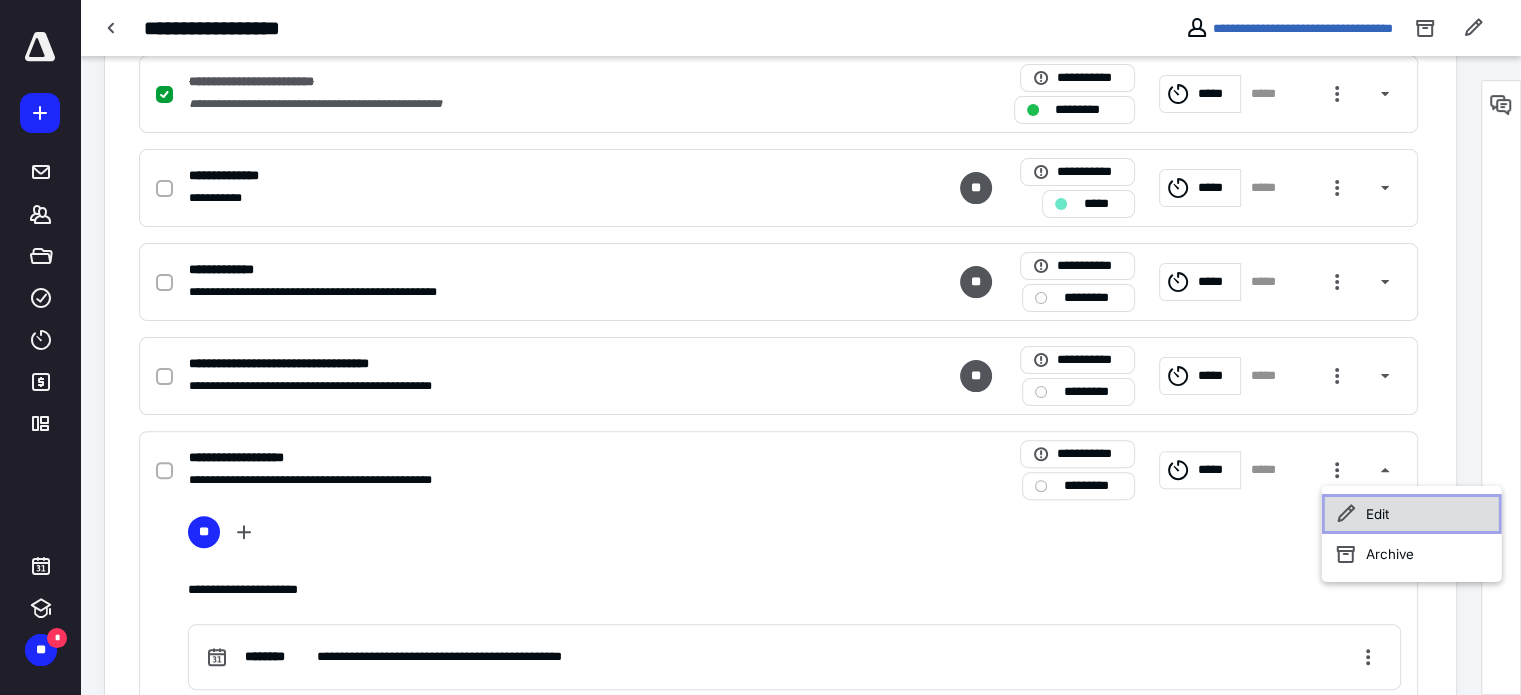 click on "Edit" at bounding box center (1412, 514) 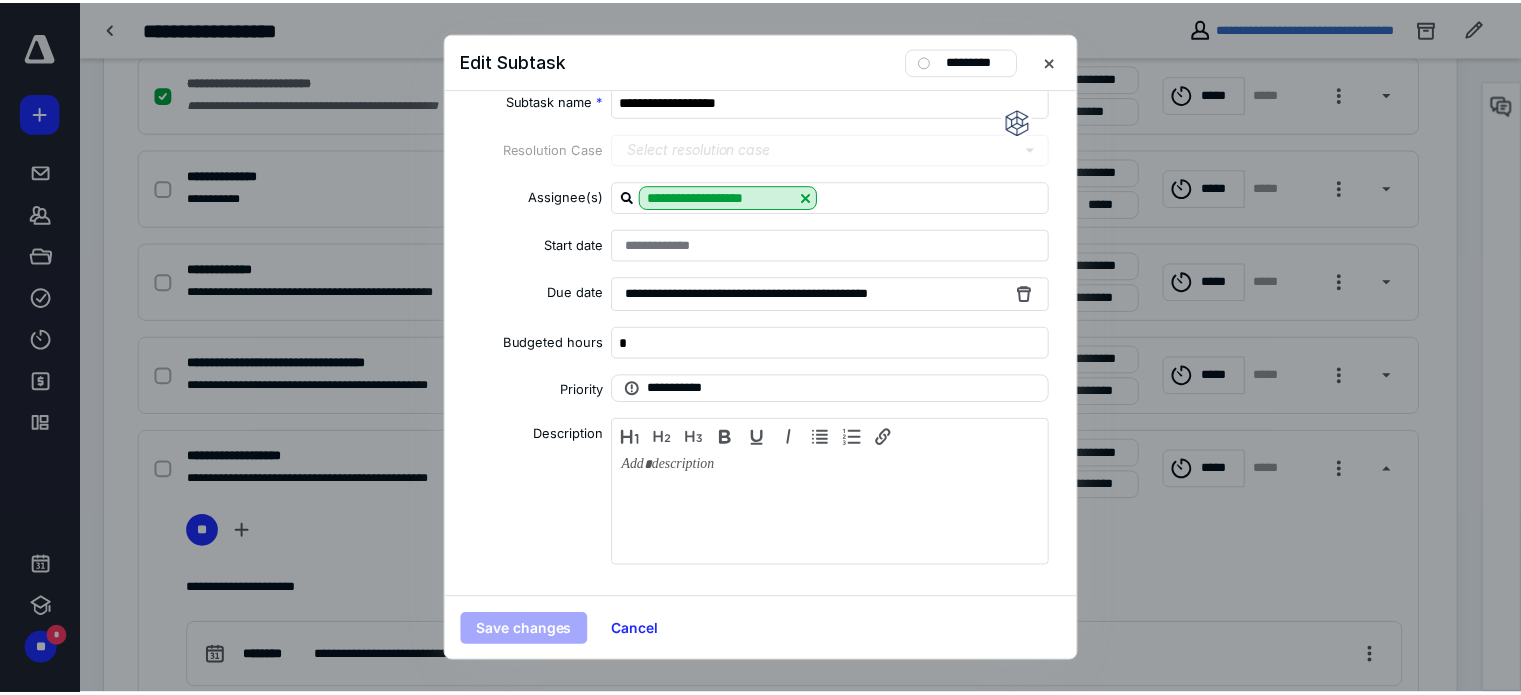 scroll, scrollTop: 0, scrollLeft: 0, axis: both 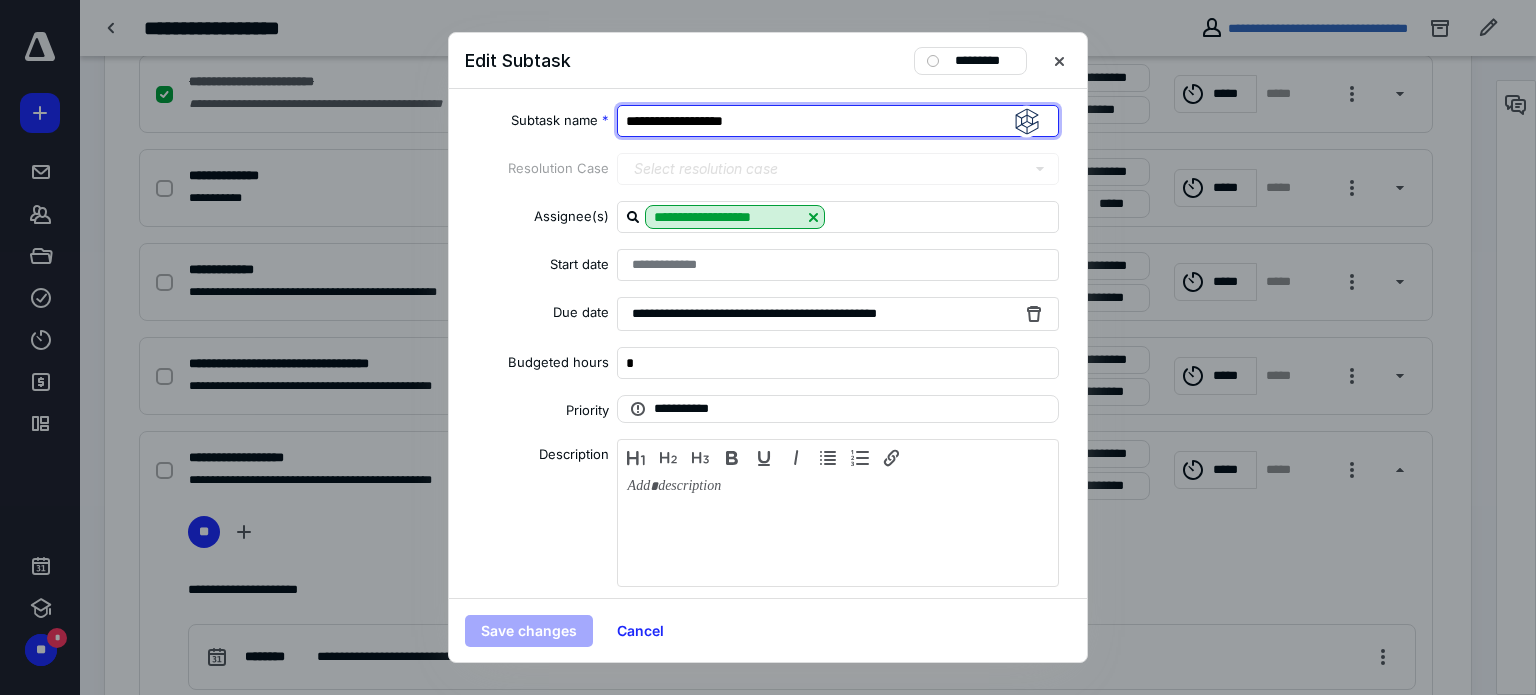 click on "**********" at bounding box center (838, 121) 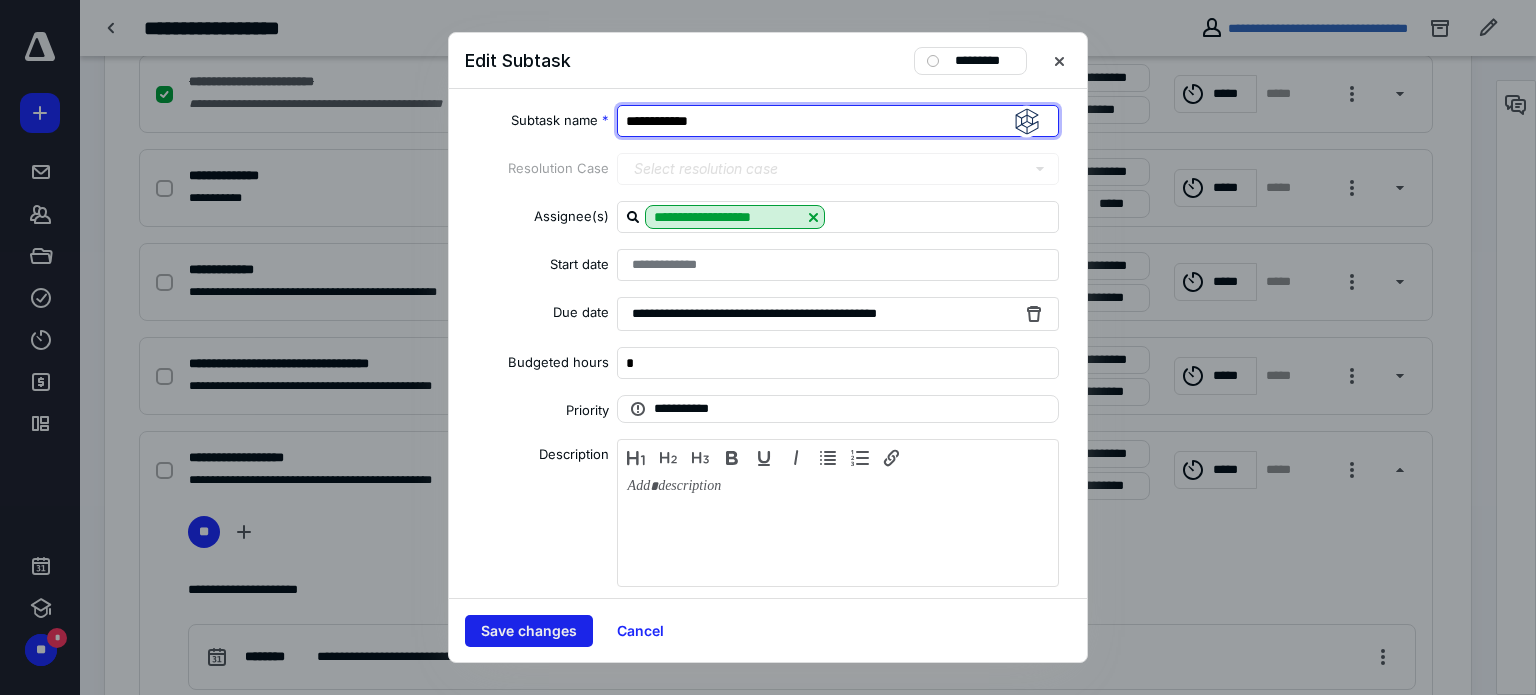 type on "**********" 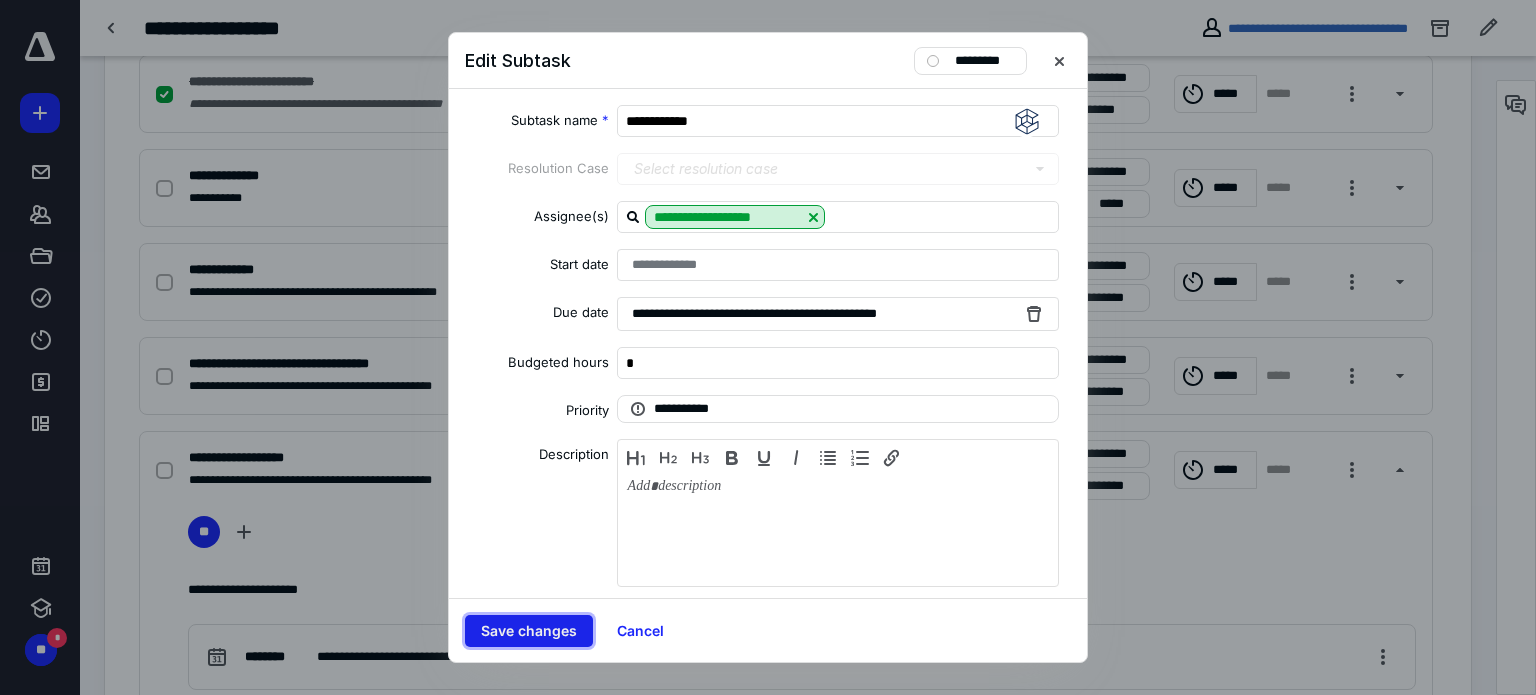 click on "Save changes" at bounding box center [529, 631] 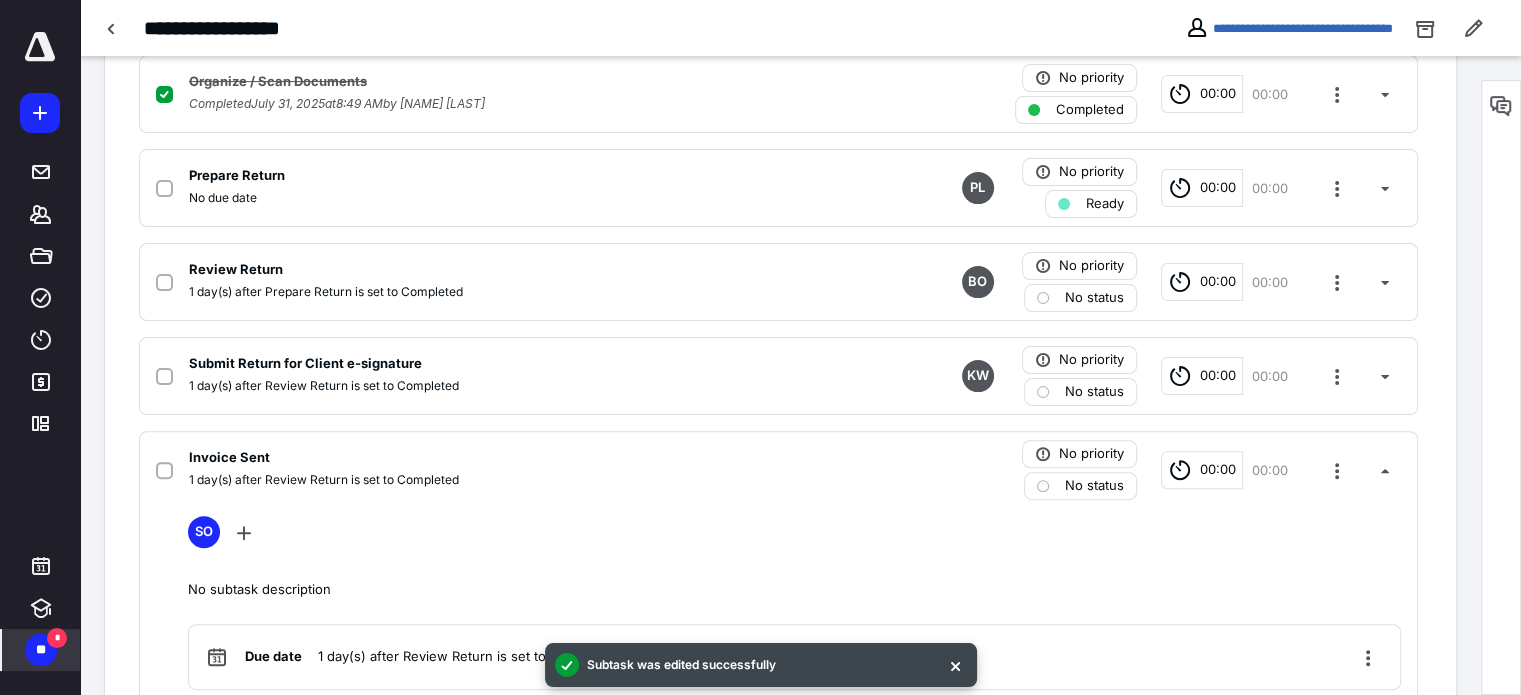 click on "**" at bounding box center (41, 650) 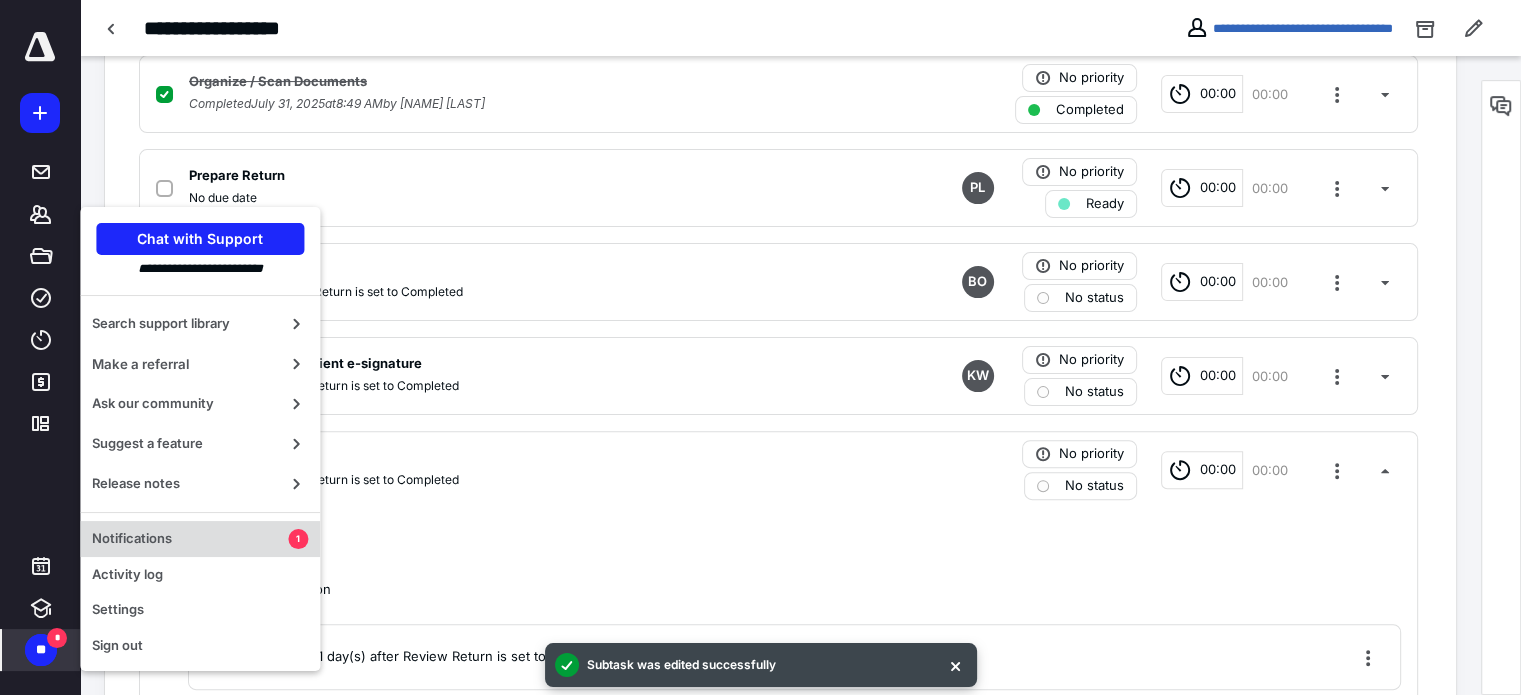 click on "Notifications" at bounding box center [190, 539] 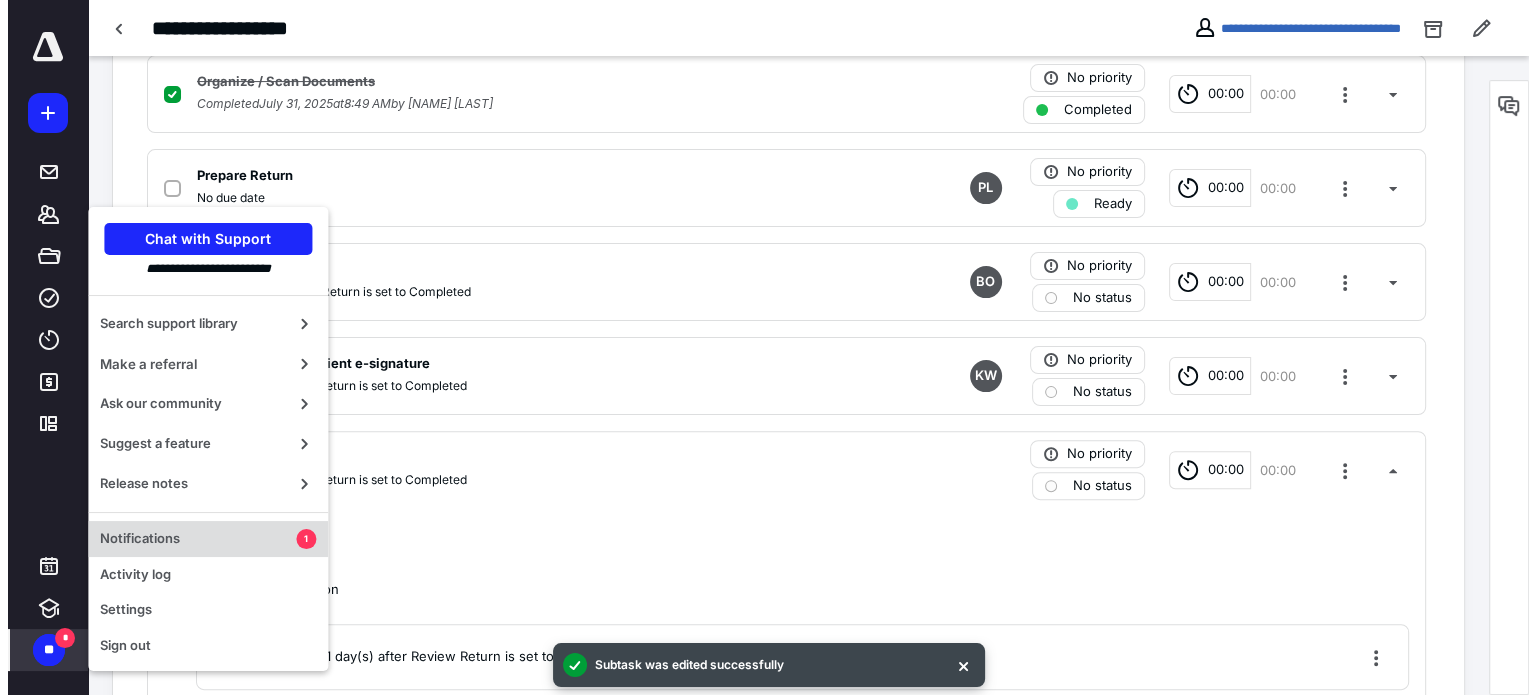 scroll, scrollTop: 0, scrollLeft: 0, axis: both 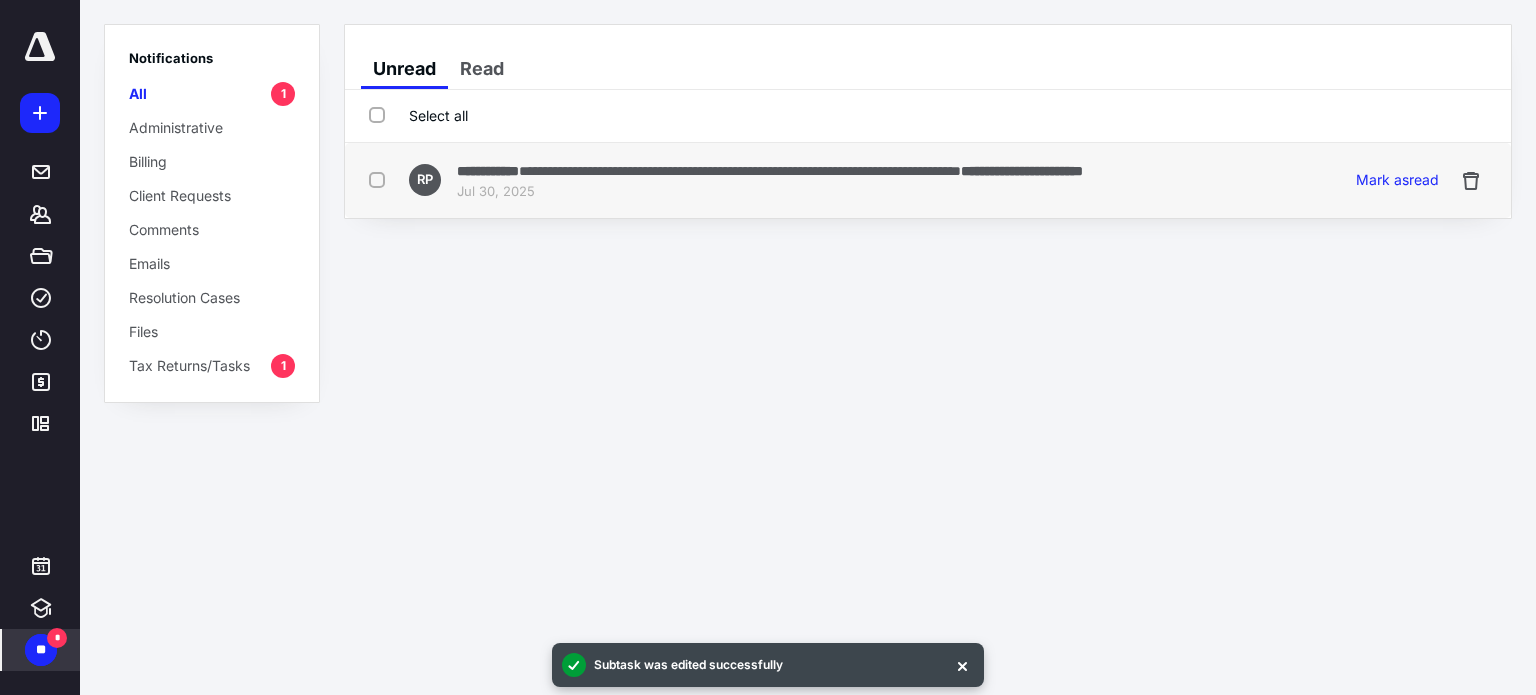 click on "Jul 30, 2025" at bounding box center (770, 192) 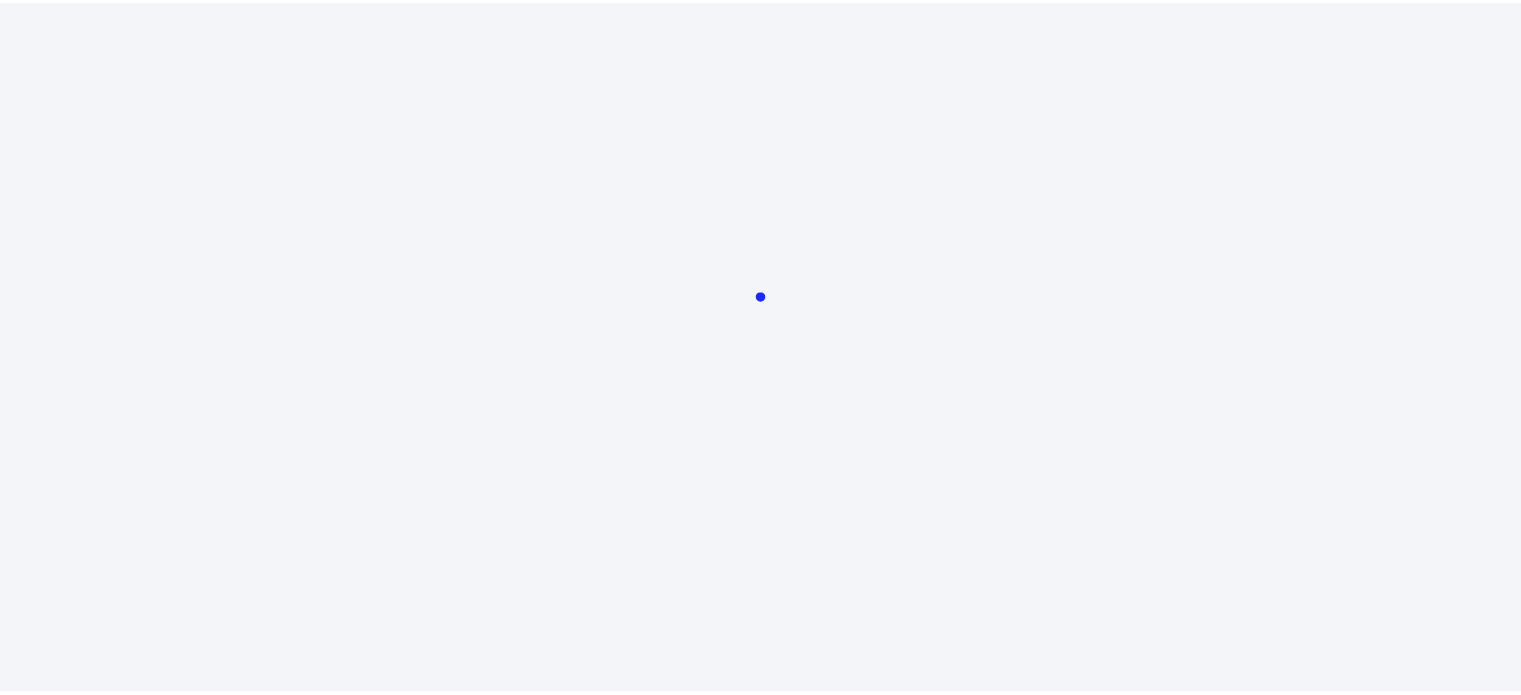 scroll, scrollTop: 0, scrollLeft: 0, axis: both 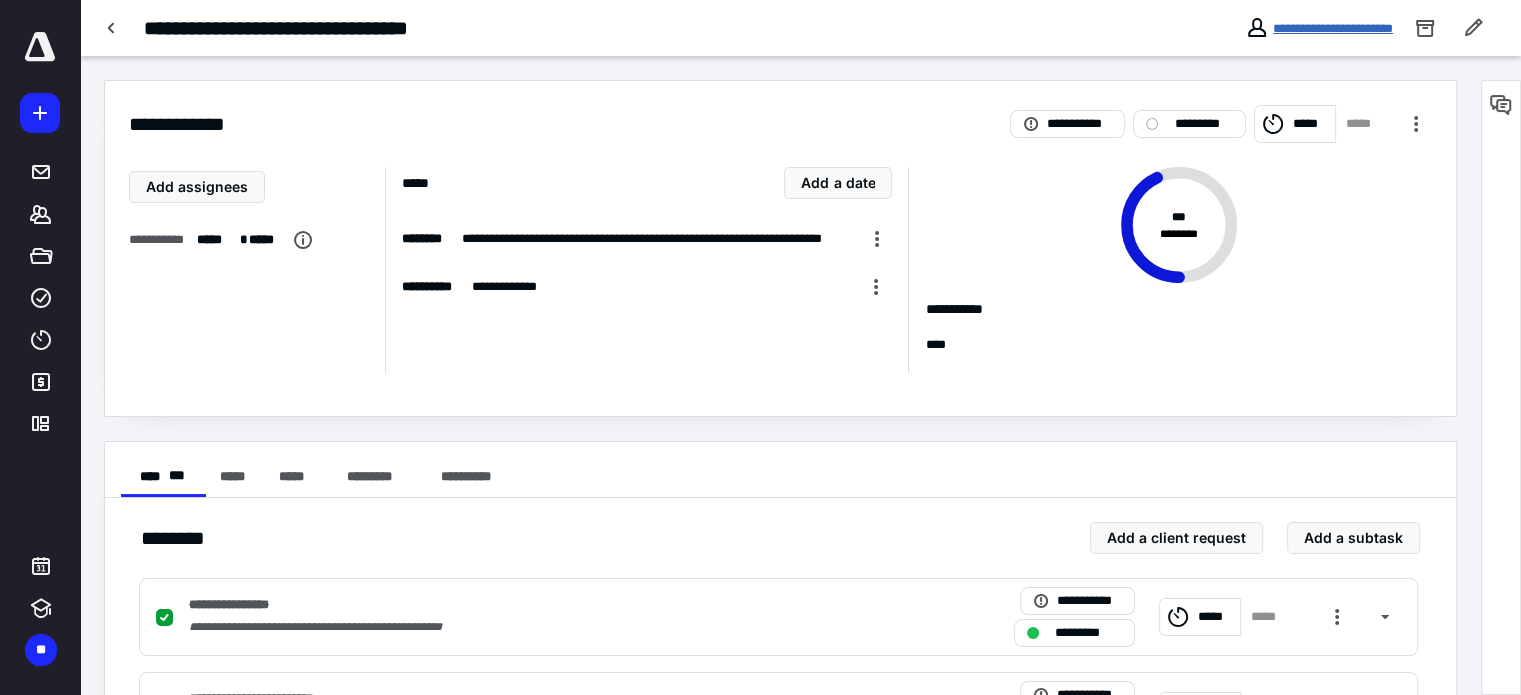 click on "**********" at bounding box center (1333, 28) 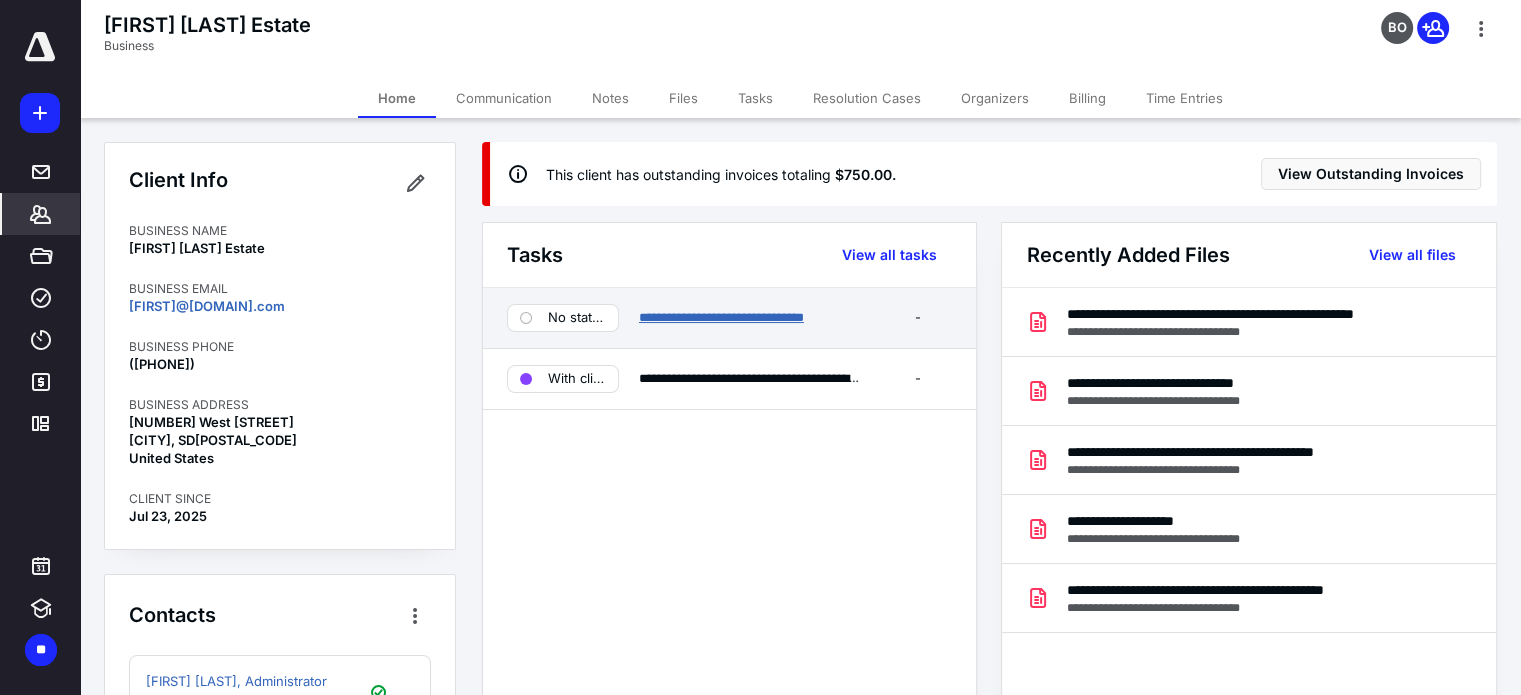 click on "**********" at bounding box center [721, 317] 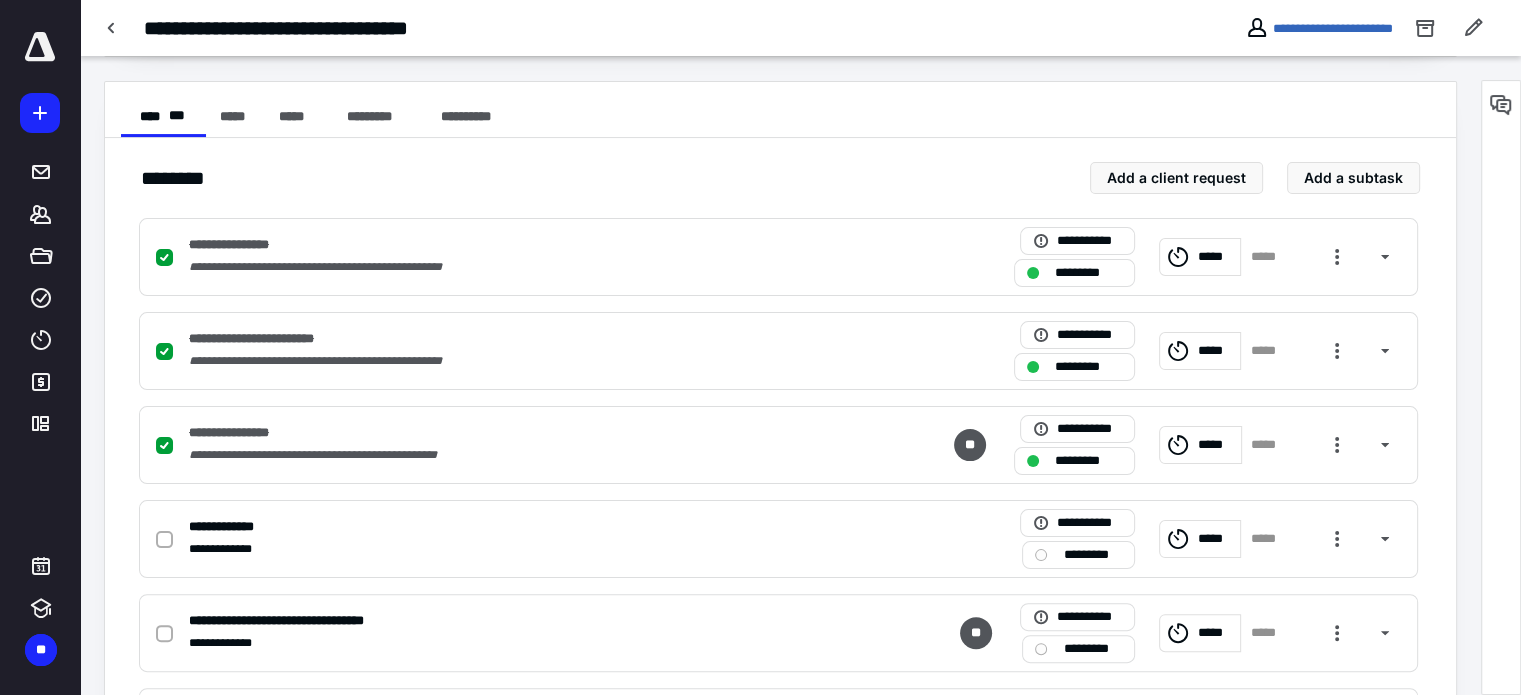 scroll, scrollTop: 573, scrollLeft: 0, axis: vertical 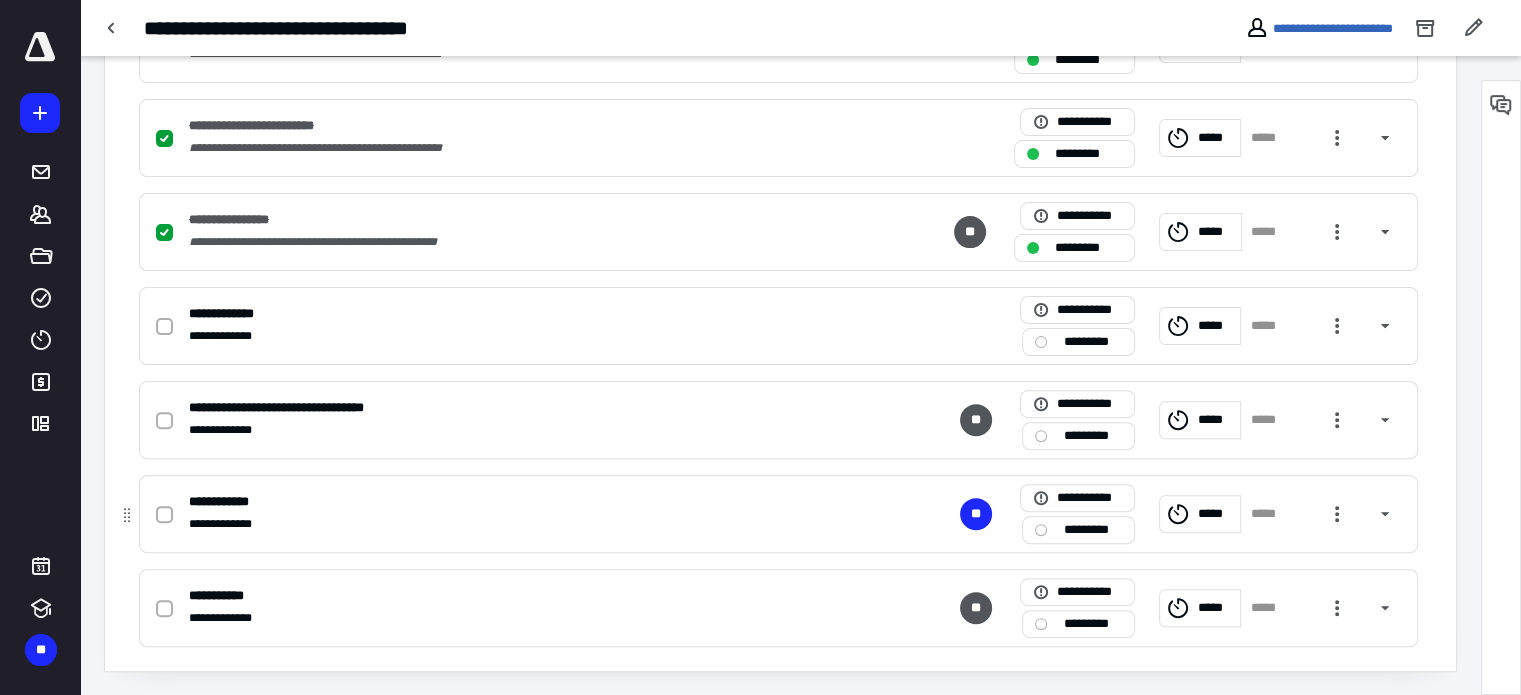 click 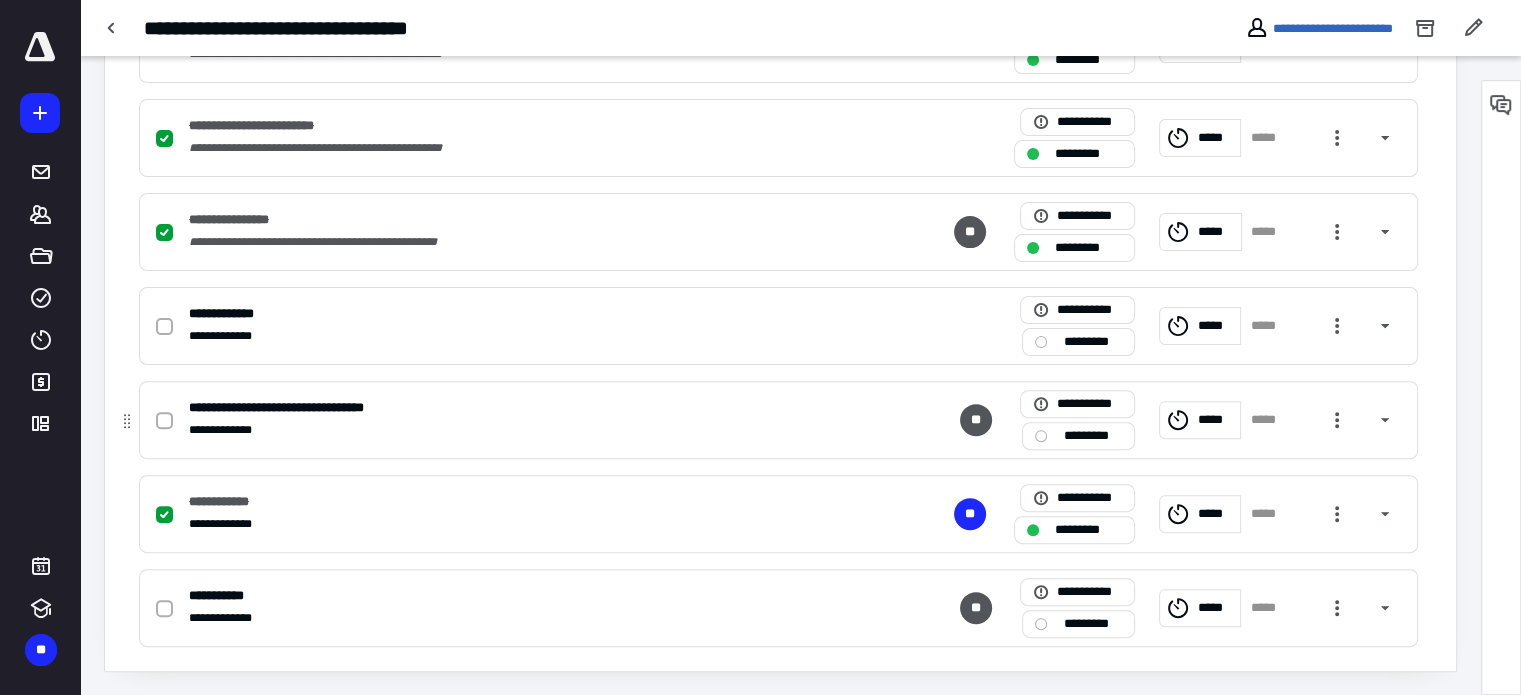 scroll, scrollTop: 0, scrollLeft: 0, axis: both 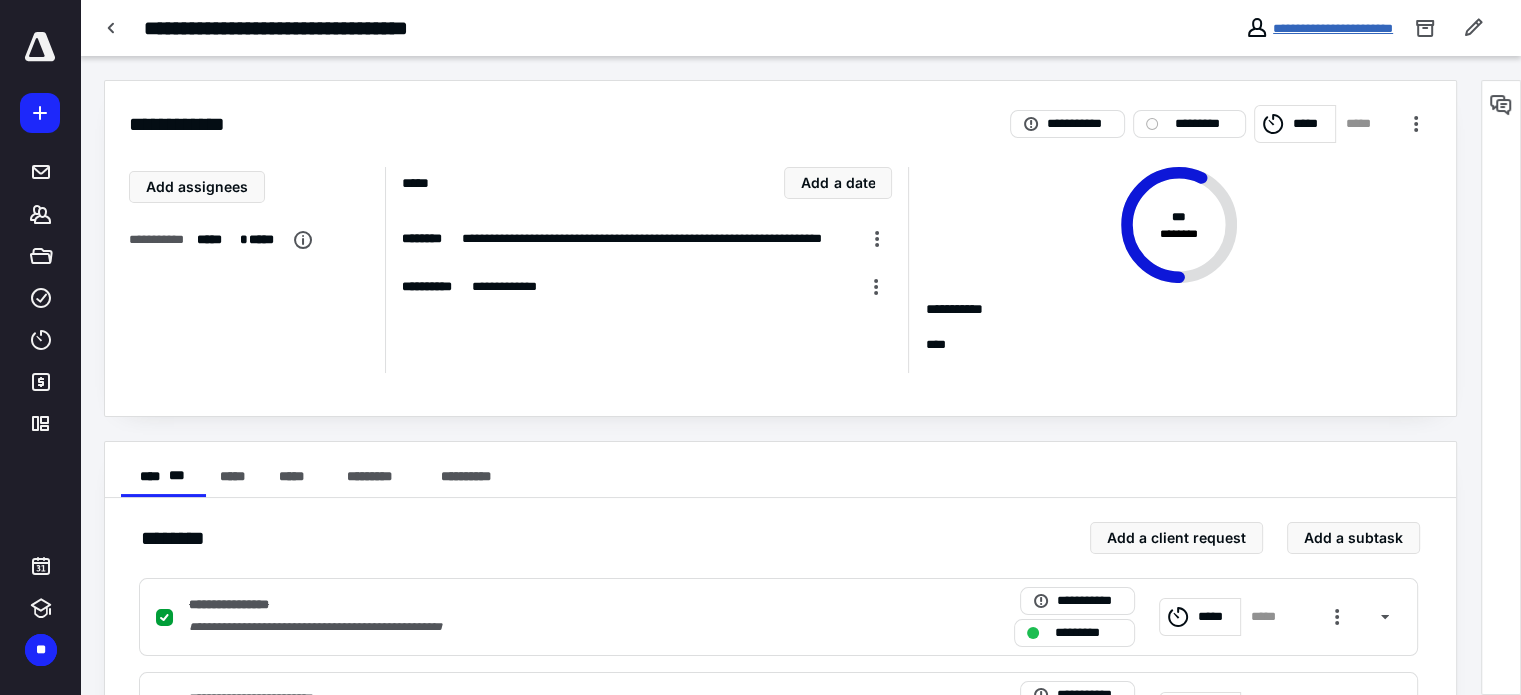 click on "**********" at bounding box center (1333, 28) 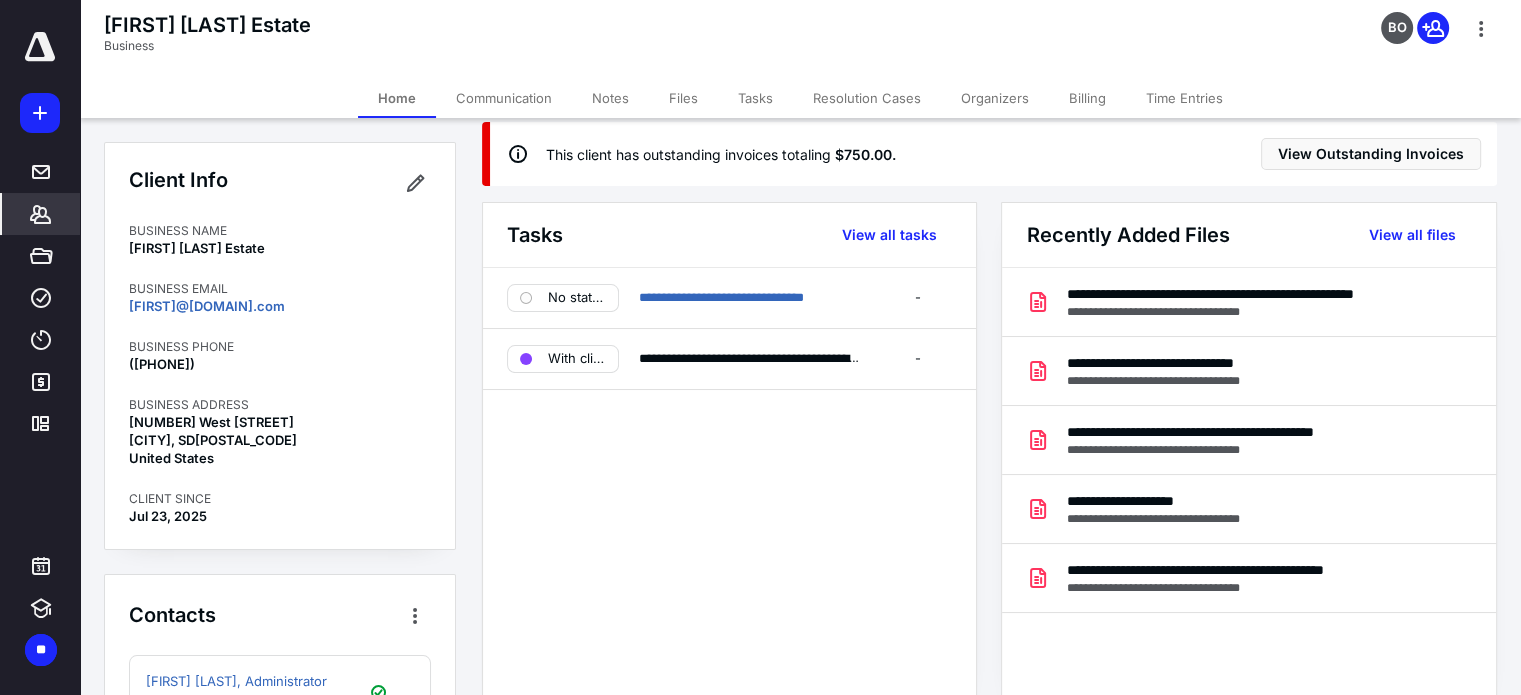 scroll, scrollTop: 0, scrollLeft: 0, axis: both 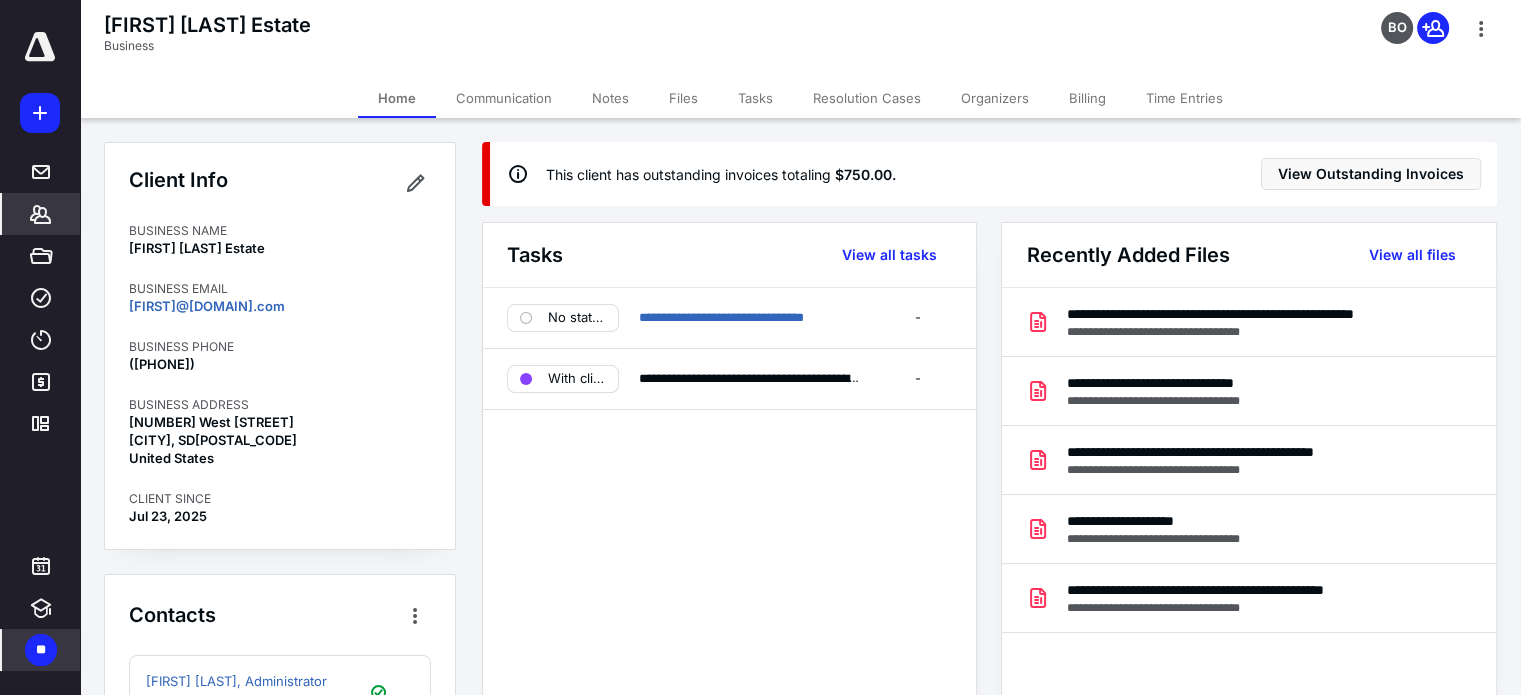 click on "**" at bounding box center (41, 650) 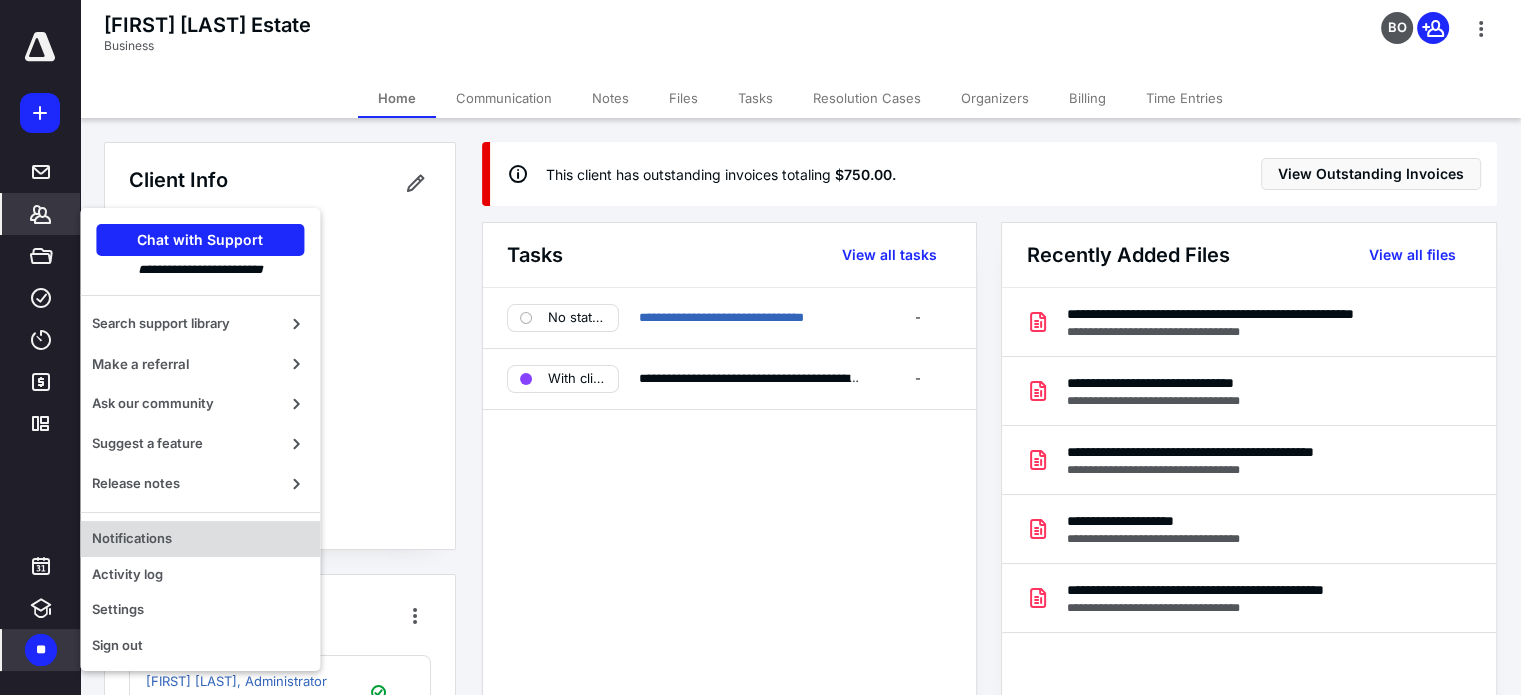 click on "Notifications" at bounding box center [200, 539] 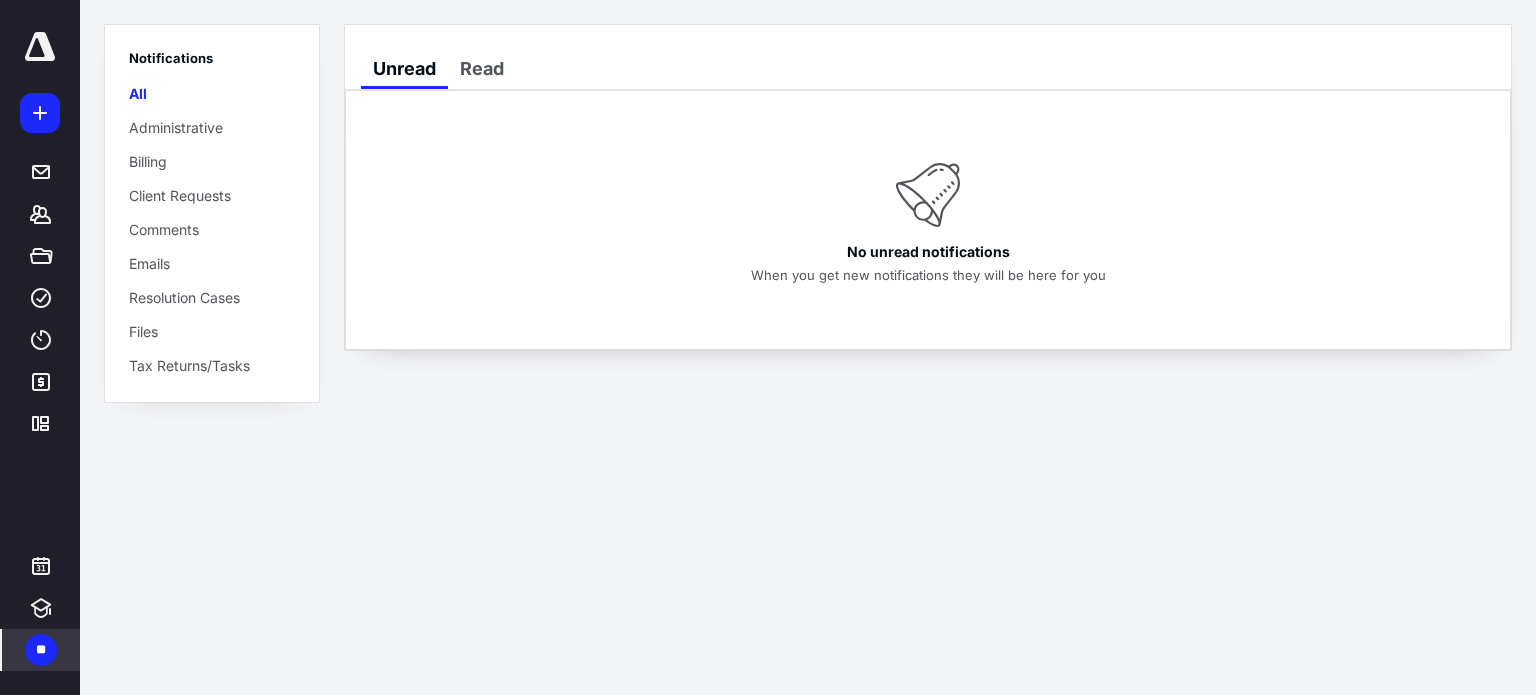 click at bounding box center [40, 47] 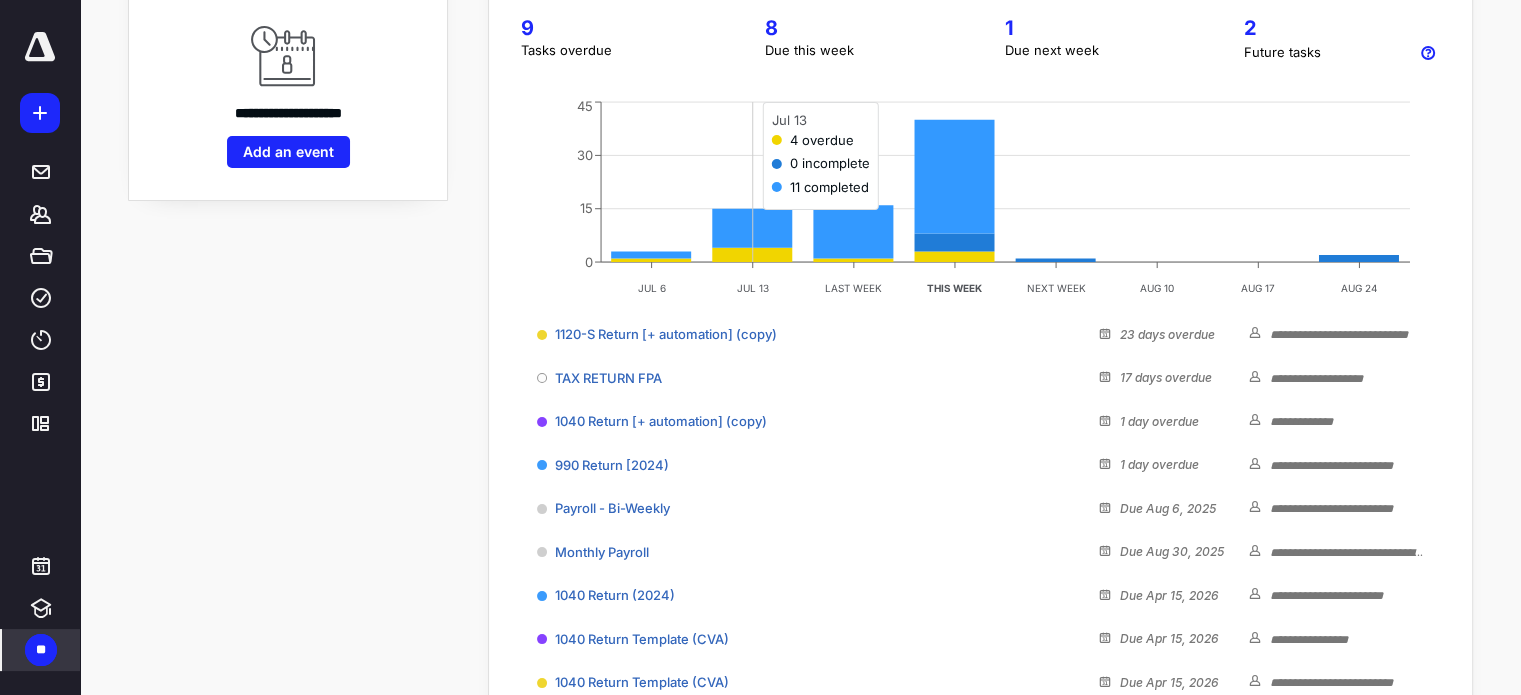 scroll, scrollTop: 242, scrollLeft: 0, axis: vertical 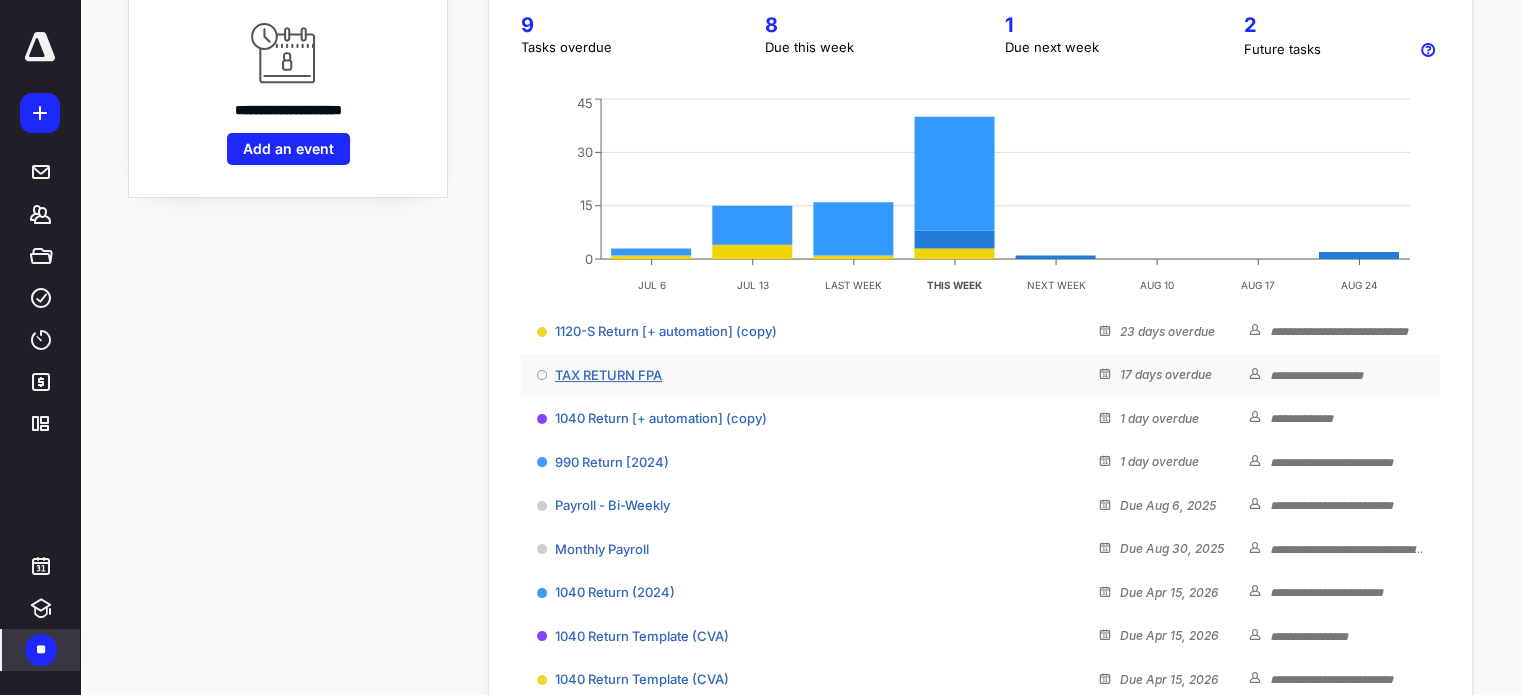 click on "TAX RETURN FPA" at bounding box center [608, 375] 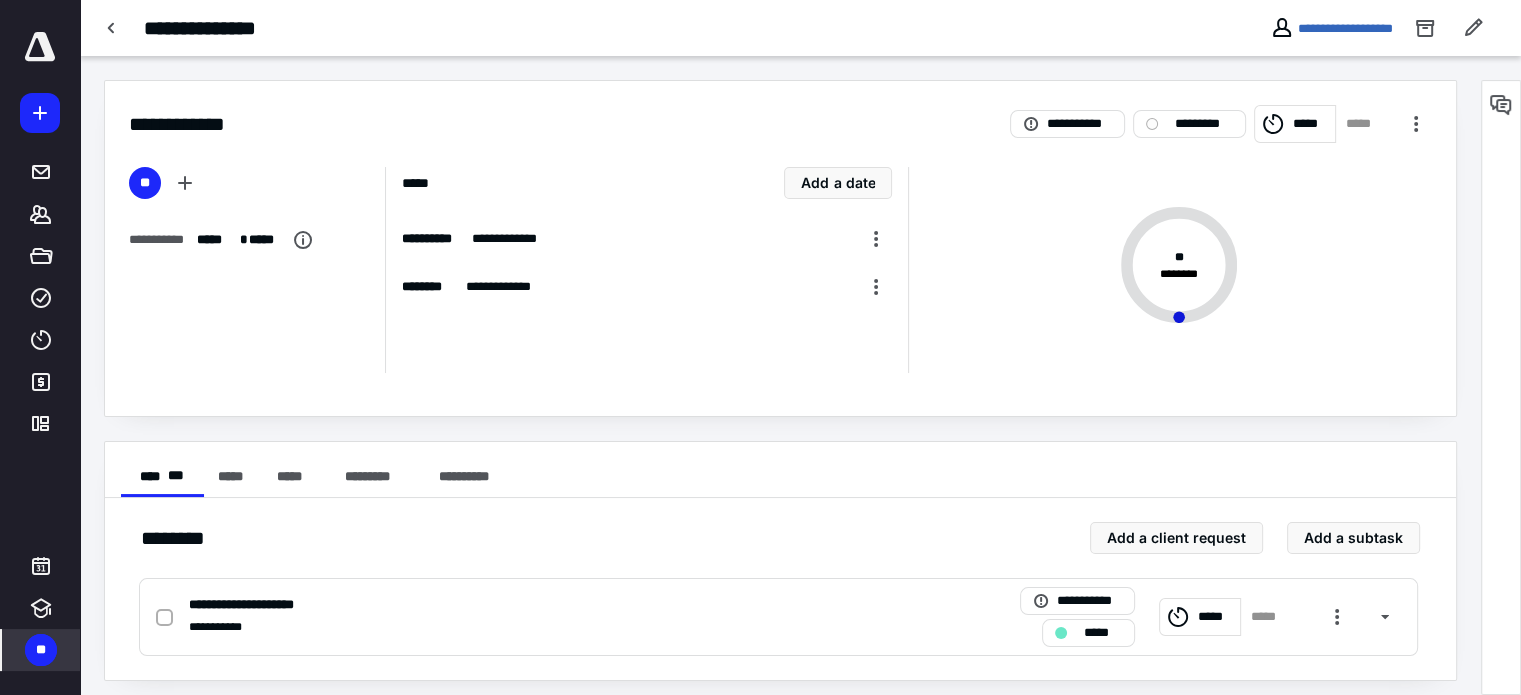 scroll, scrollTop: 9, scrollLeft: 0, axis: vertical 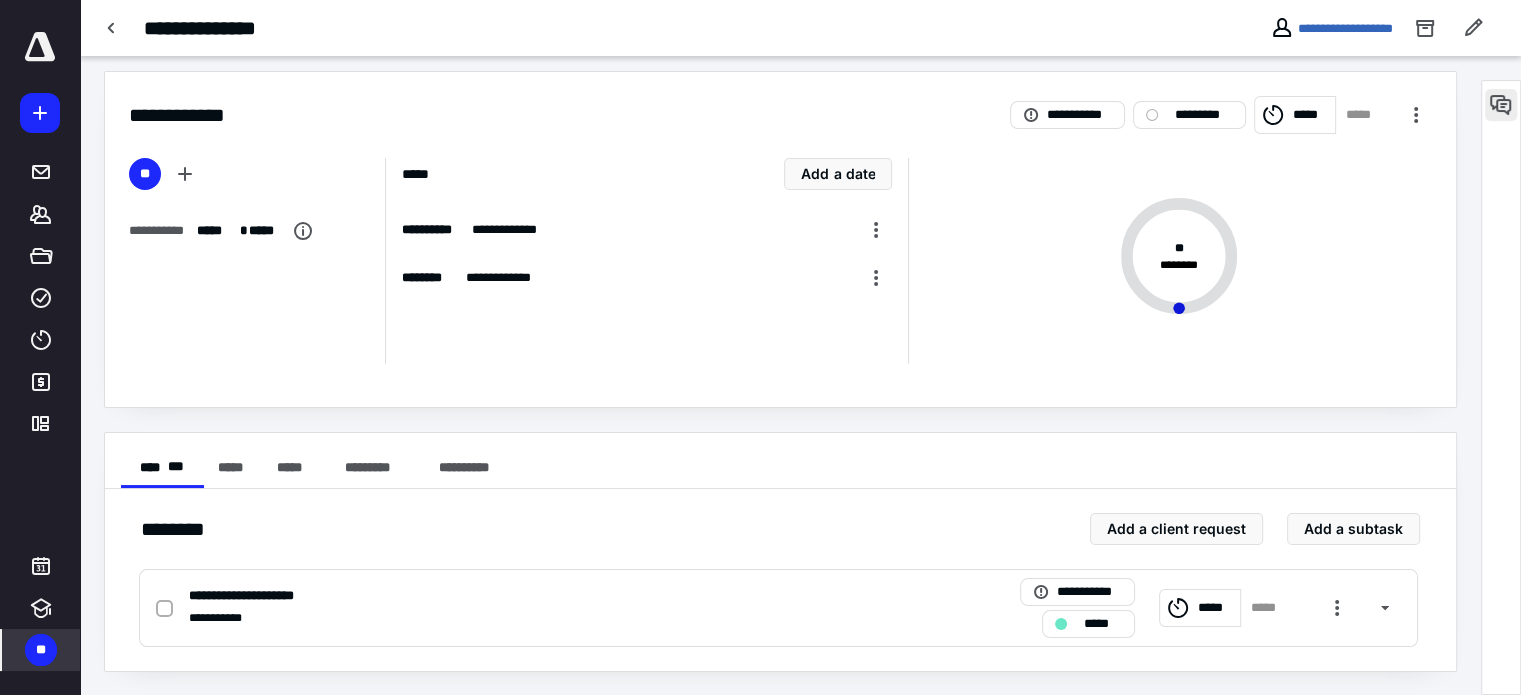 click at bounding box center (1501, 105) 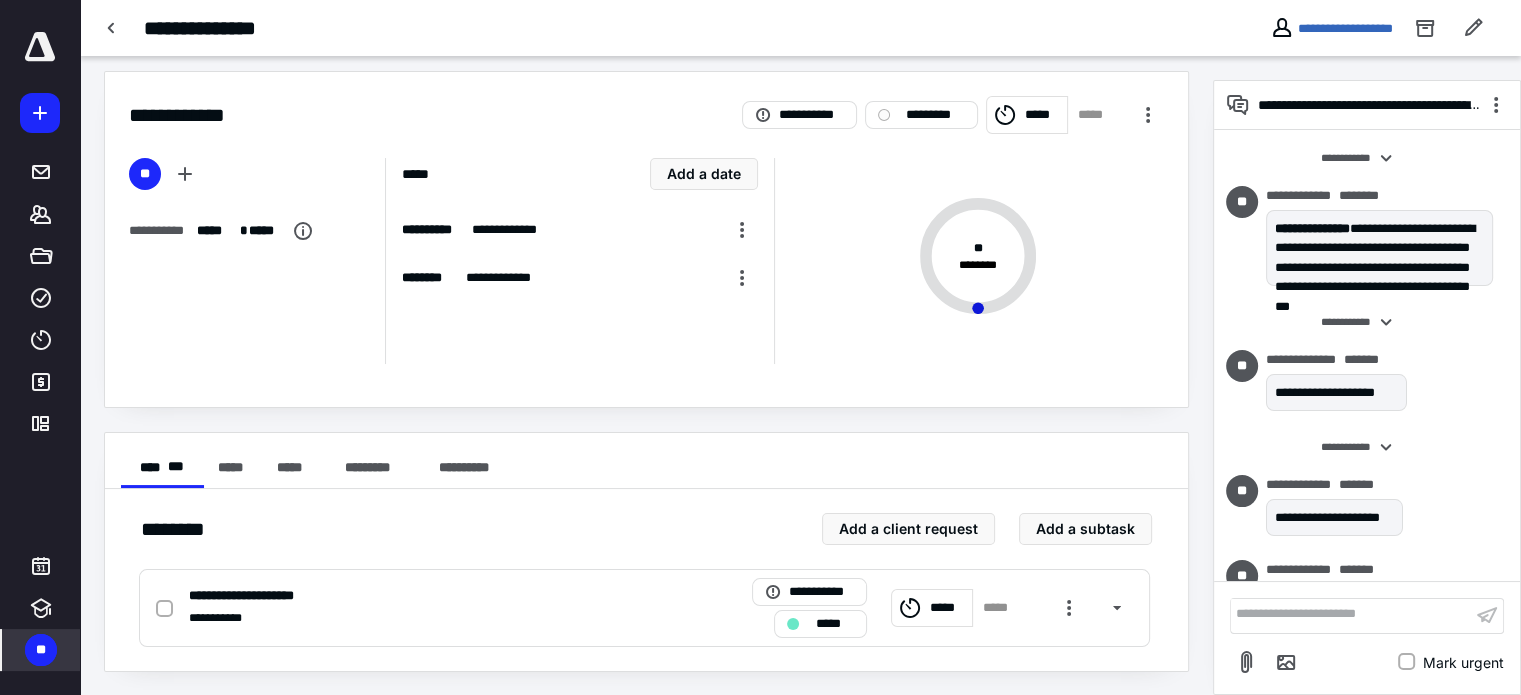 scroll, scrollTop: 356, scrollLeft: 0, axis: vertical 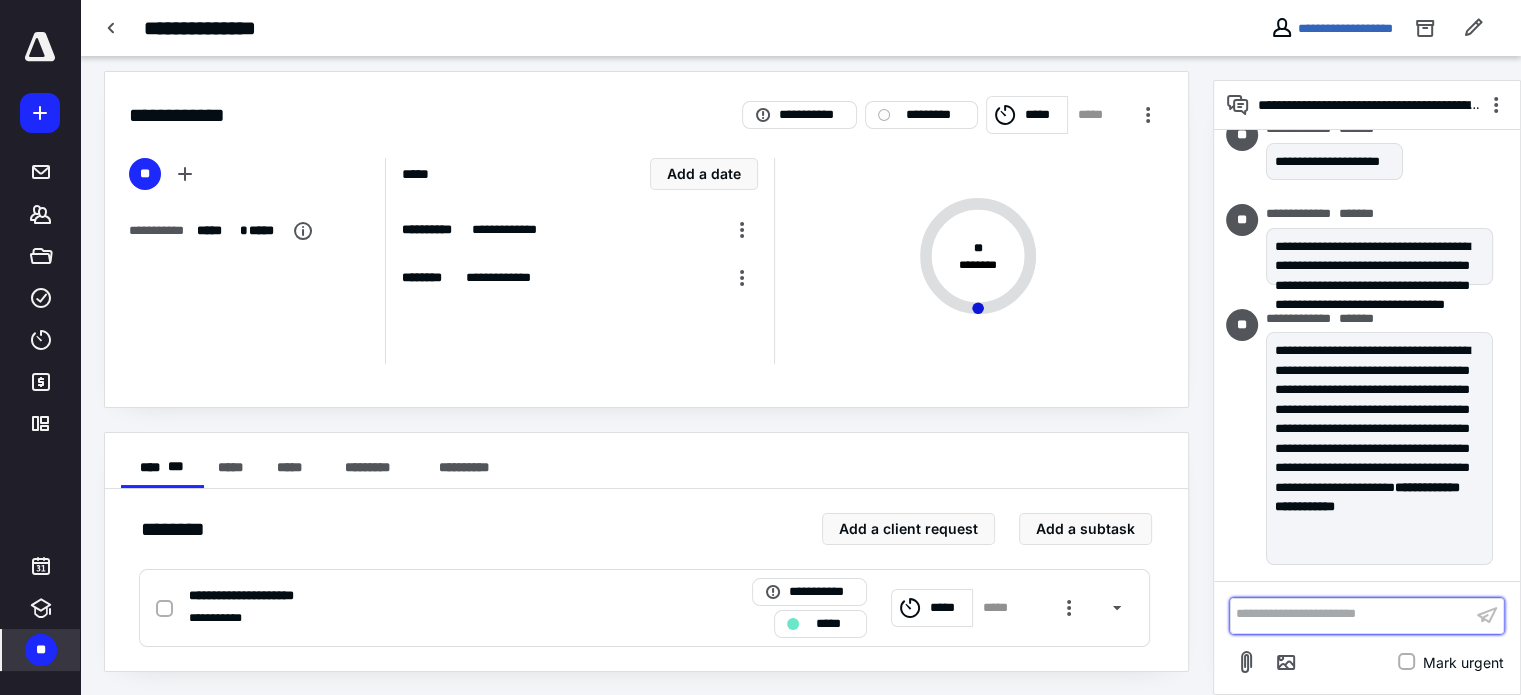 type 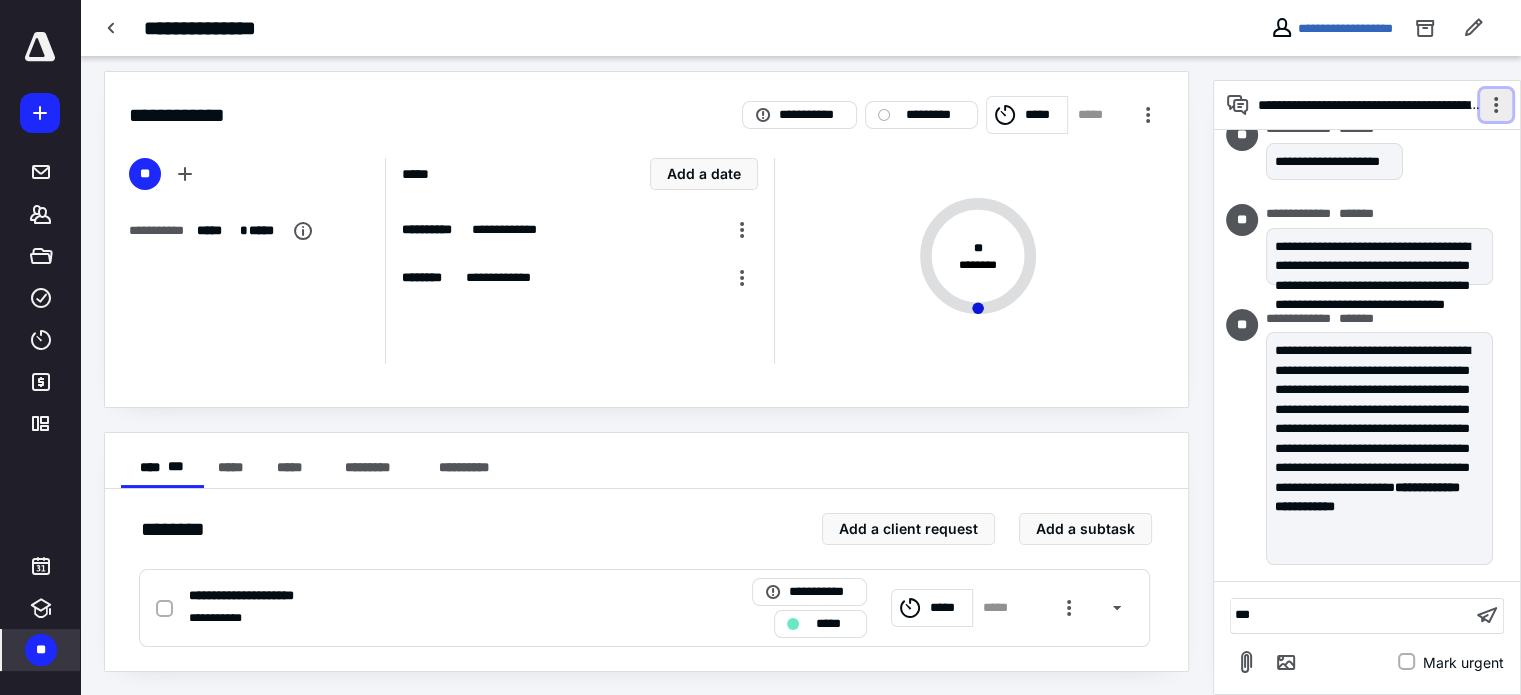 click at bounding box center [1496, 105] 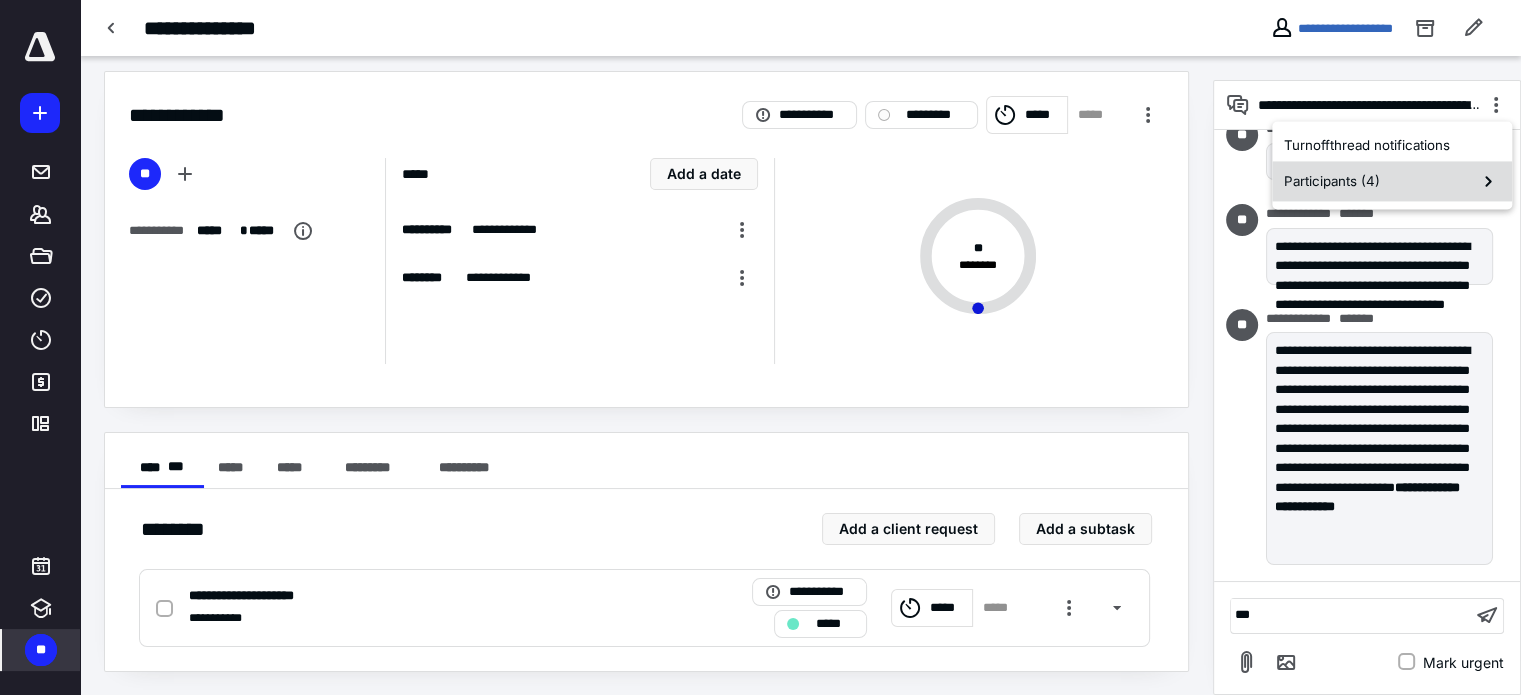 click on "Participants ( 4 )" at bounding box center [1392, 181] 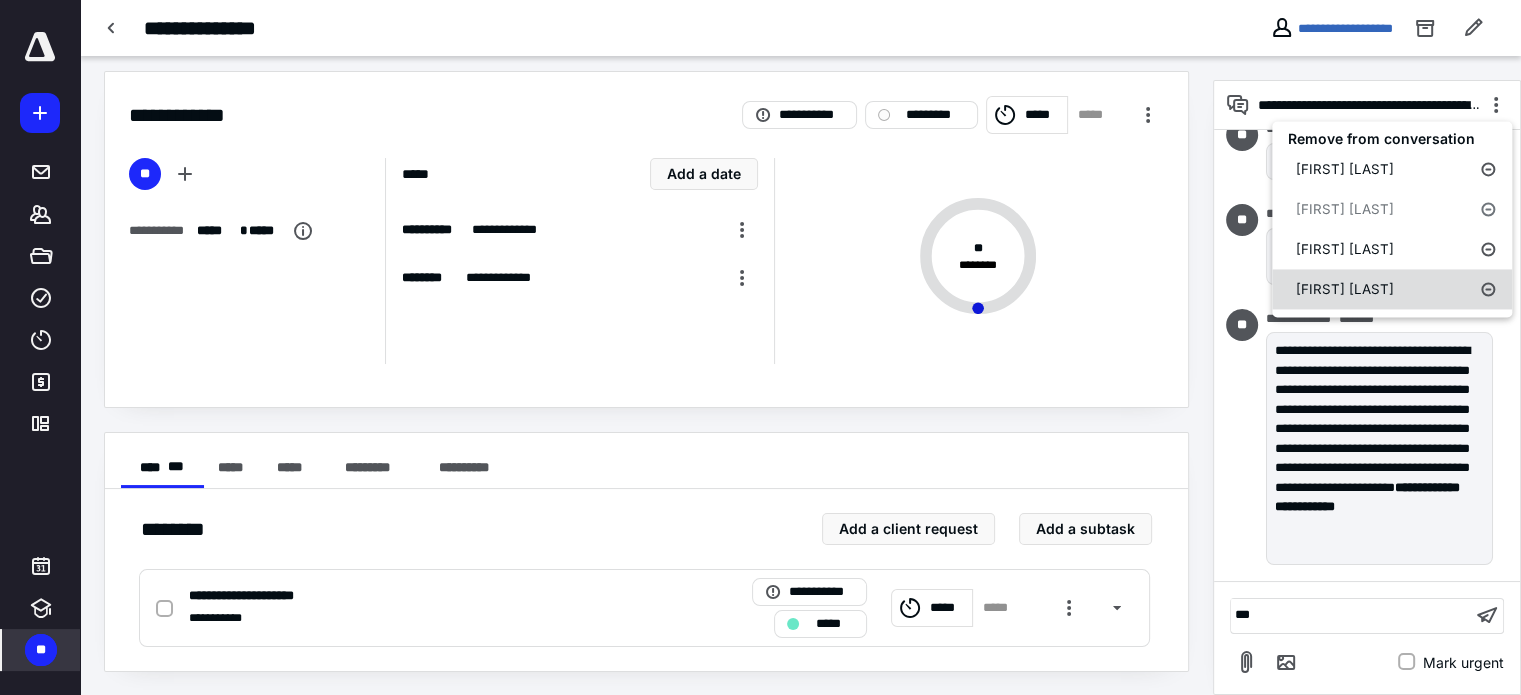 click on "Holly Kirby" at bounding box center (1392, 289) 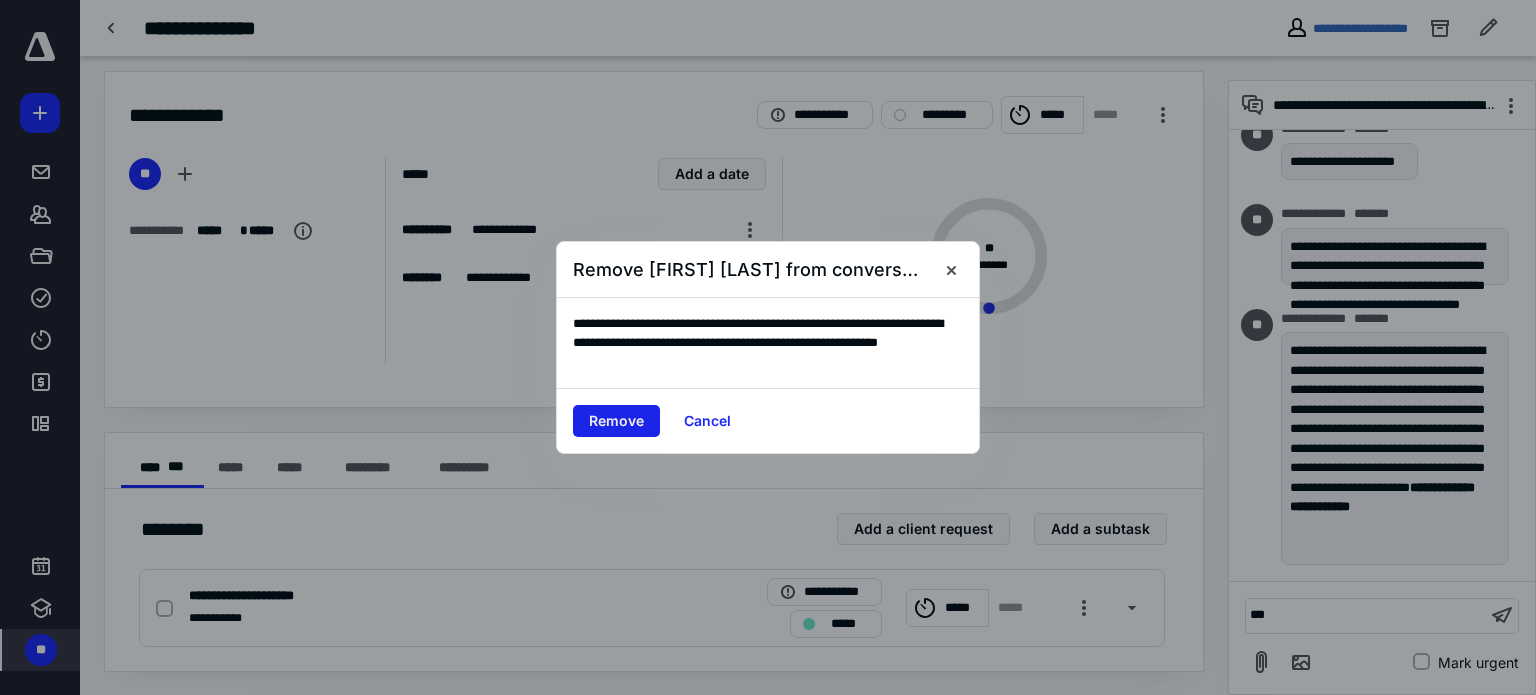 click on "Remove" at bounding box center (616, 421) 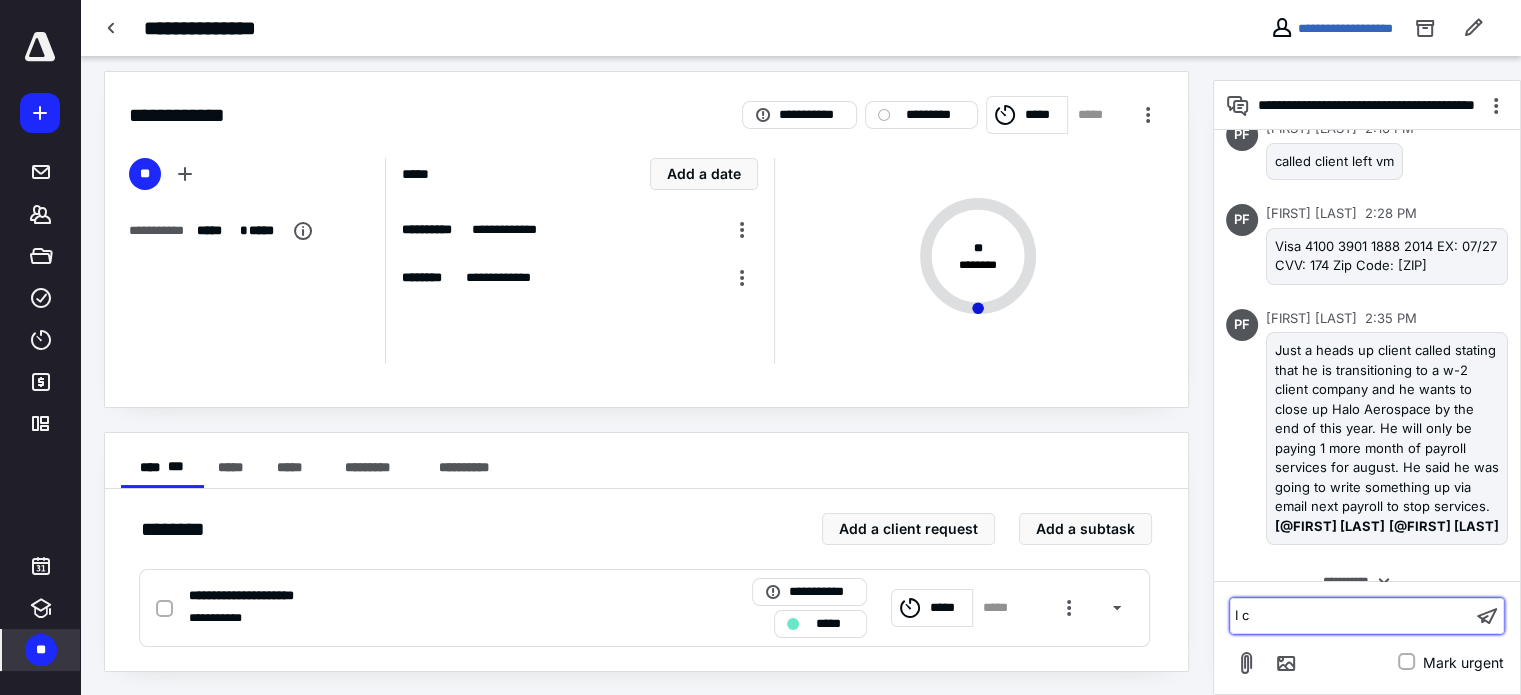 click on "I c" at bounding box center [1351, 615] 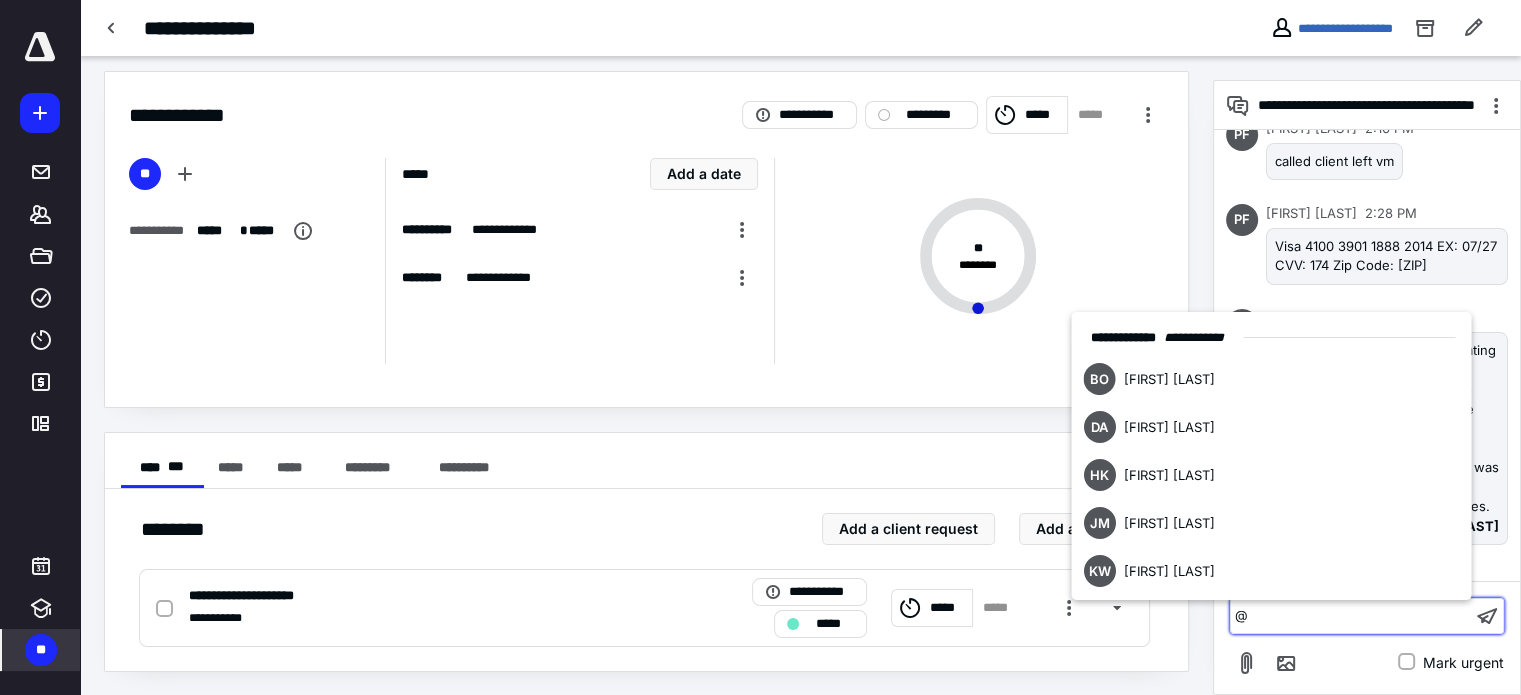 type 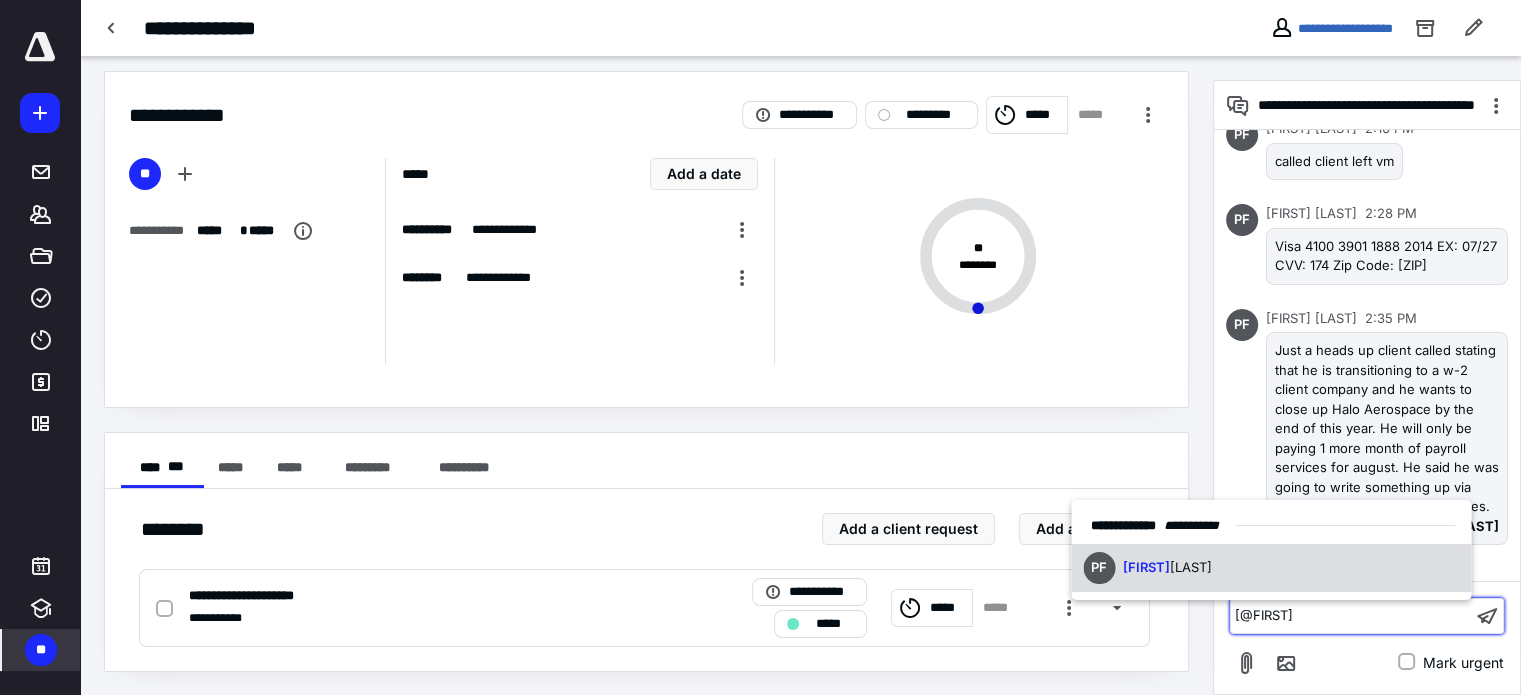 click on "PF Patty  Fuentes" at bounding box center (1147, 568) 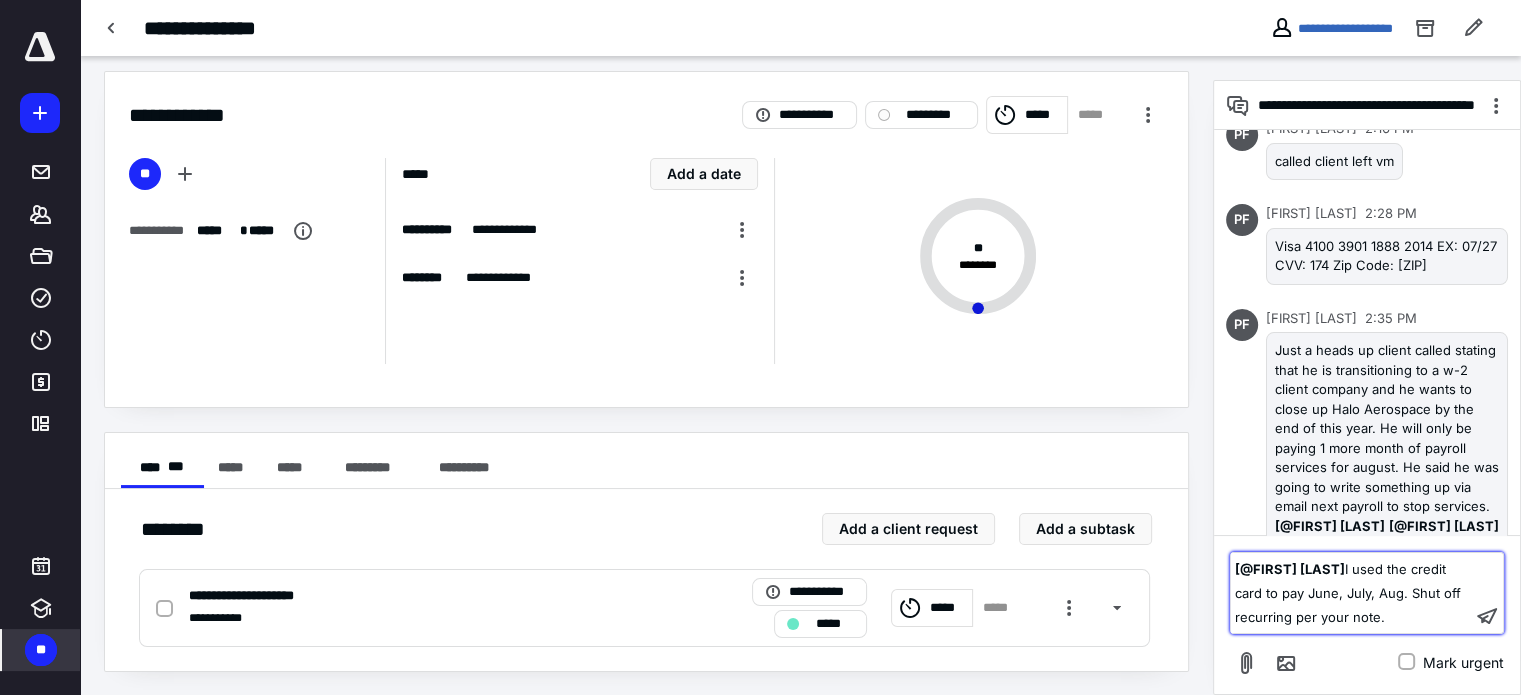 scroll, scrollTop: 605, scrollLeft: 0, axis: vertical 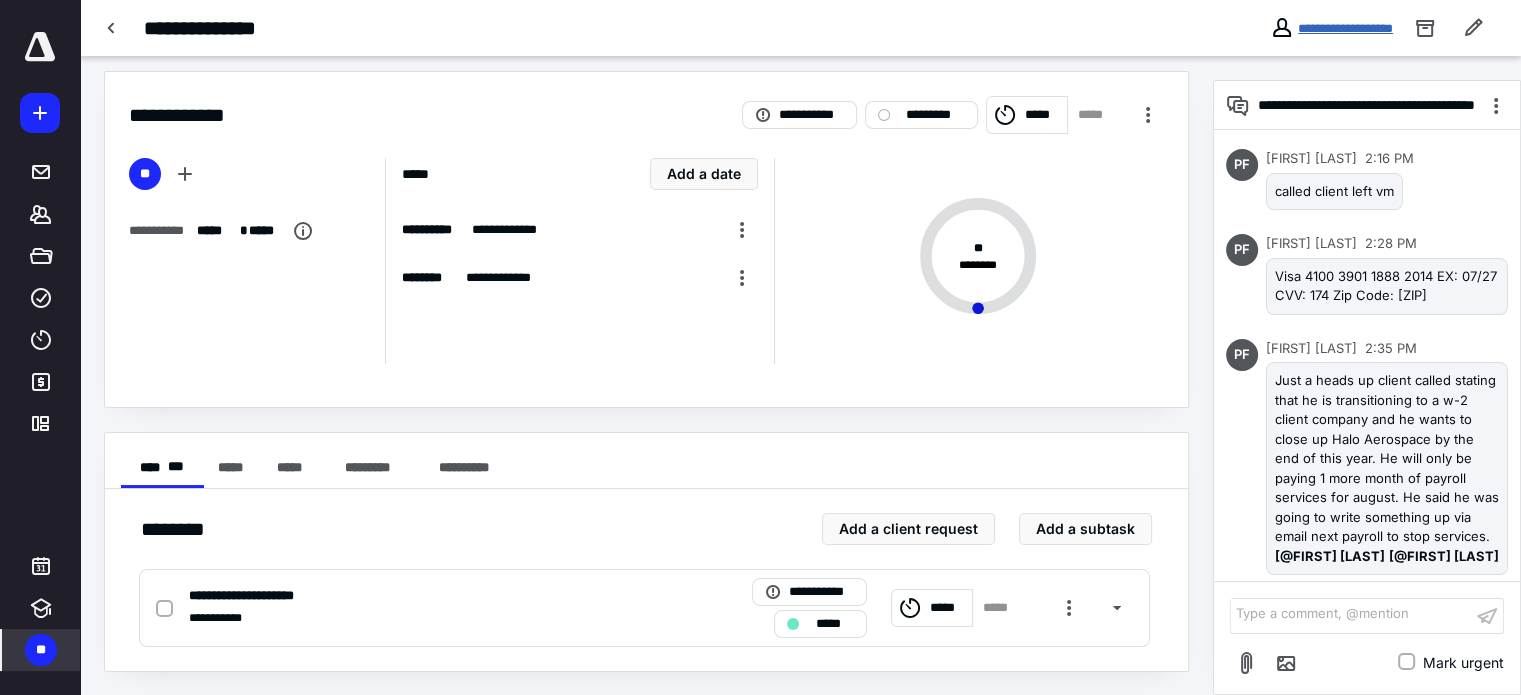 click on "**********" at bounding box center (1345, 28) 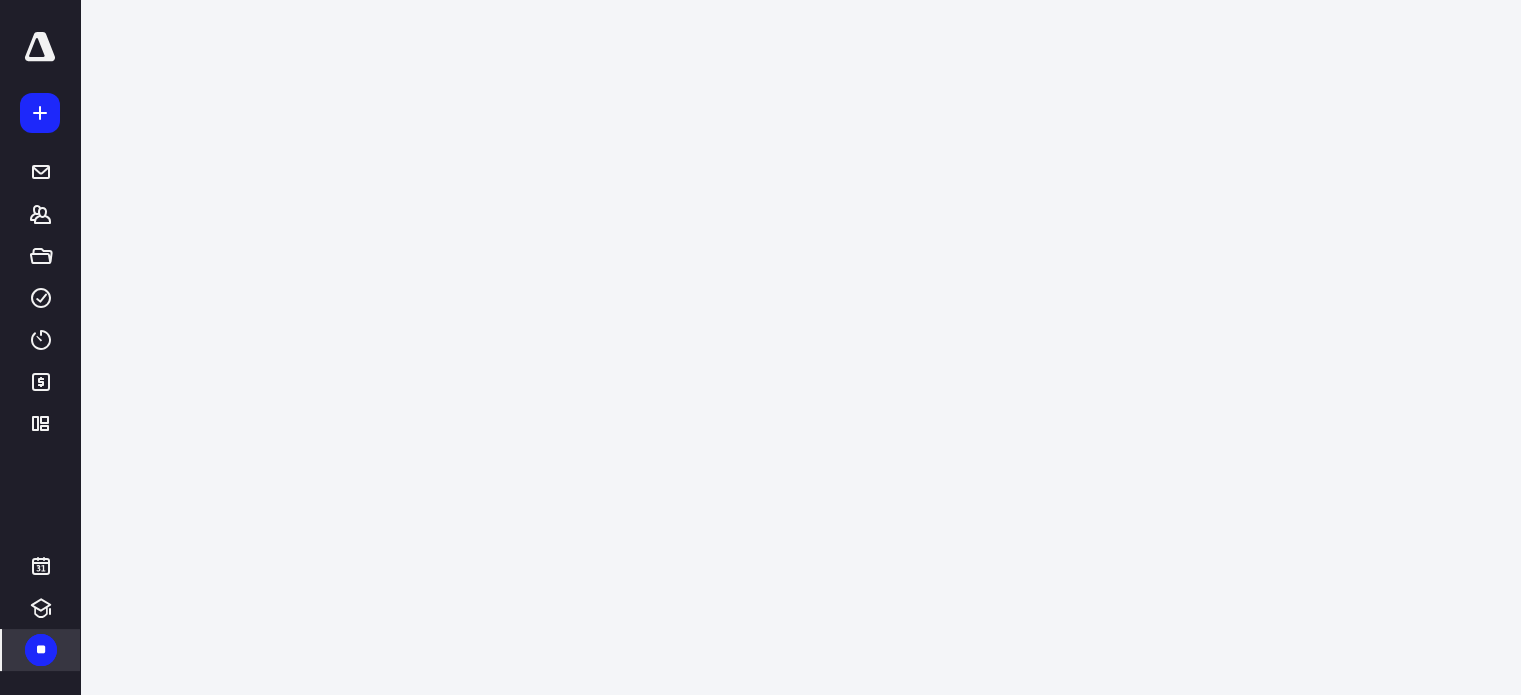 scroll, scrollTop: 0, scrollLeft: 0, axis: both 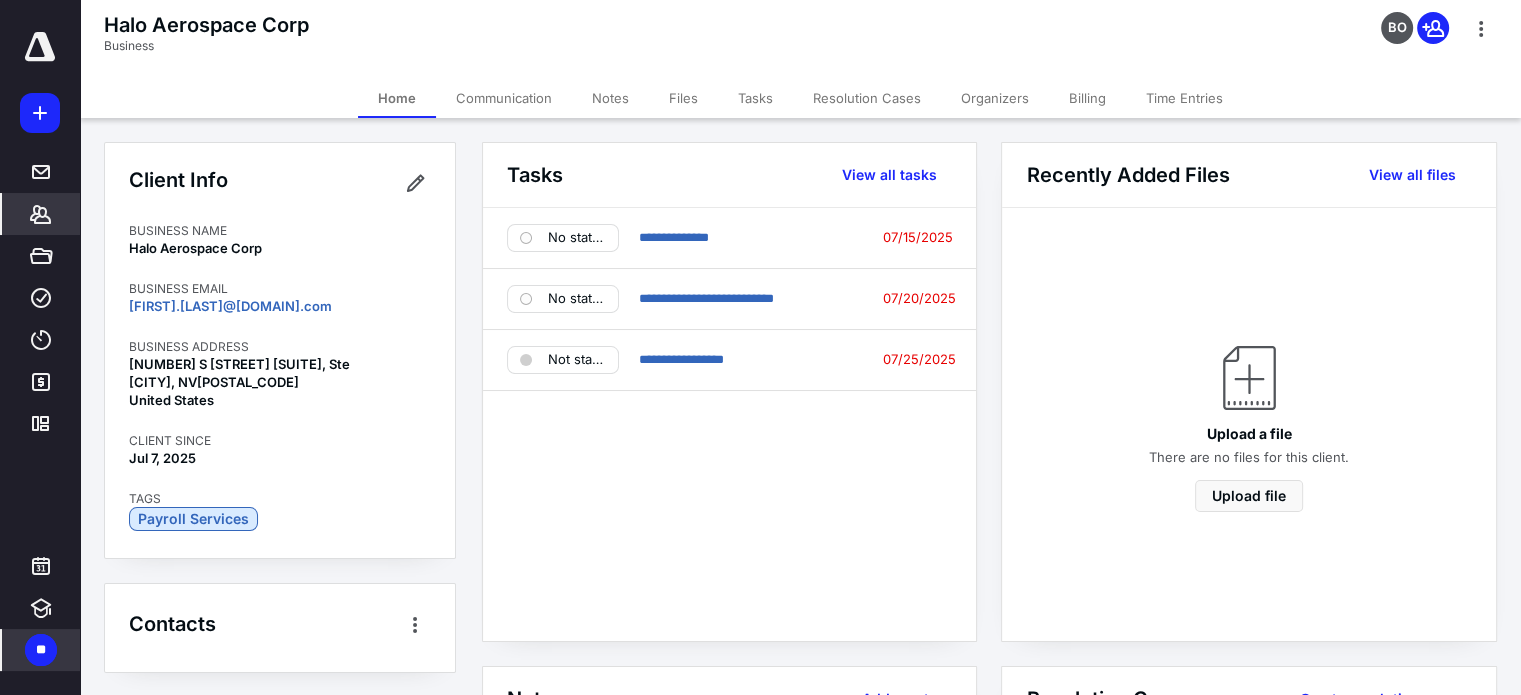 click on "Billing" at bounding box center (1087, 98) 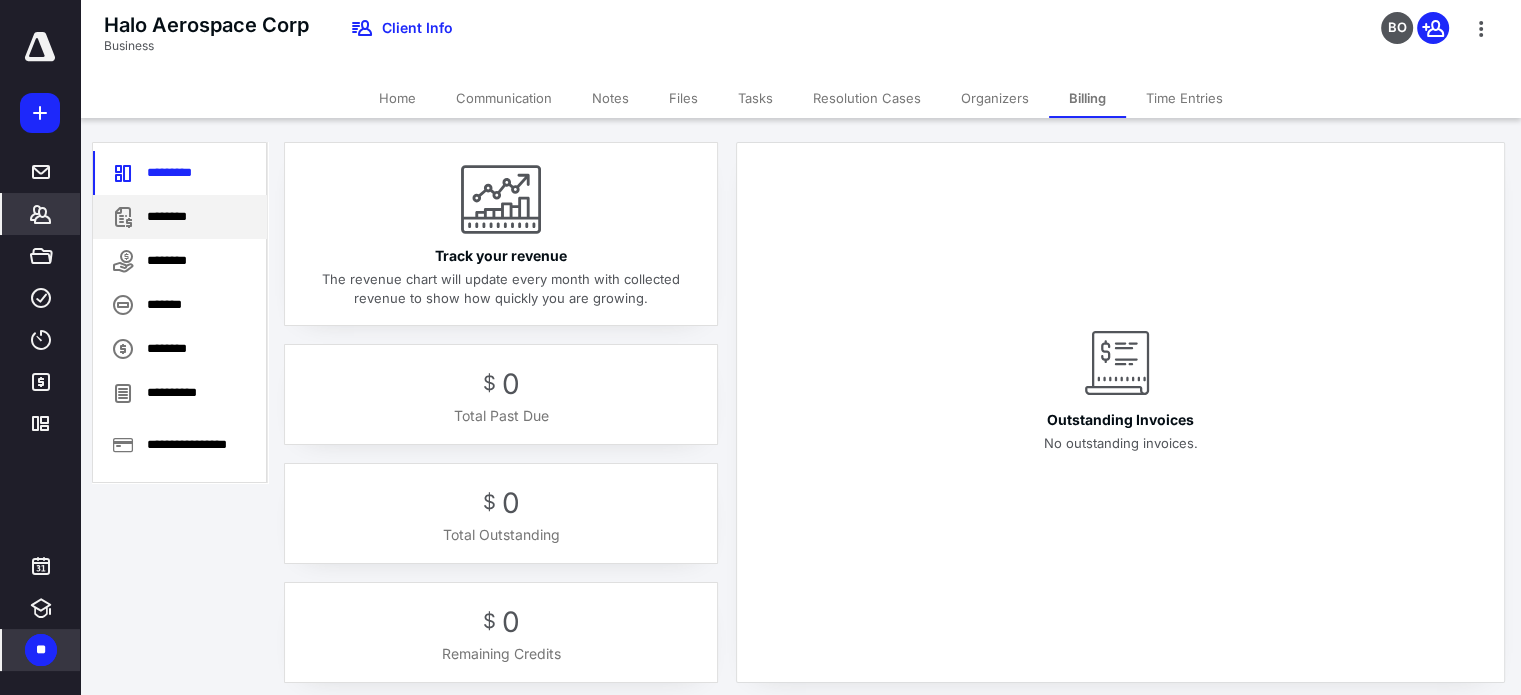 click on "********" at bounding box center [180, 217] 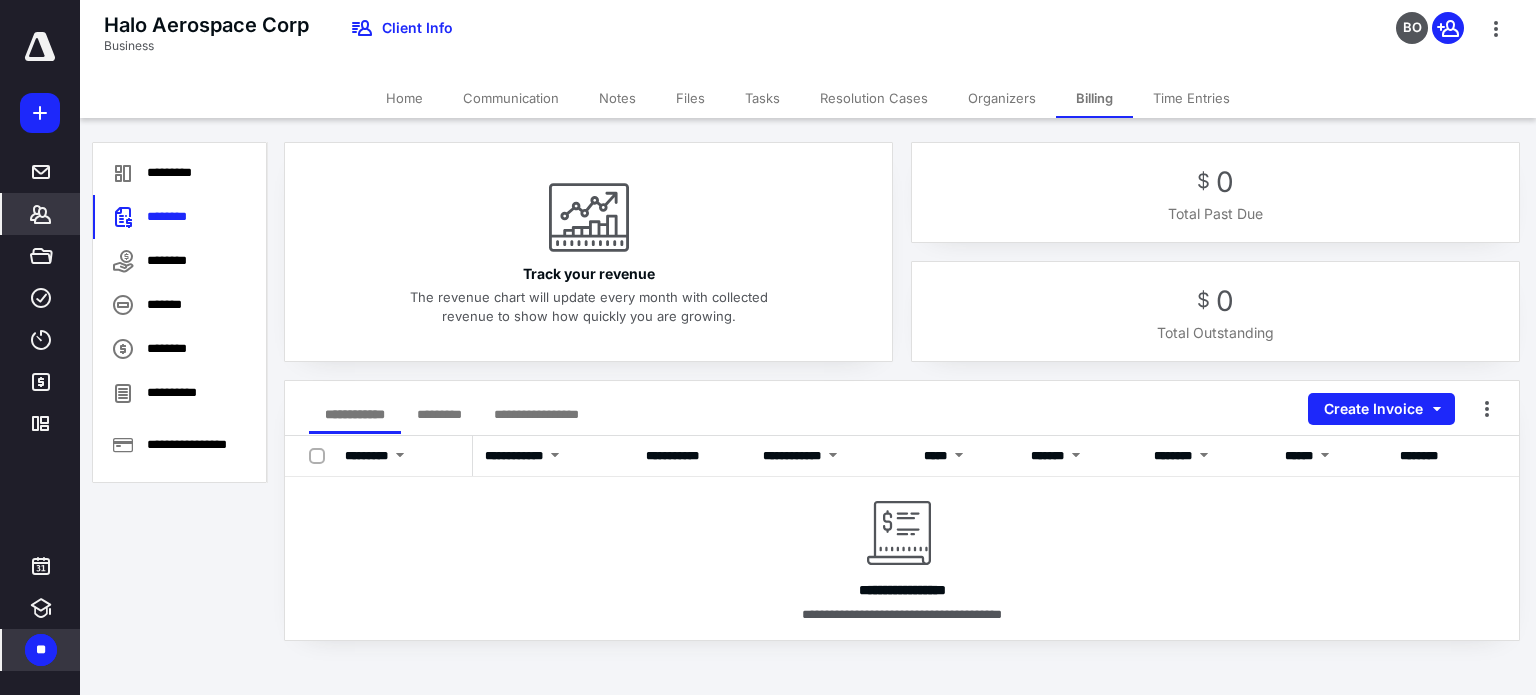 click on "*********" at bounding box center [439, 414] 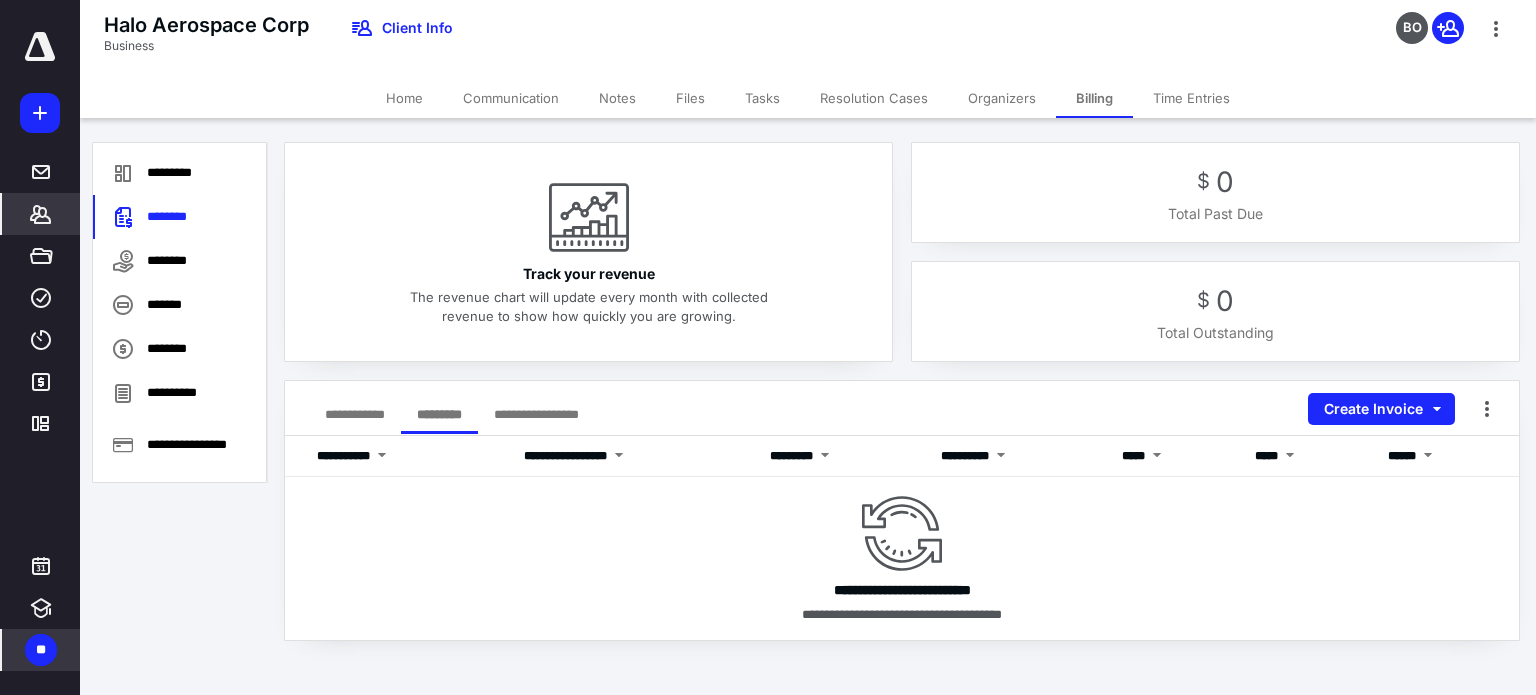 click on "Home" at bounding box center (404, 98) 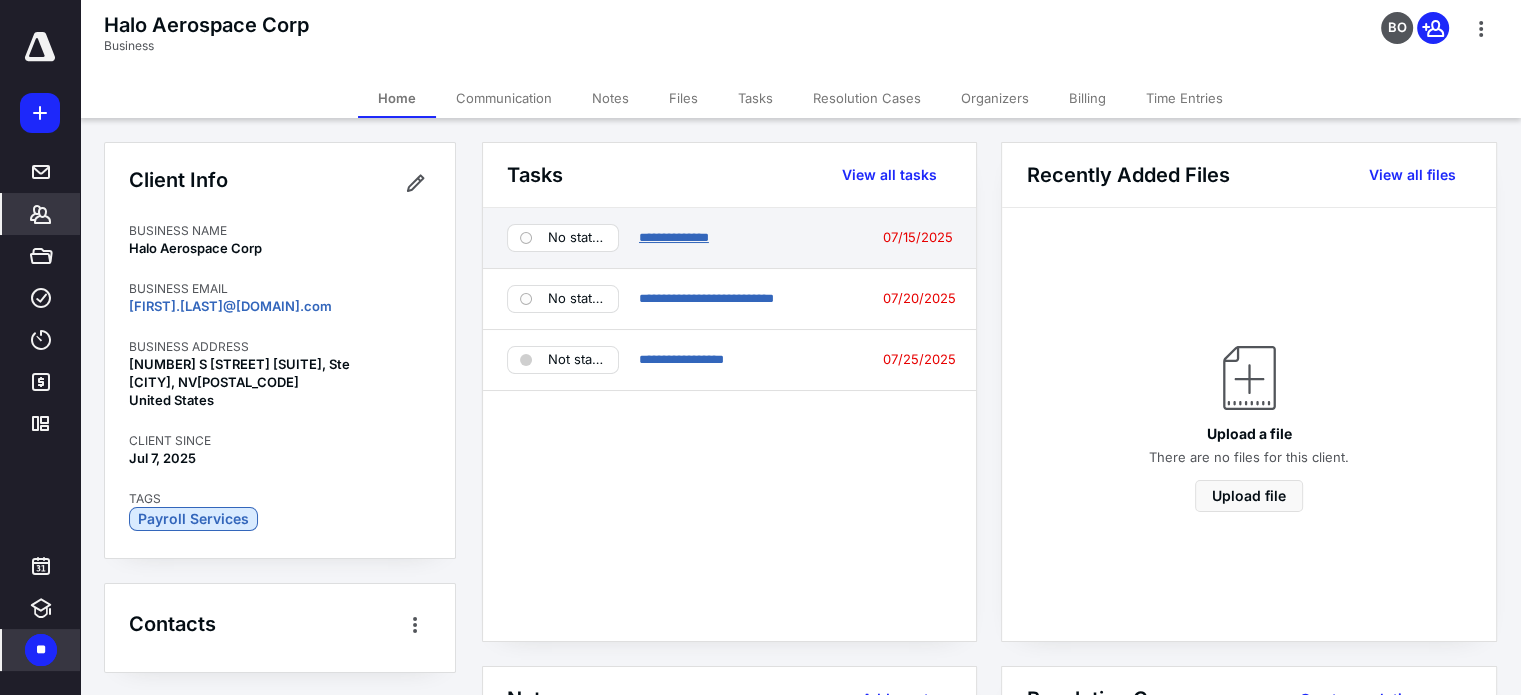 click on "**********" at bounding box center [674, 237] 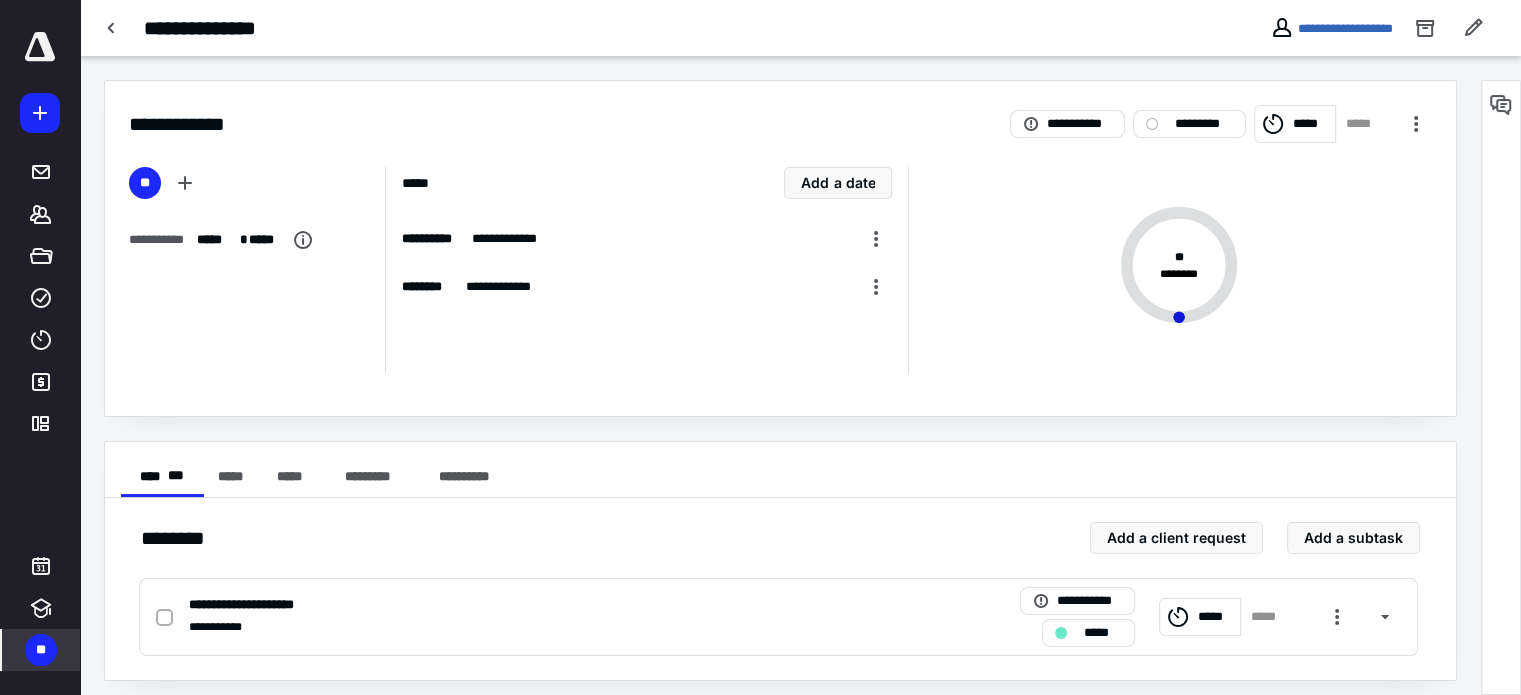 scroll, scrollTop: 9, scrollLeft: 0, axis: vertical 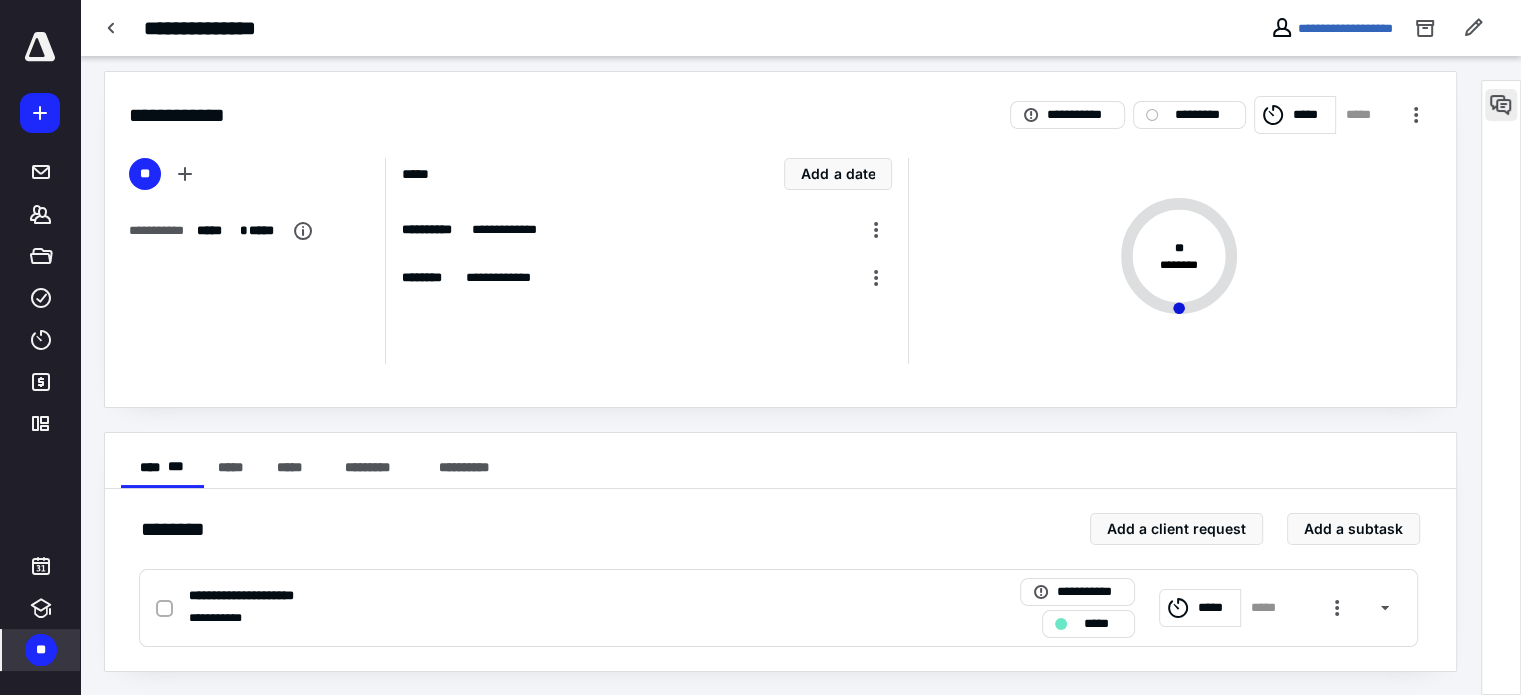 click at bounding box center (1501, 105) 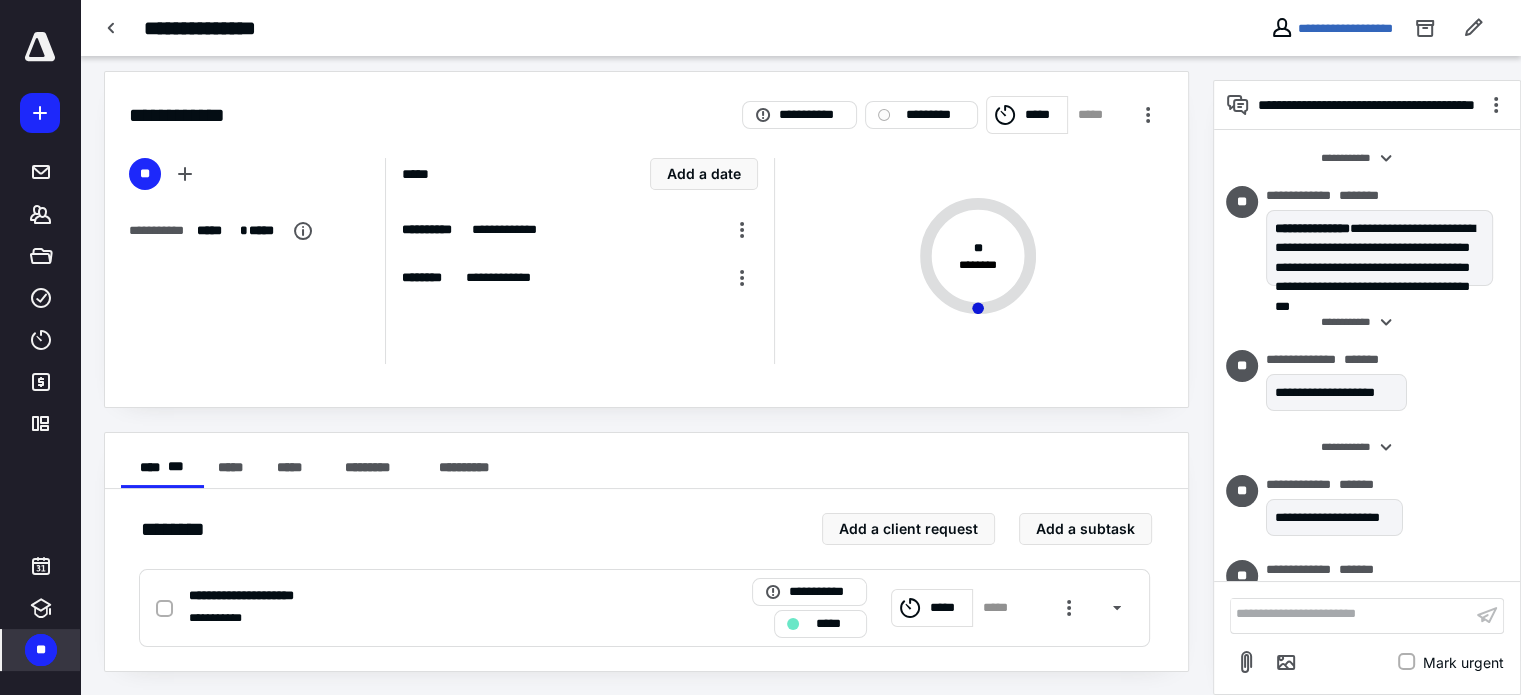 scroll, scrollTop: 605, scrollLeft: 0, axis: vertical 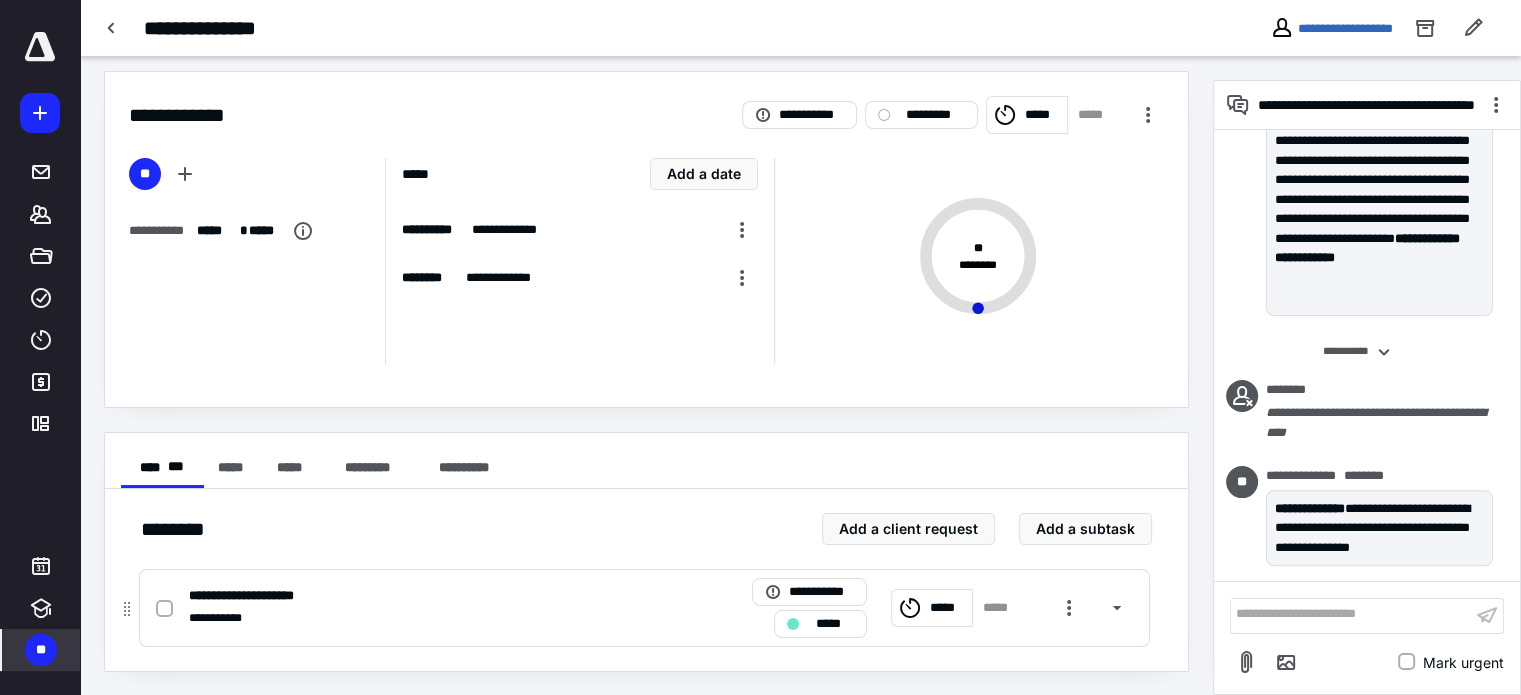 click 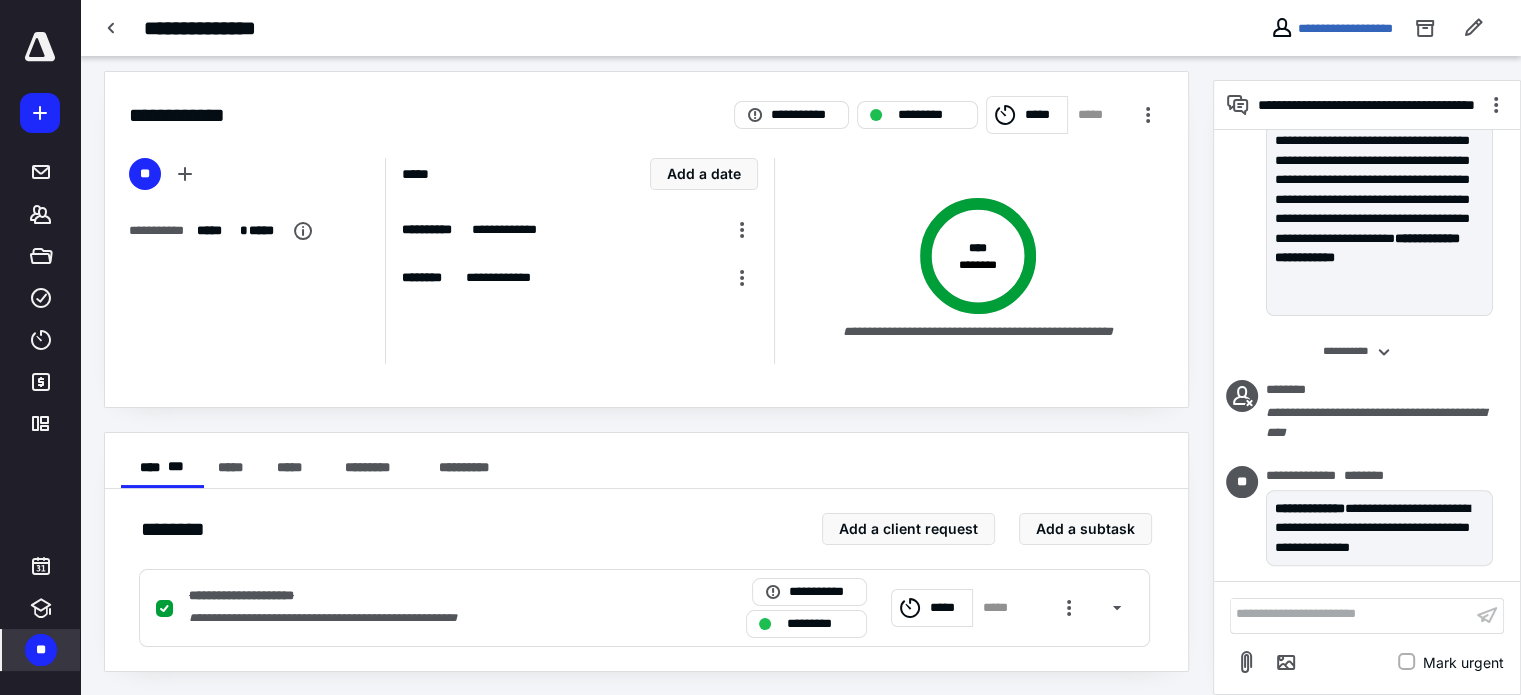 scroll, scrollTop: 0, scrollLeft: 0, axis: both 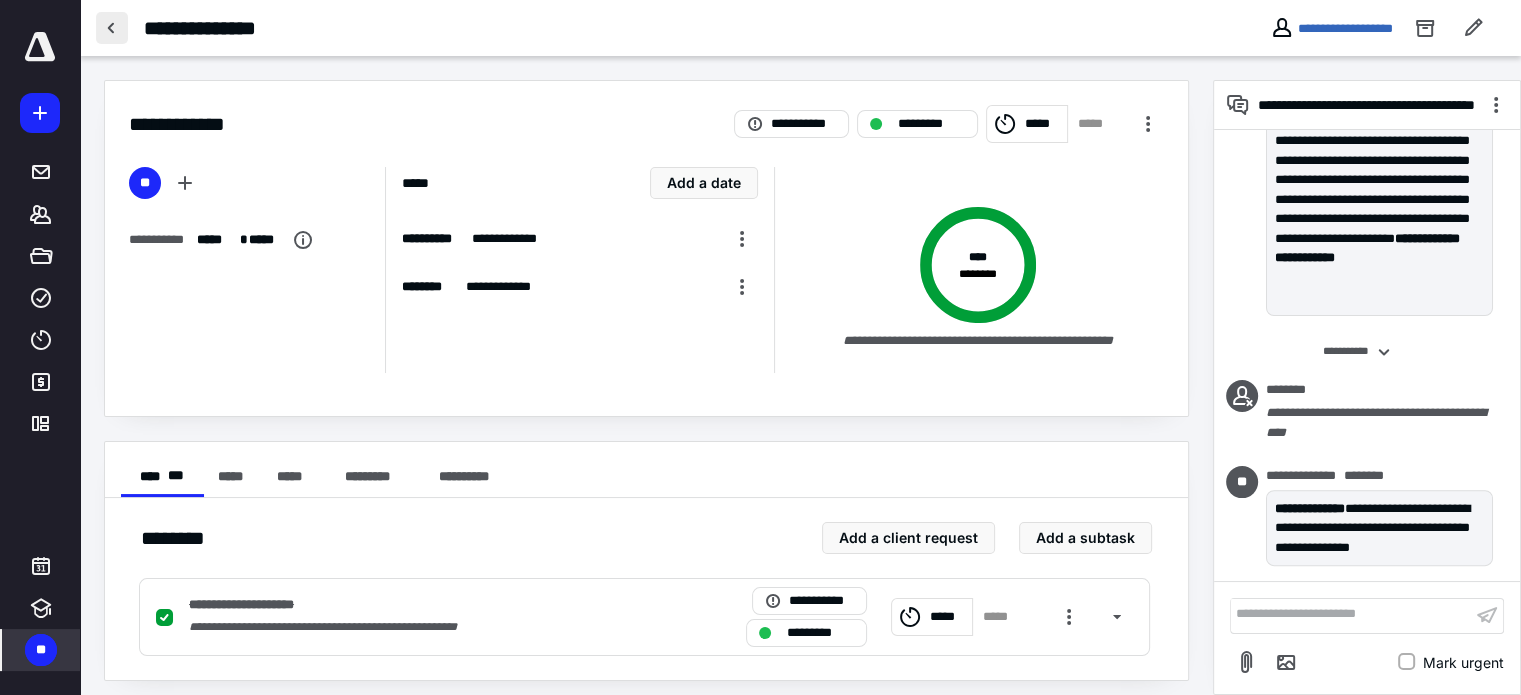 click at bounding box center (112, 28) 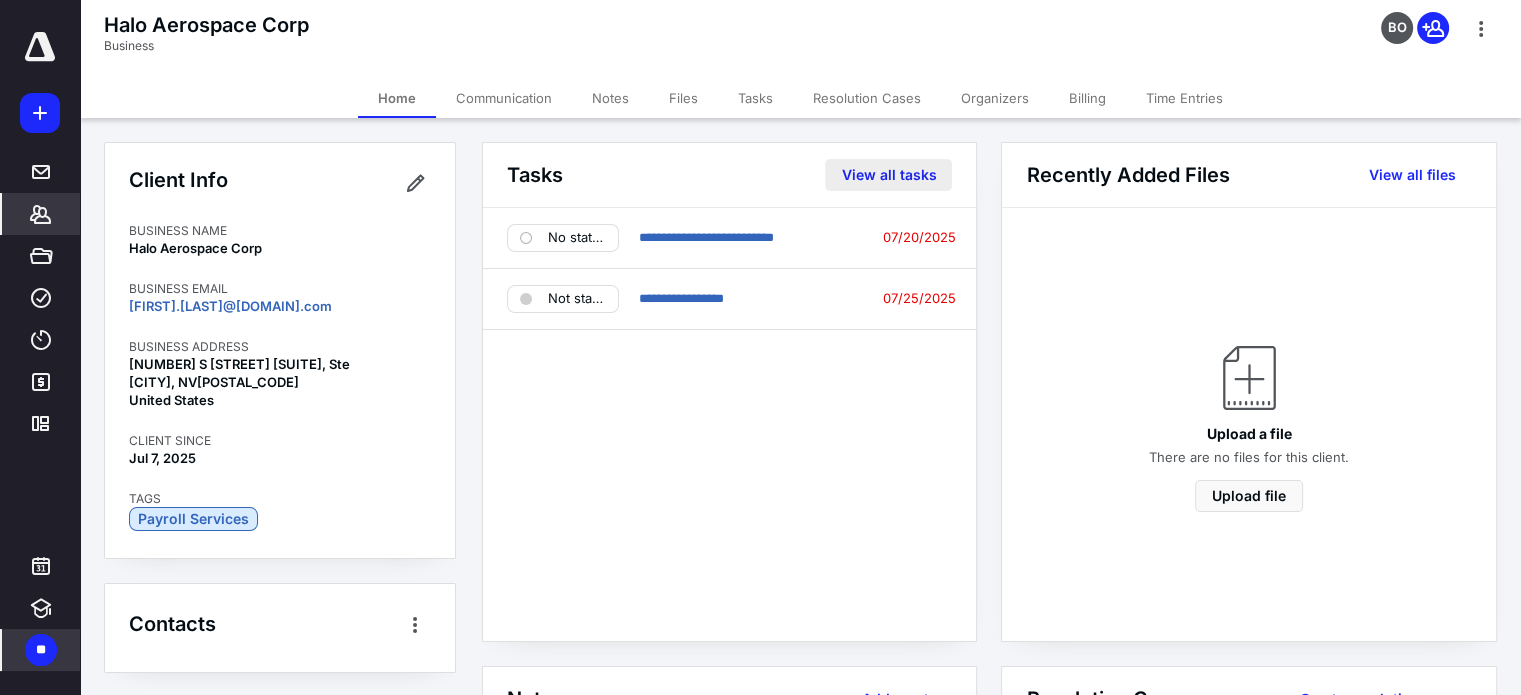 click on "View all tasks" at bounding box center (888, 175) 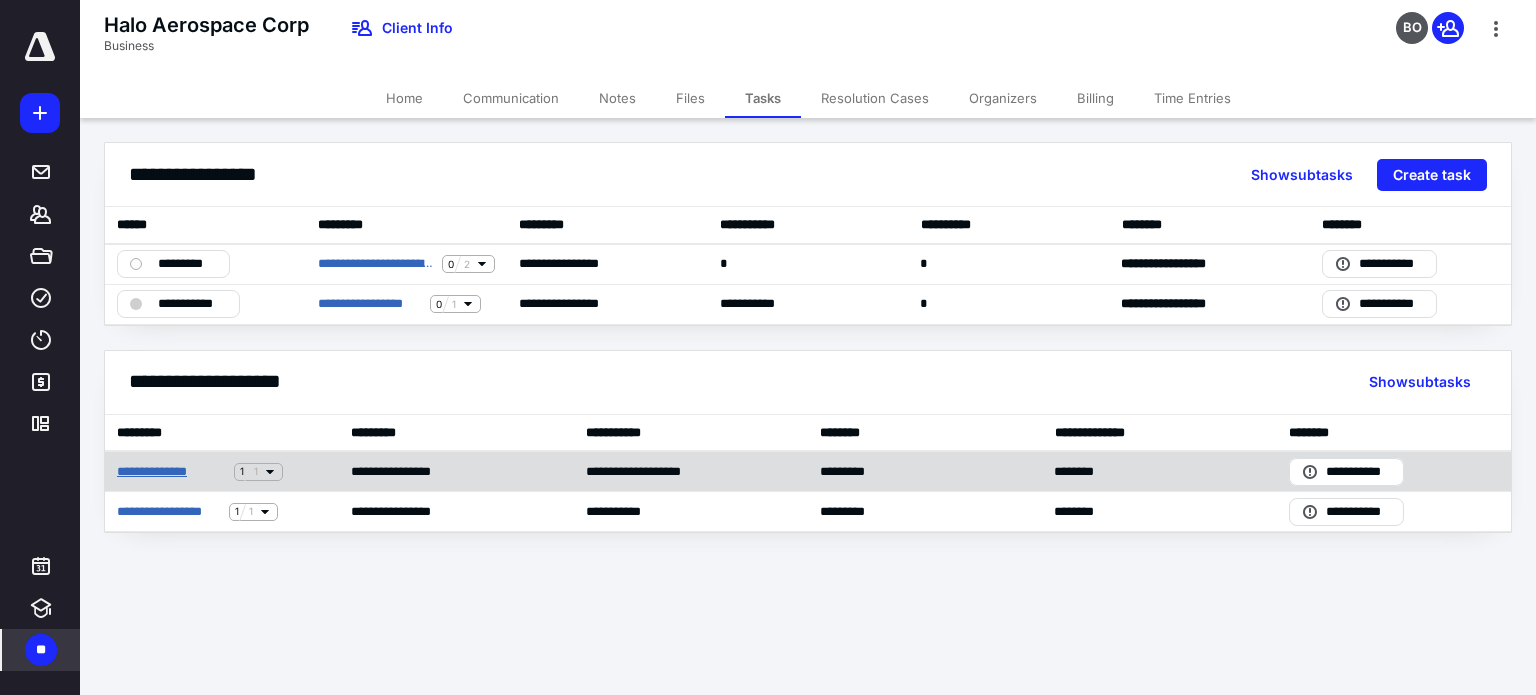 click on "**********" at bounding box center (171, 472) 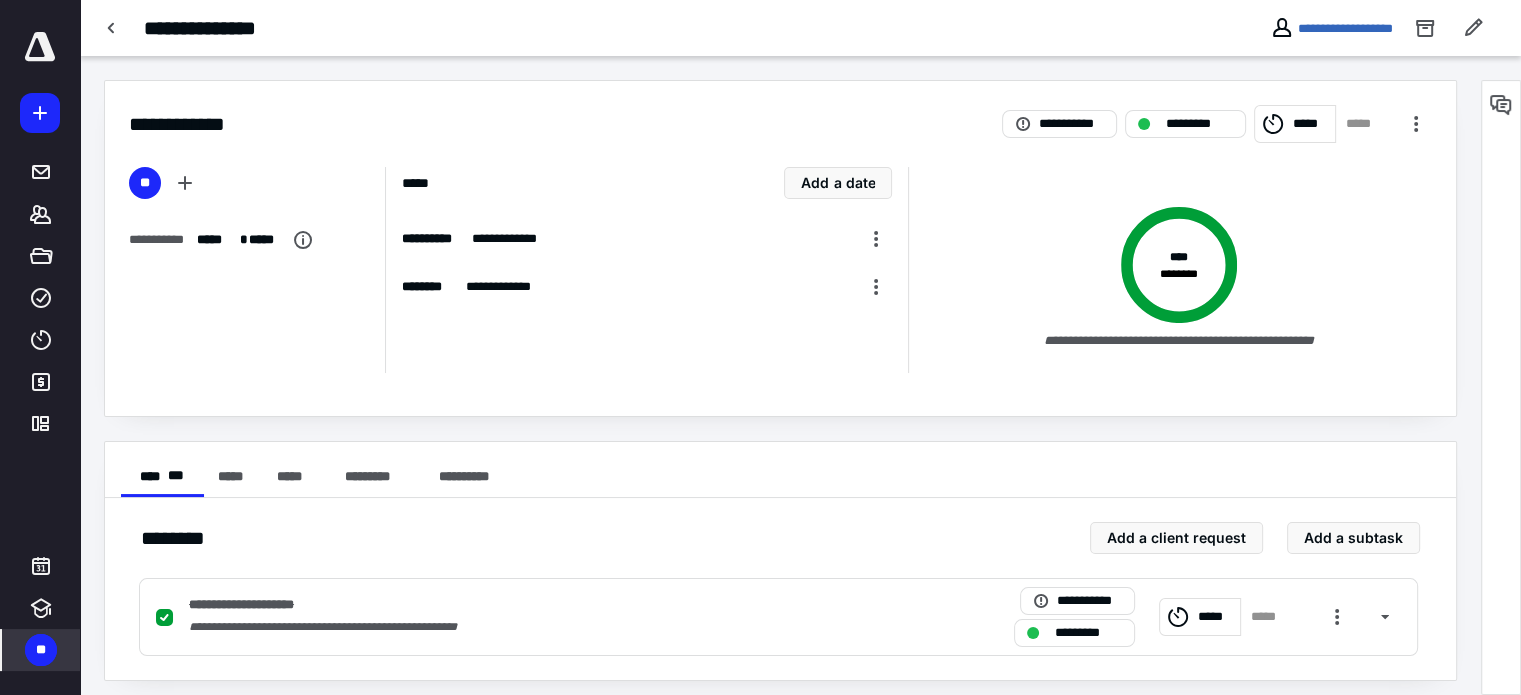 scroll, scrollTop: 9, scrollLeft: 0, axis: vertical 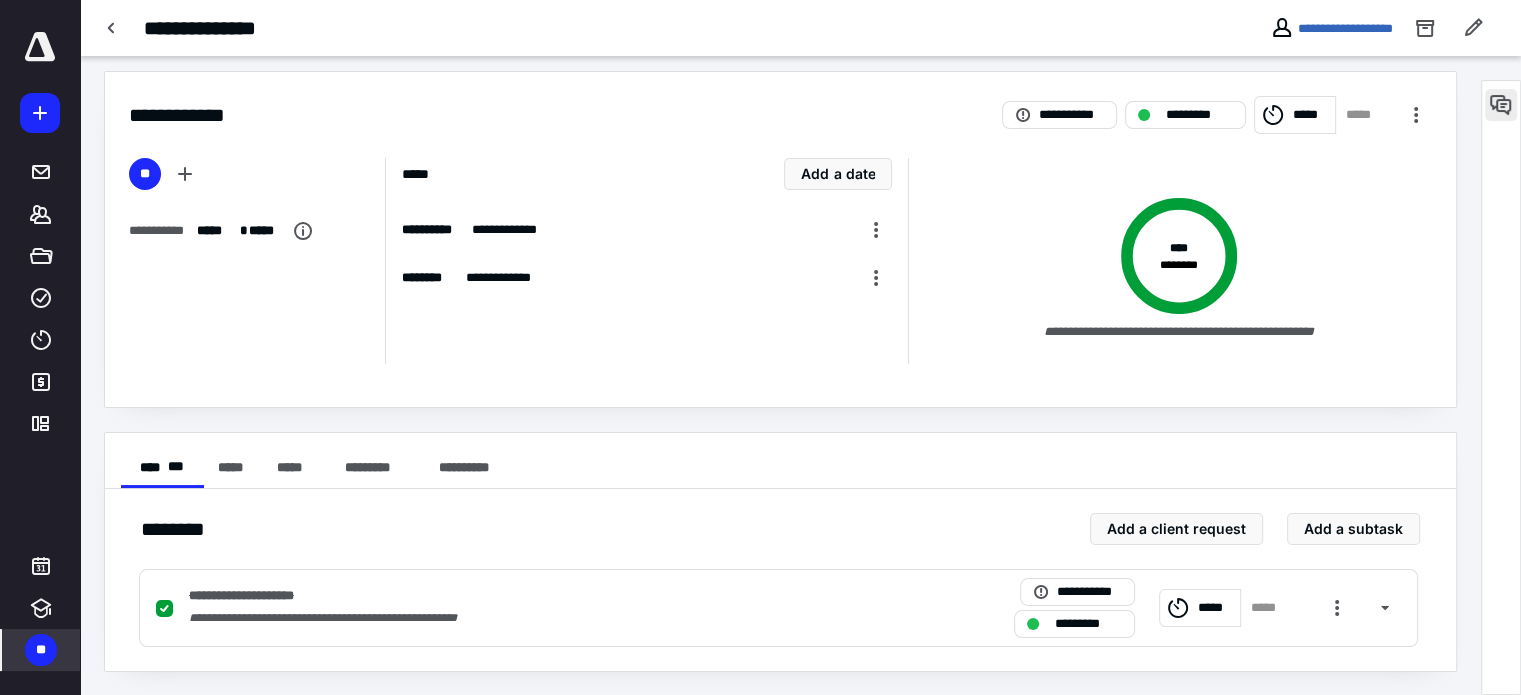 click at bounding box center [1501, 105] 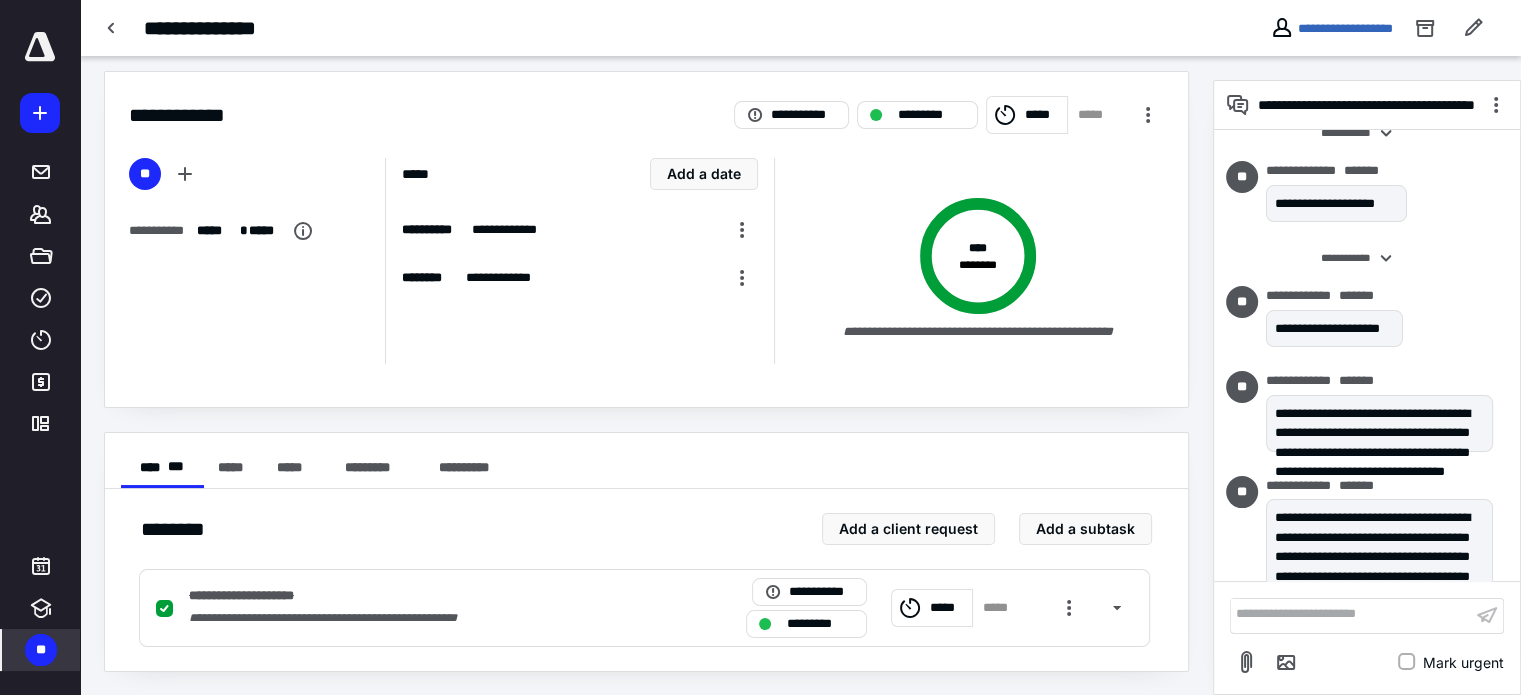 scroll, scrollTop: 0, scrollLeft: 0, axis: both 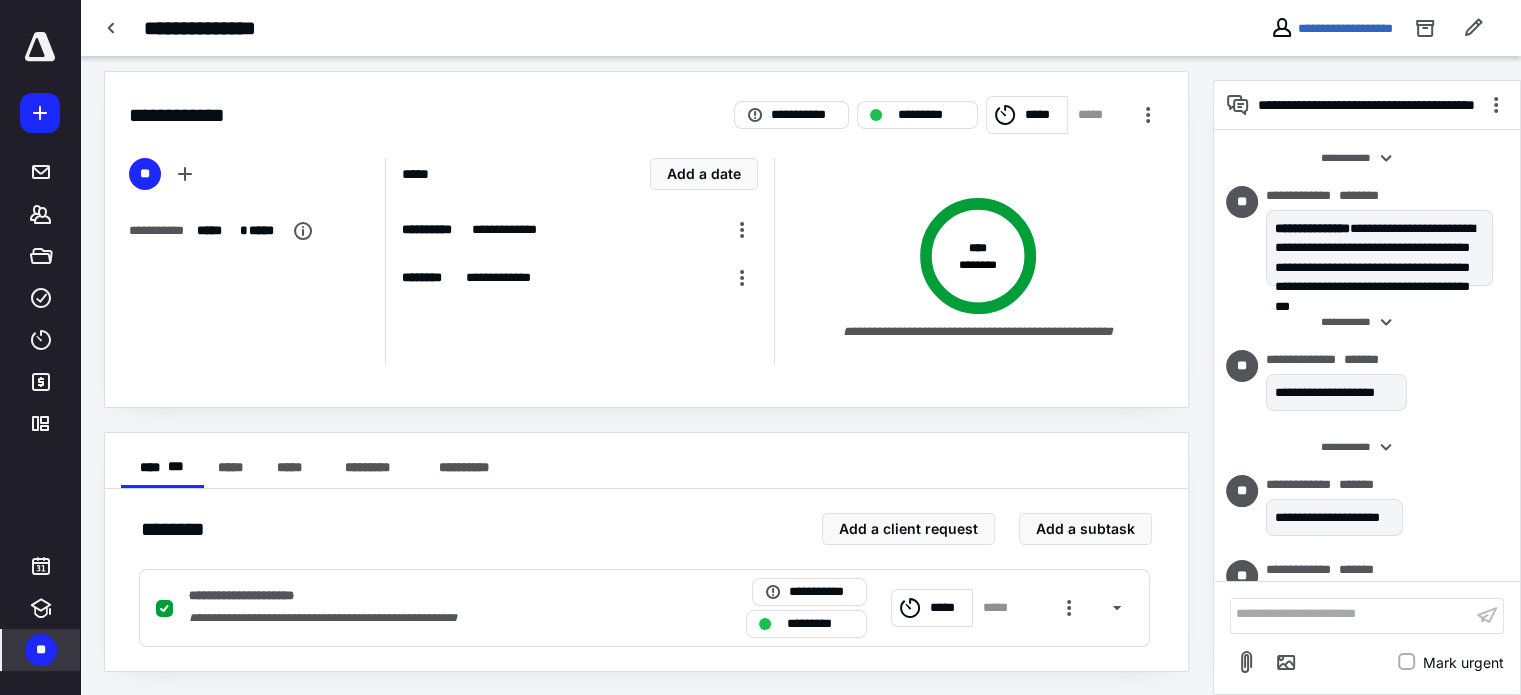 click on "**" at bounding box center [41, 650] 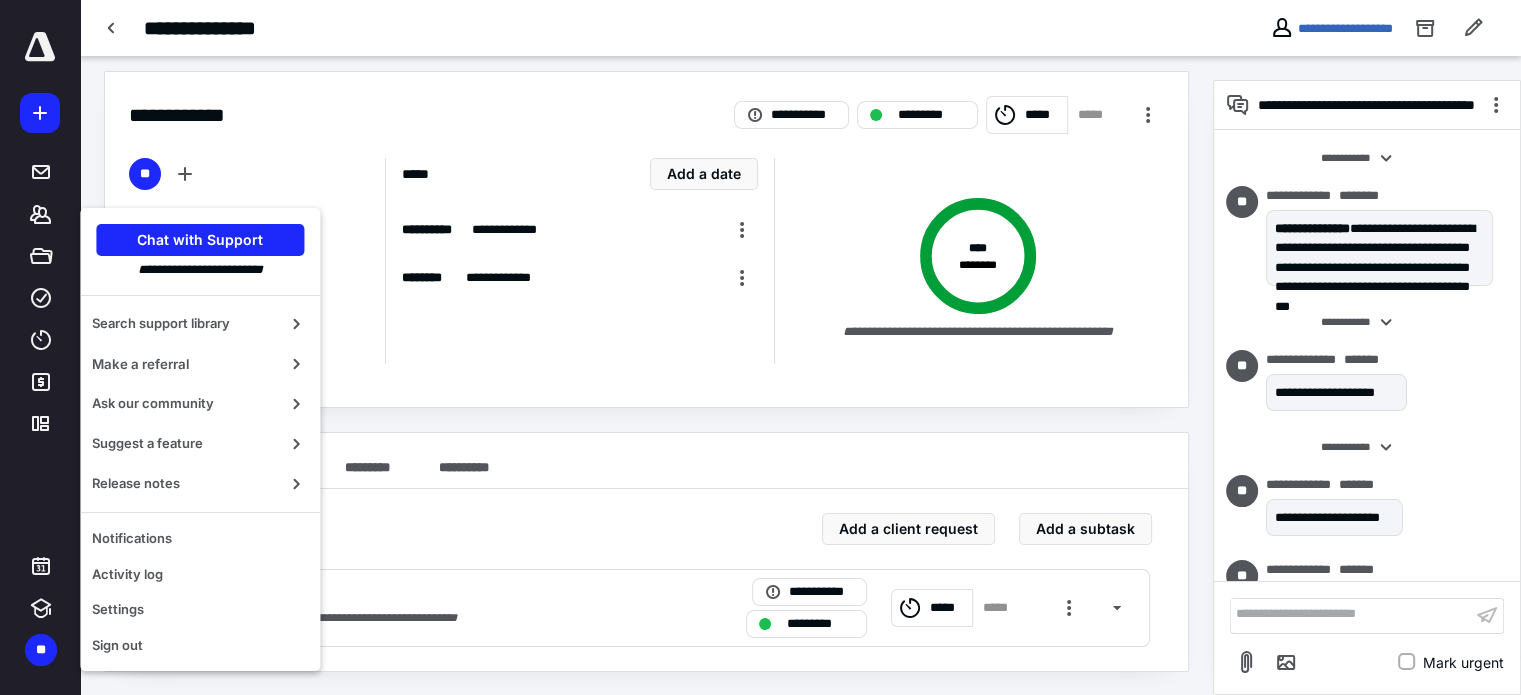 click at bounding box center (40, 47) 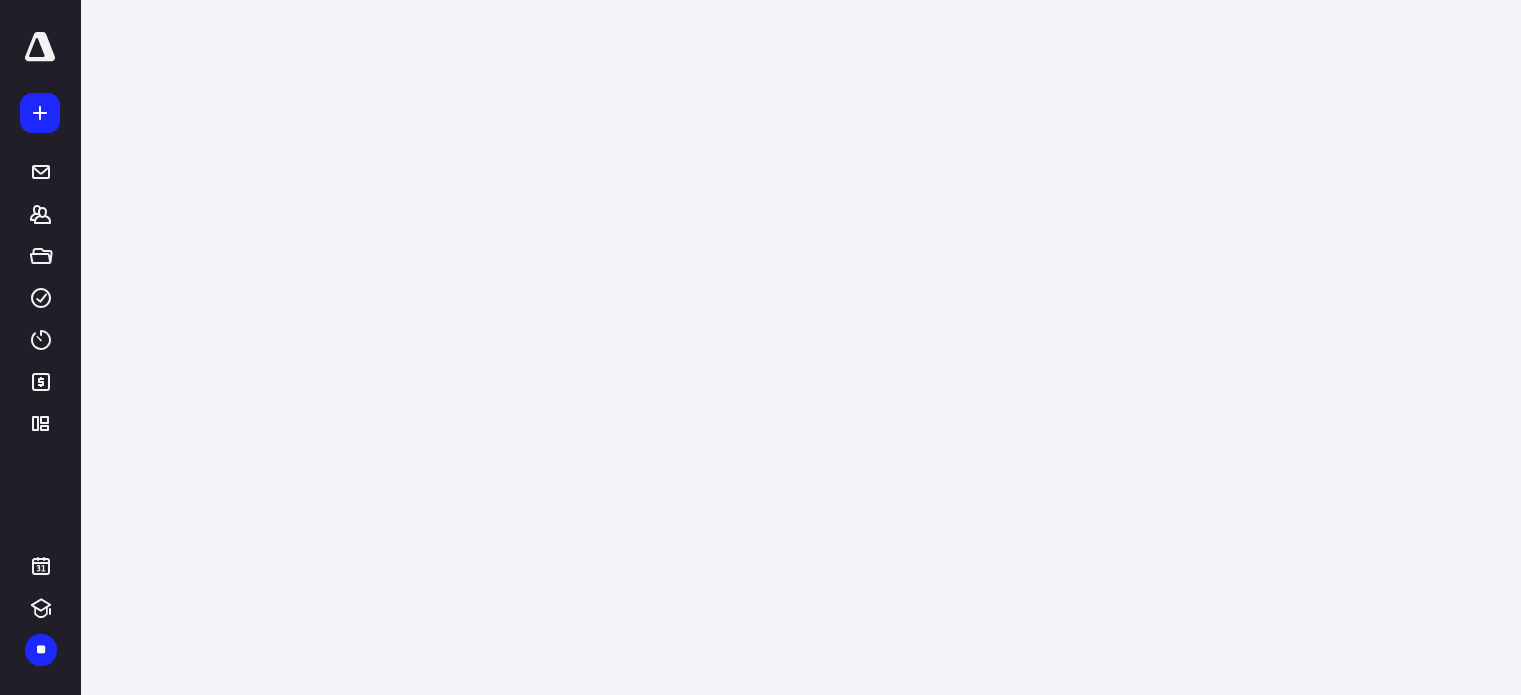 scroll, scrollTop: 0, scrollLeft: 0, axis: both 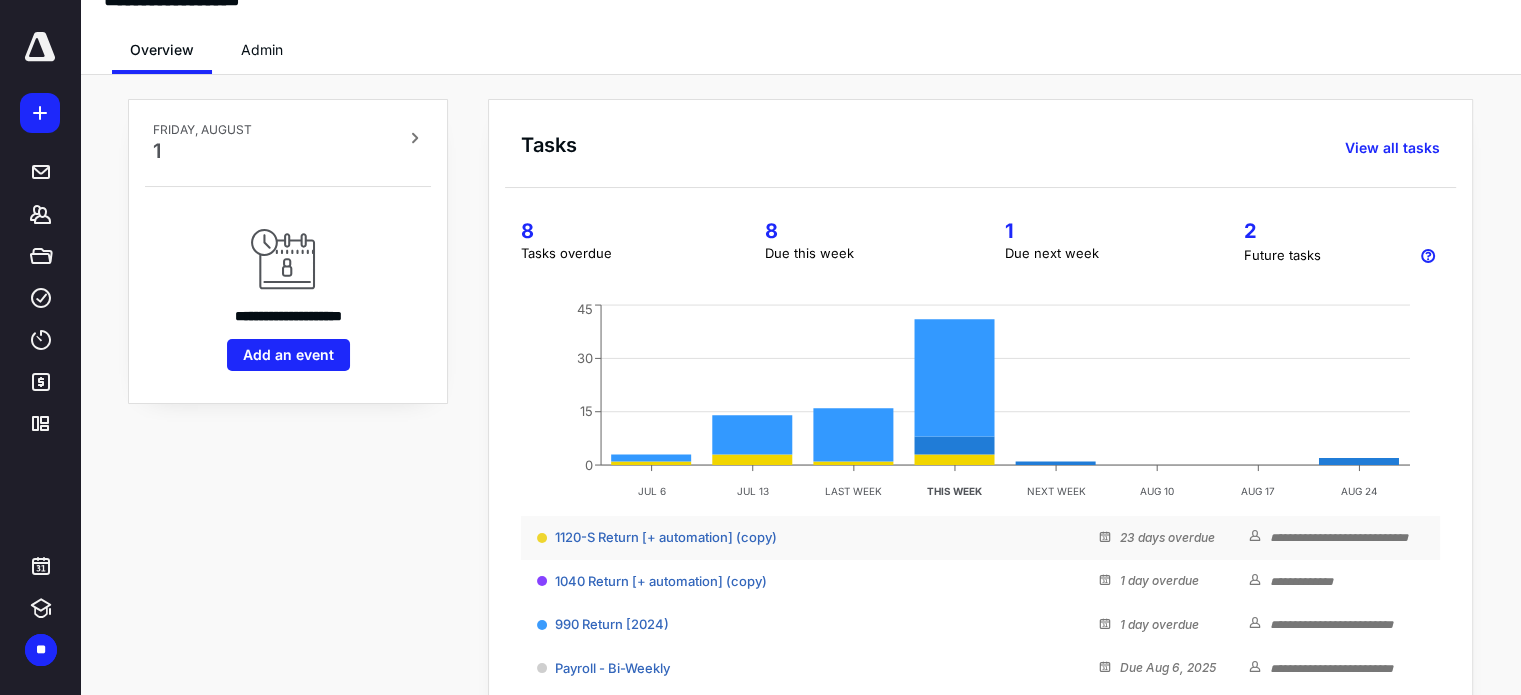 click on "1120-S Return [+ automation] (copy)" at bounding box center [818, 538] 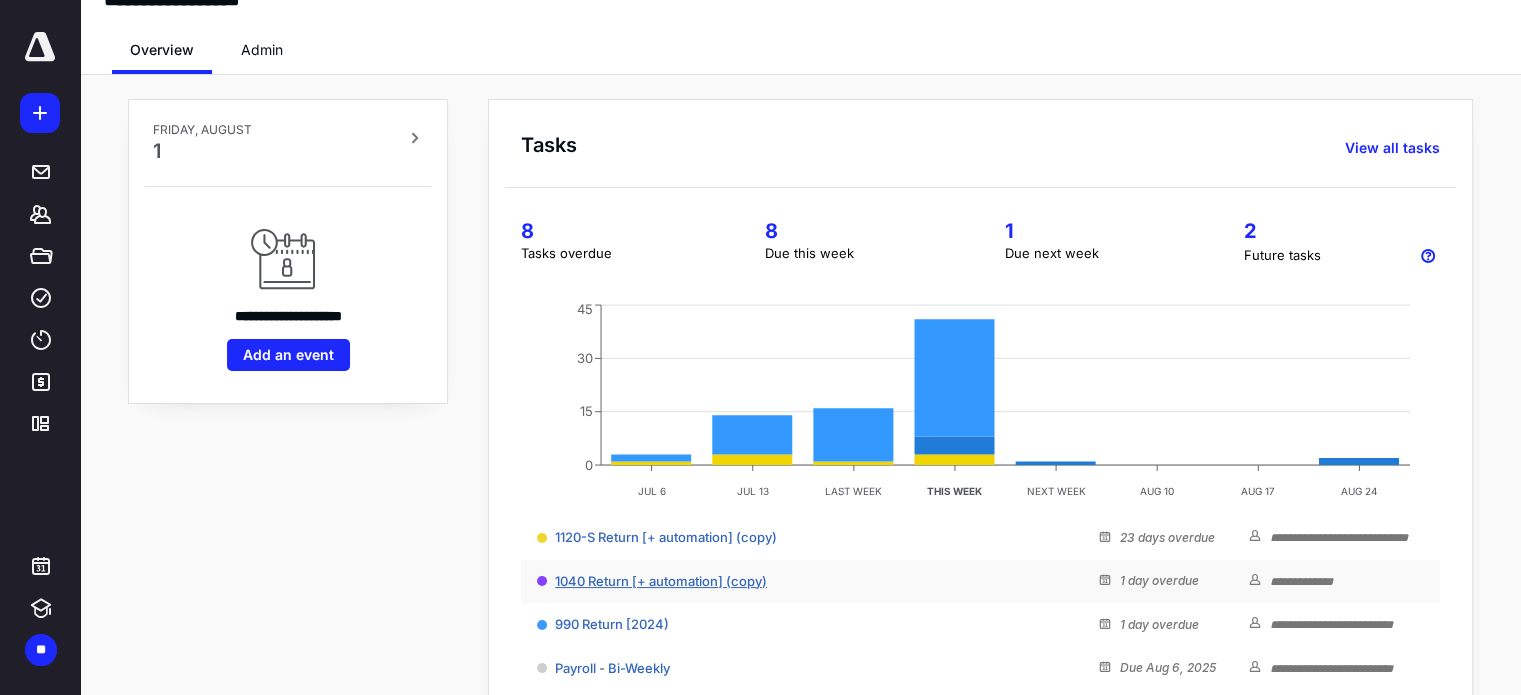 click on "1040 Return [+ automation] (copy)" at bounding box center (661, 581) 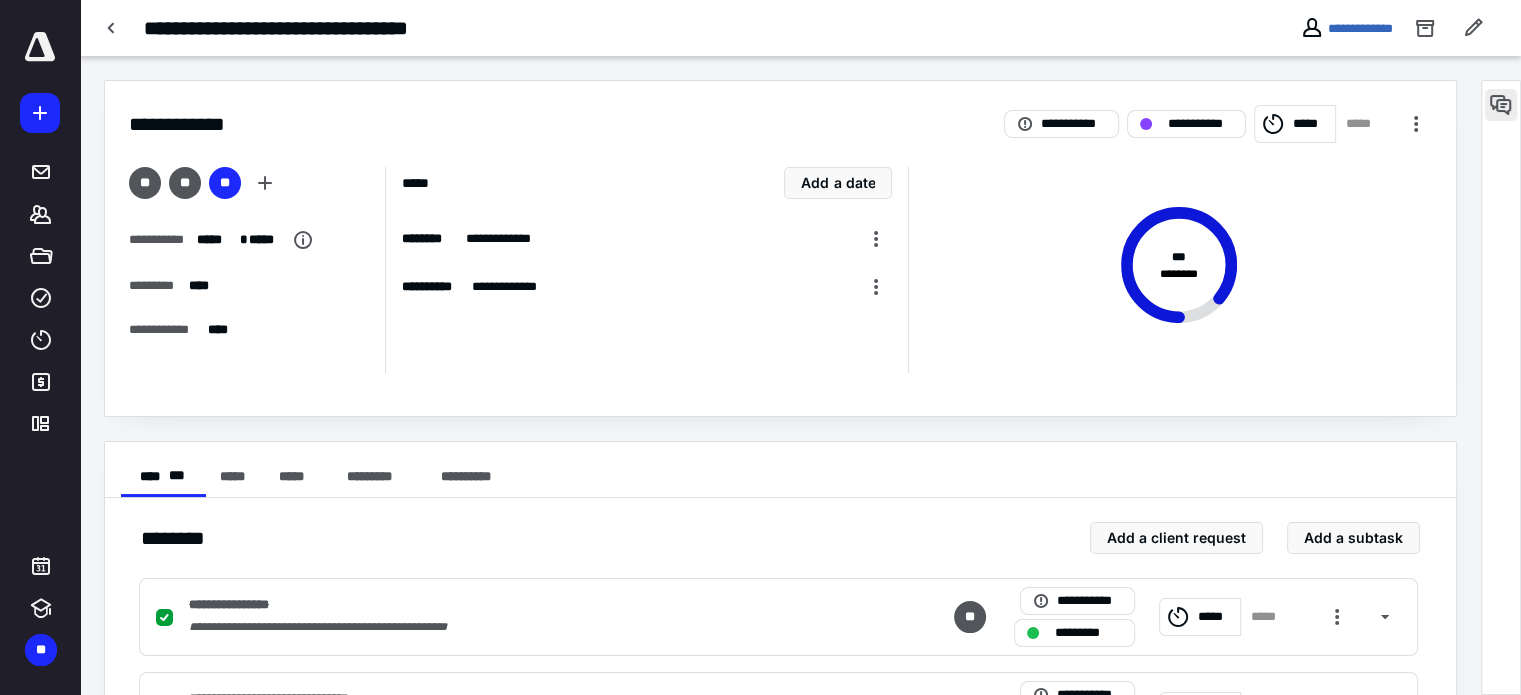 click at bounding box center [1501, 105] 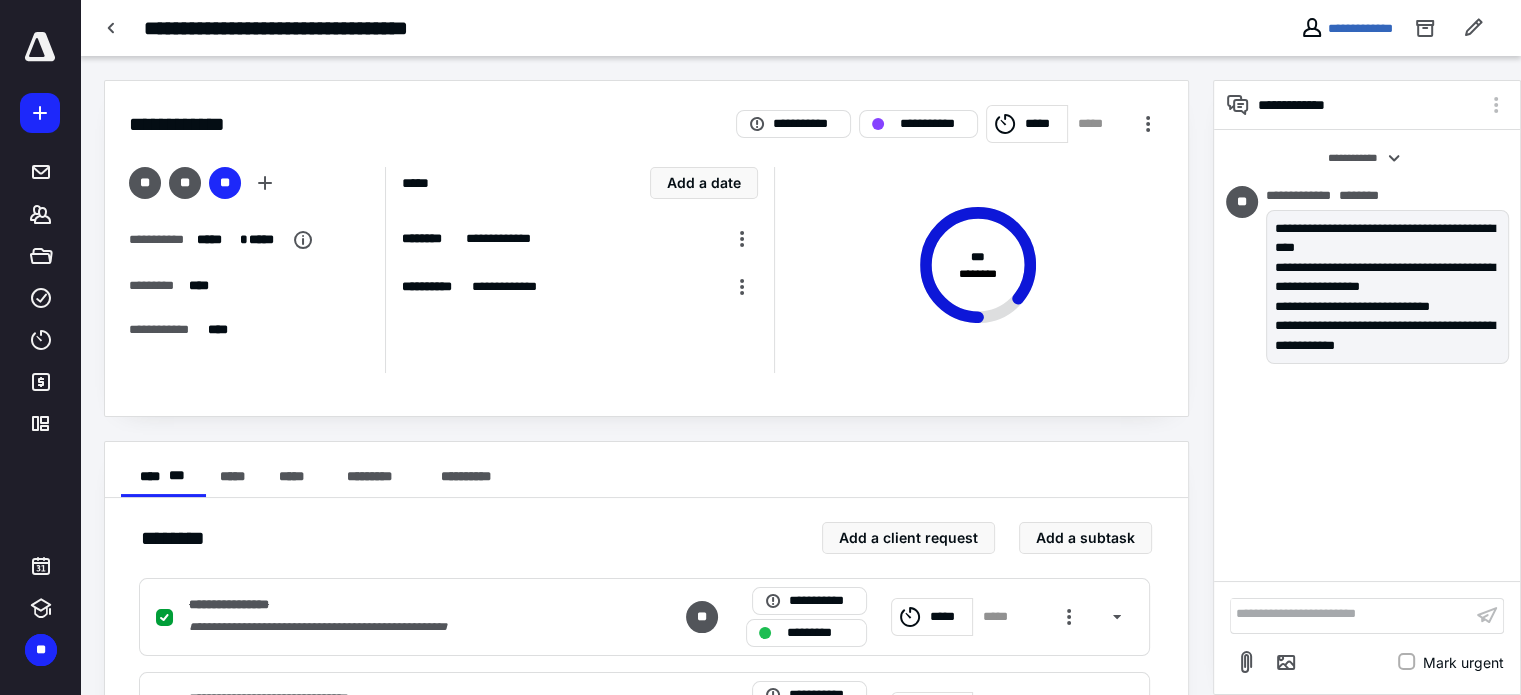 click 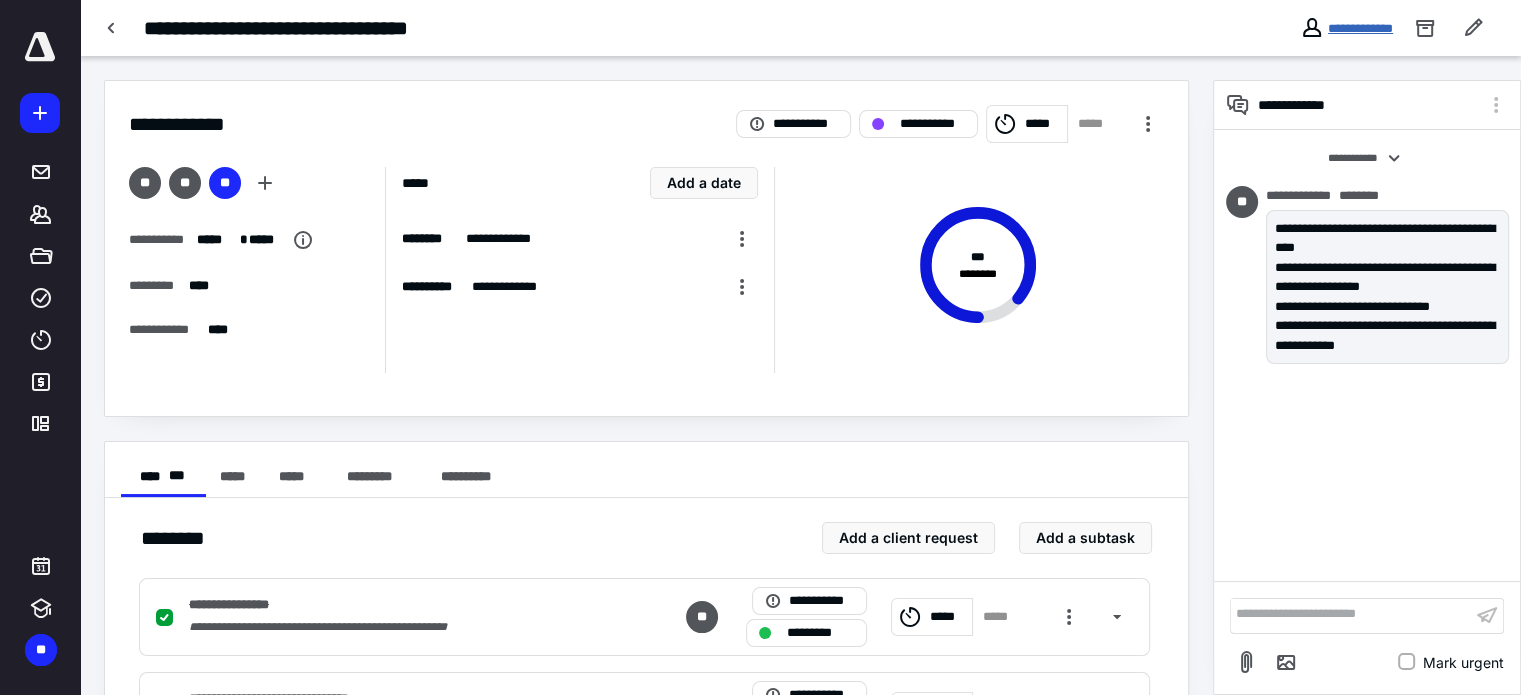 click on "**********" at bounding box center [1360, 28] 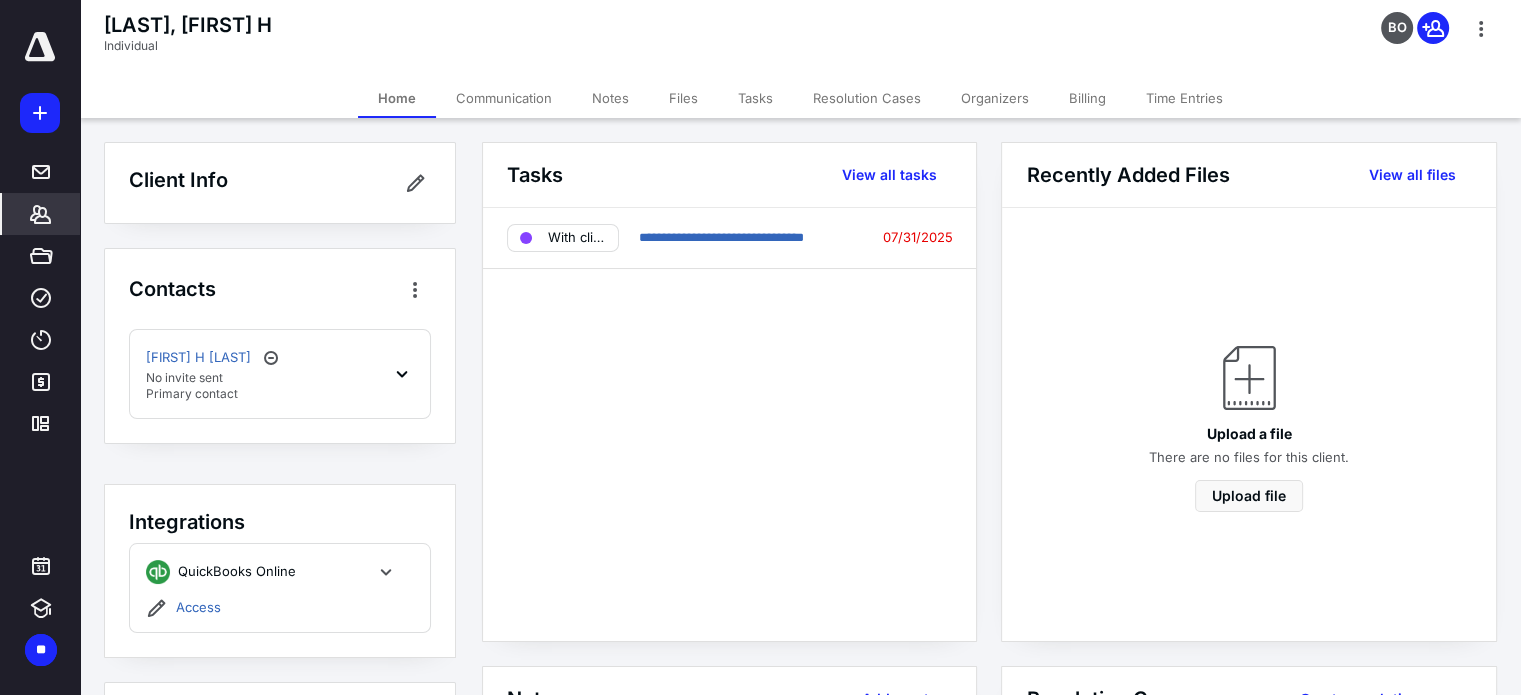 click on "Notes" at bounding box center [610, 98] 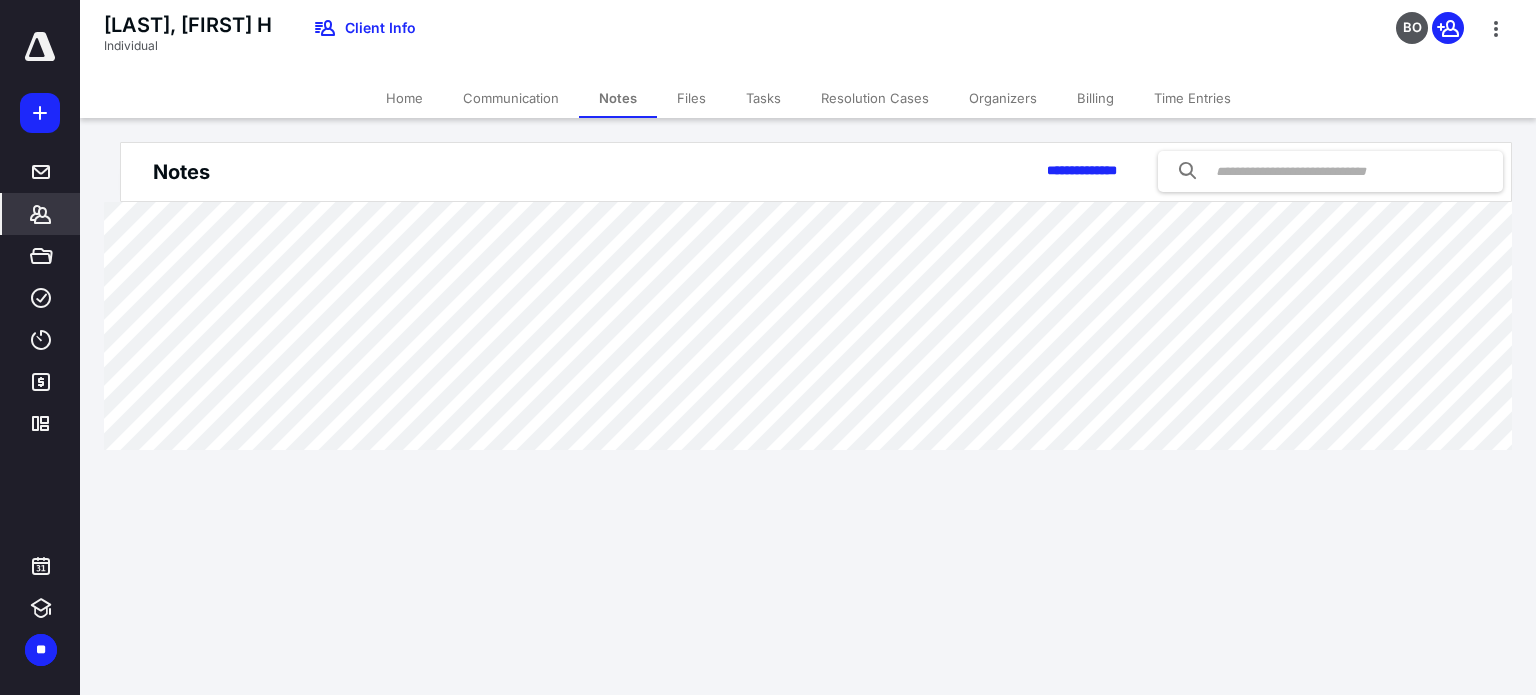 click on "Home" at bounding box center (404, 98) 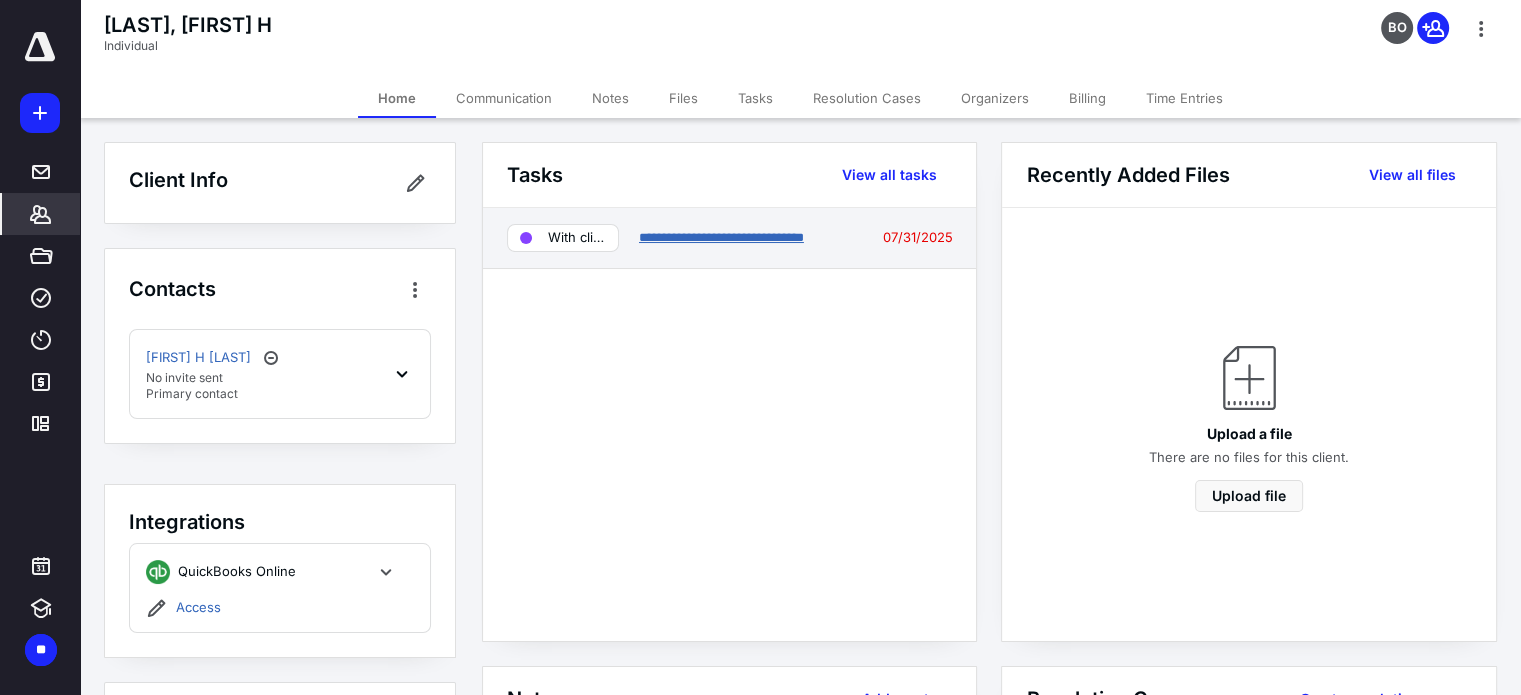 click on "**********" at bounding box center [721, 237] 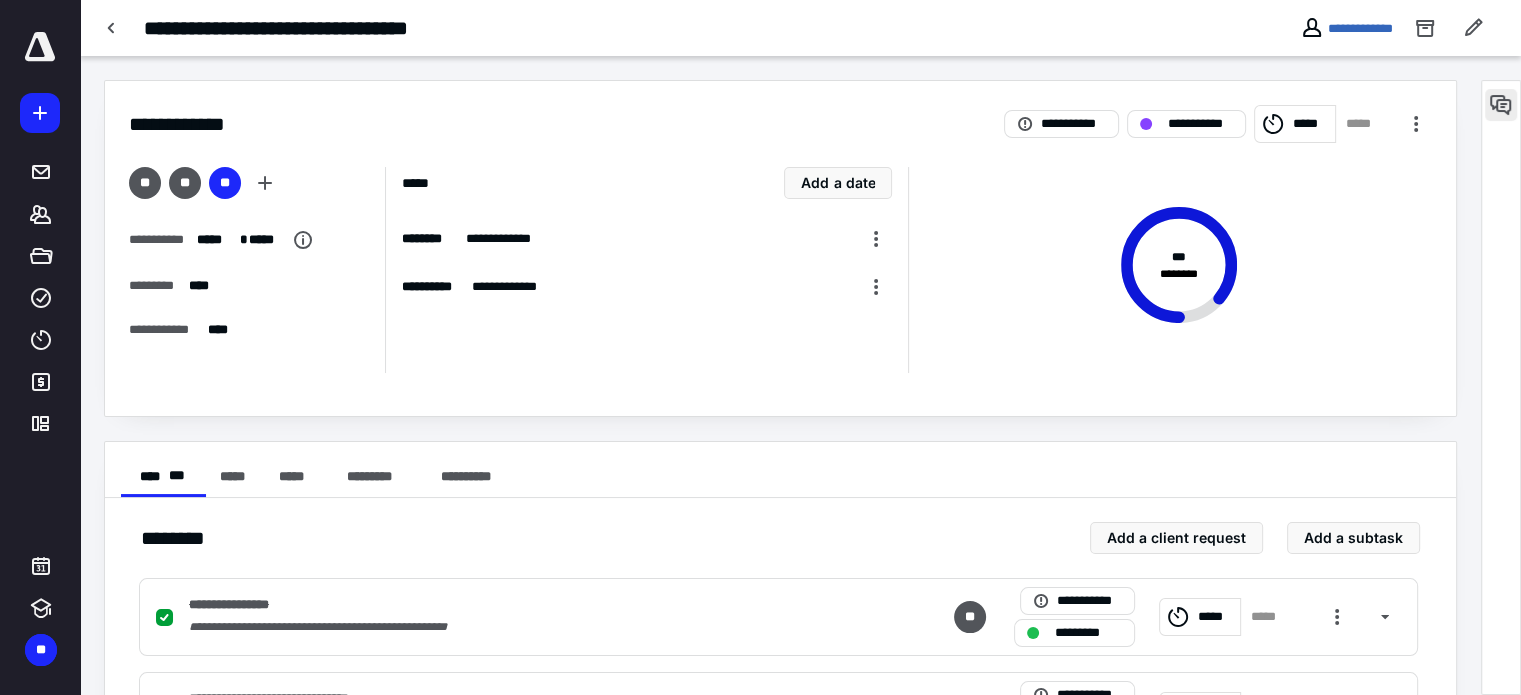 click at bounding box center [1501, 105] 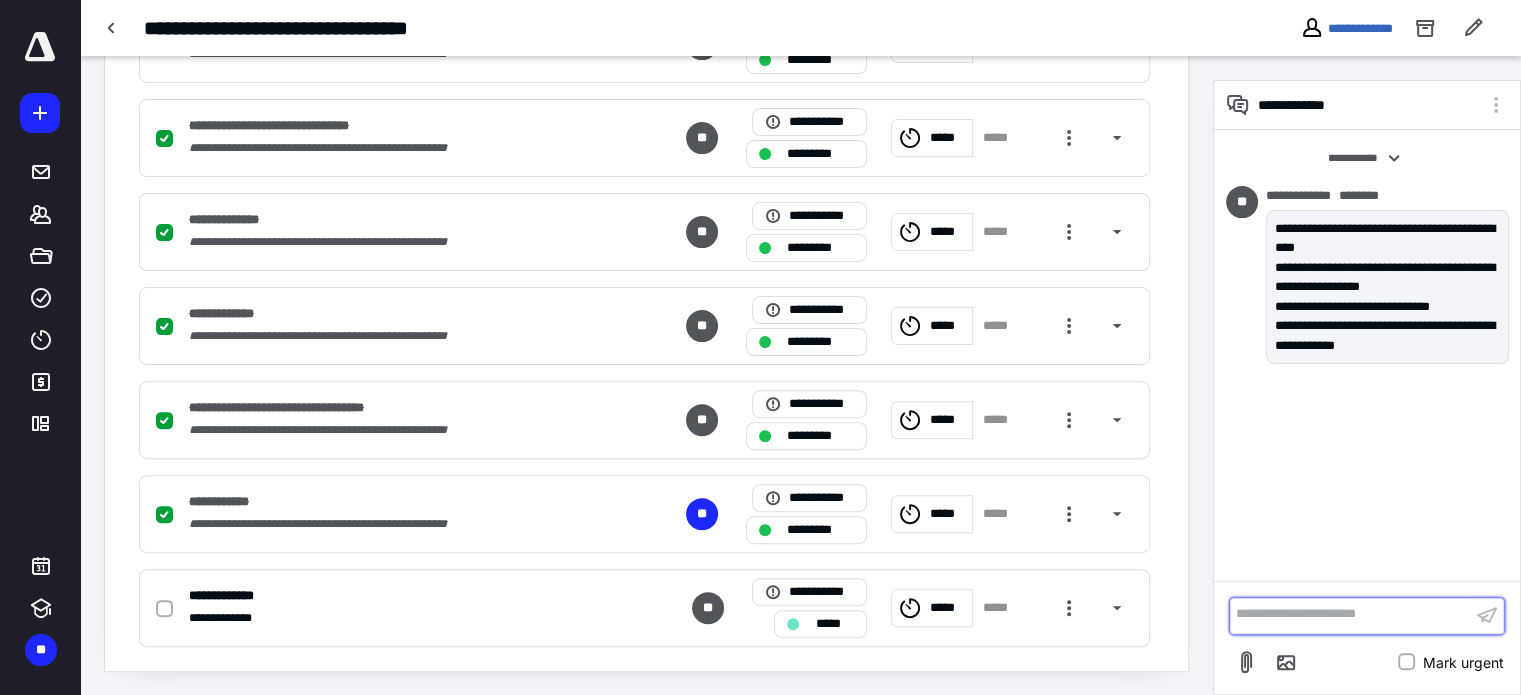 scroll, scrollTop: 0, scrollLeft: 0, axis: both 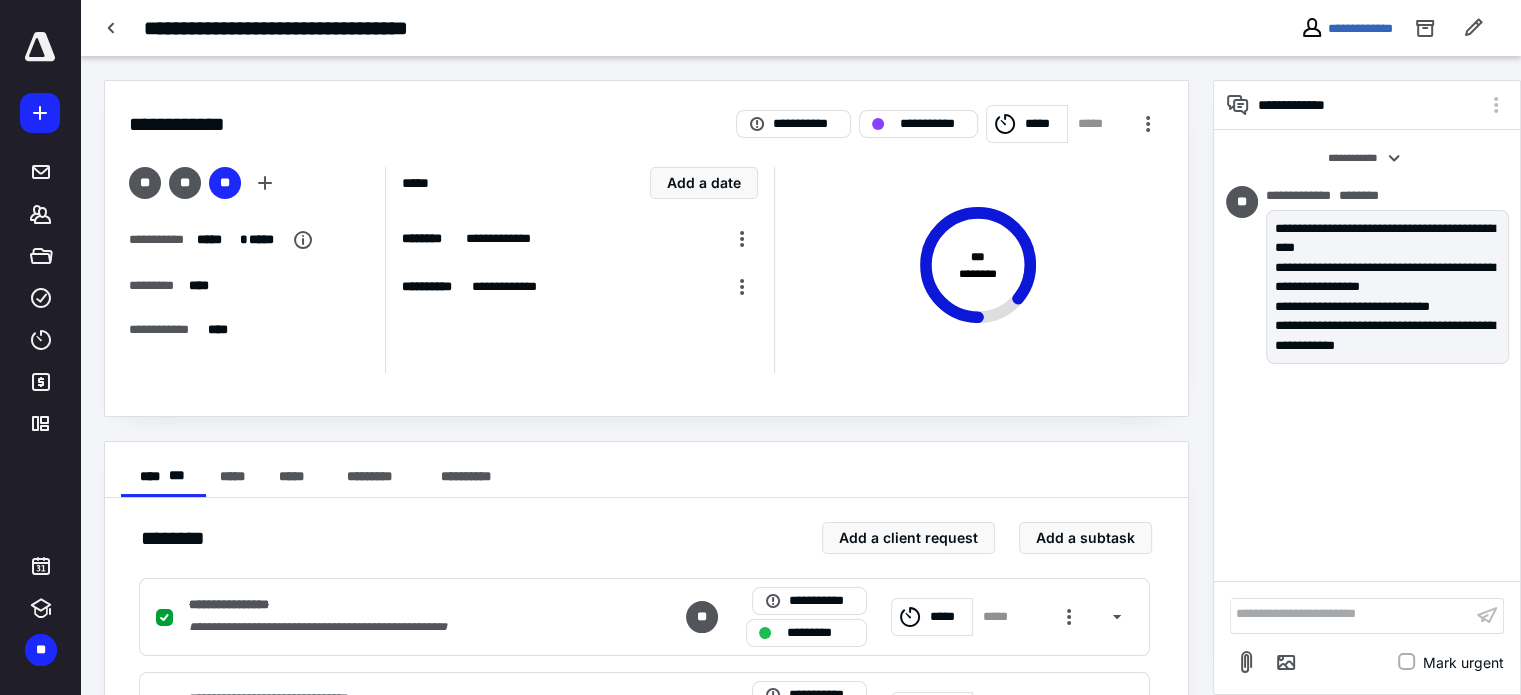 click at bounding box center (40, 47) 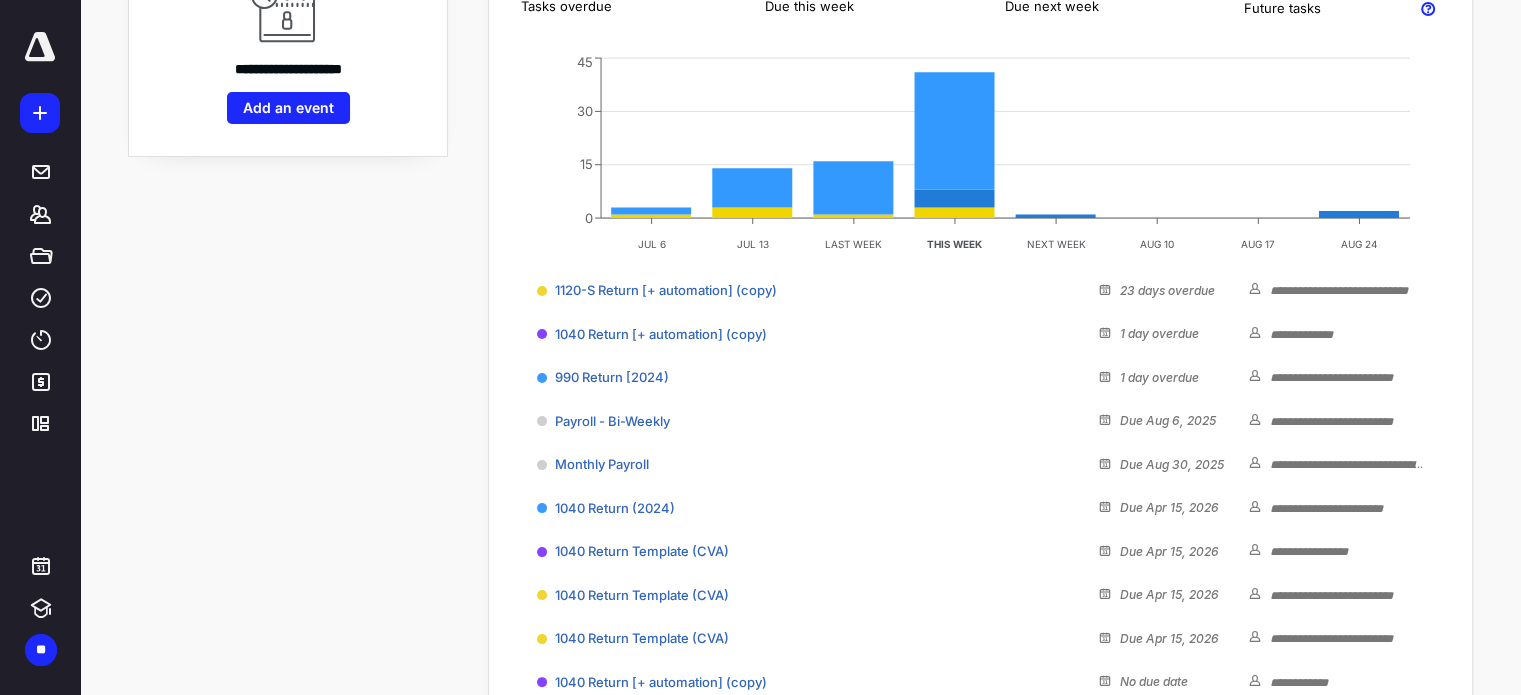 scroll, scrollTop: 302, scrollLeft: 0, axis: vertical 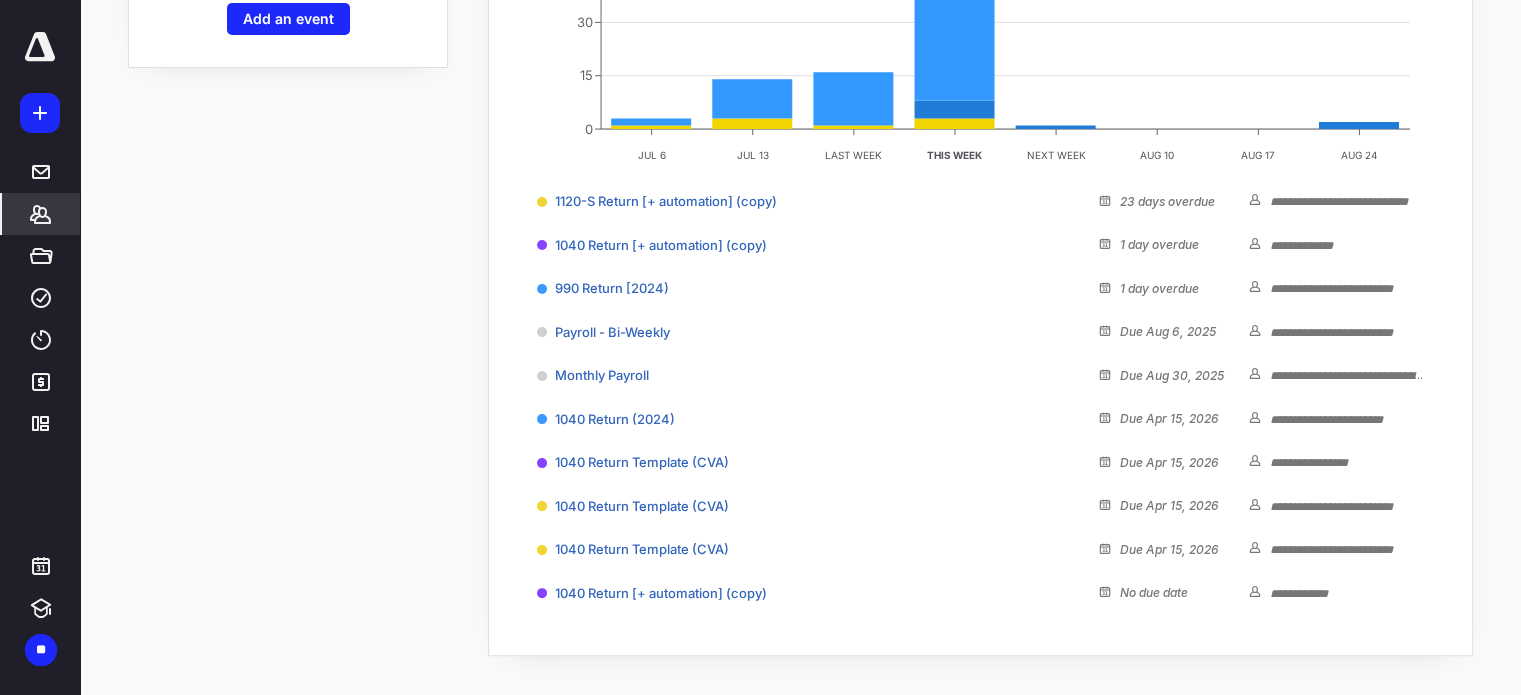 click 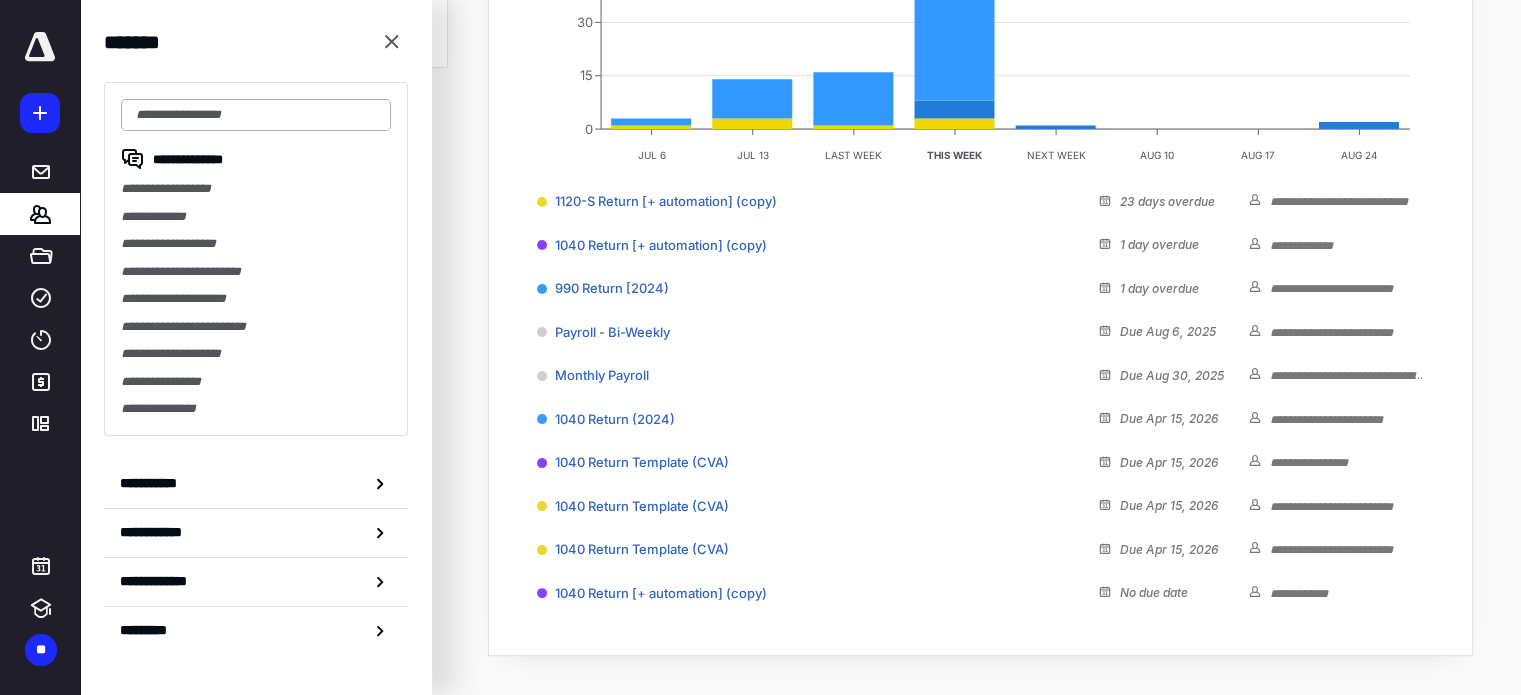 click at bounding box center [256, 115] 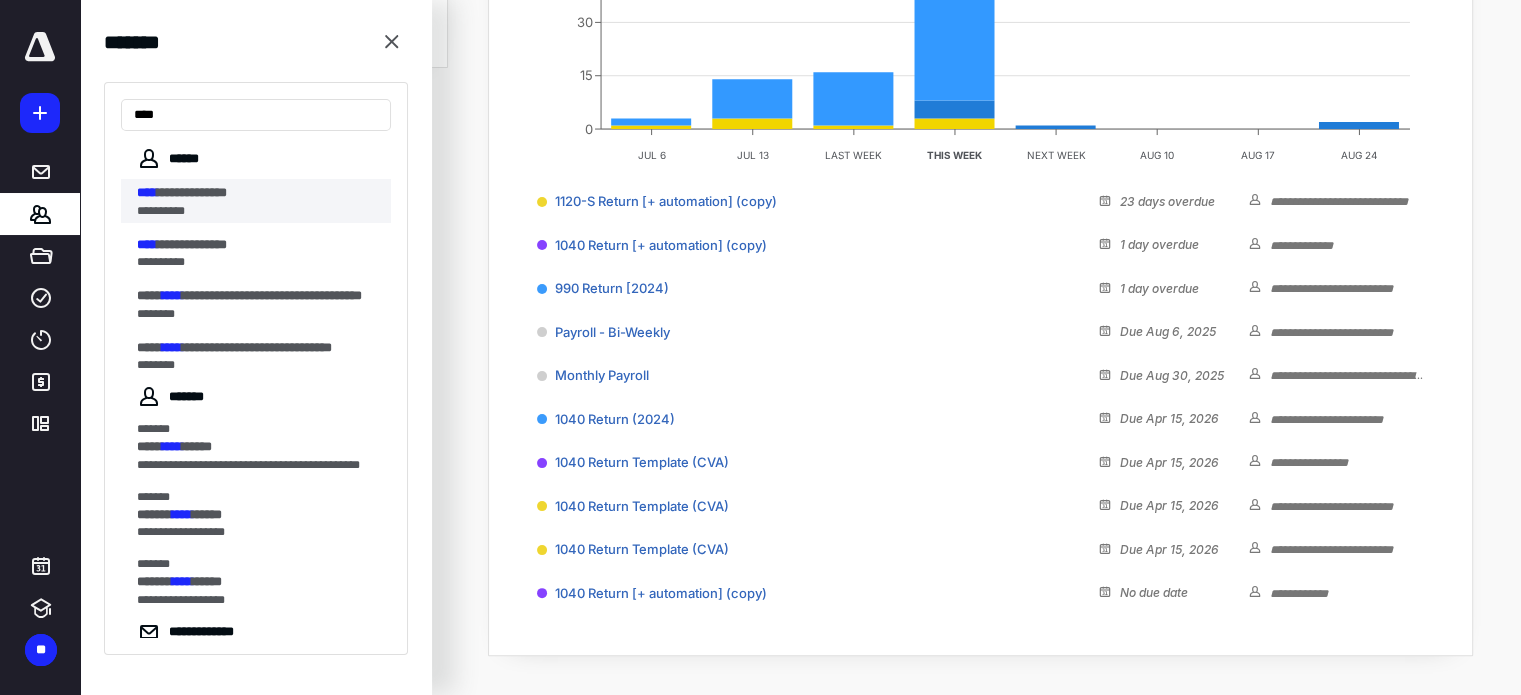 type on "****" 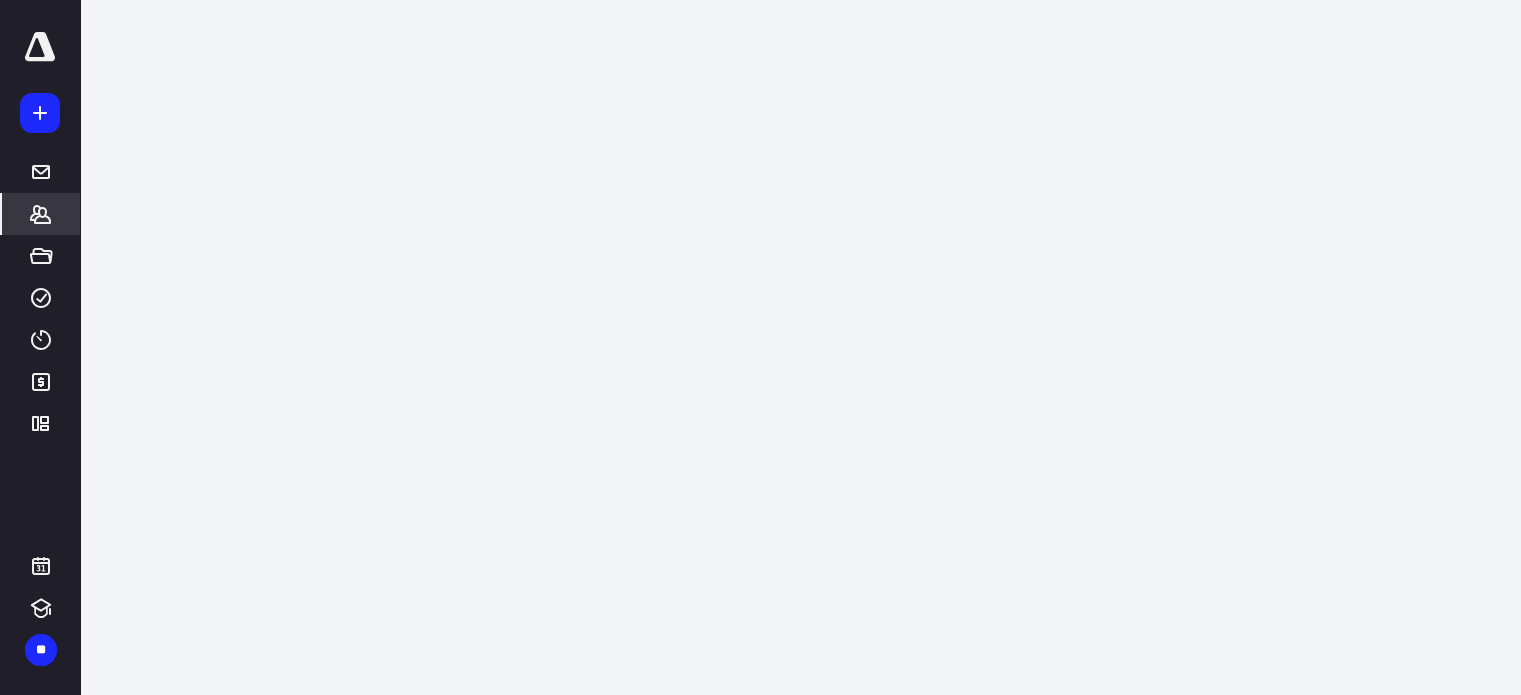scroll, scrollTop: 0, scrollLeft: 0, axis: both 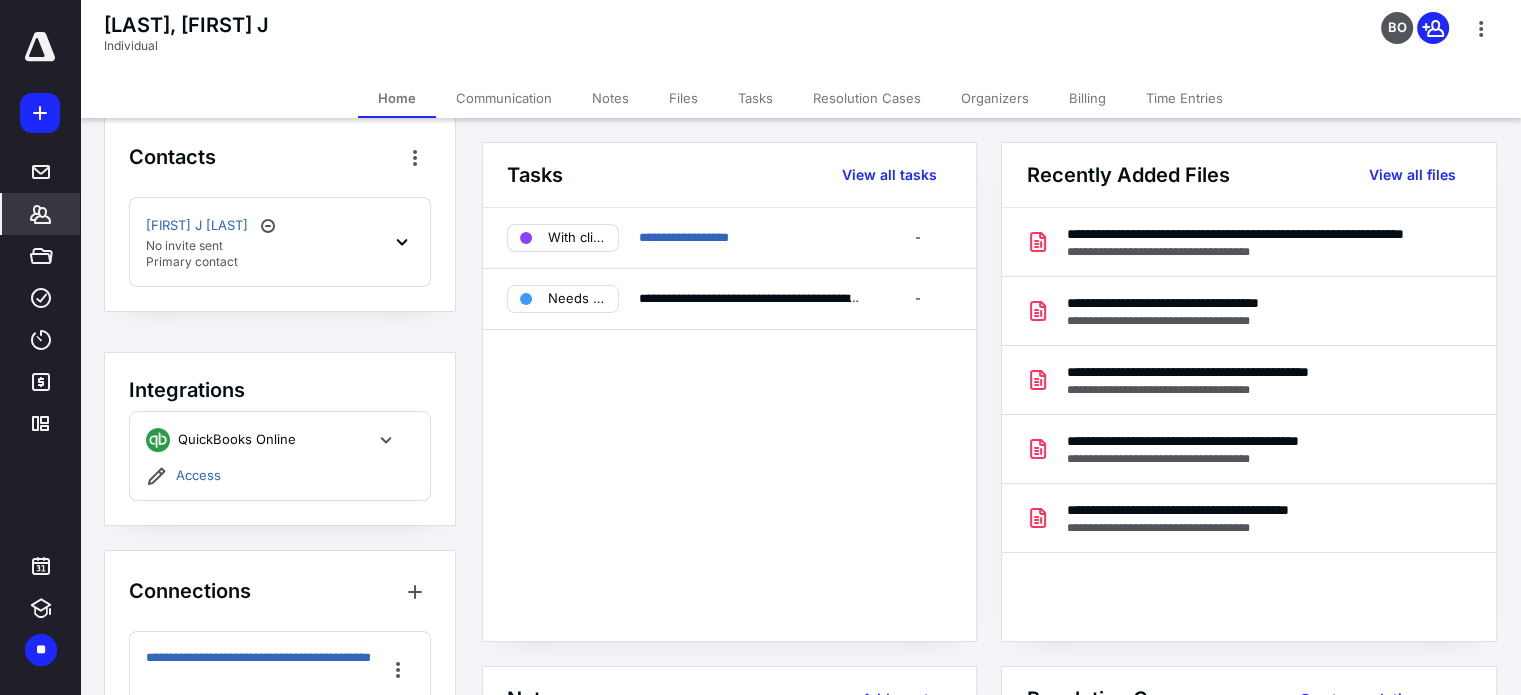 click on "Greg J Bodenstein No invite sent Primary contact" at bounding box center [280, 242] 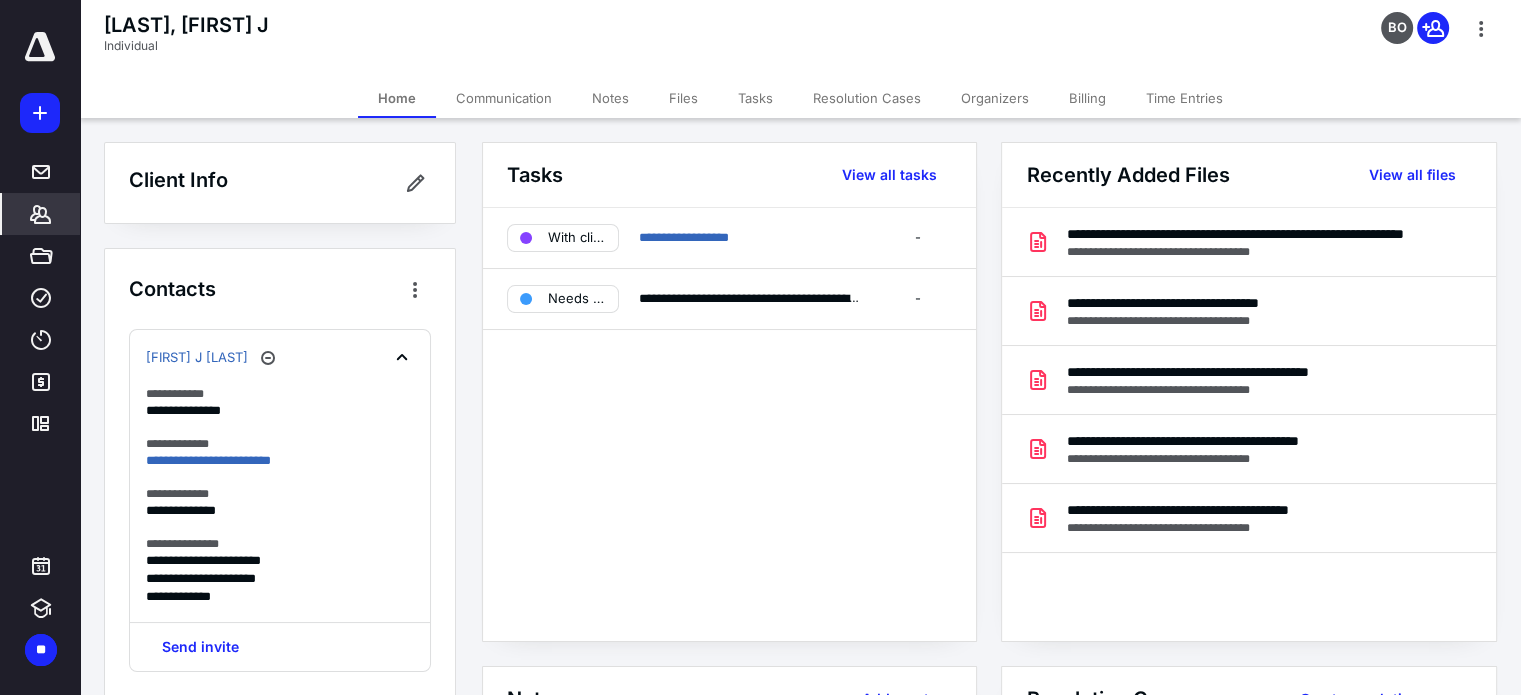 scroll, scrollTop: 0, scrollLeft: 0, axis: both 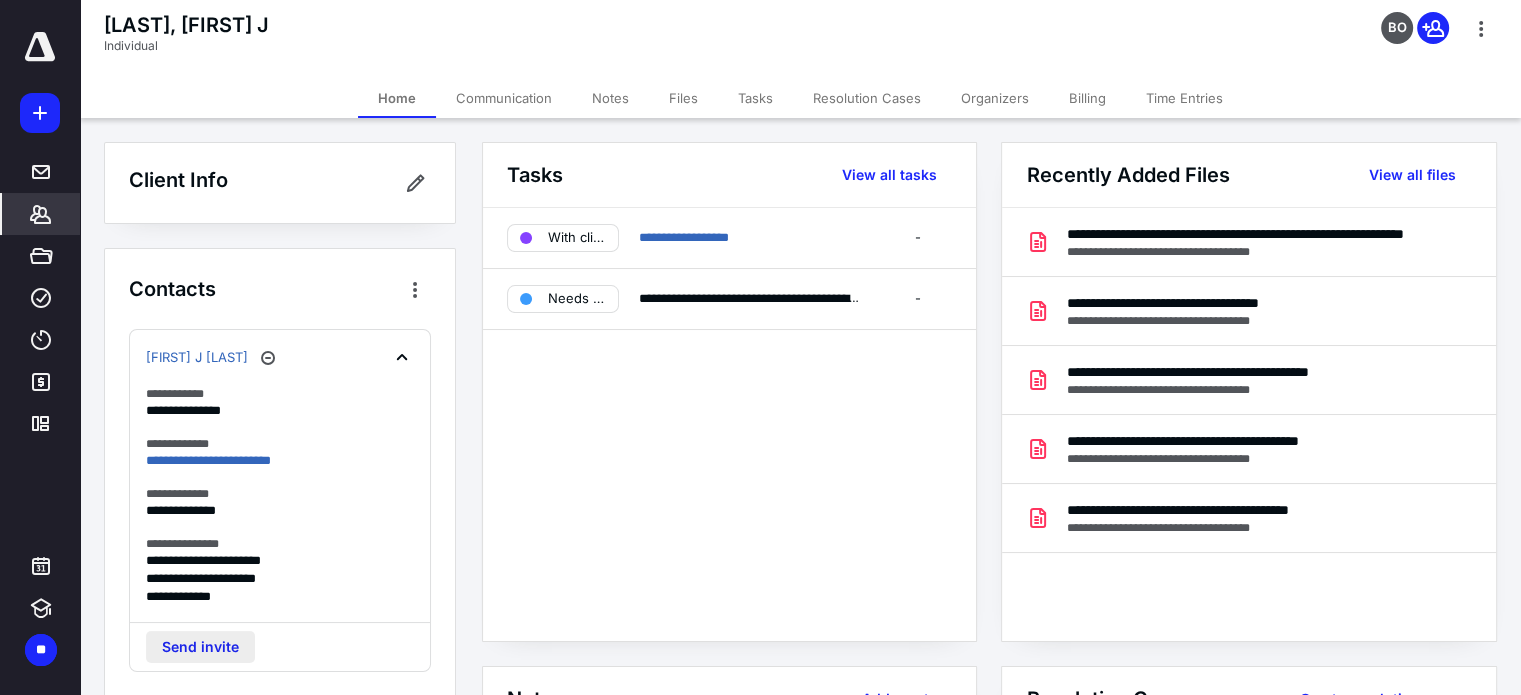 click on "Send invite" at bounding box center [200, 647] 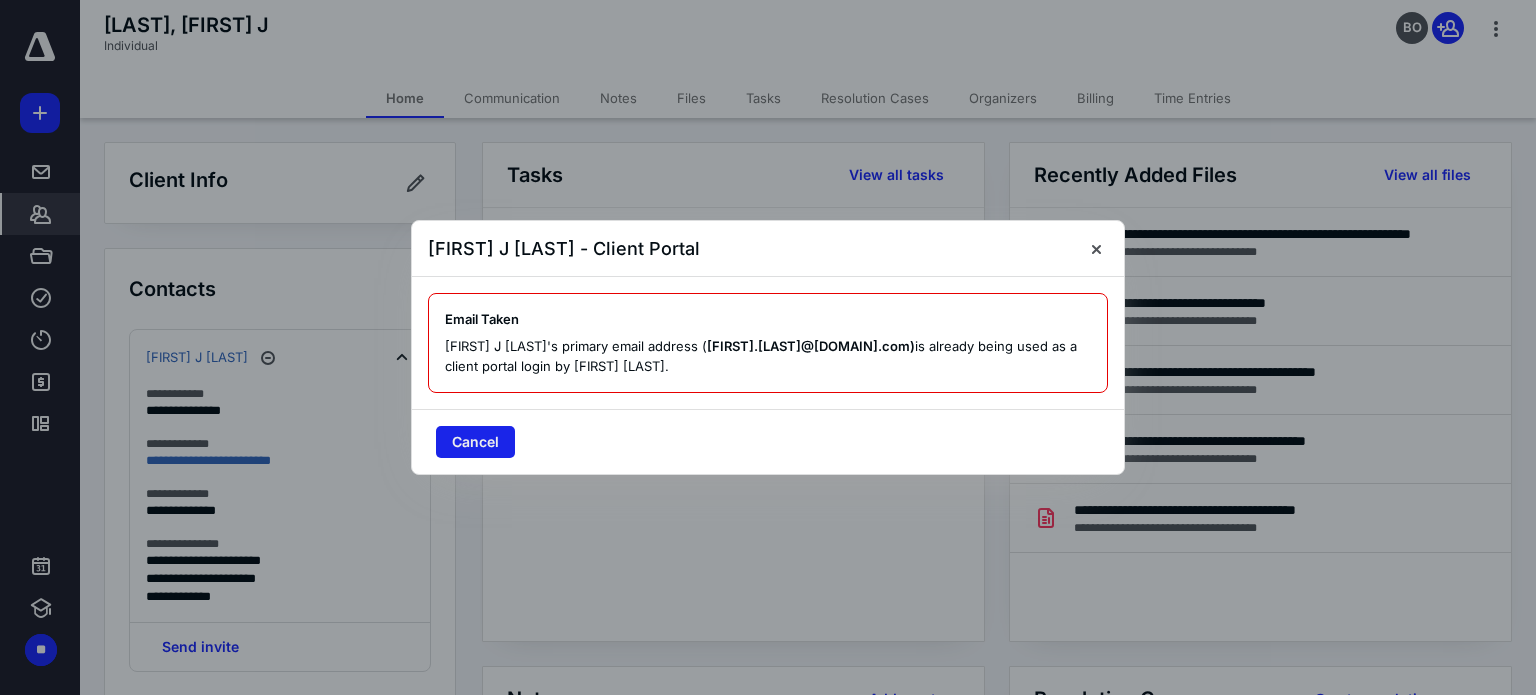 click on "Cancel" at bounding box center [475, 442] 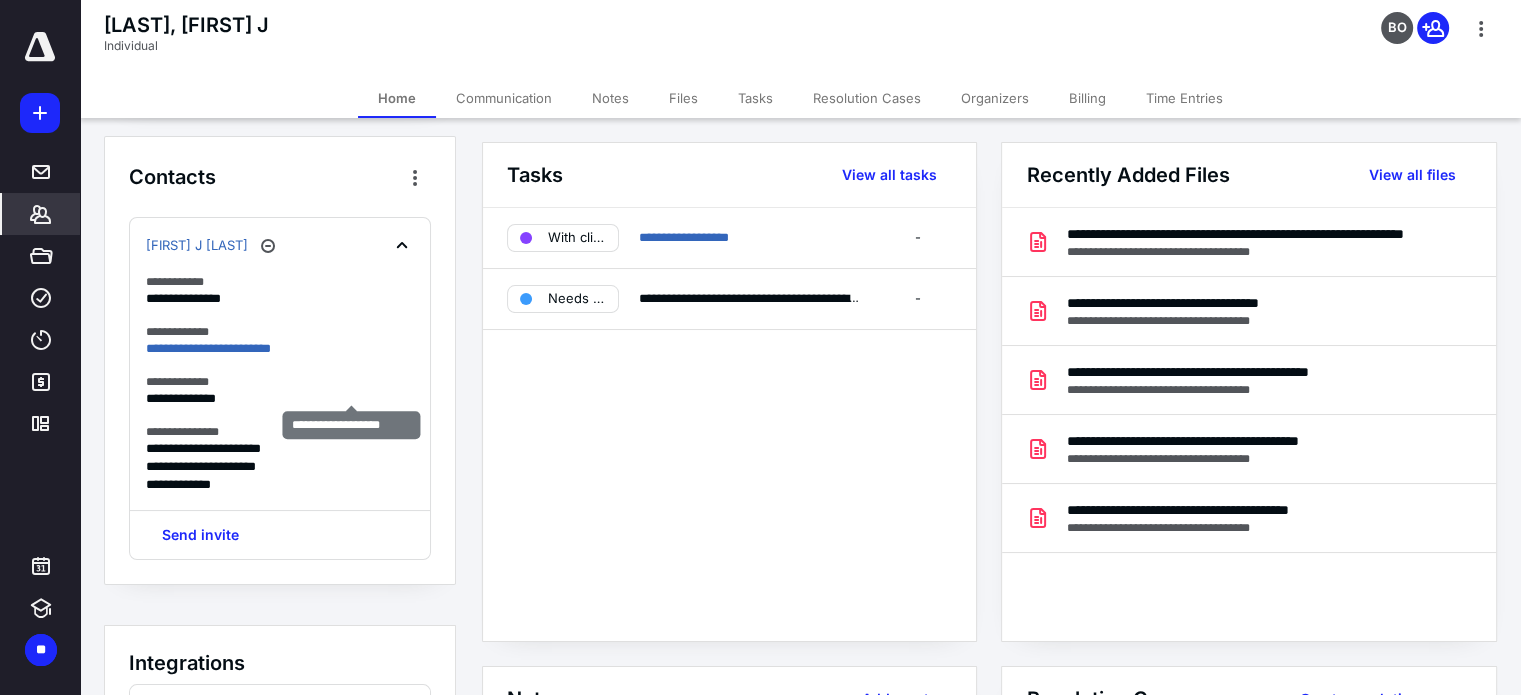 scroll, scrollTop: 215, scrollLeft: 0, axis: vertical 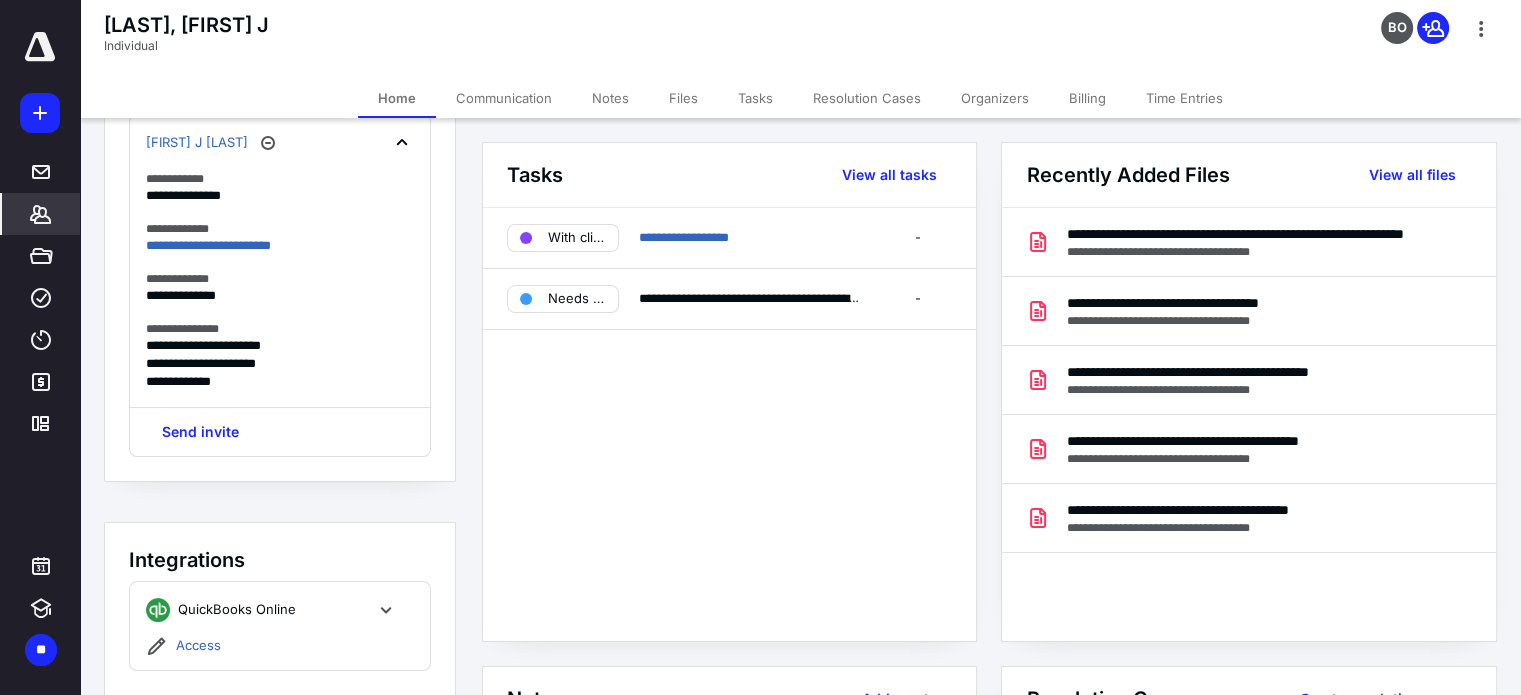click on "**********" at bounding box center (280, 415) 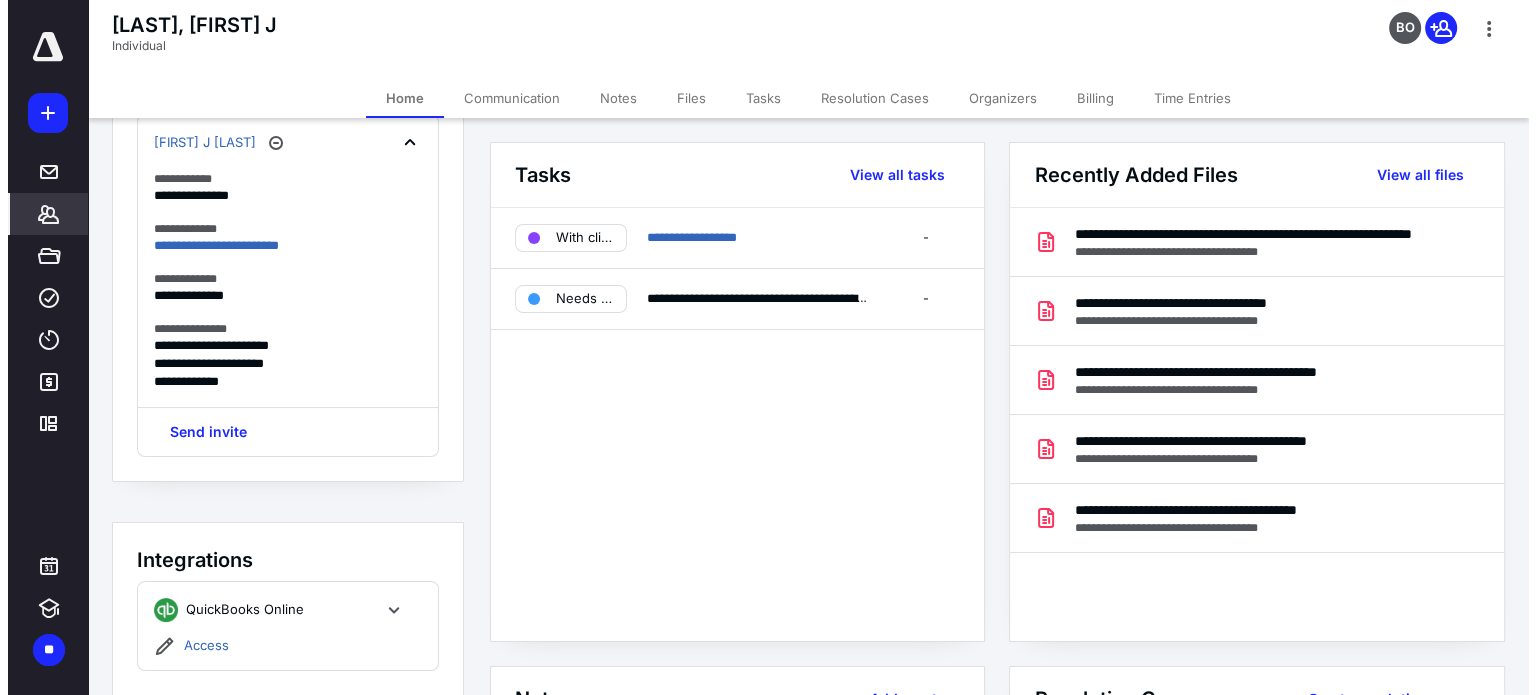 scroll, scrollTop: 443, scrollLeft: 0, axis: vertical 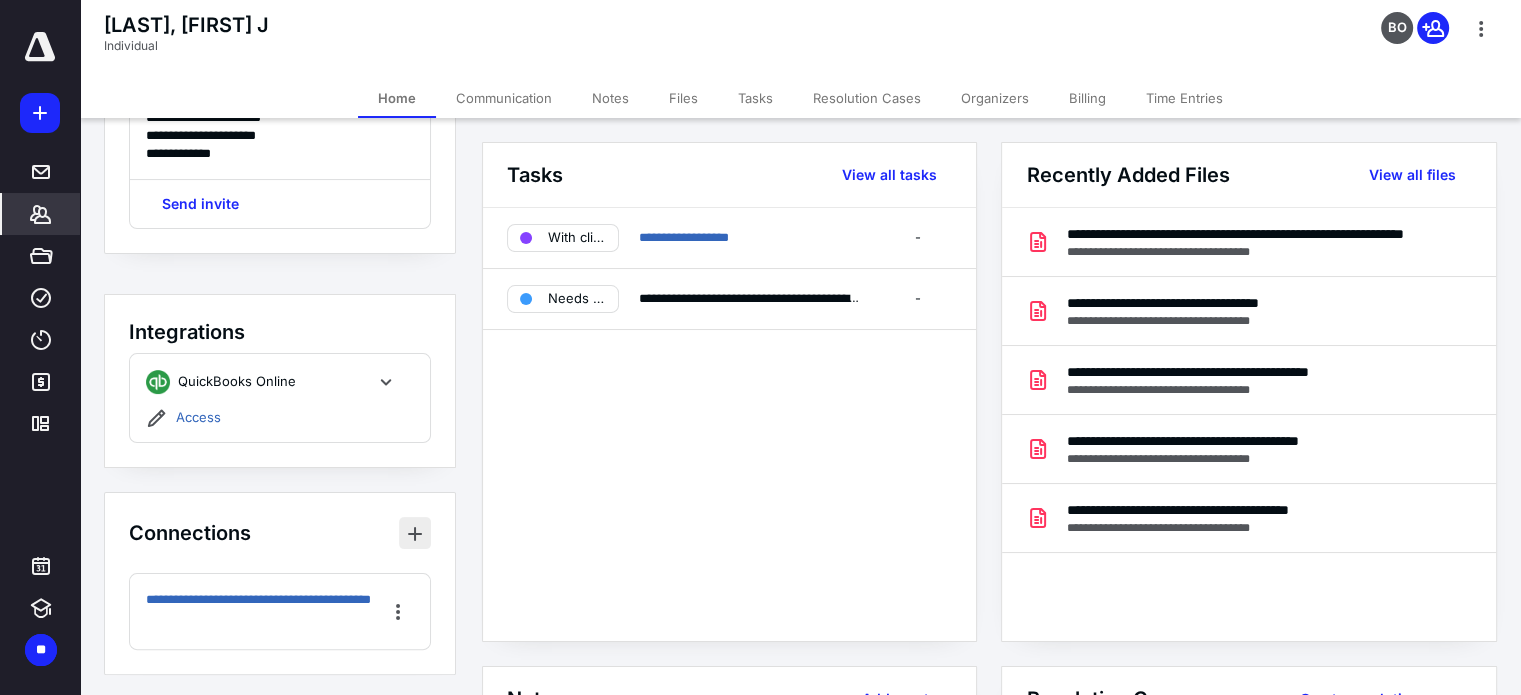 click at bounding box center (415, 533) 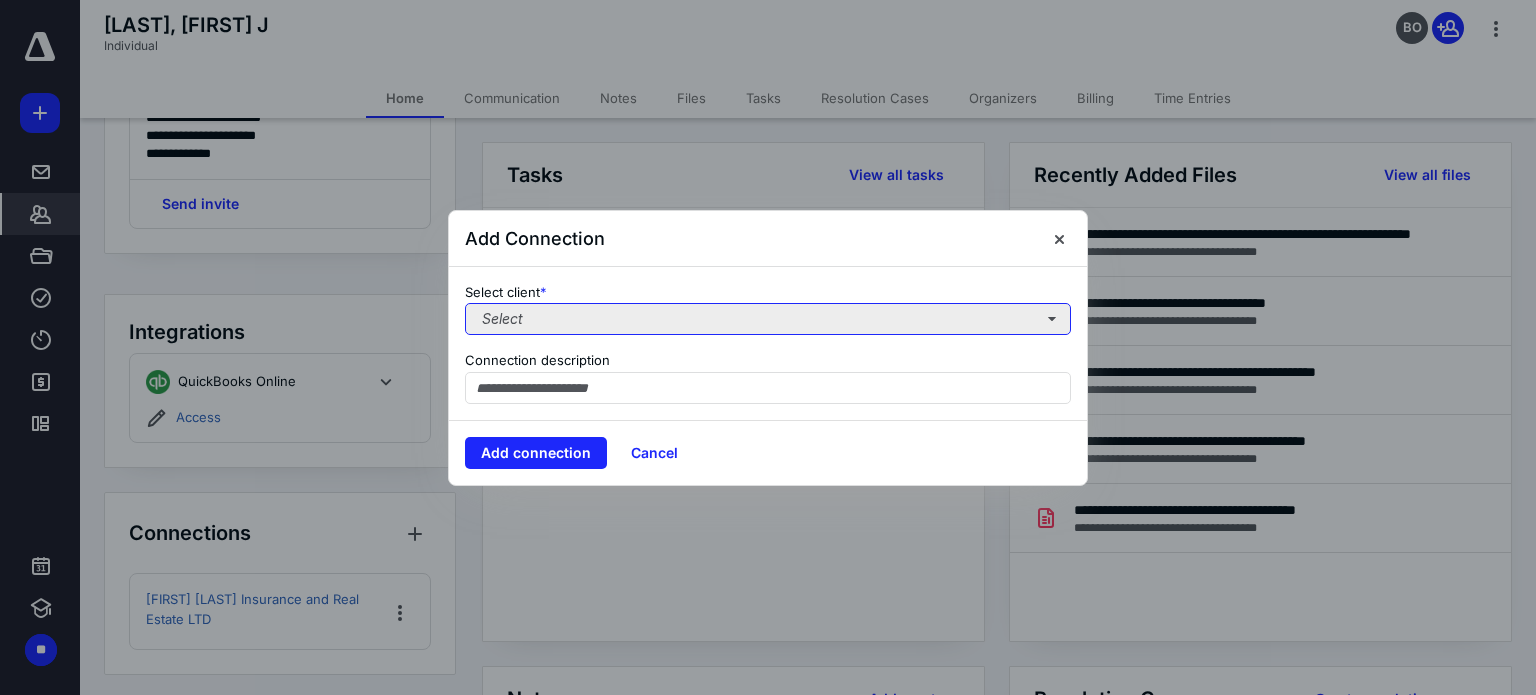 click on "Select" at bounding box center (768, 319) 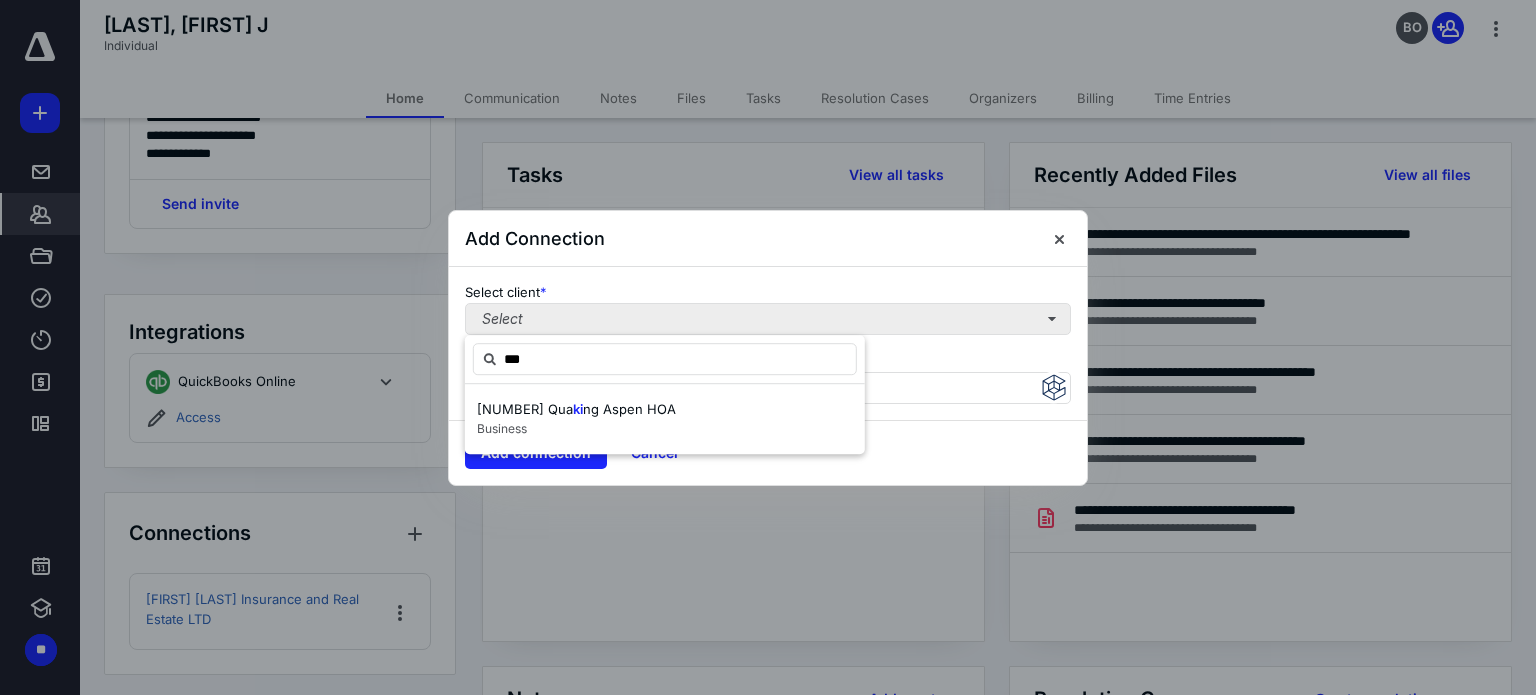 type on "****" 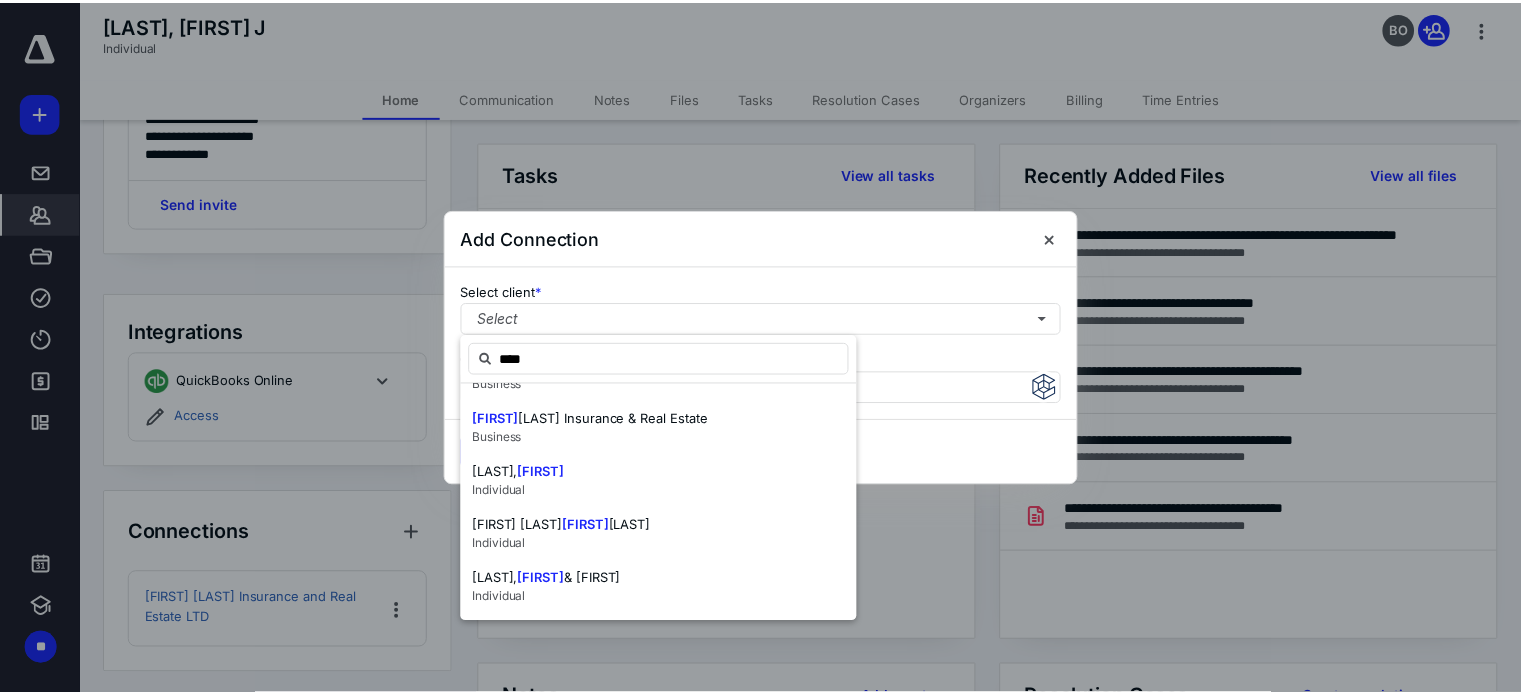 scroll, scrollTop: 59, scrollLeft: 0, axis: vertical 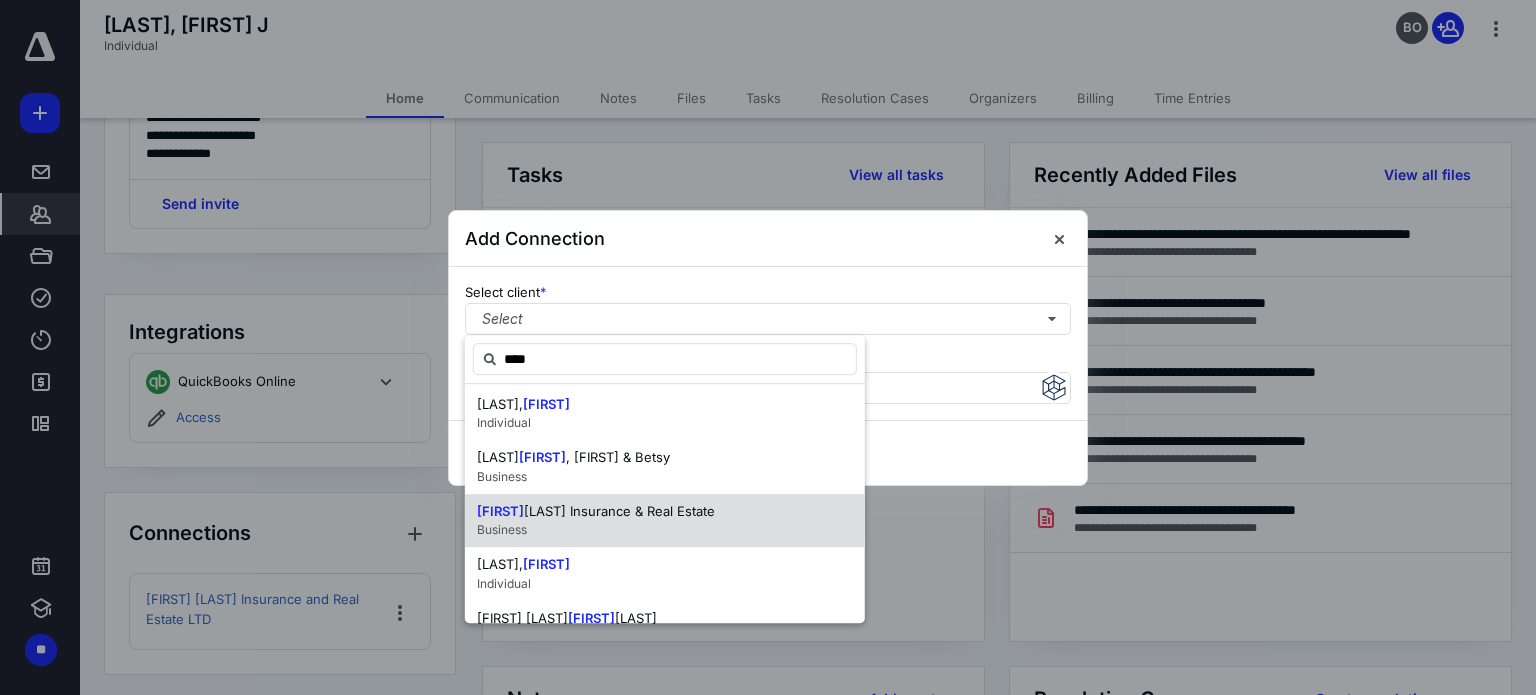 click on "Business" at bounding box center [596, 530] 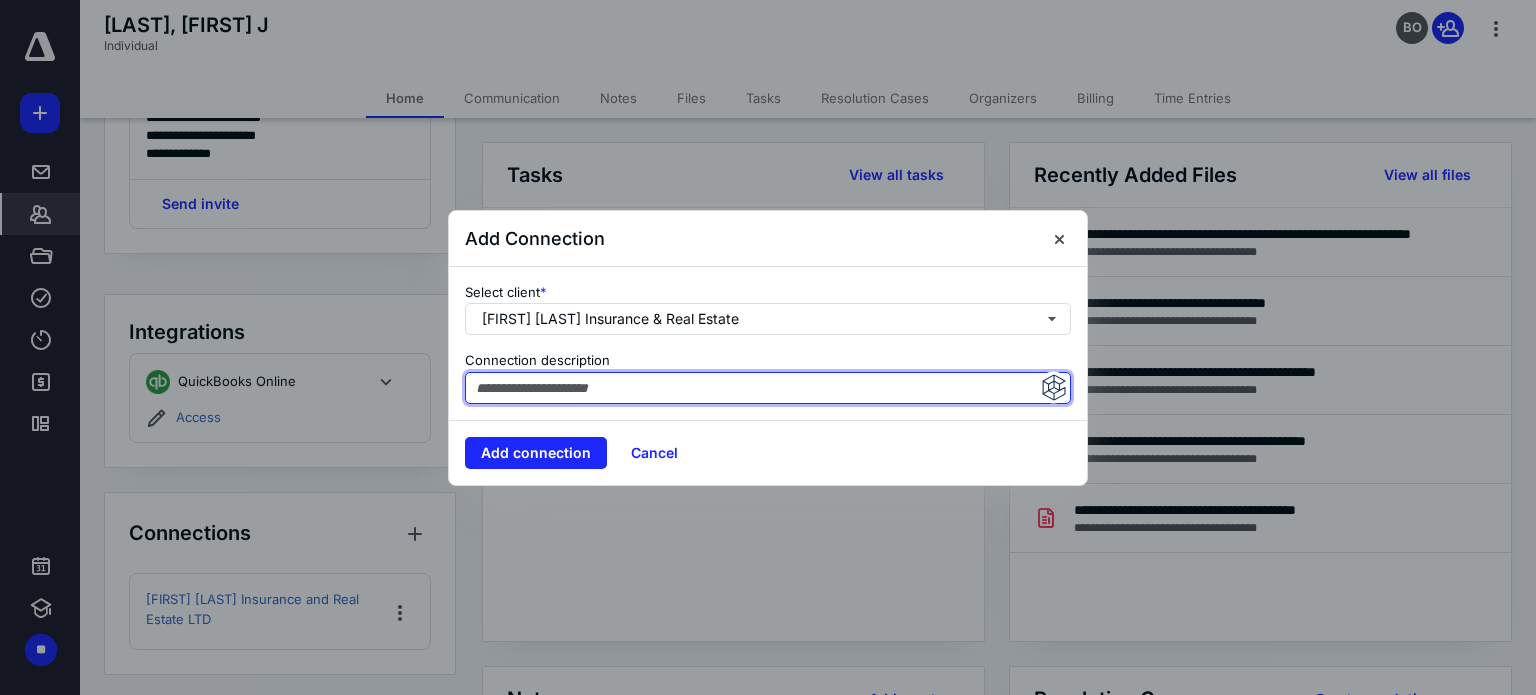 click at bounding box center (768, 388) 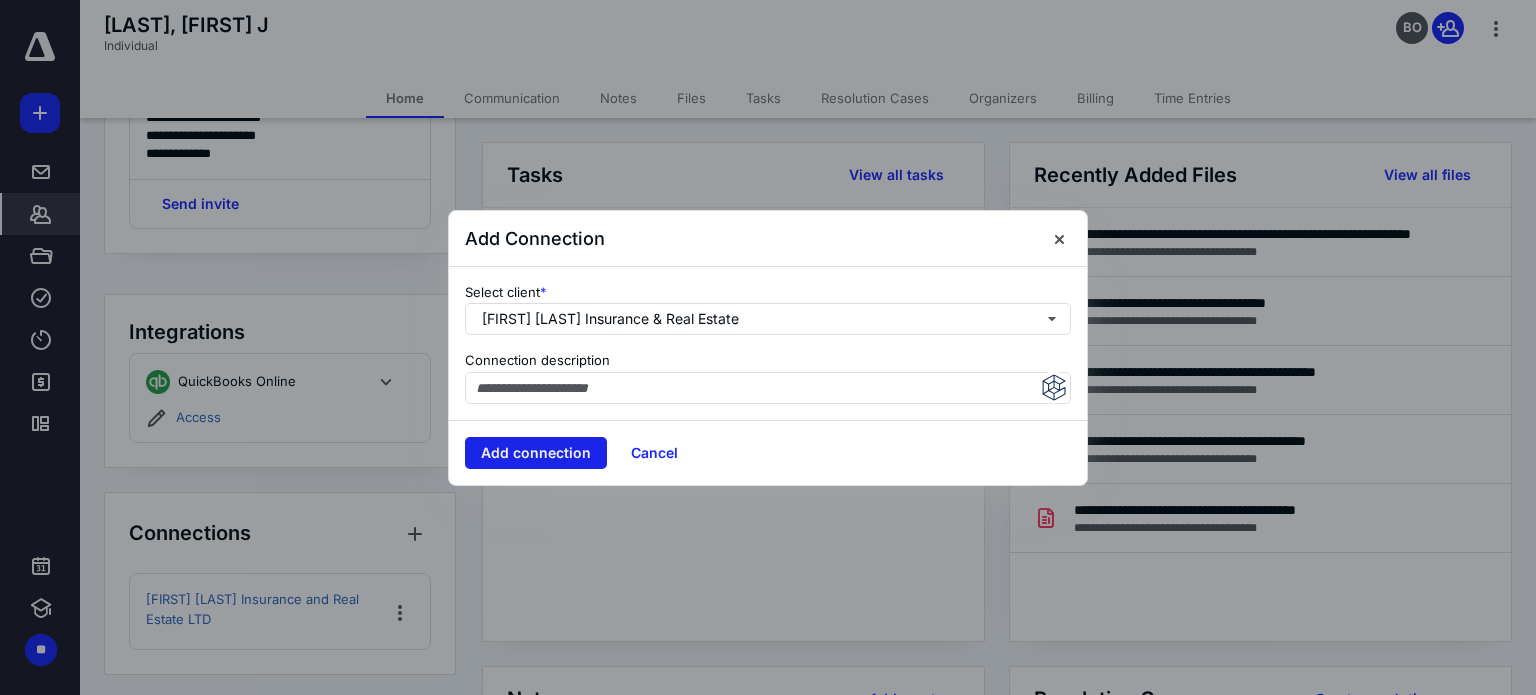 click on "Add connection" at bounding box center (536, 453) 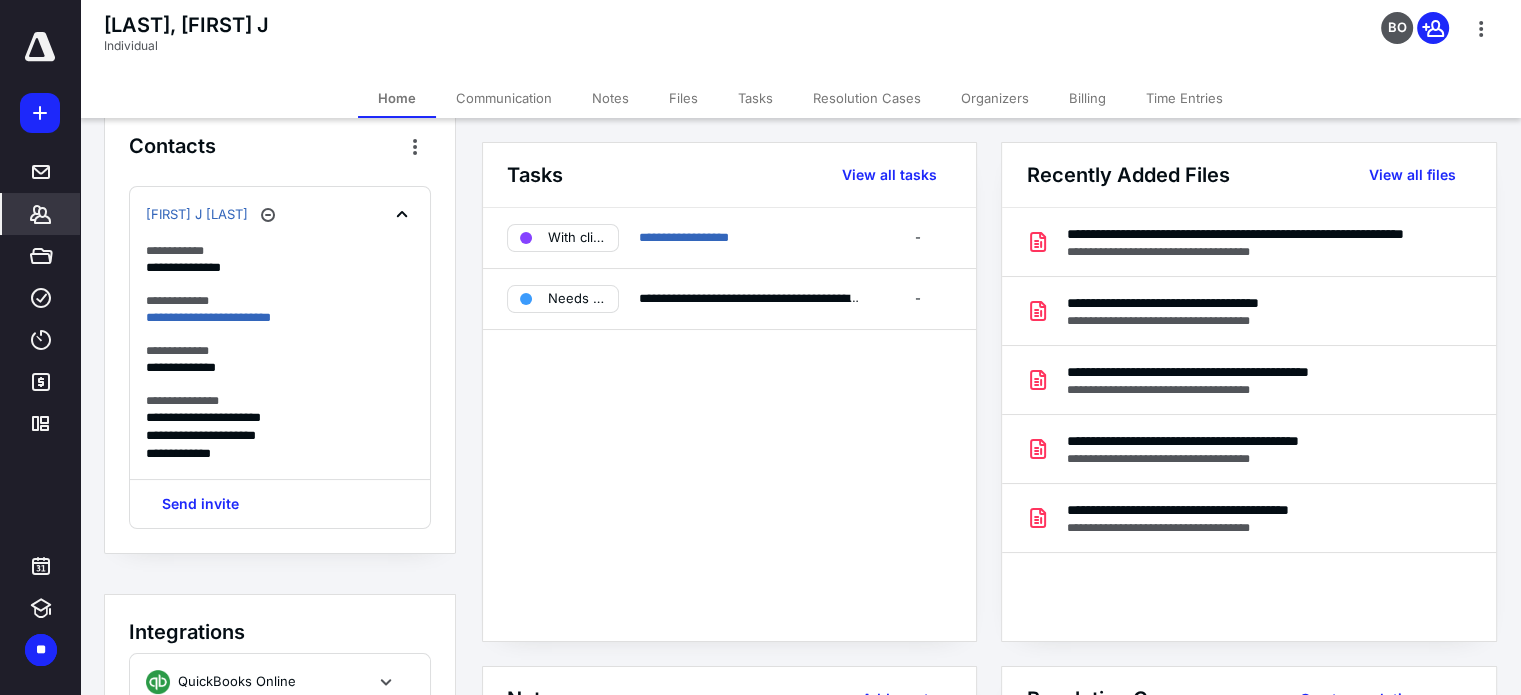 scroll, scrollTop: 105, scrollLeft: 0, axis: vertical 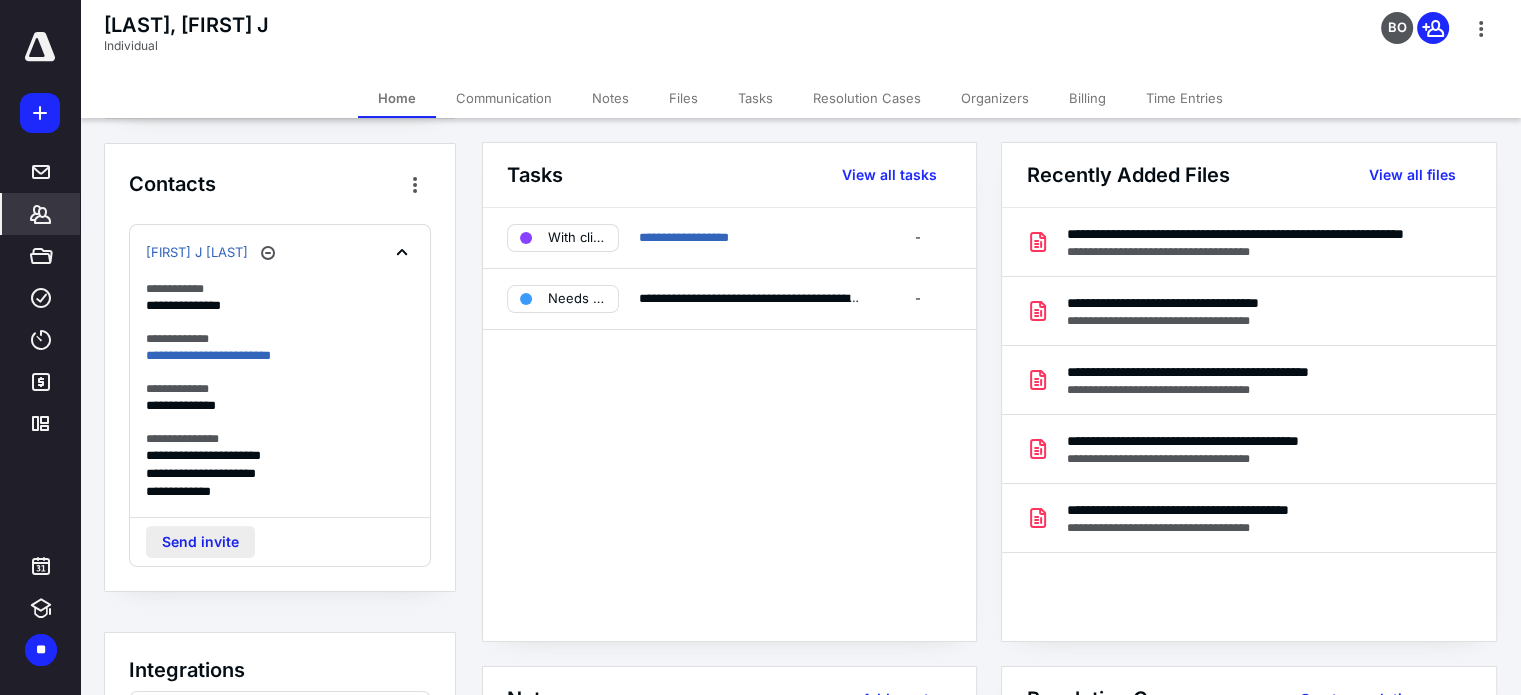 click on "Send invite" at bounding box center [200, 542] 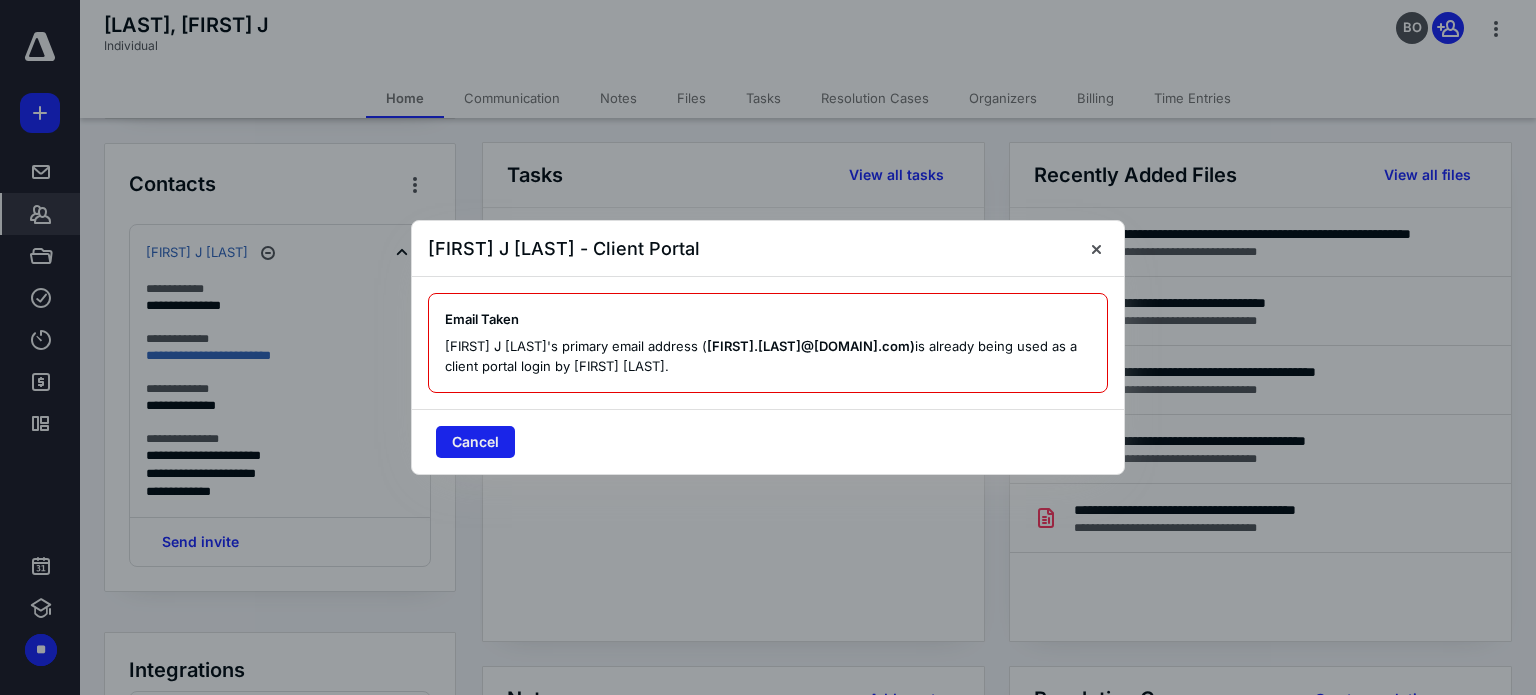 click on "Cancel" at bounding box center [475, 442] 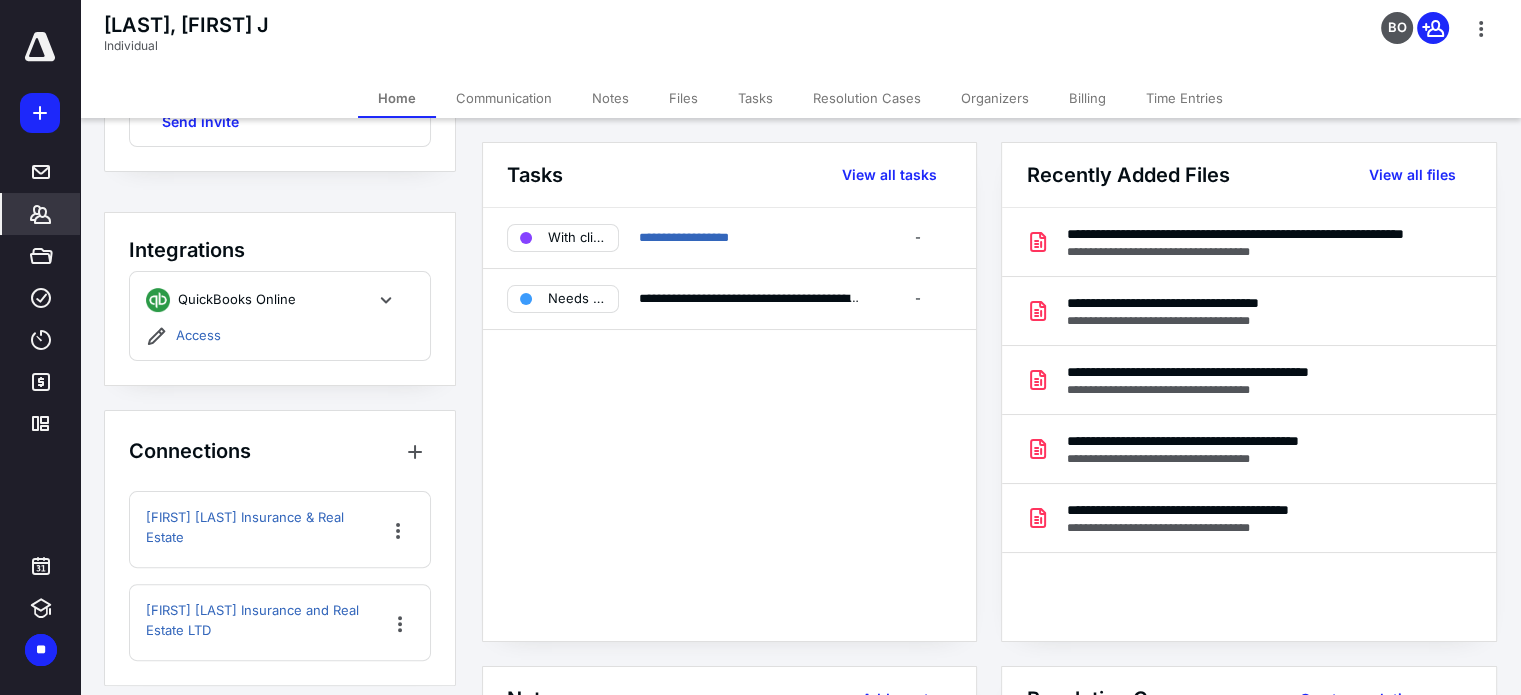 scroll, scrollTop: 536, scrollLeft: 0, axis: vertical 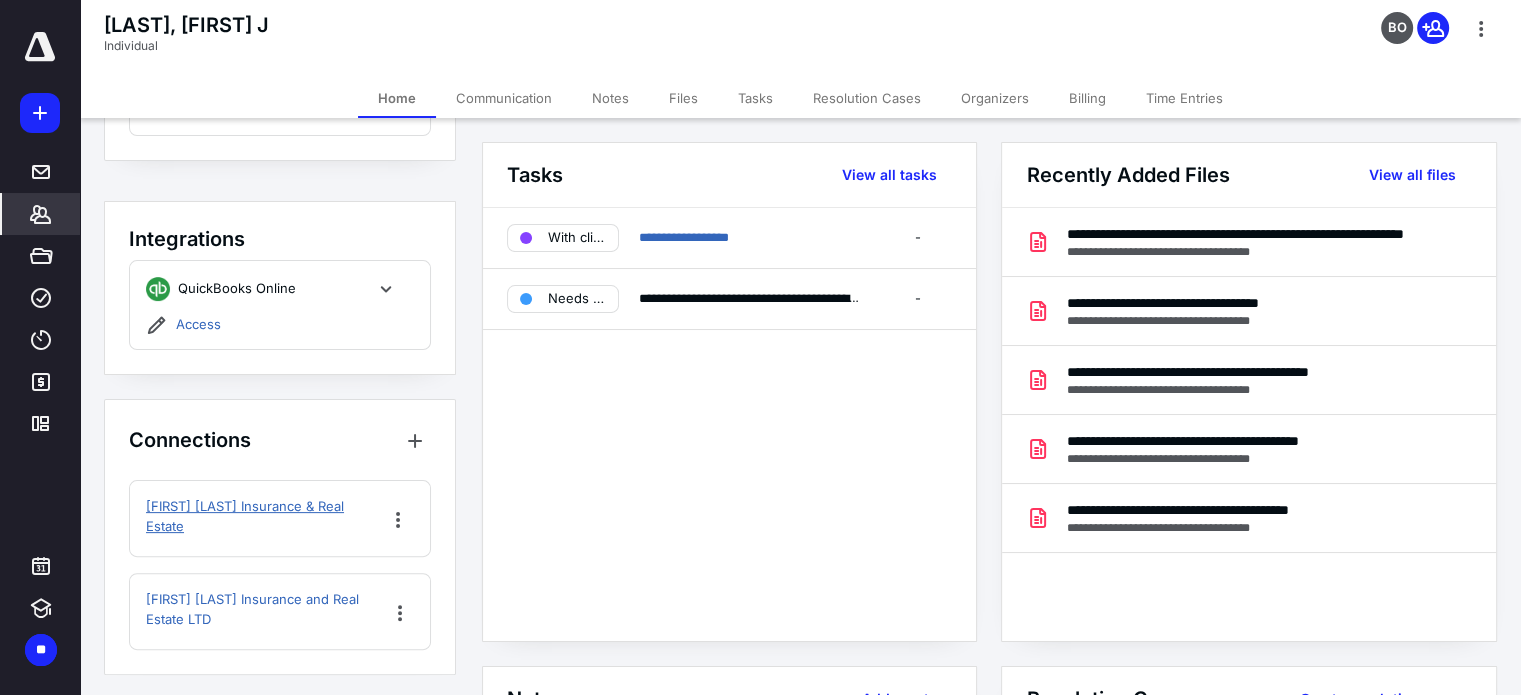click on "Kirk Bodenstein Insurance & Real Estate" at bounding box center (264, 516) 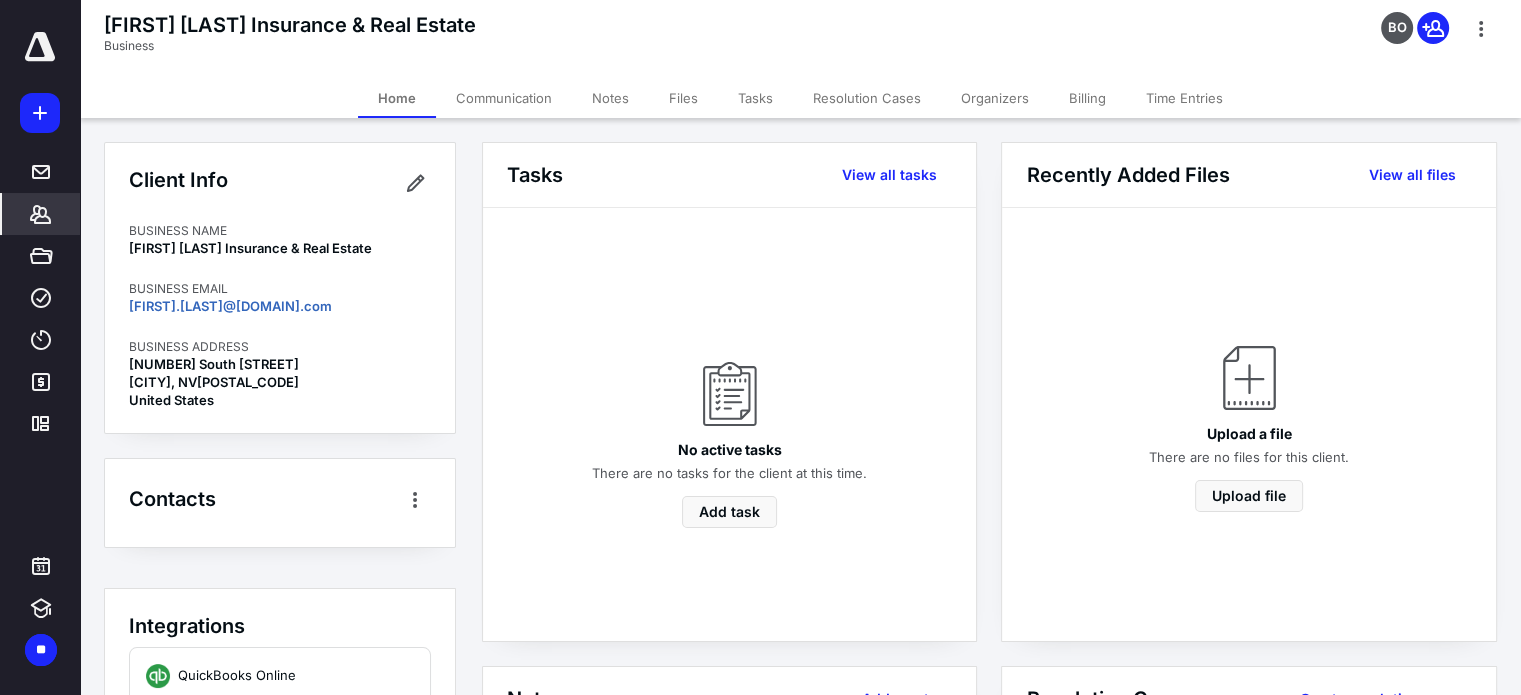 scroll, scrollTop: 284, scrollLeft: 0, axis: vertical 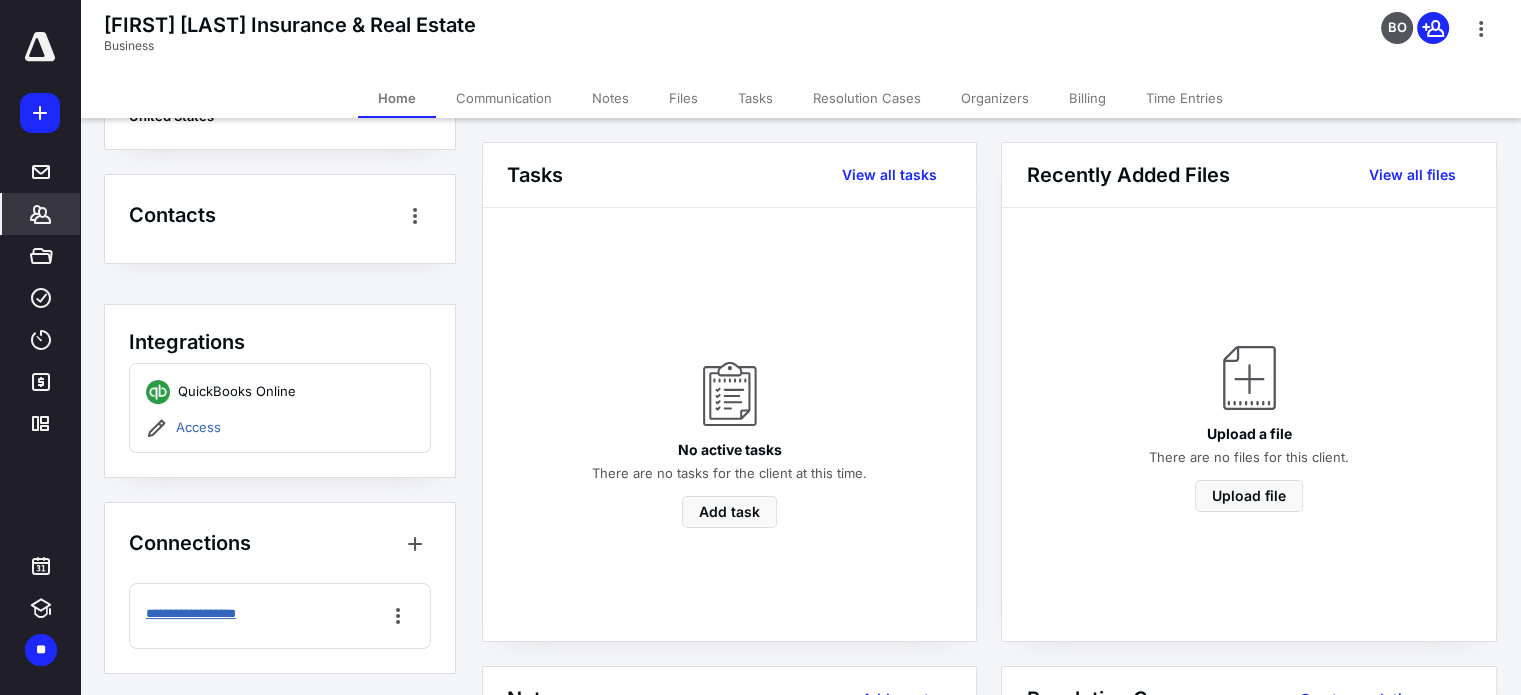 click on "**********" at bounding box center (204, 614) 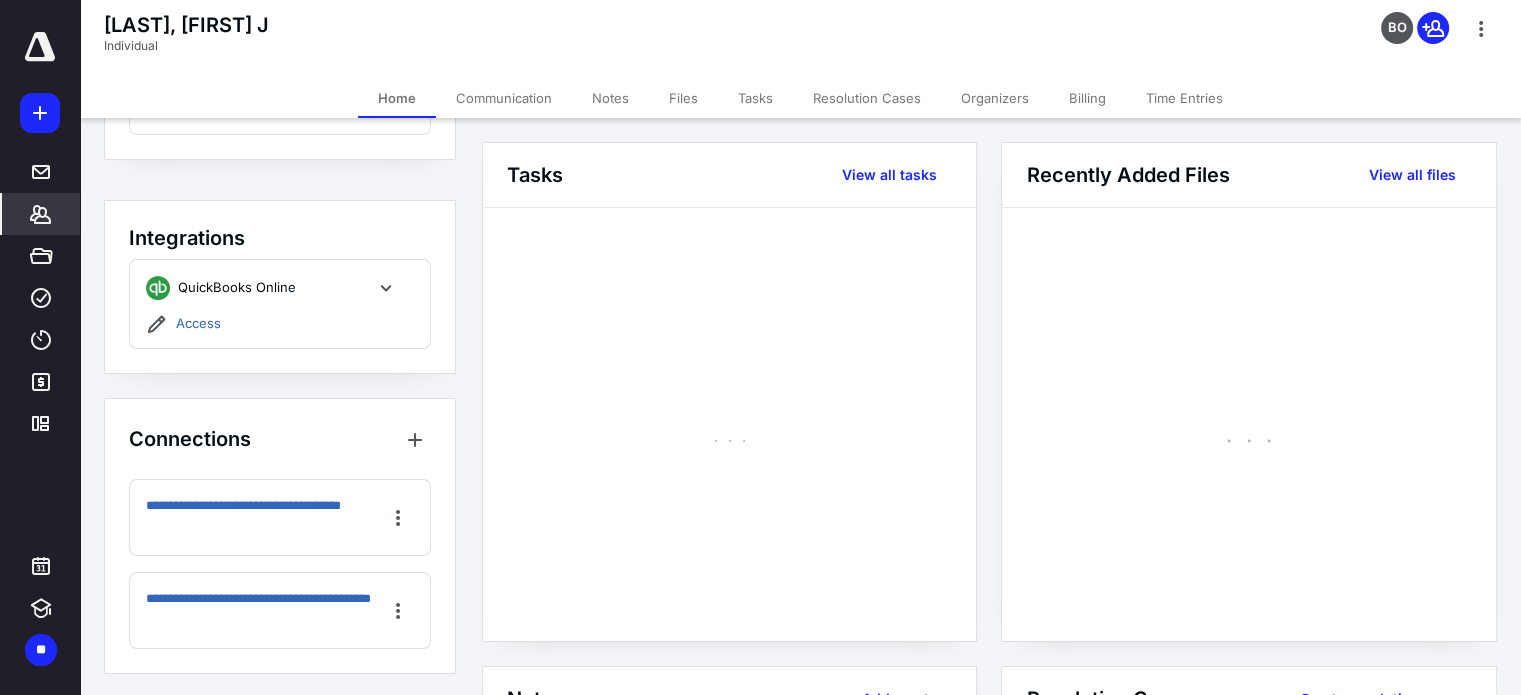 scroll, scrollTop: 283, scrollLeft: 0, axis: vertical 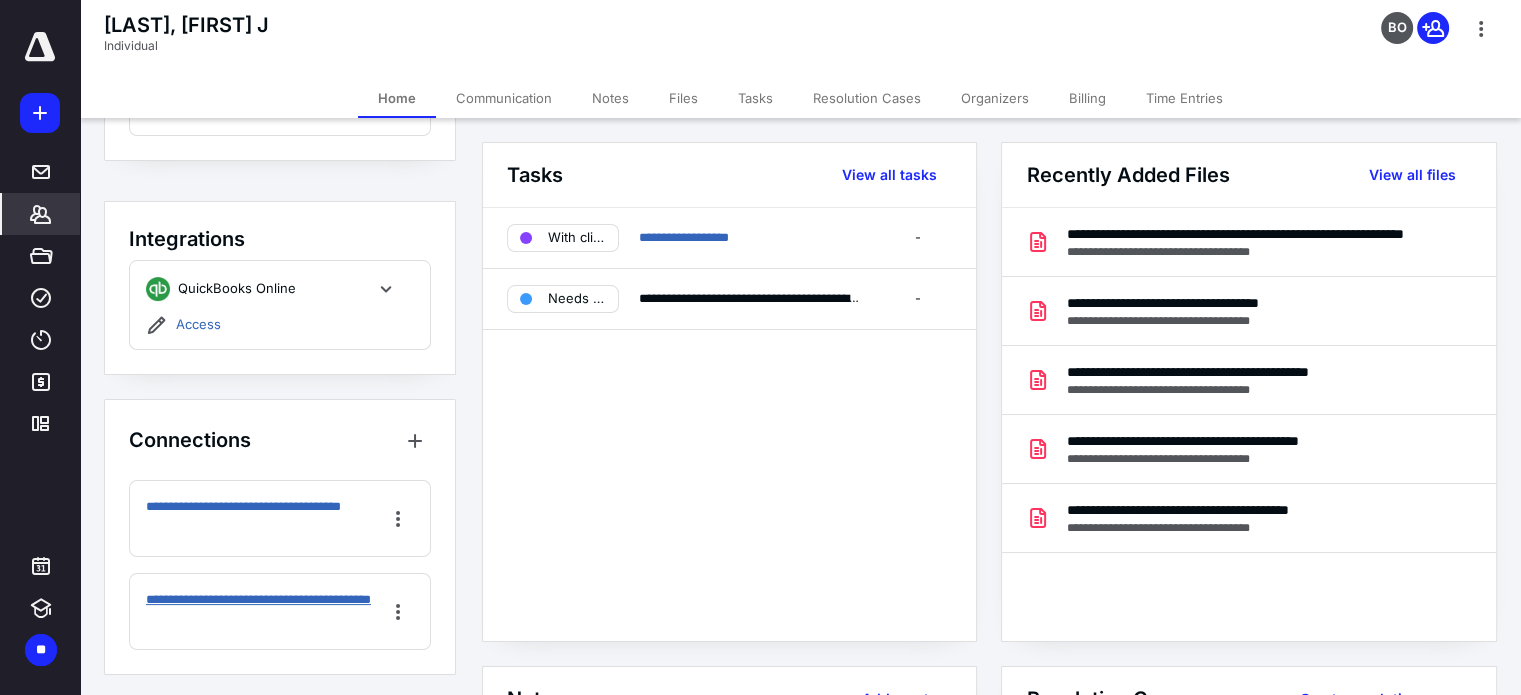 click on "**********" at bounding box center [260, 609] 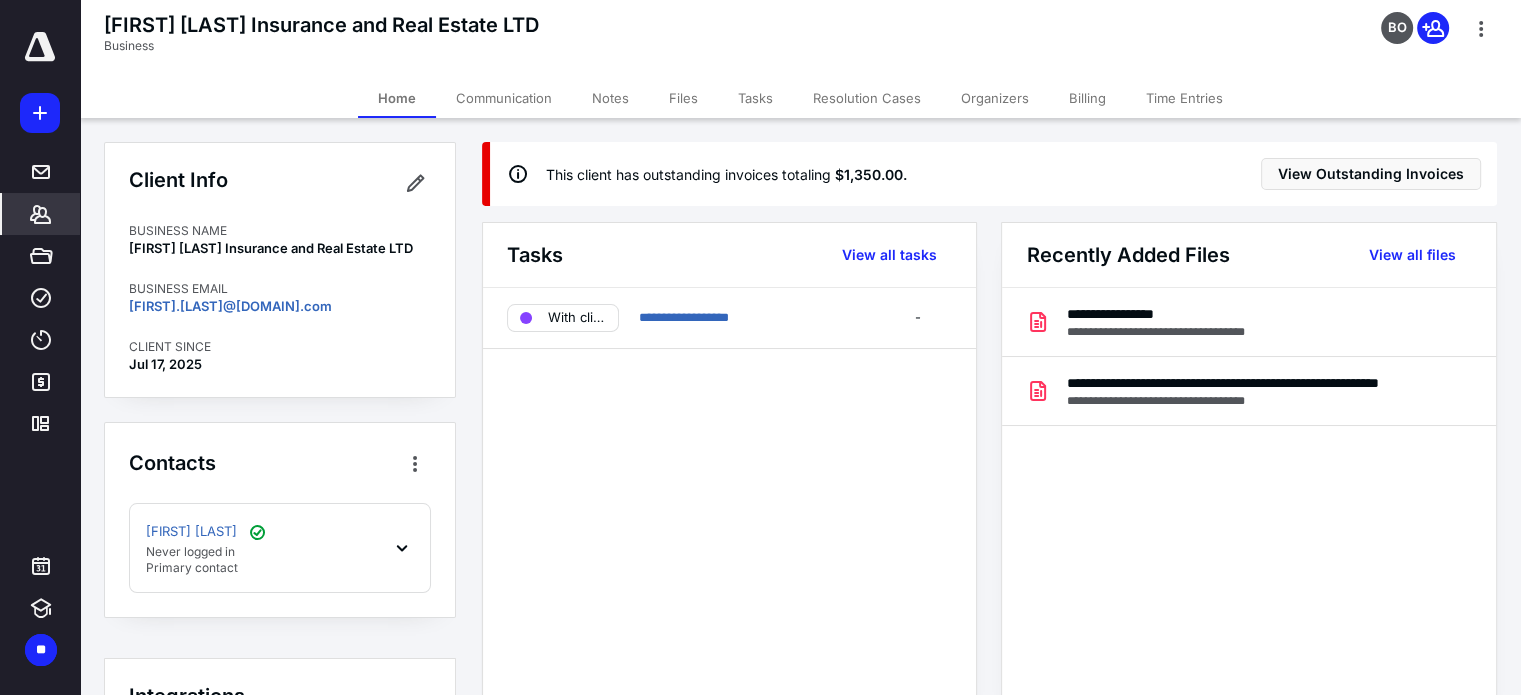 scroll, scrollTop: 435, scrollLeft: 0, axis: vertical 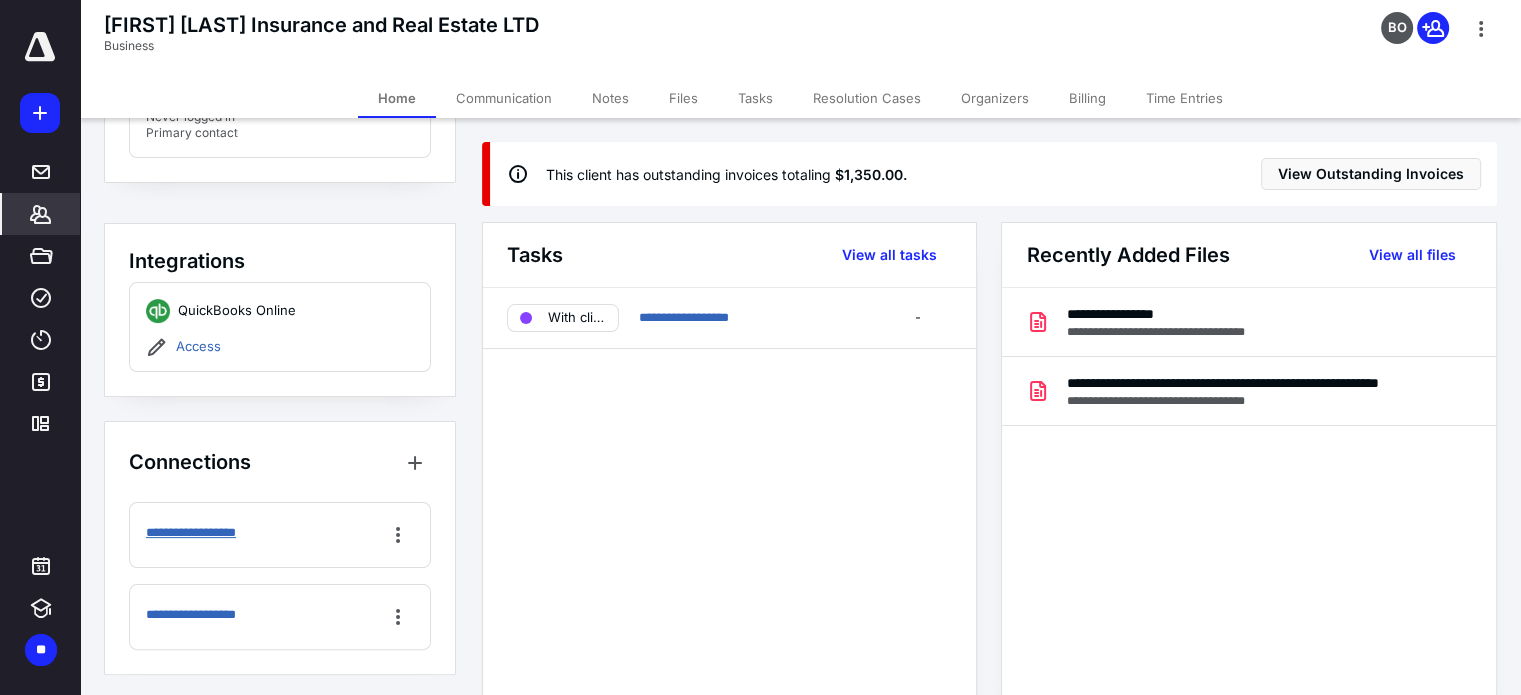click on "**********" at bounding box center (204, 533) 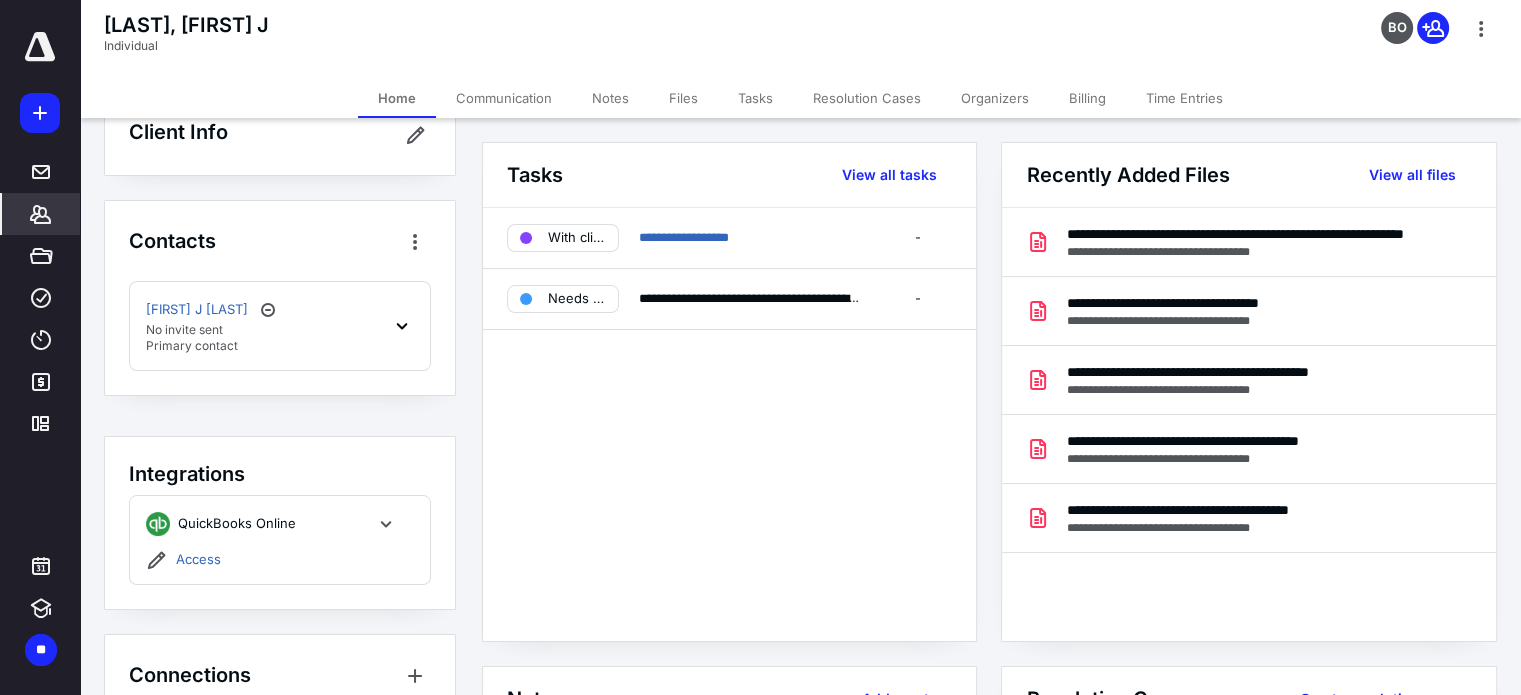 scroll, scrollTop: 0, scrollLeft: 0, axis: both 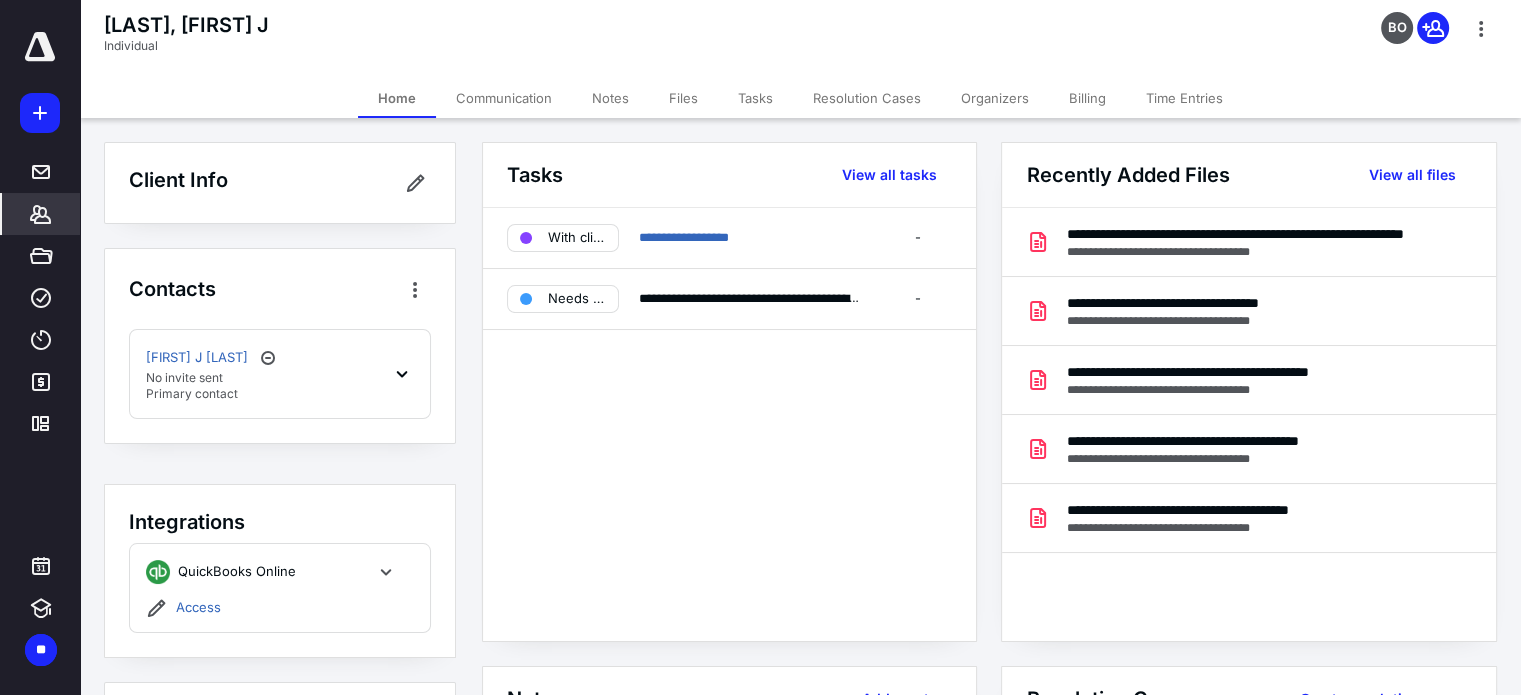 click 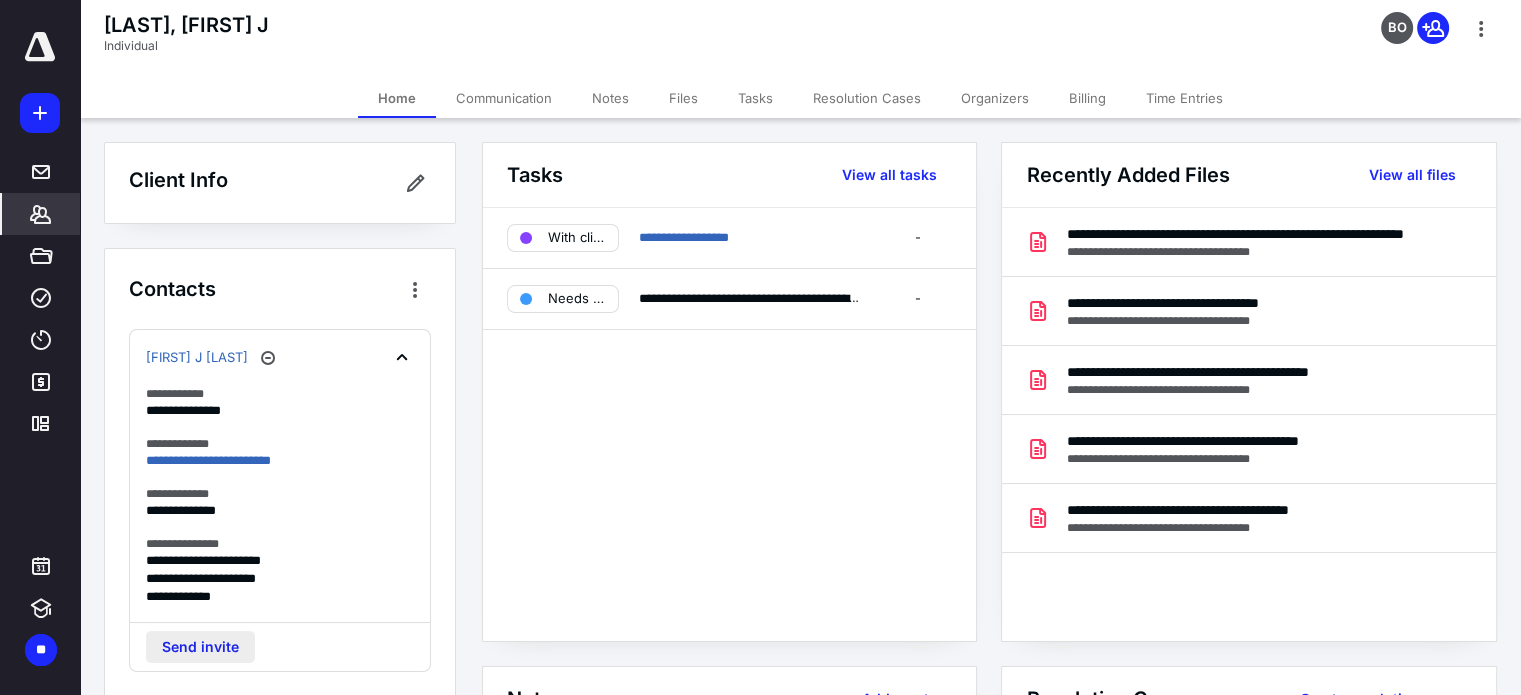 click on "Send invite" at bounding box center [200, 647] 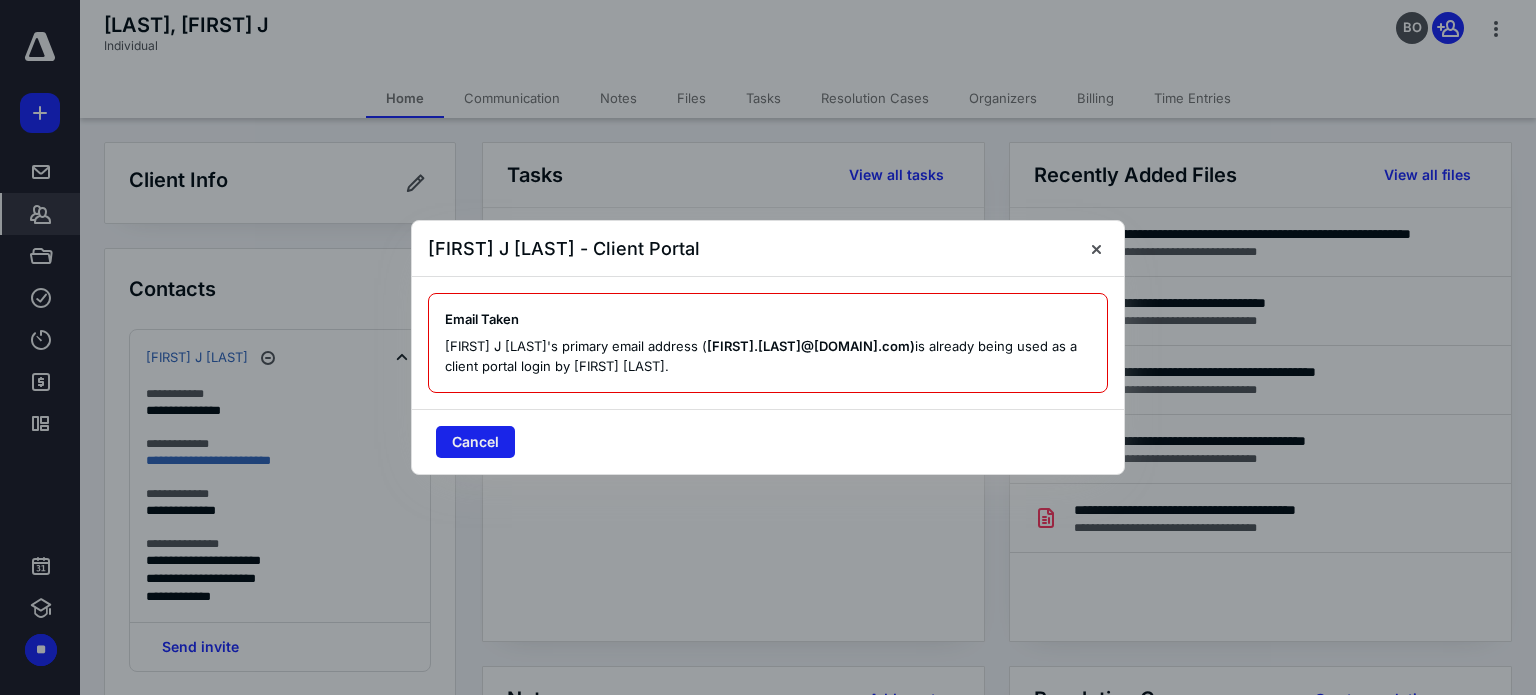 click on "Cancel" at bounding box center (475, 442) 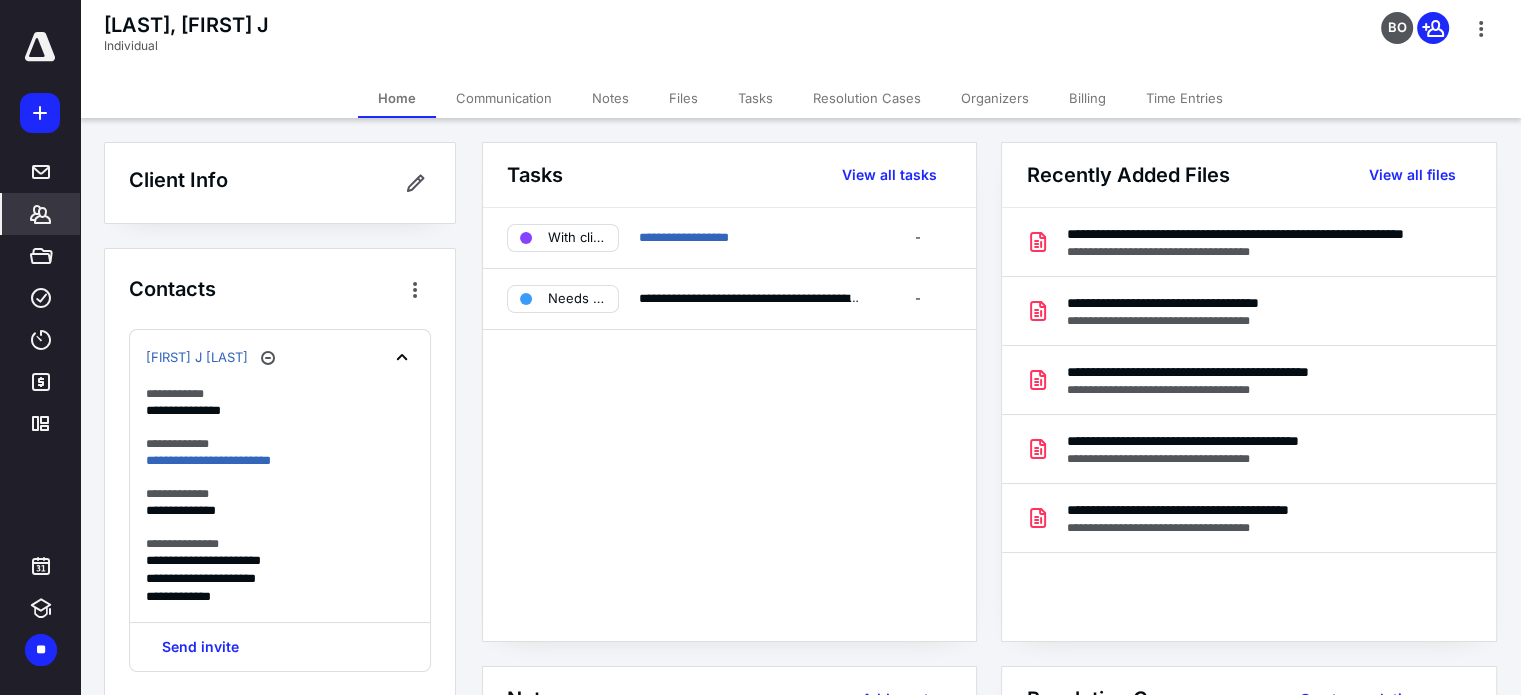 click on "Billing" at bounding box center (1087, 98) 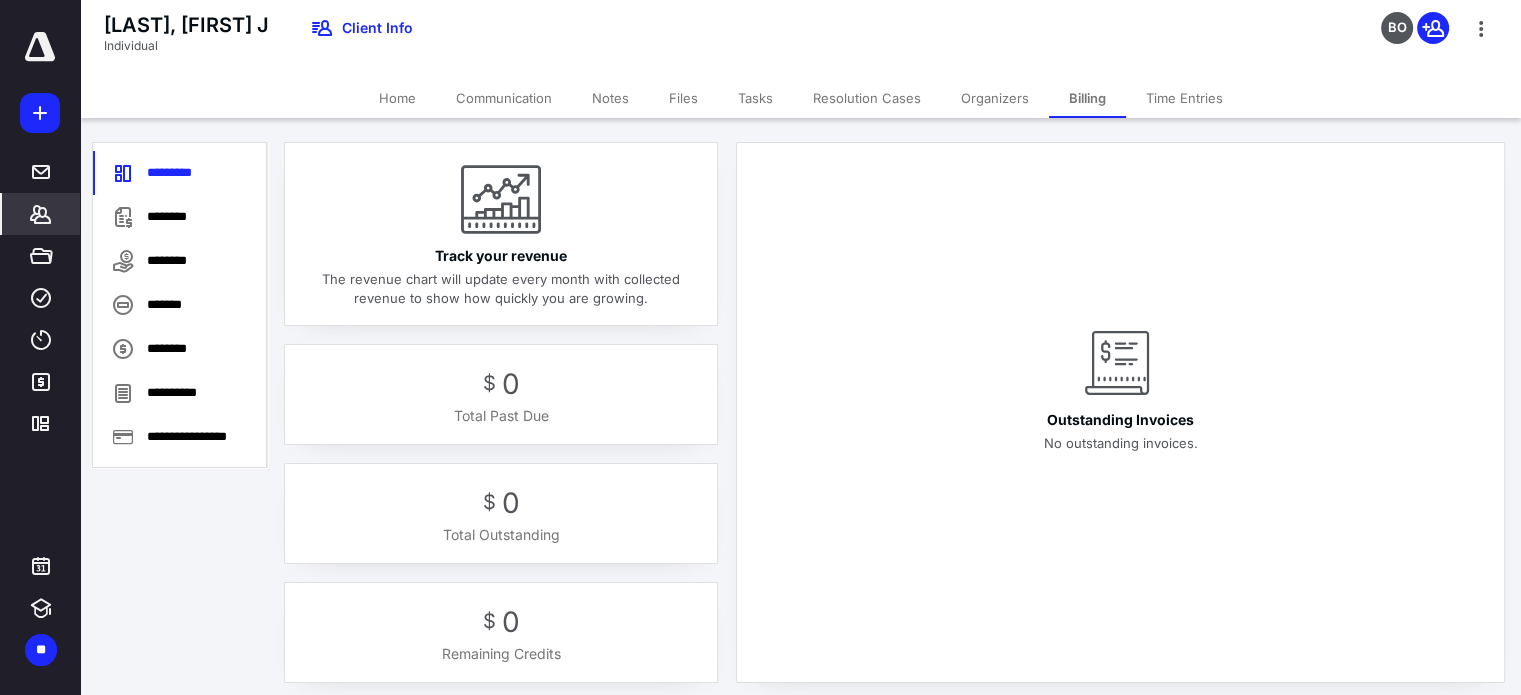 click on "Billing" at bounding box center (1087, 98) 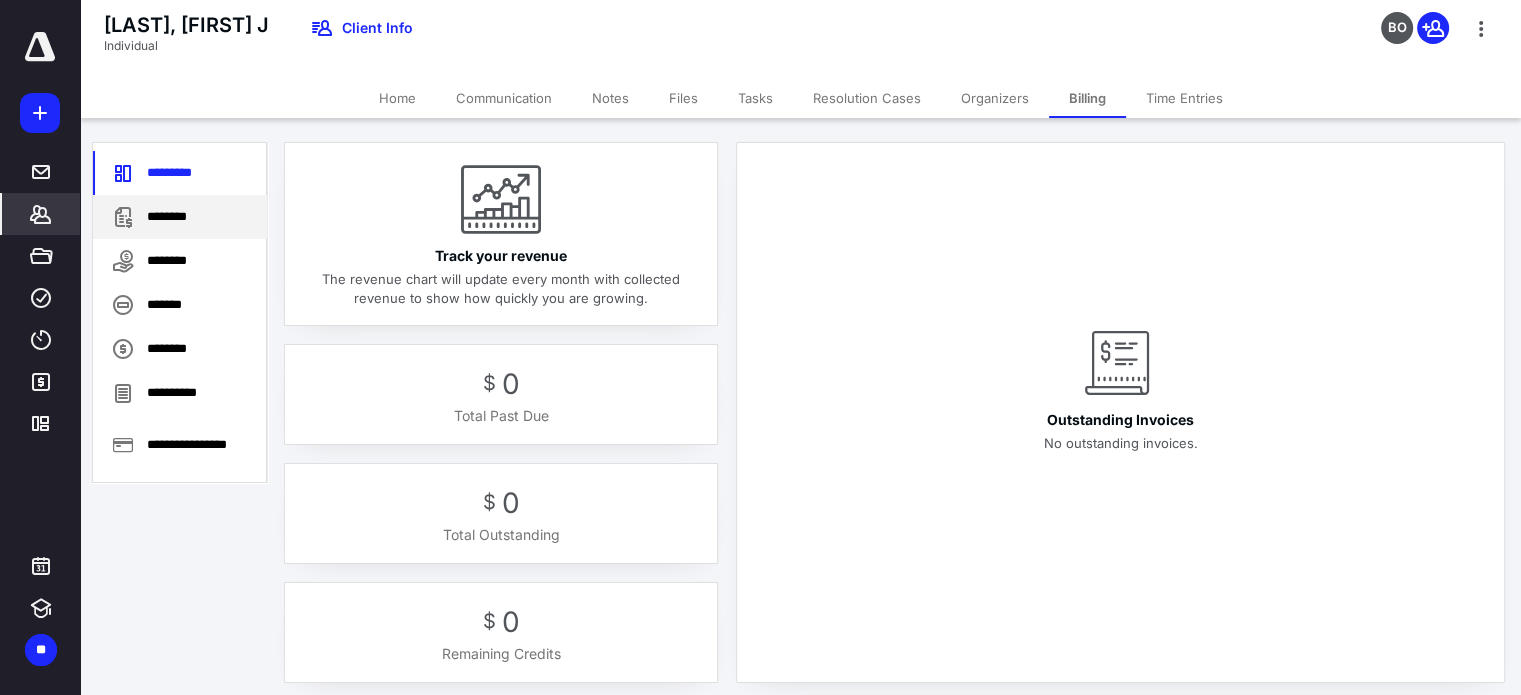 drag, startPoint x: 195, startPoint y: 237, endPoint x: 191, endPoint y: 217, distance: 20.396078 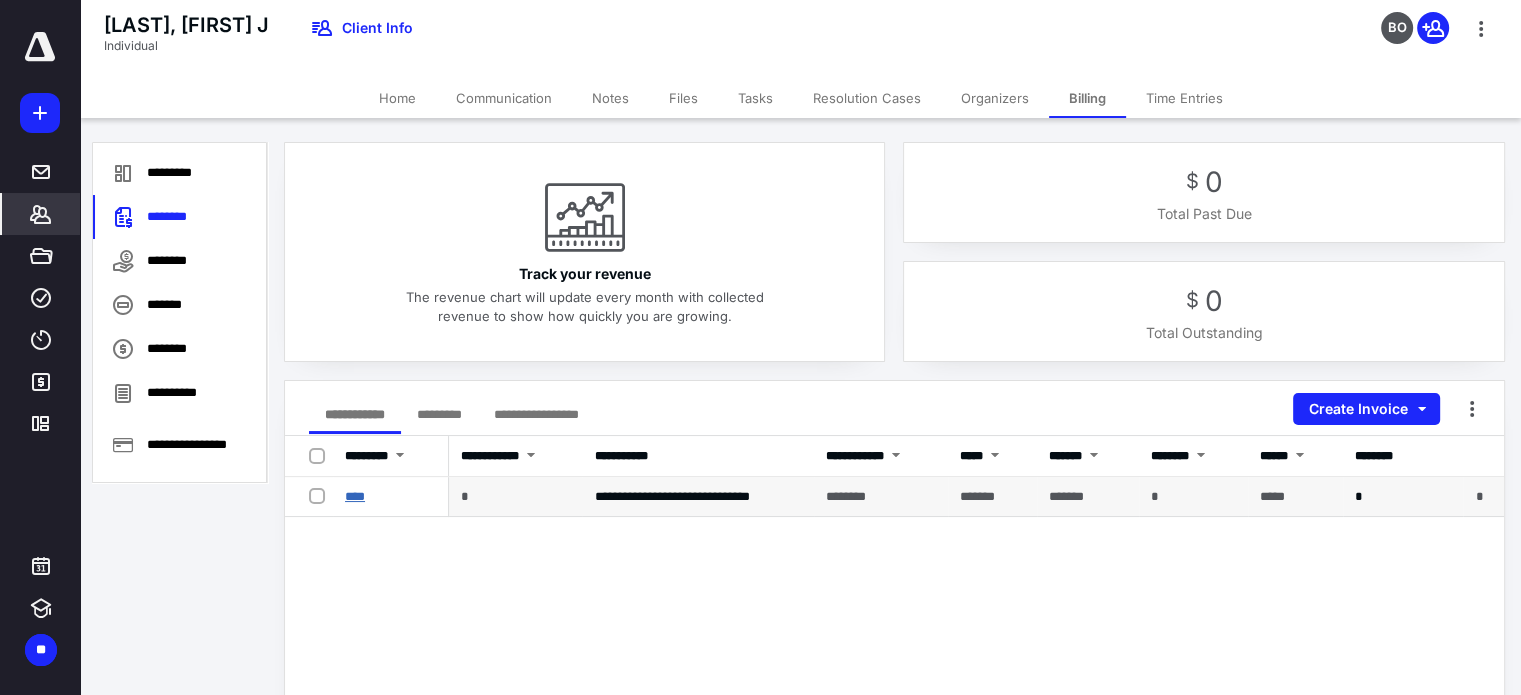 click on "****" at bounding box center [355, 496] 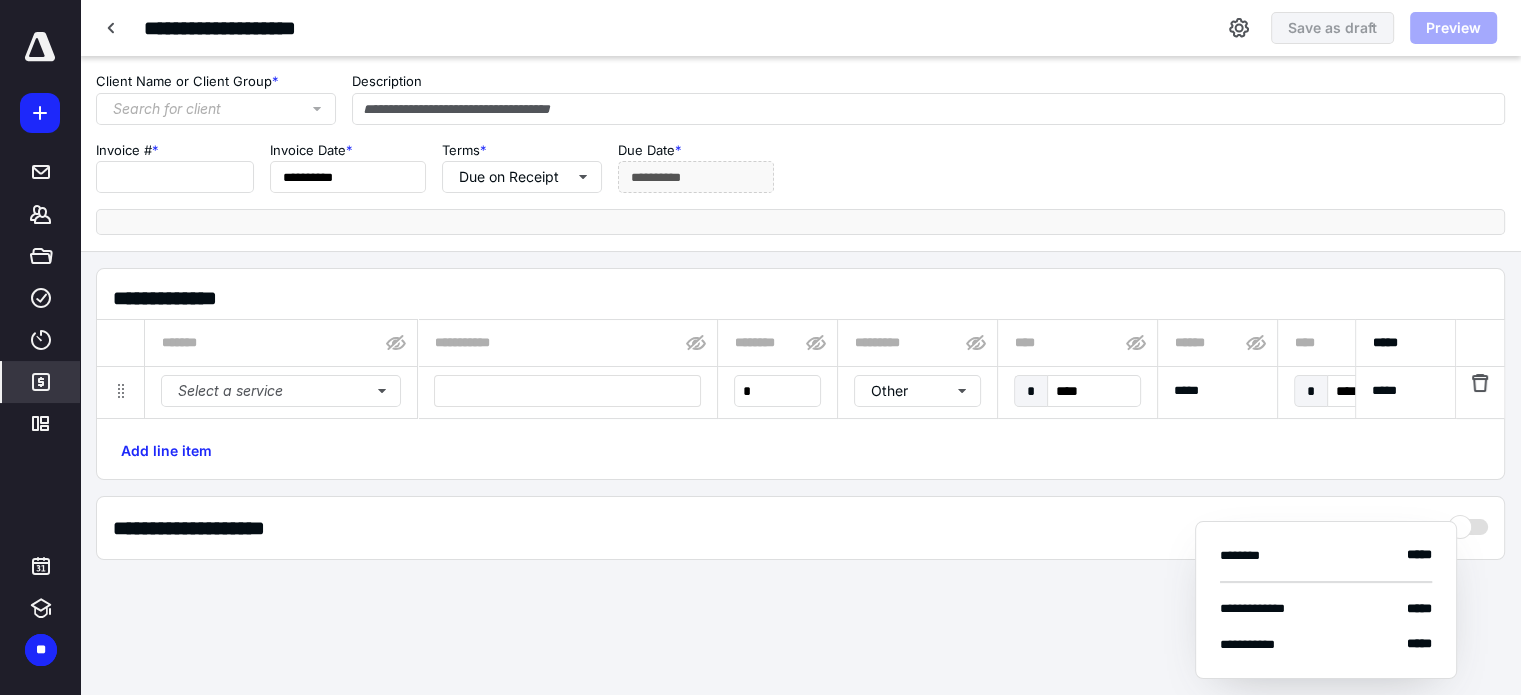 type on "**********" 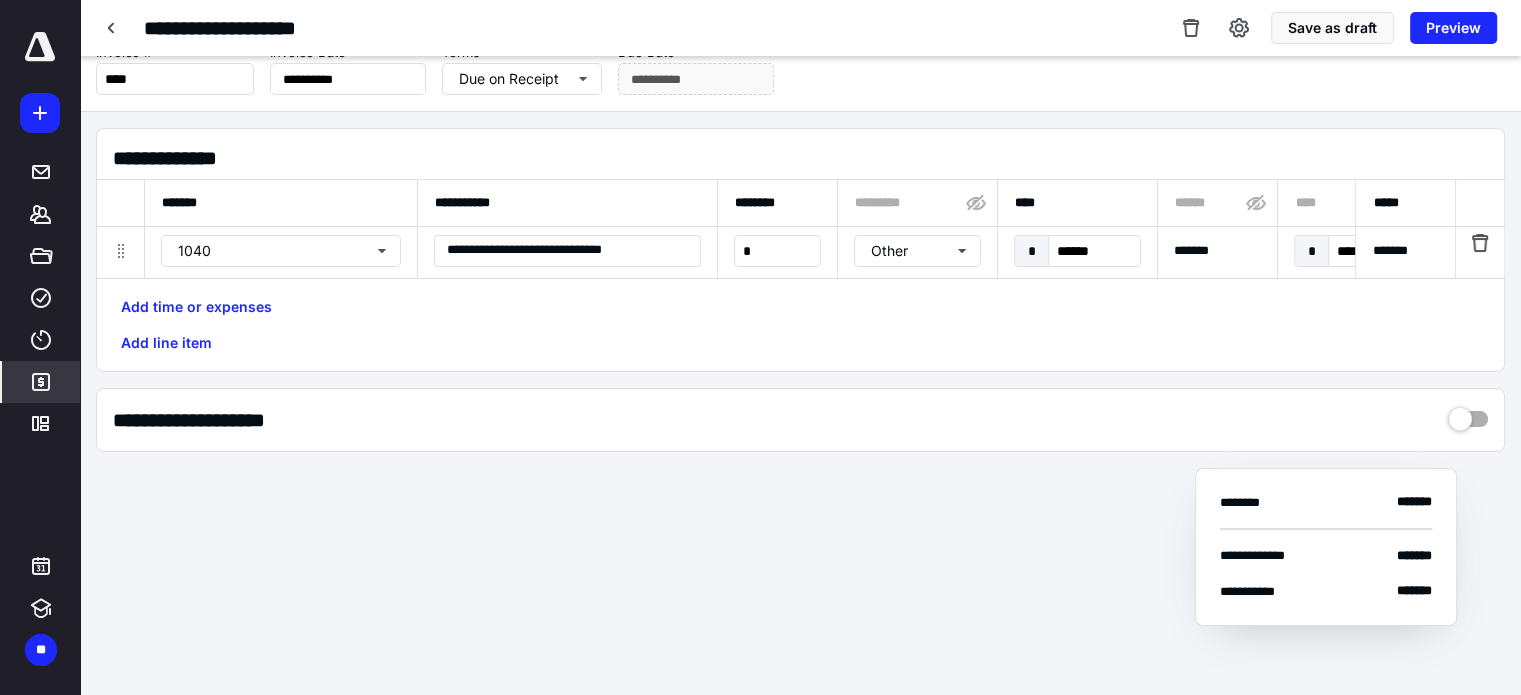 scroll, scrollTop: 0, scrollLeft: 0, axis: both 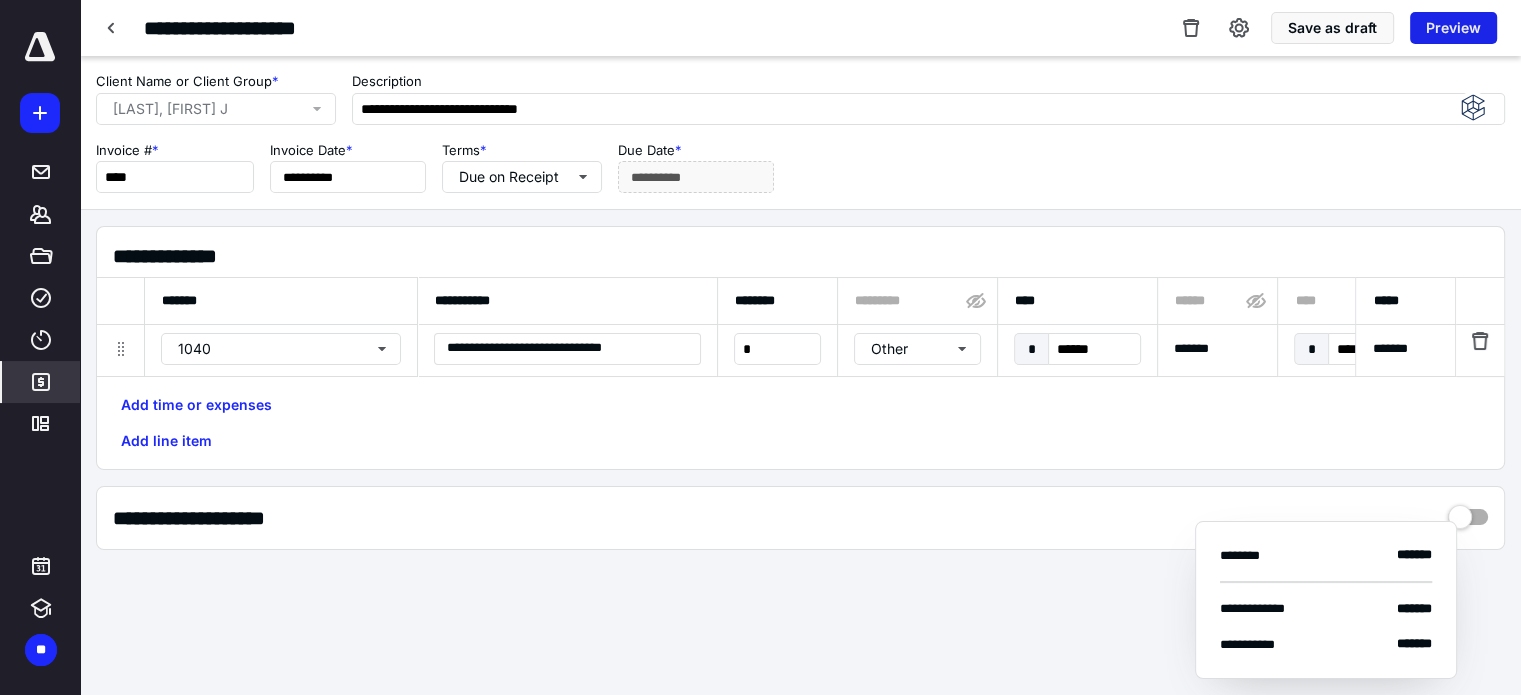 click on "Preview" at bounding box center (1453, 28) 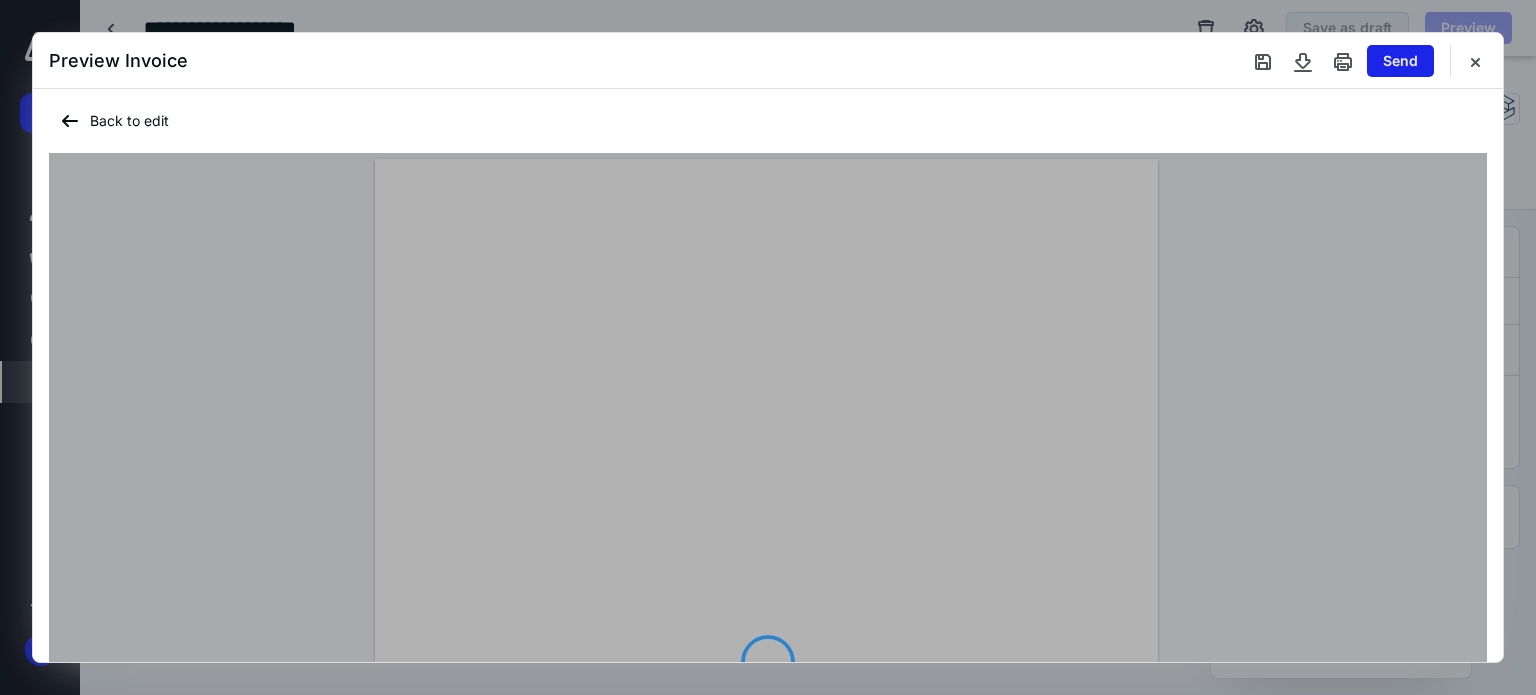 click on "Send" at bounding box center (1400, 61) 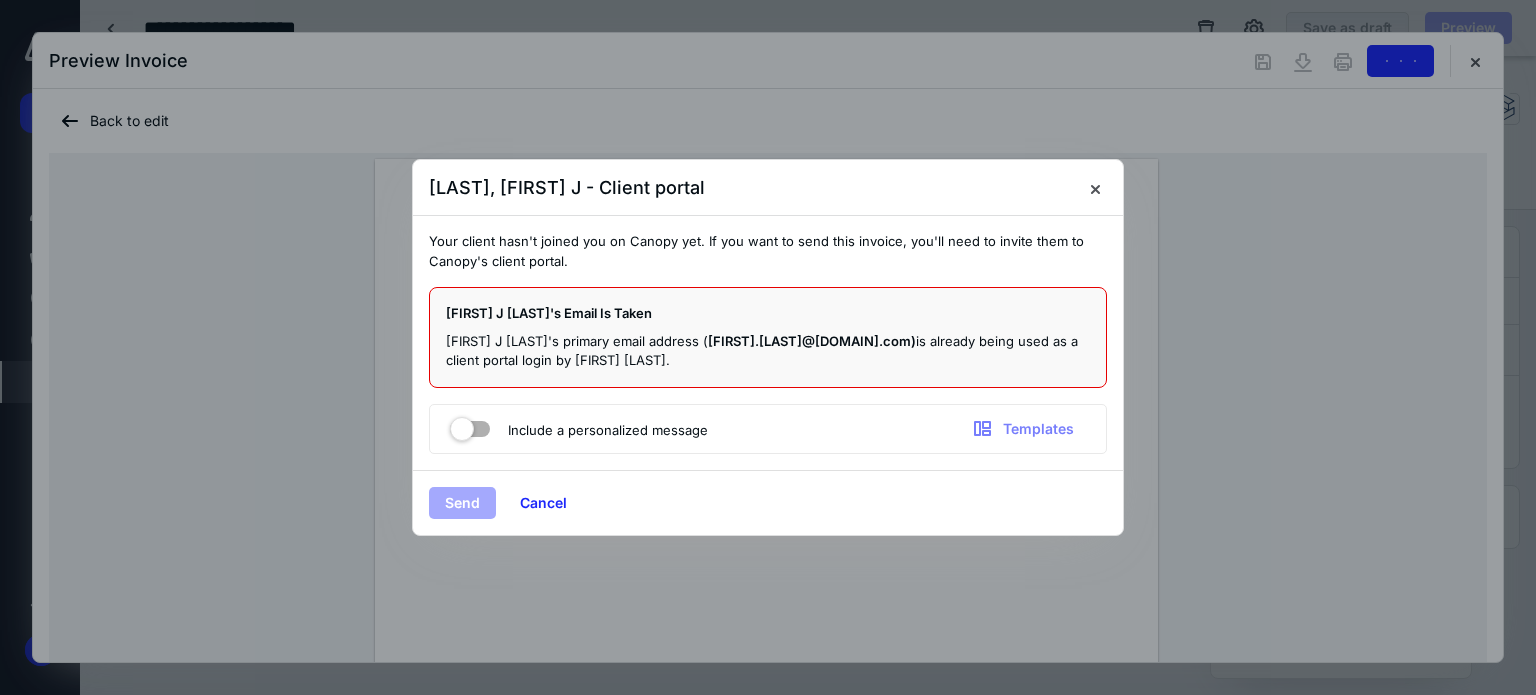 click at bounding box center [470, 425] 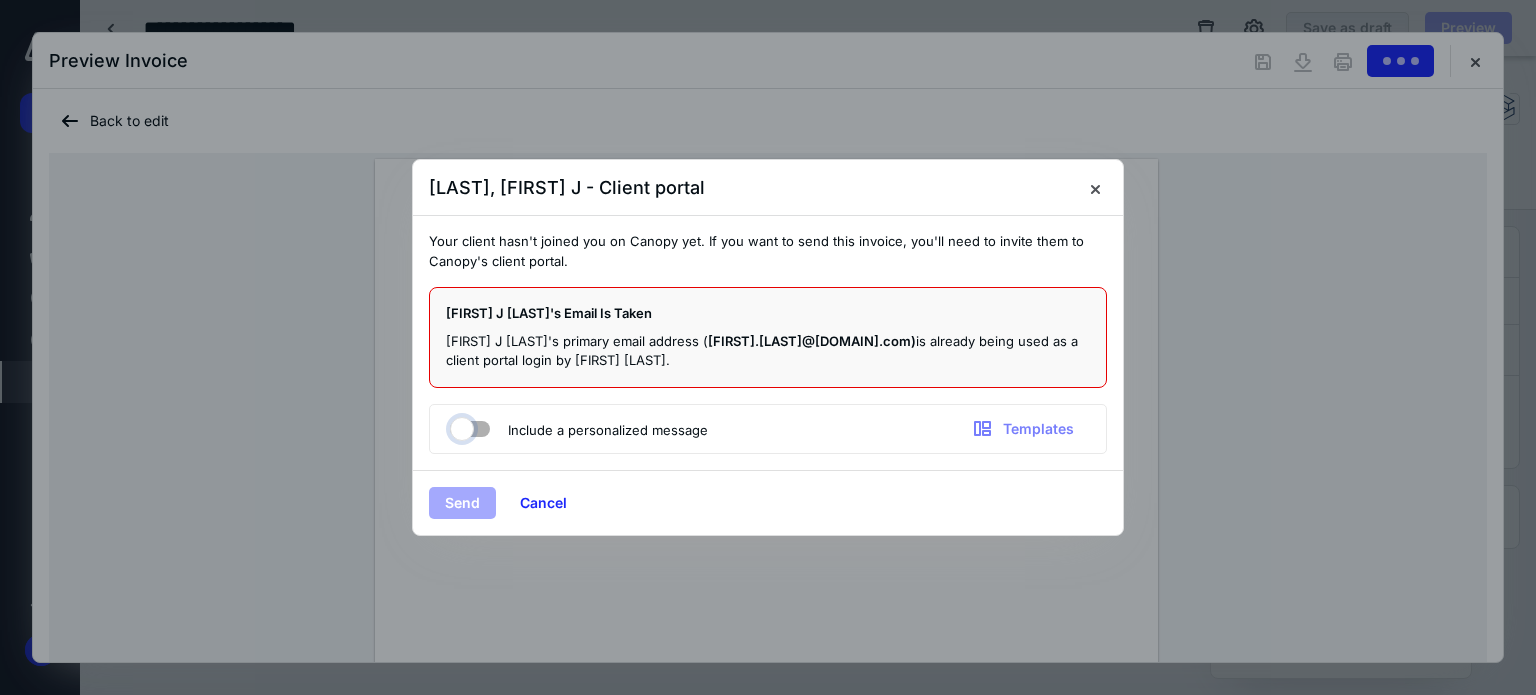 click at bounding box center [460, 426] 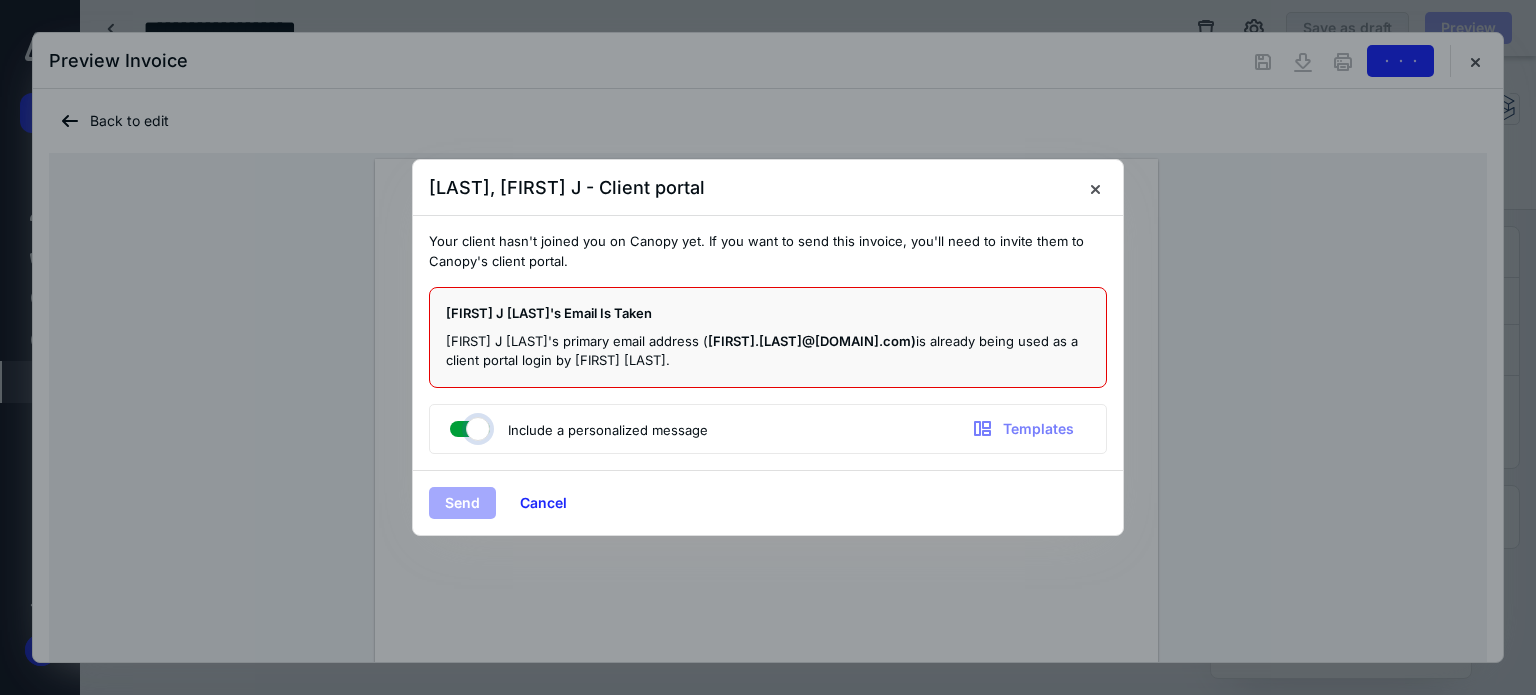checkbox on "true" 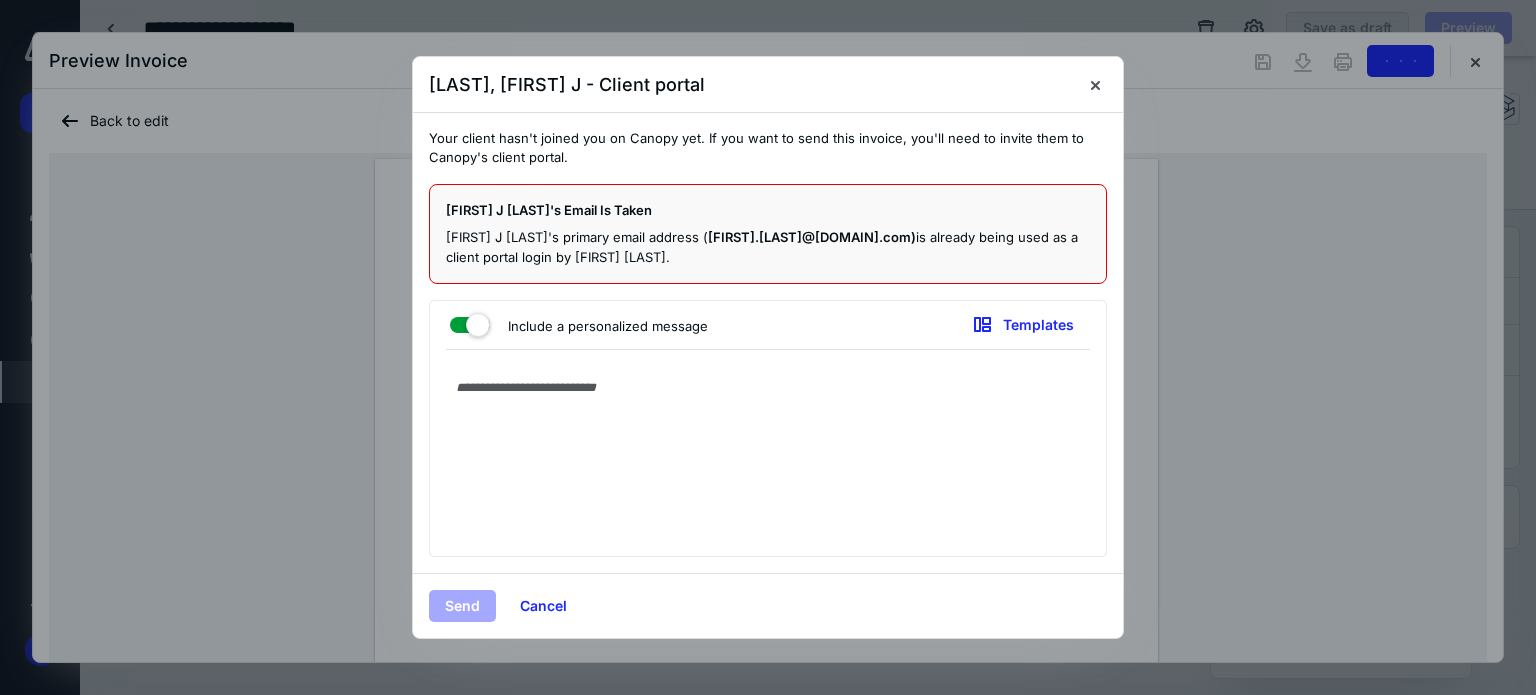 click at bounding box center (768, 458) 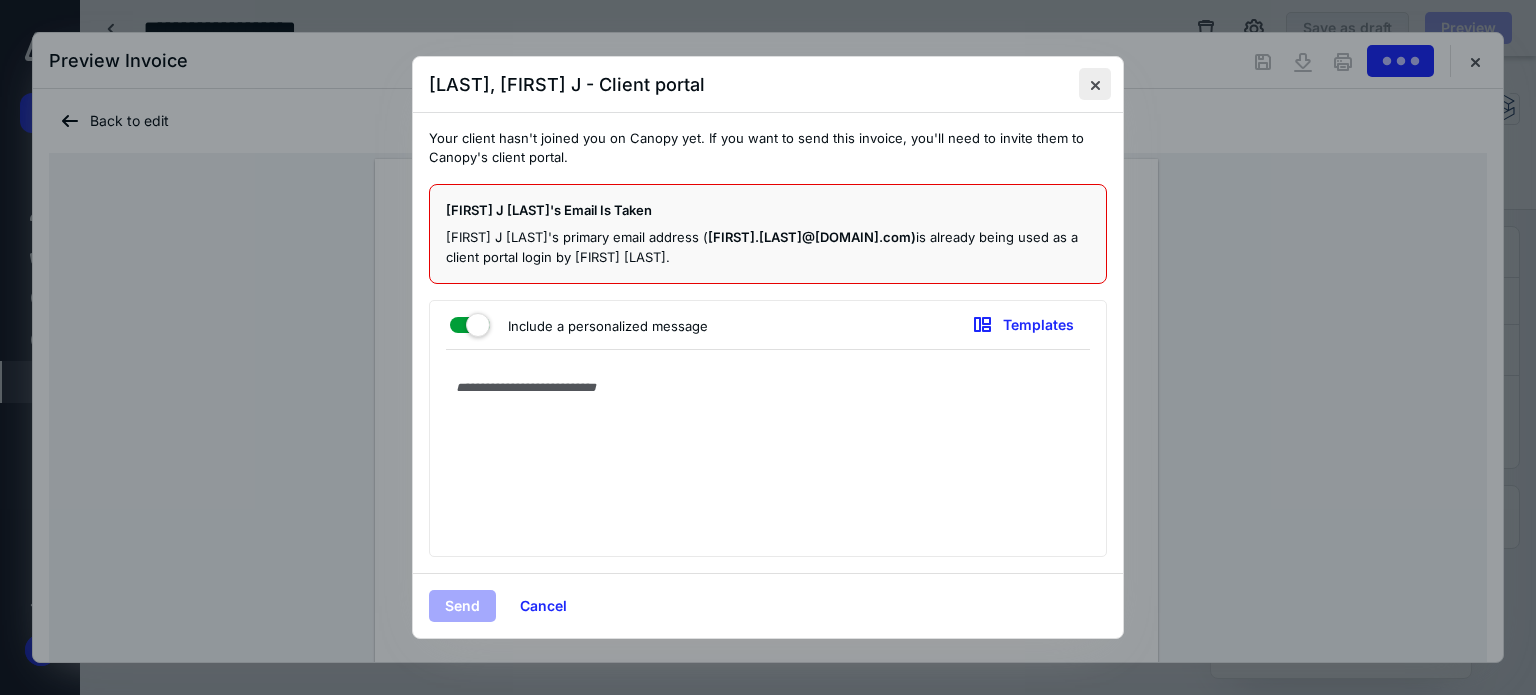 click at bounding box center (1095, 84) 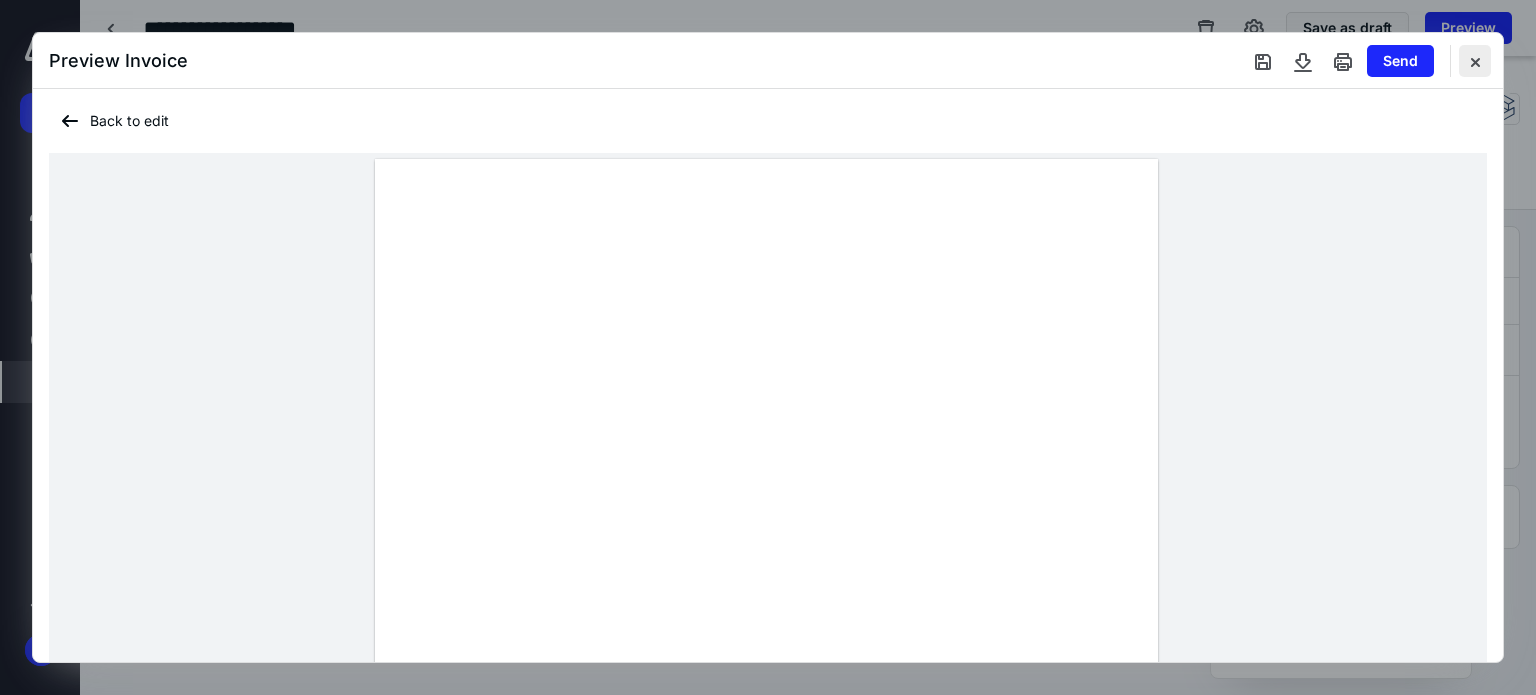 click at bounding box center (1475, 61) 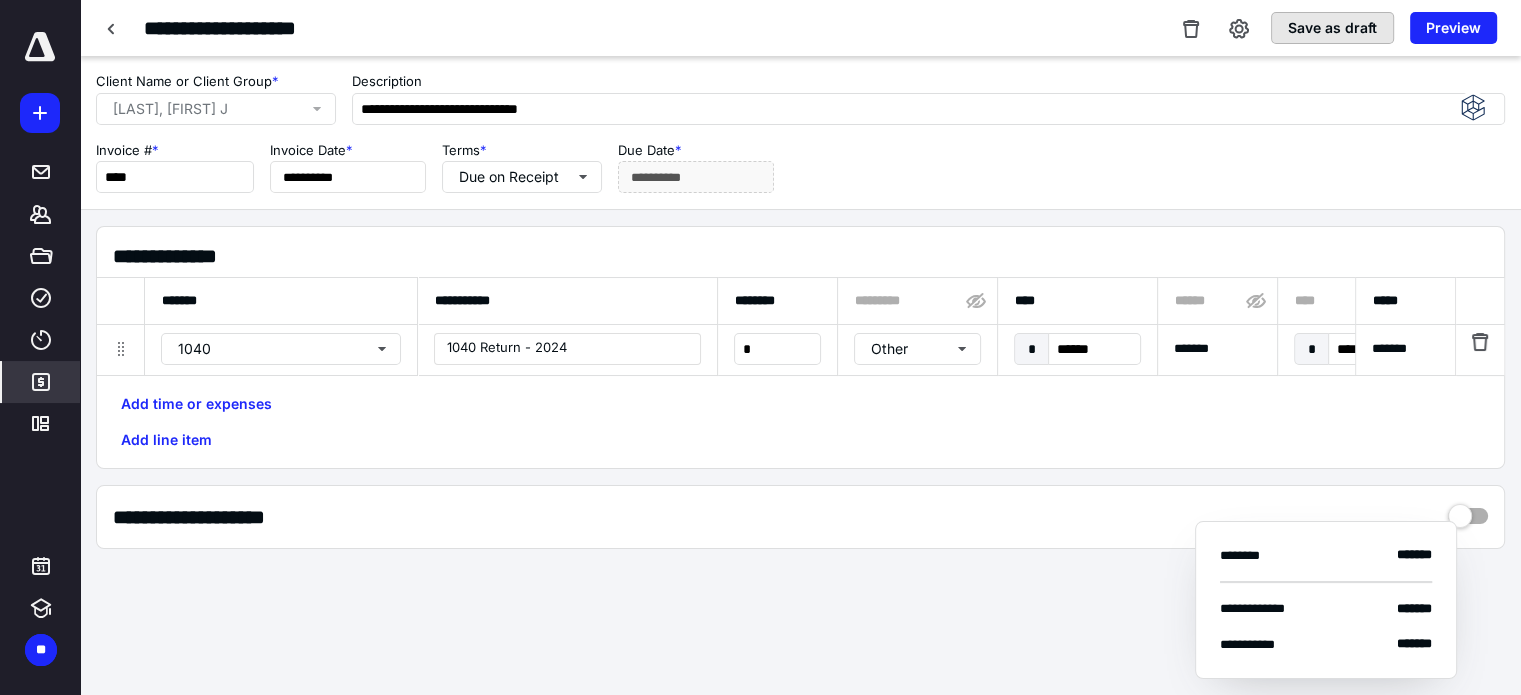 click on "Save as draft" at bounding box center [1332, 28] 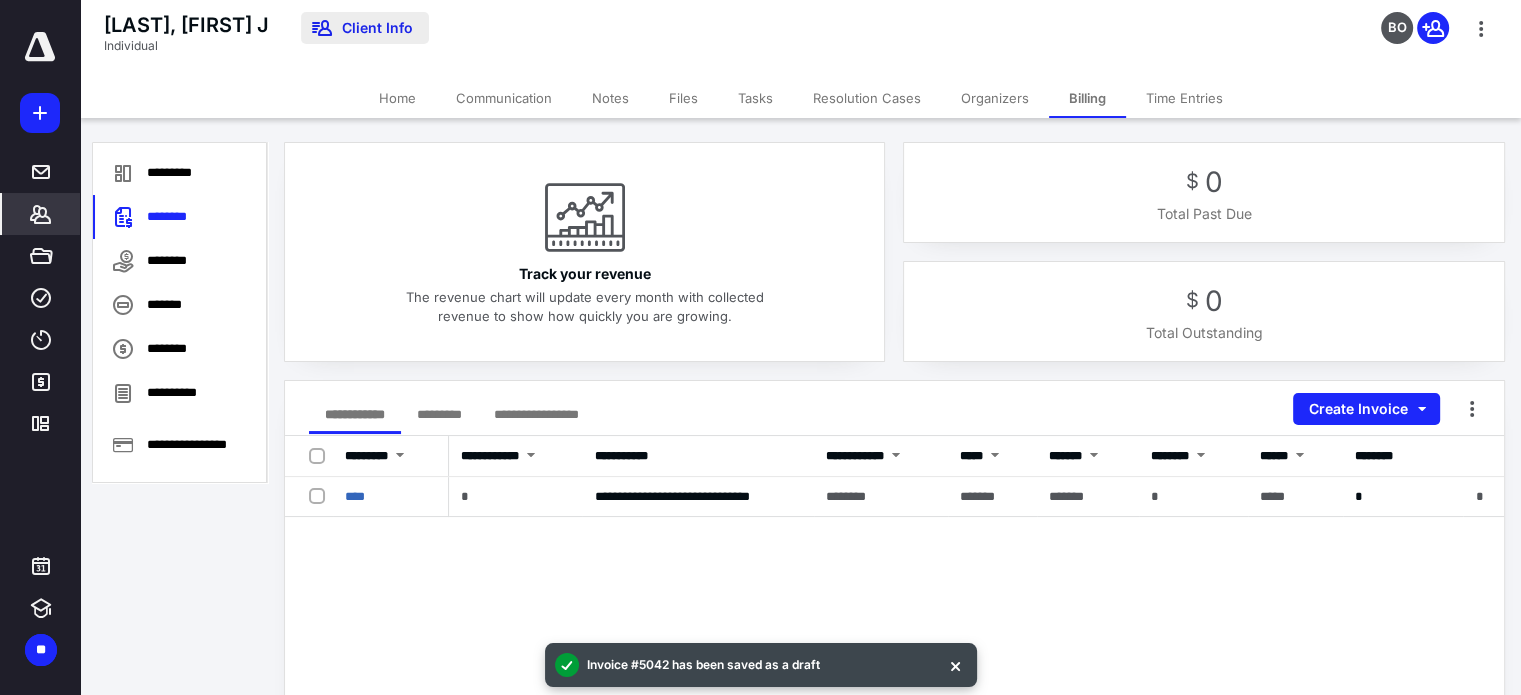 click on "Client Info" at bounding box center [365, 28] 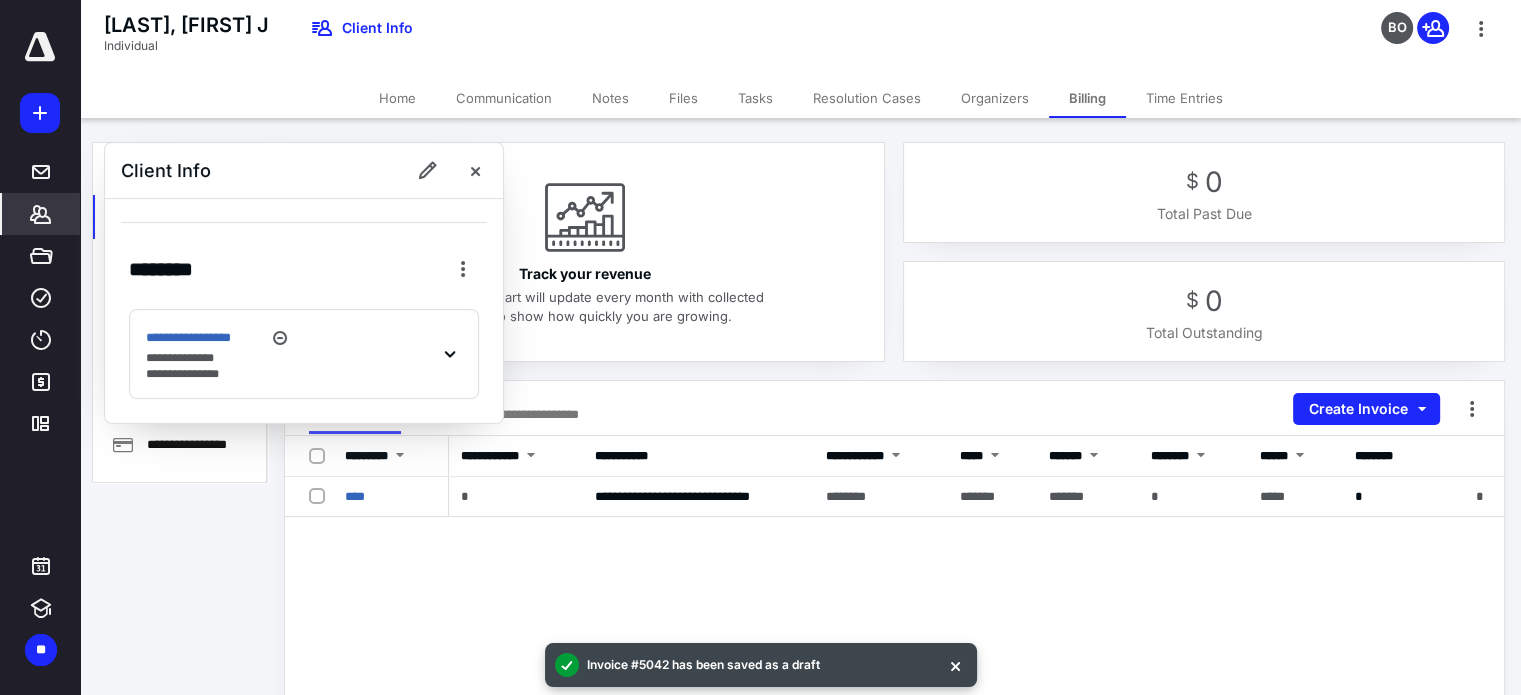 click 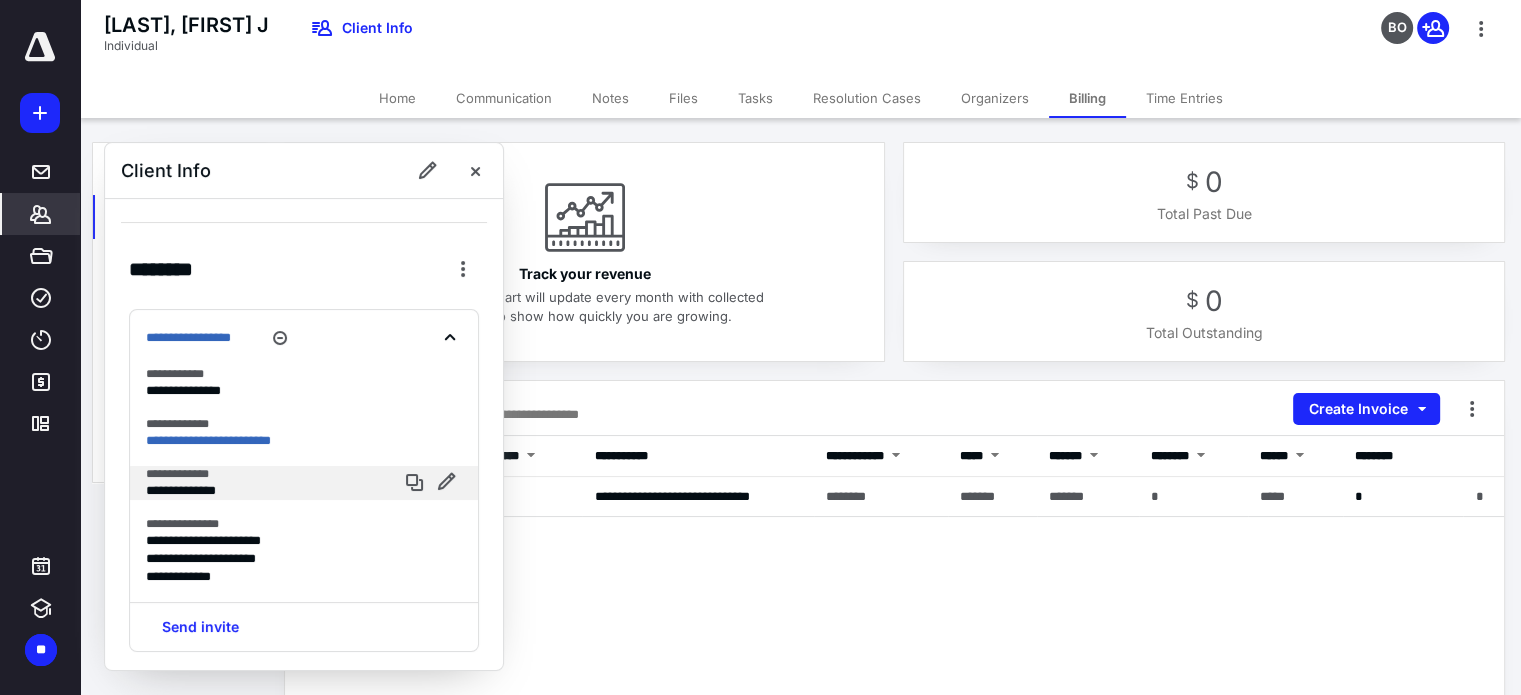 scroll, scrollTop: 4, scrollLeft: 0, axis: vertical 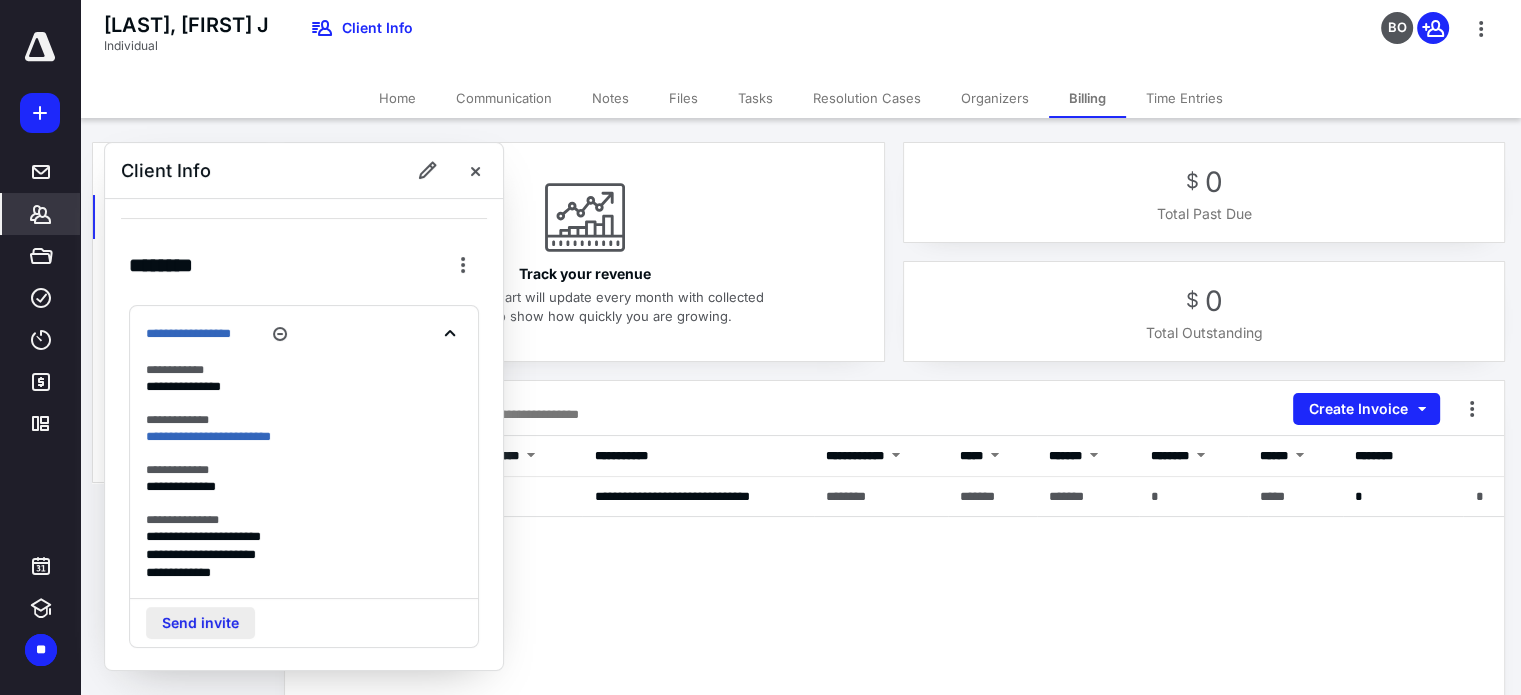 click on "Send invite" at bounding box center (200, 623) 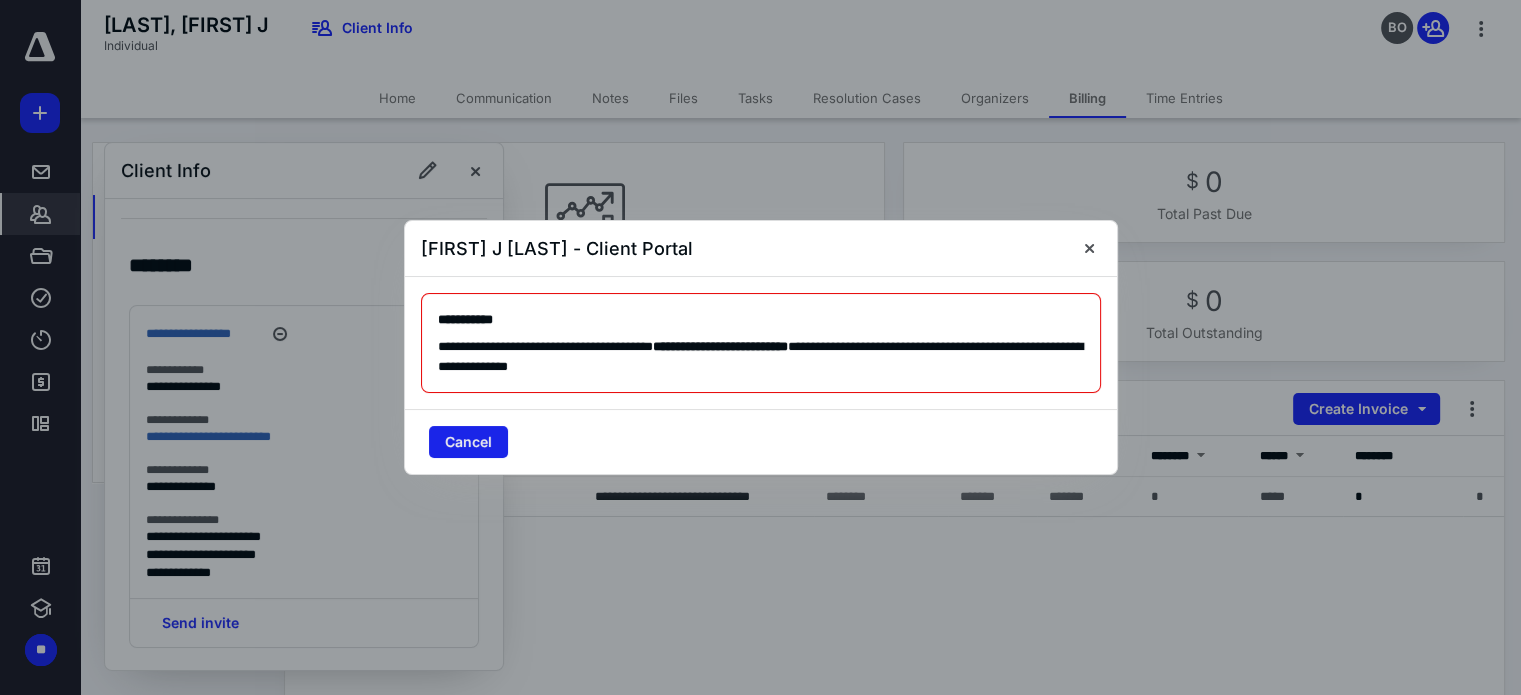 click on "Cancel" at bounding box center (468, 442) 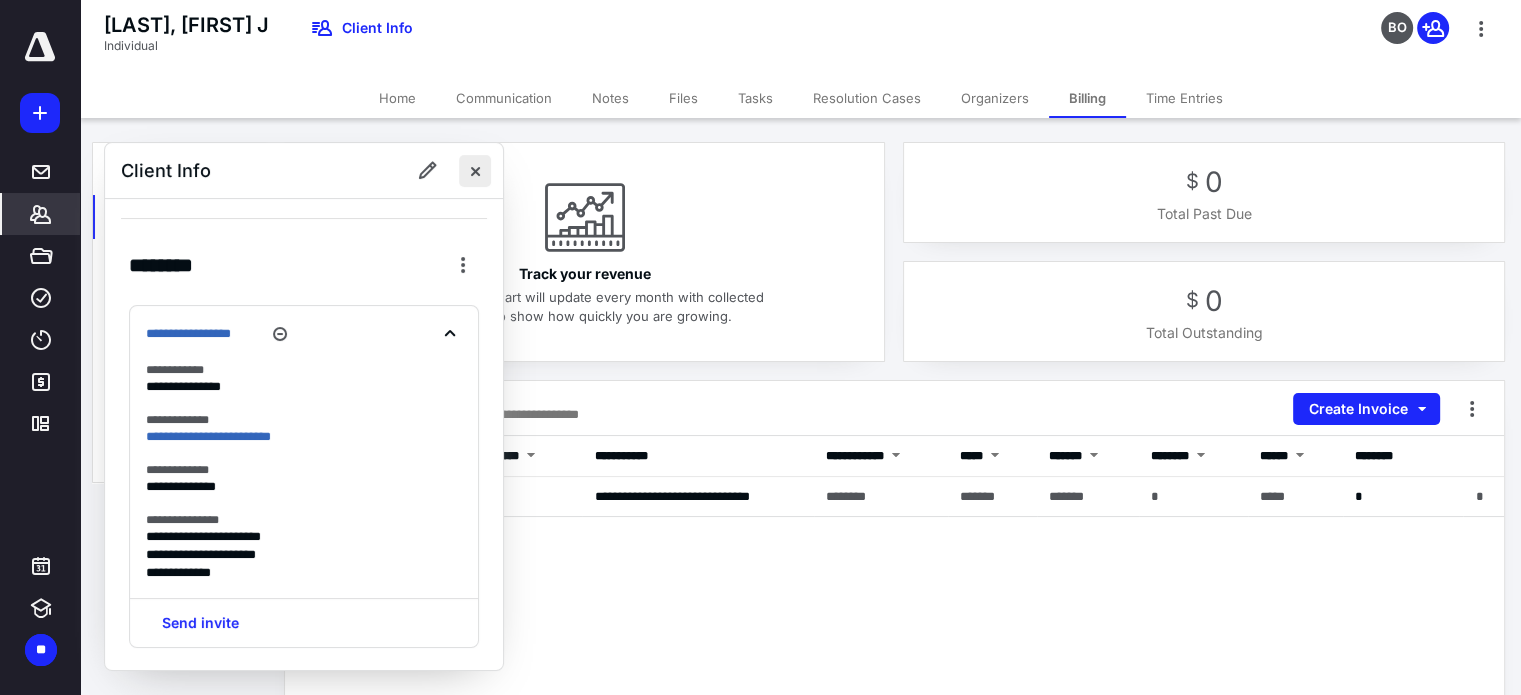 click at bounding box center [475, 171] 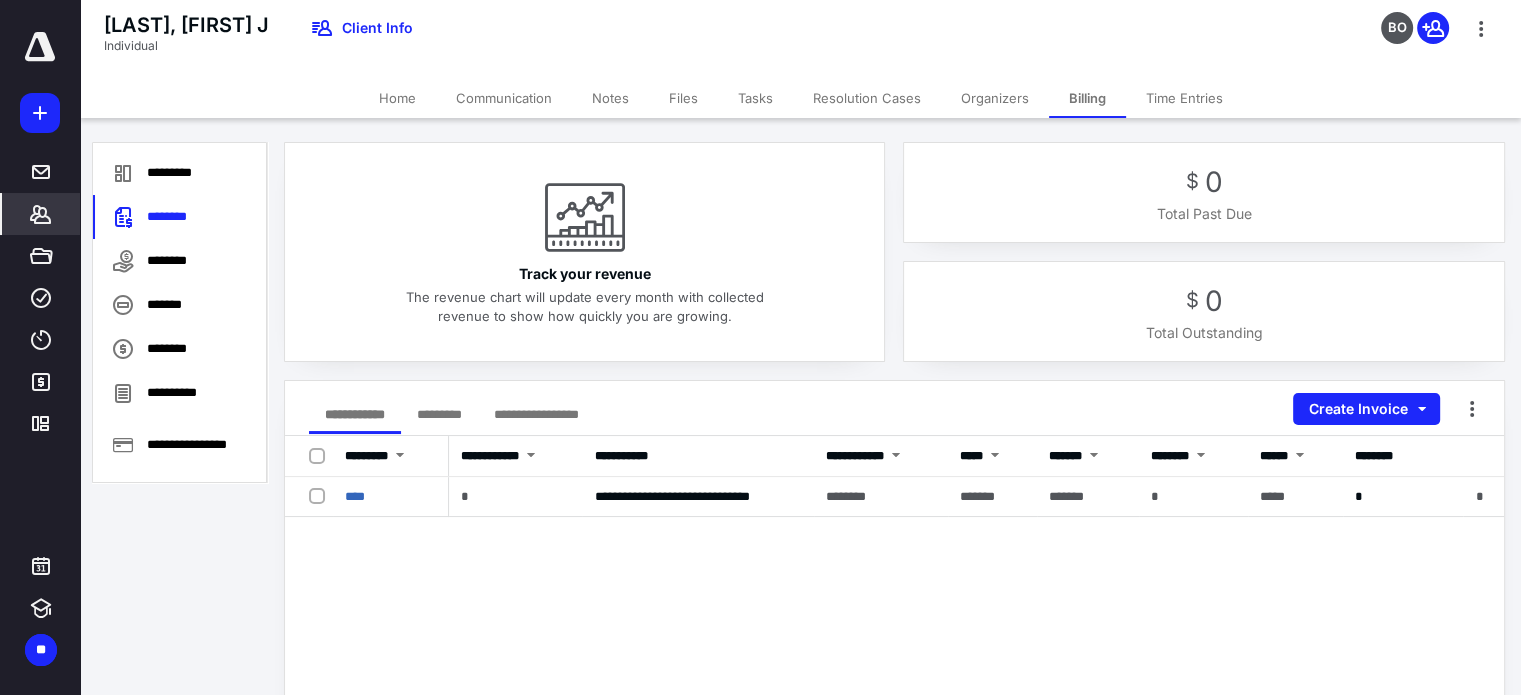 click on "Home" at bounding box center (397, 98) 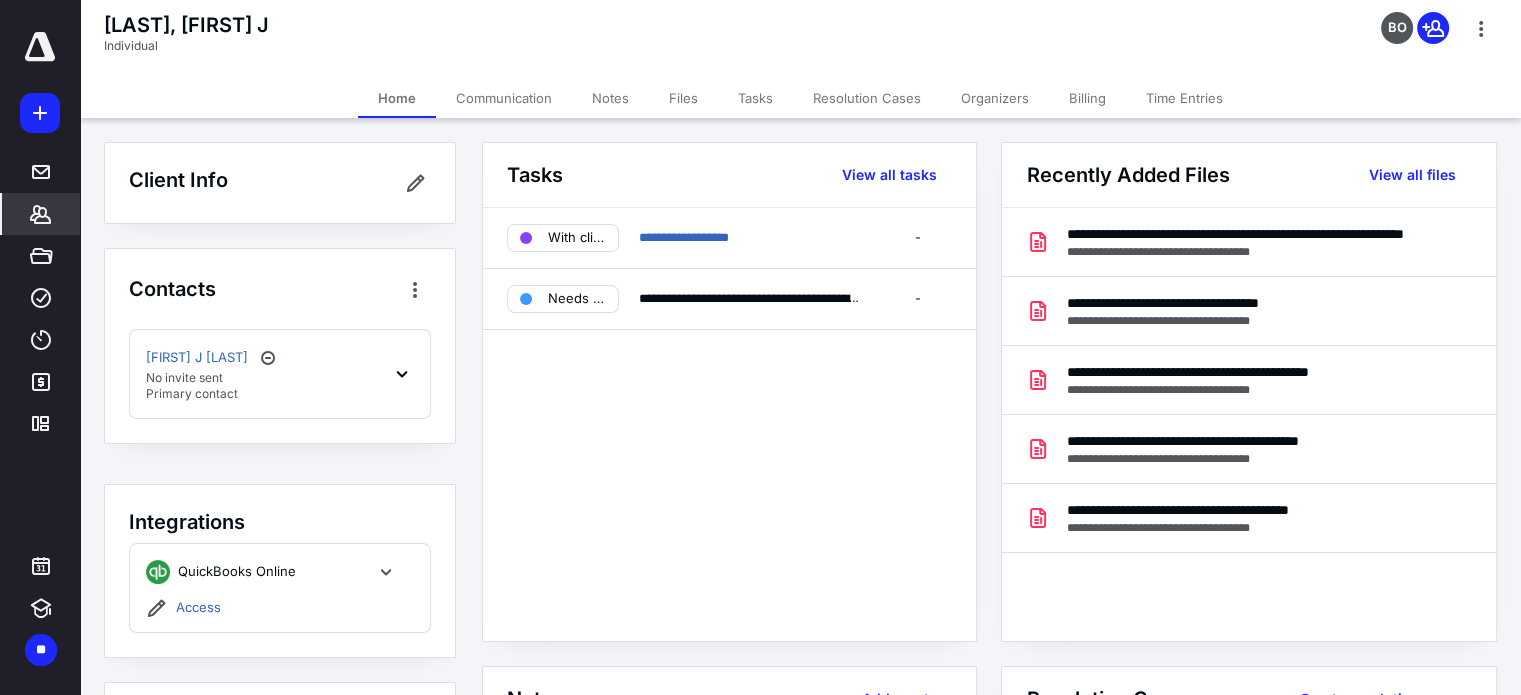 scroll, scrollTop: 283, scrollLeft: 0, axis: vertical 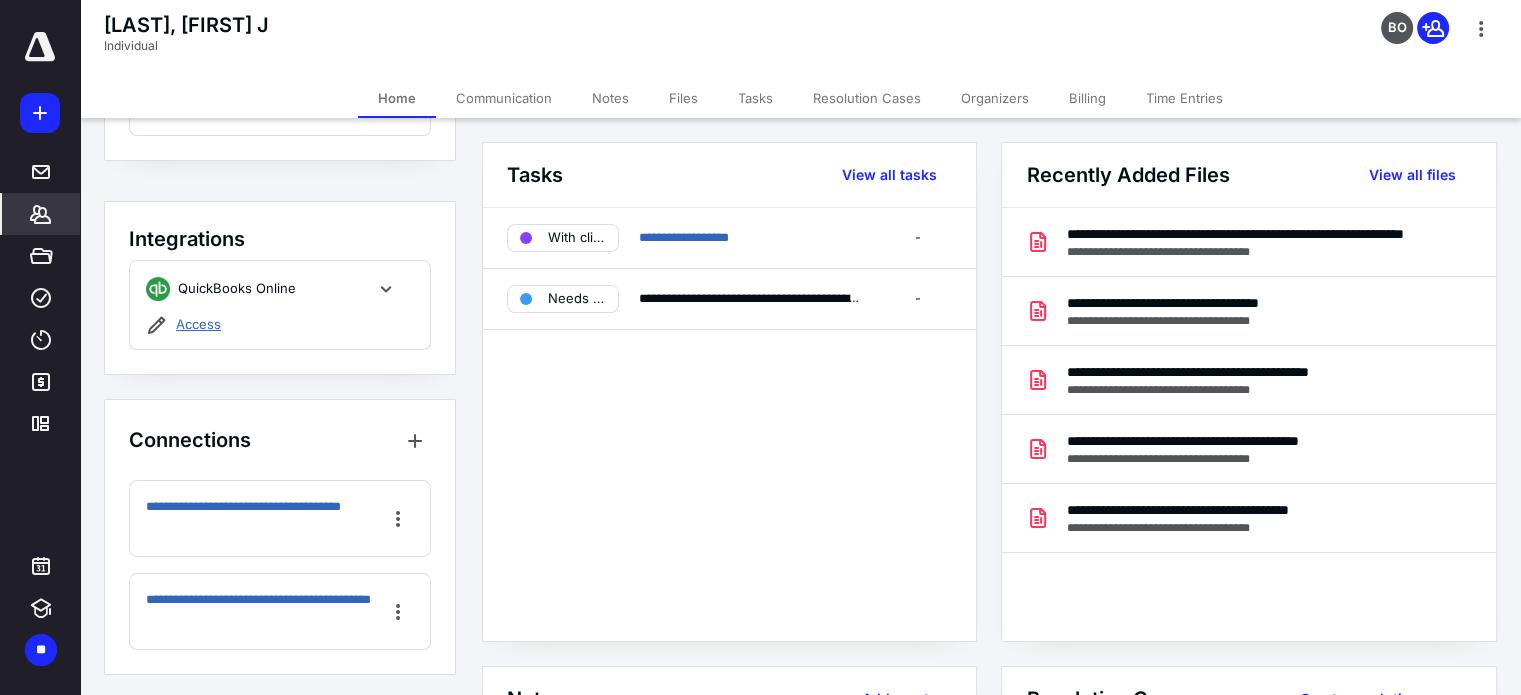 click on "Access" at bounding box center (198, 324) 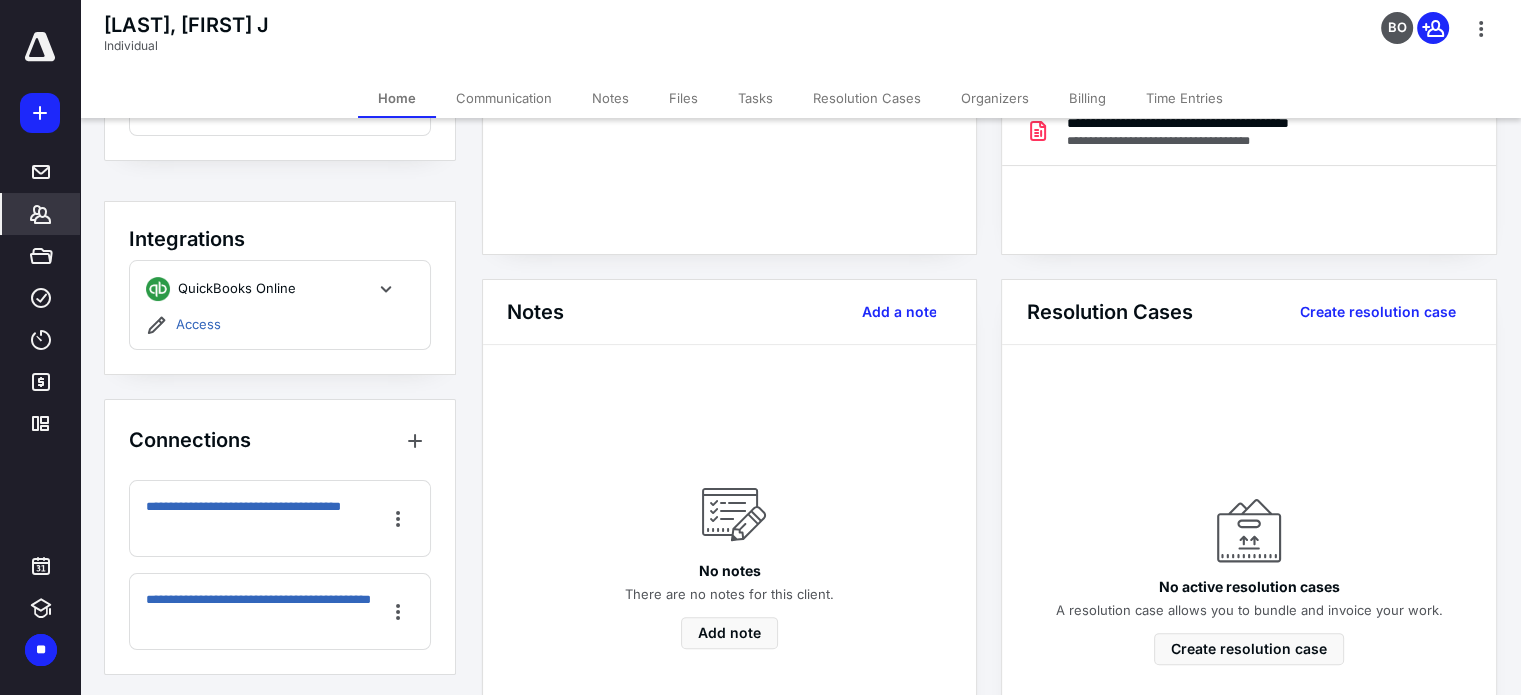 scroll, scrollTop: 0, scrollLeft: 0, axis: both 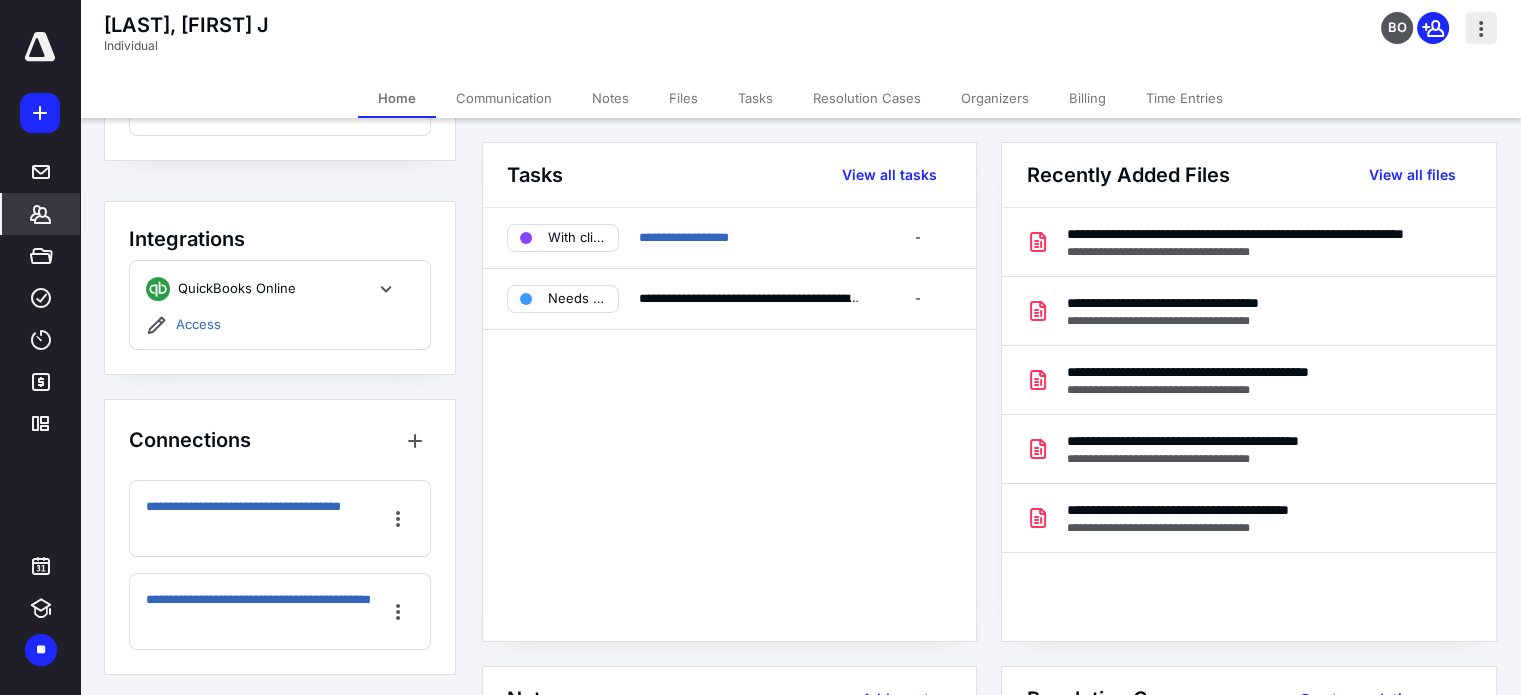 click at bounding box center [1481, 28] 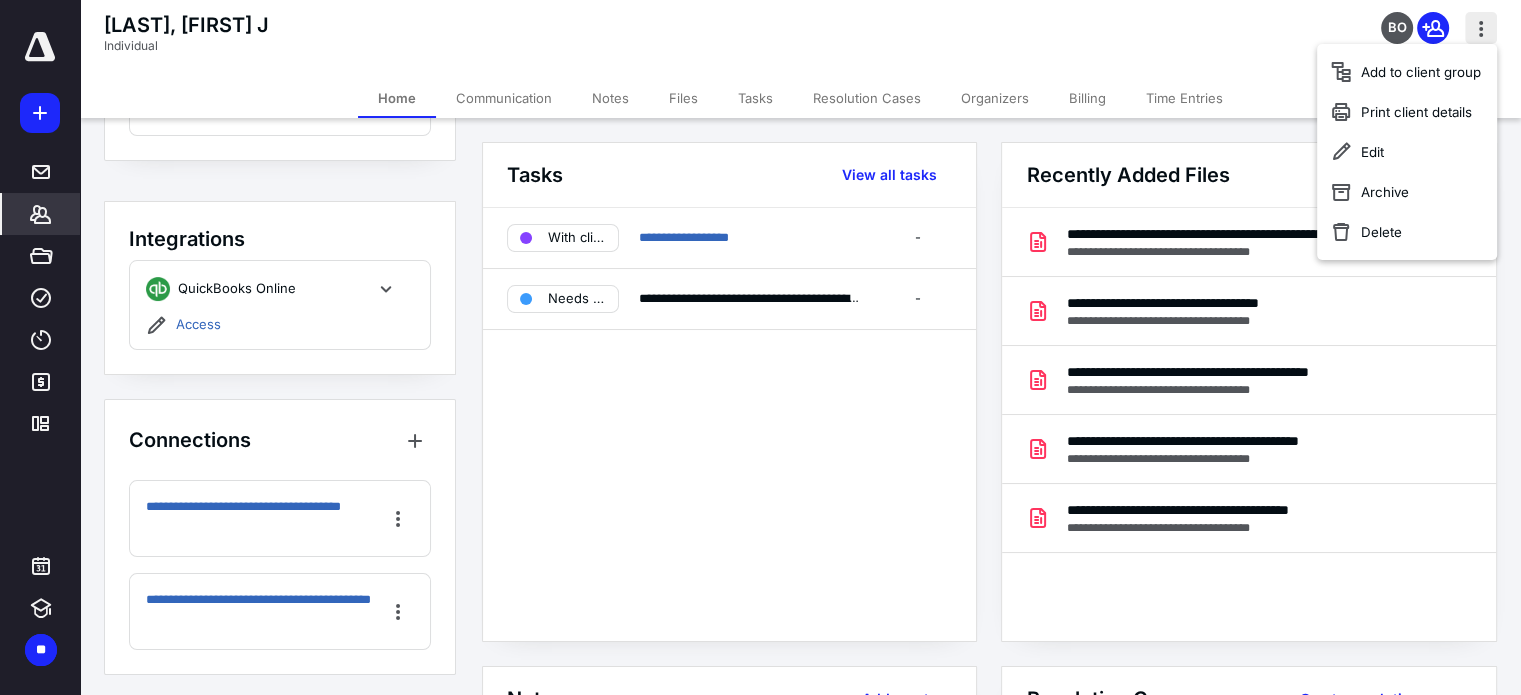 click at bounding box center (1481, 28) 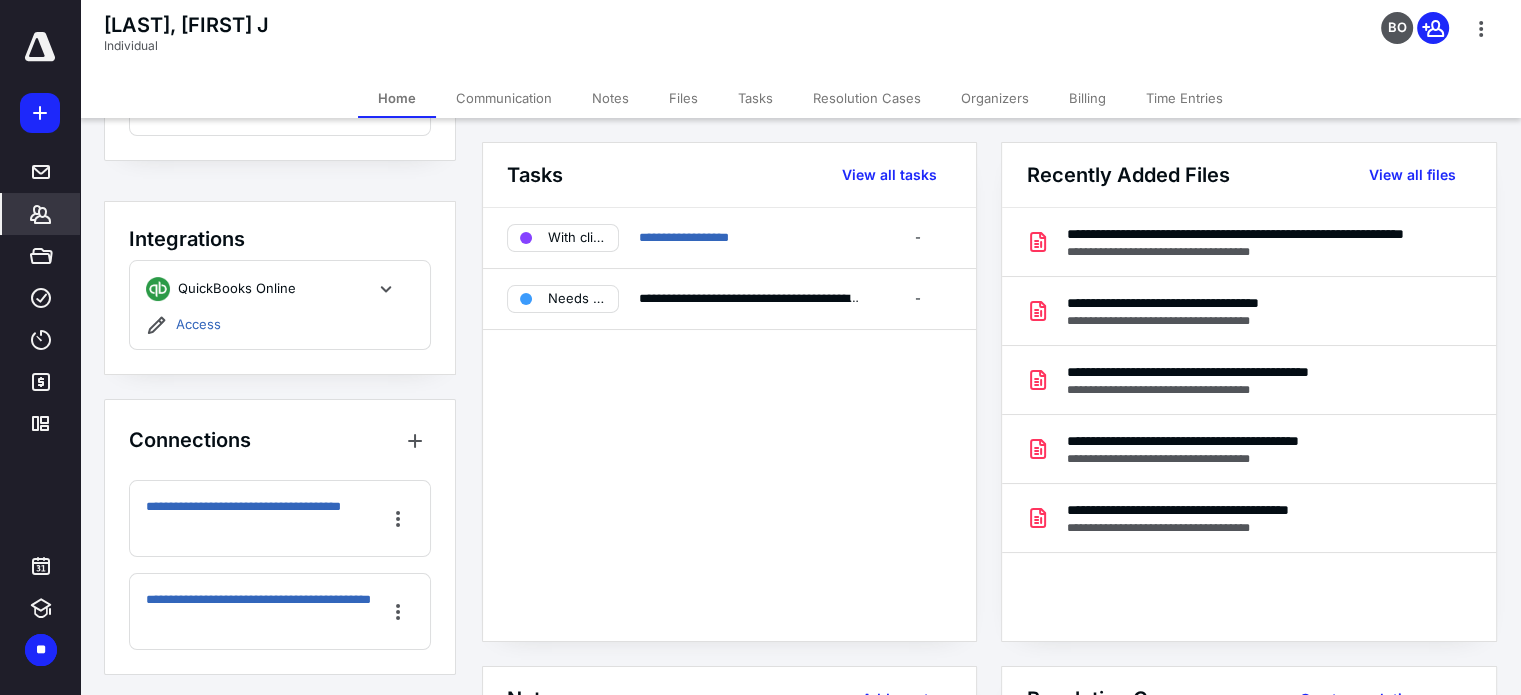 click on "Billing" at bounding box center [1087, 98] 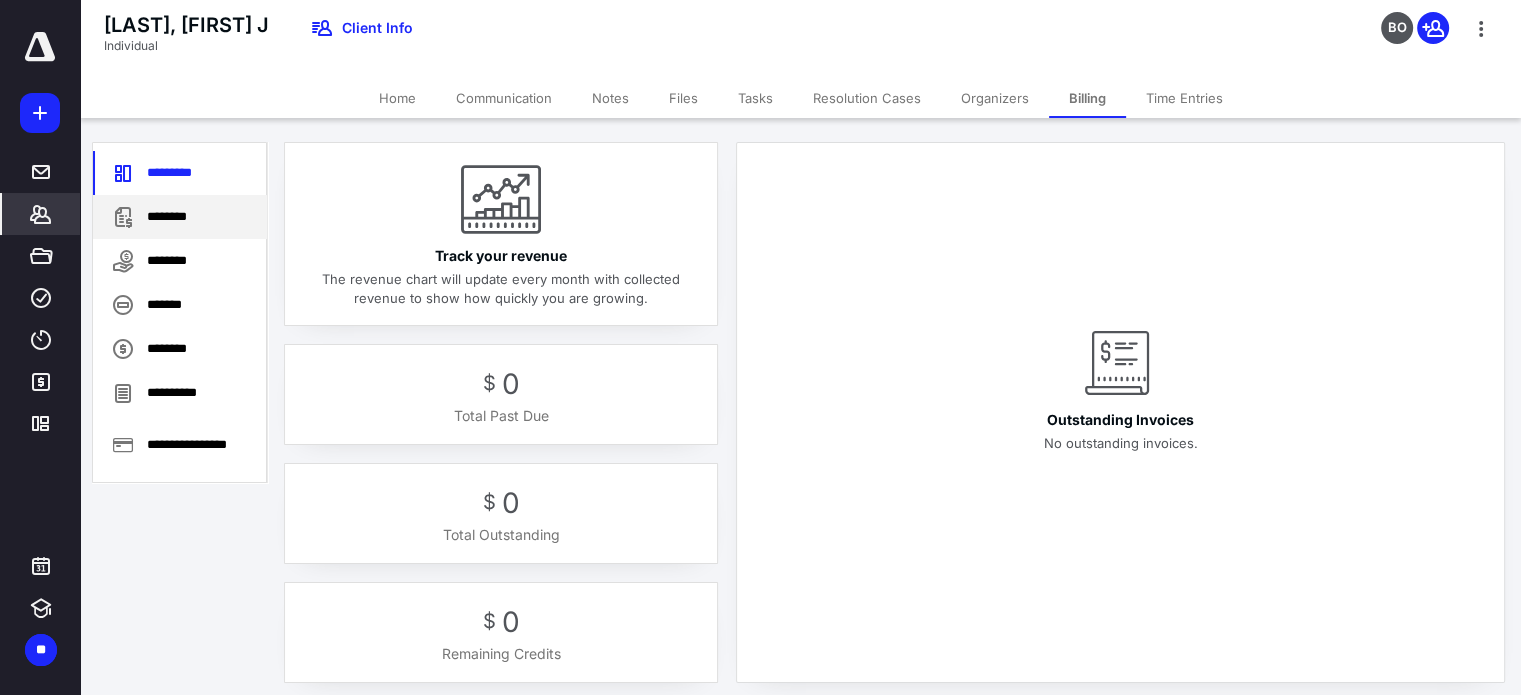 click on "********" at bounding box center (180, 217) 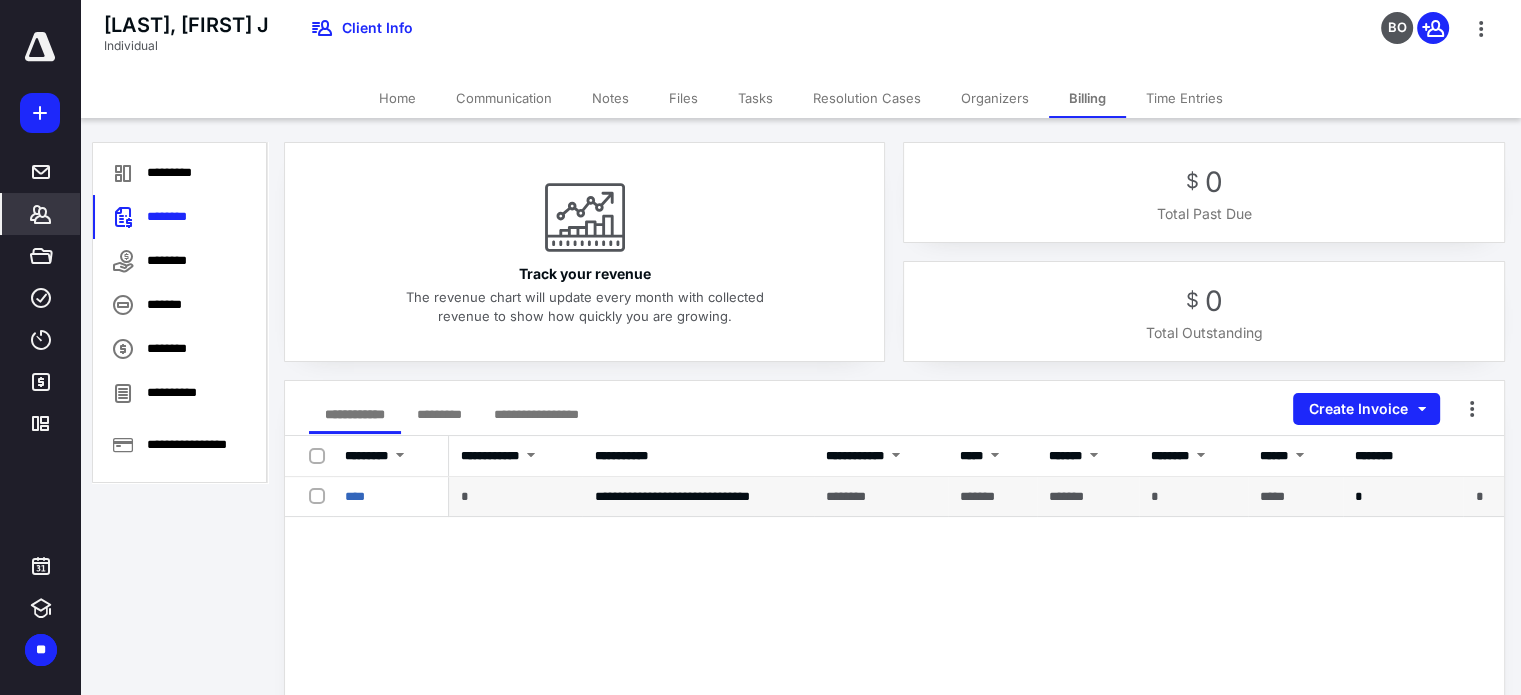 click at bounding box center (321, 495) 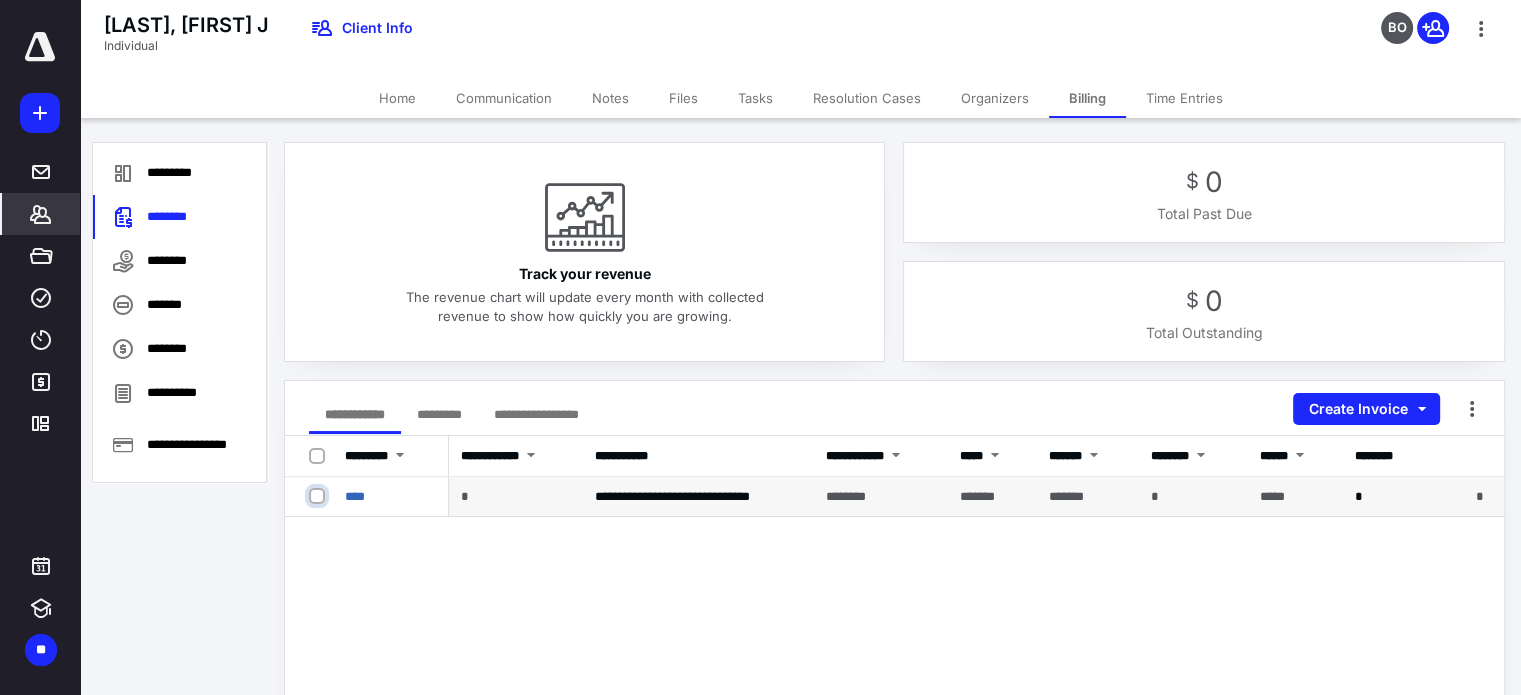 click at bounding box center (319, 496) 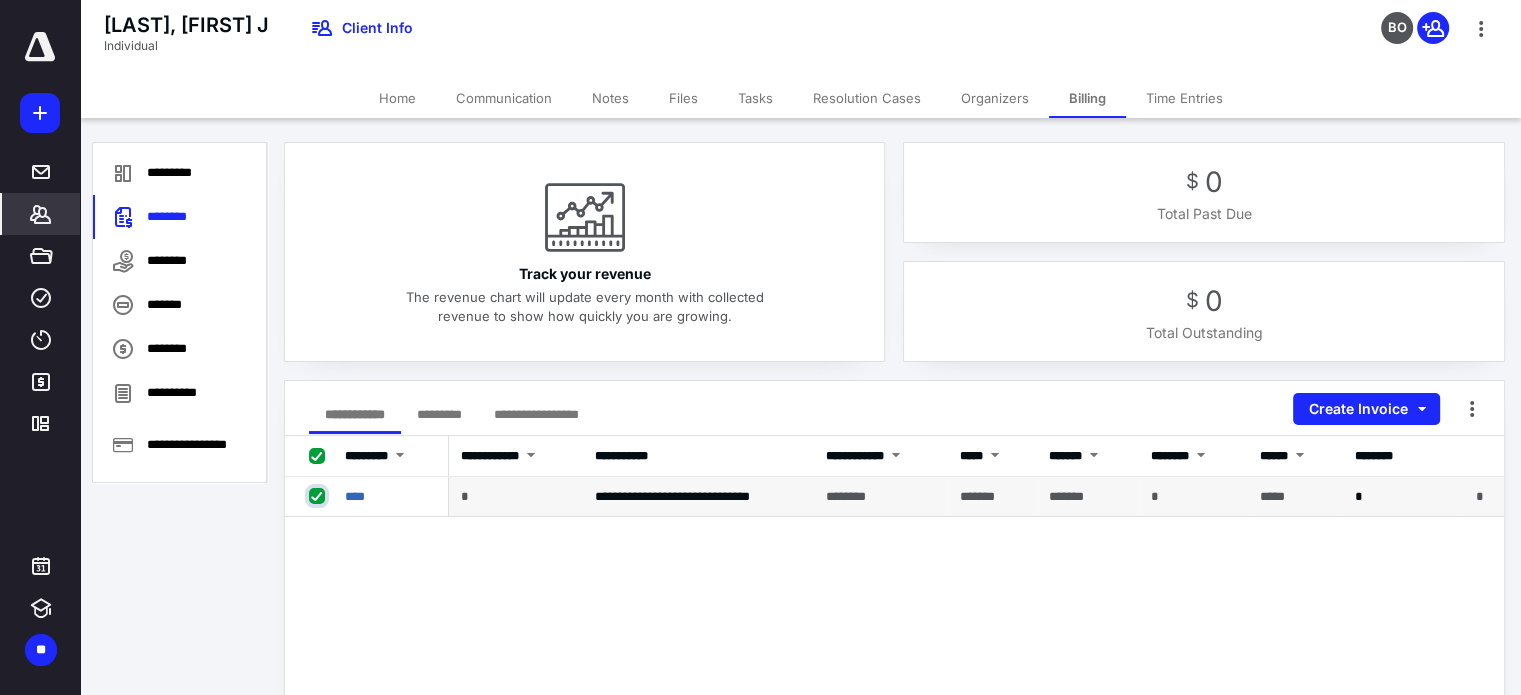 checkbox on "true" 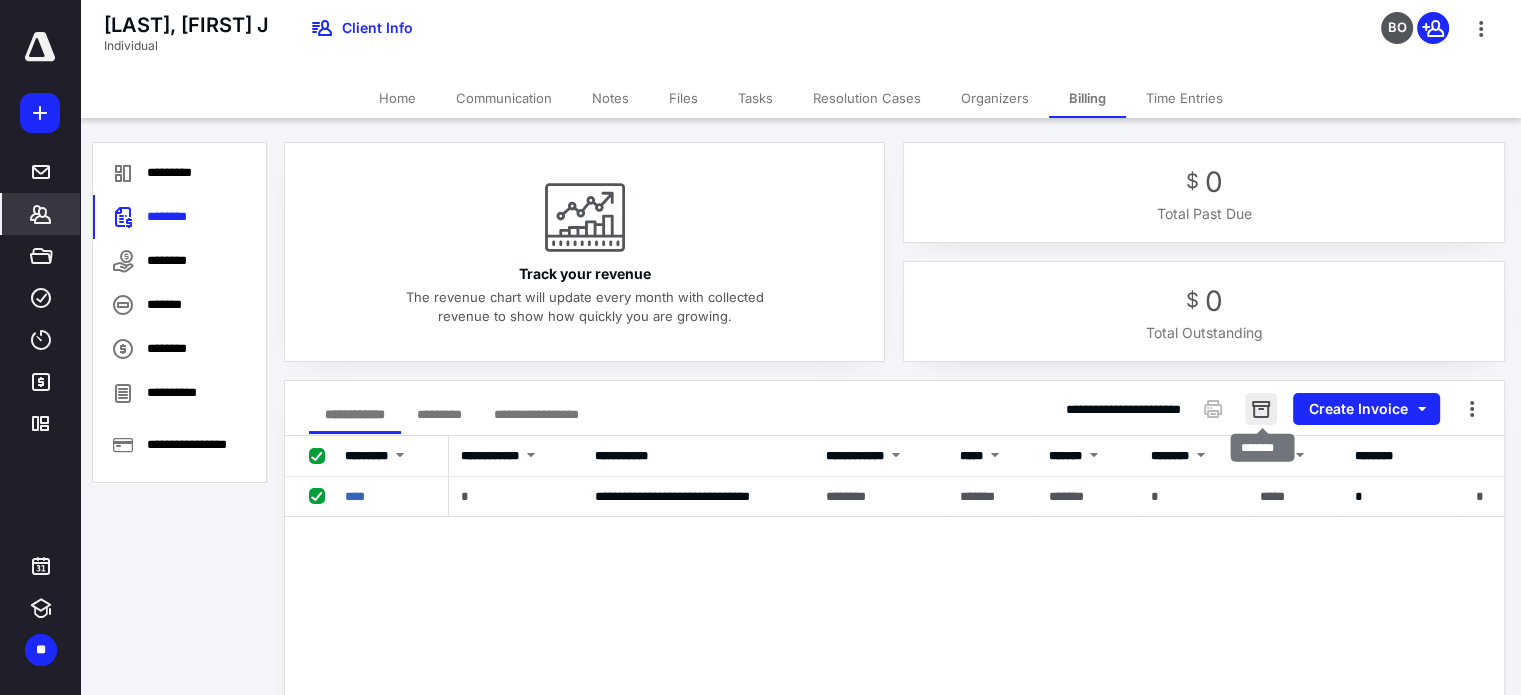 click at bounding box center [1261, 409] 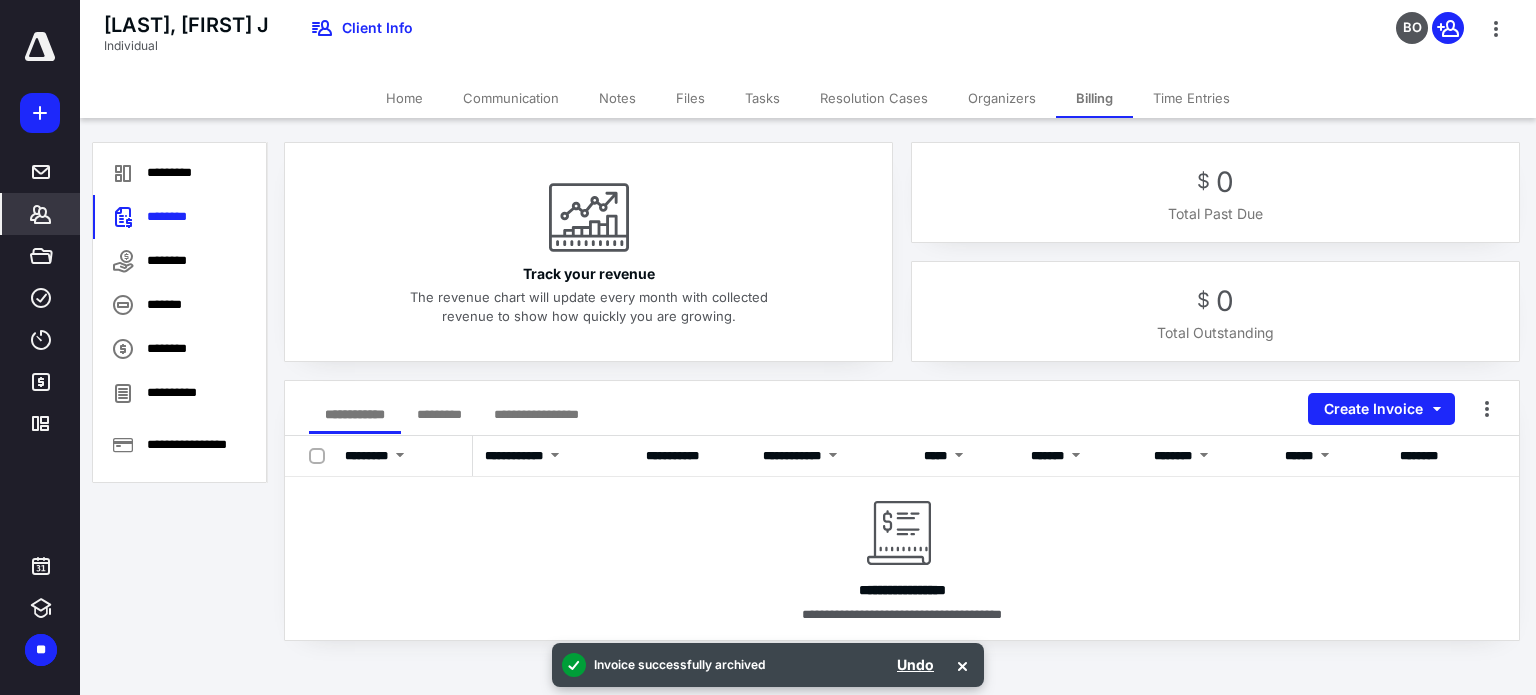 click on "Home" at bounding box center (404, 98) 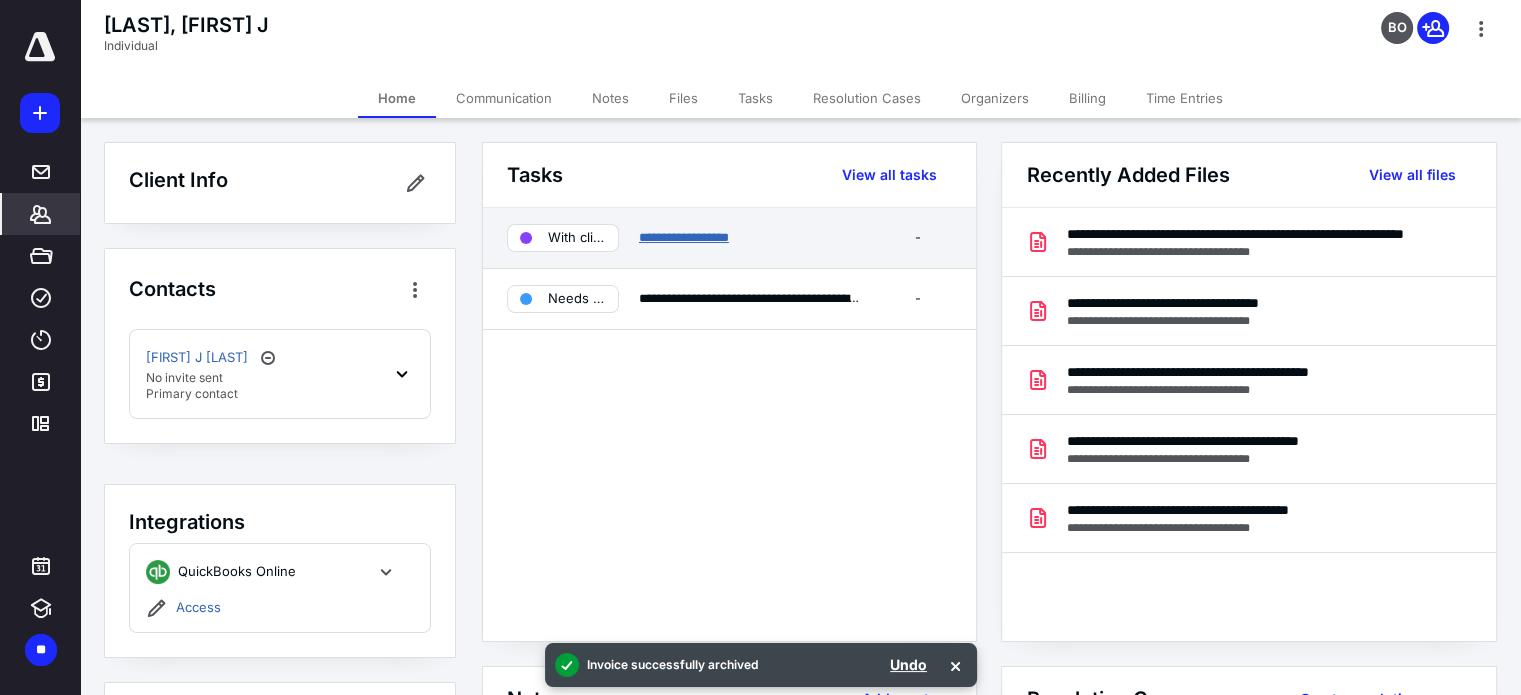 click on "**********" at bounding box center (684, 237) 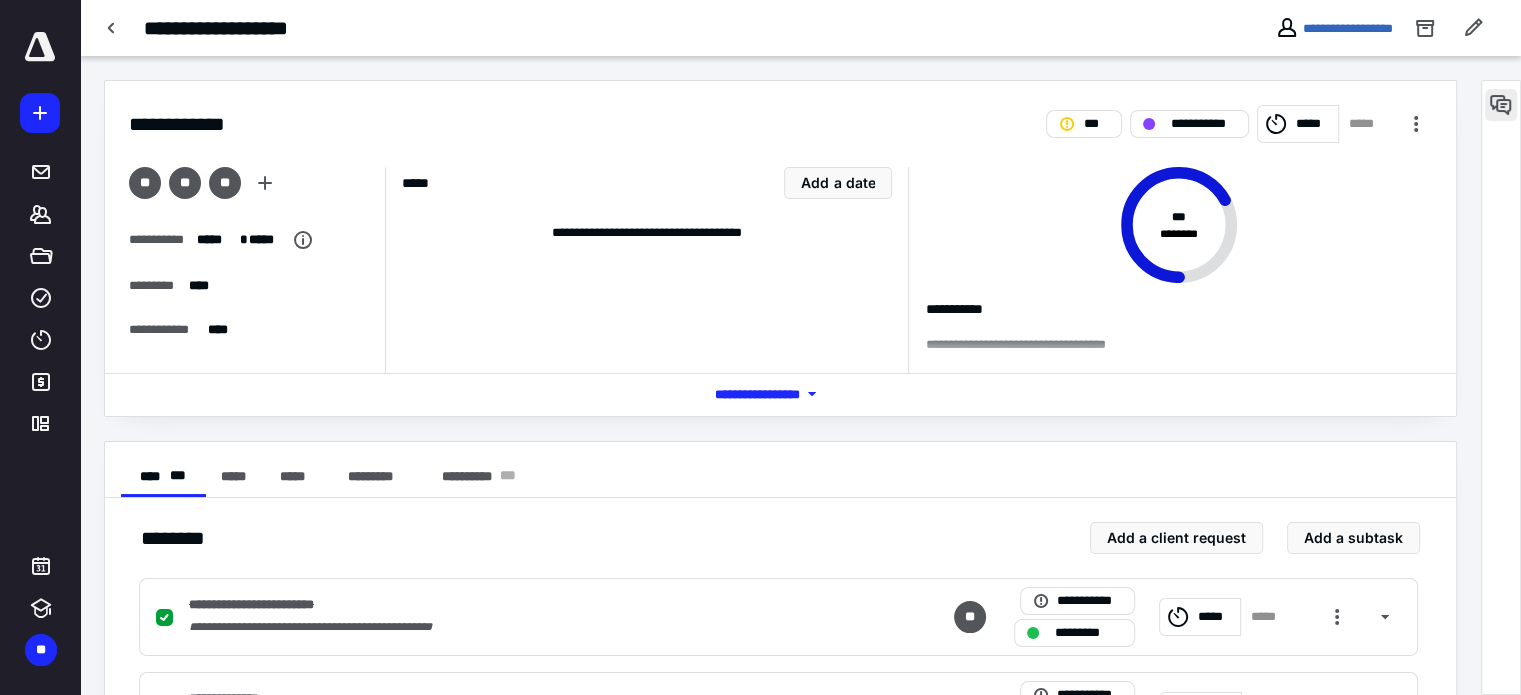 click at bounding box center [1501, 105] 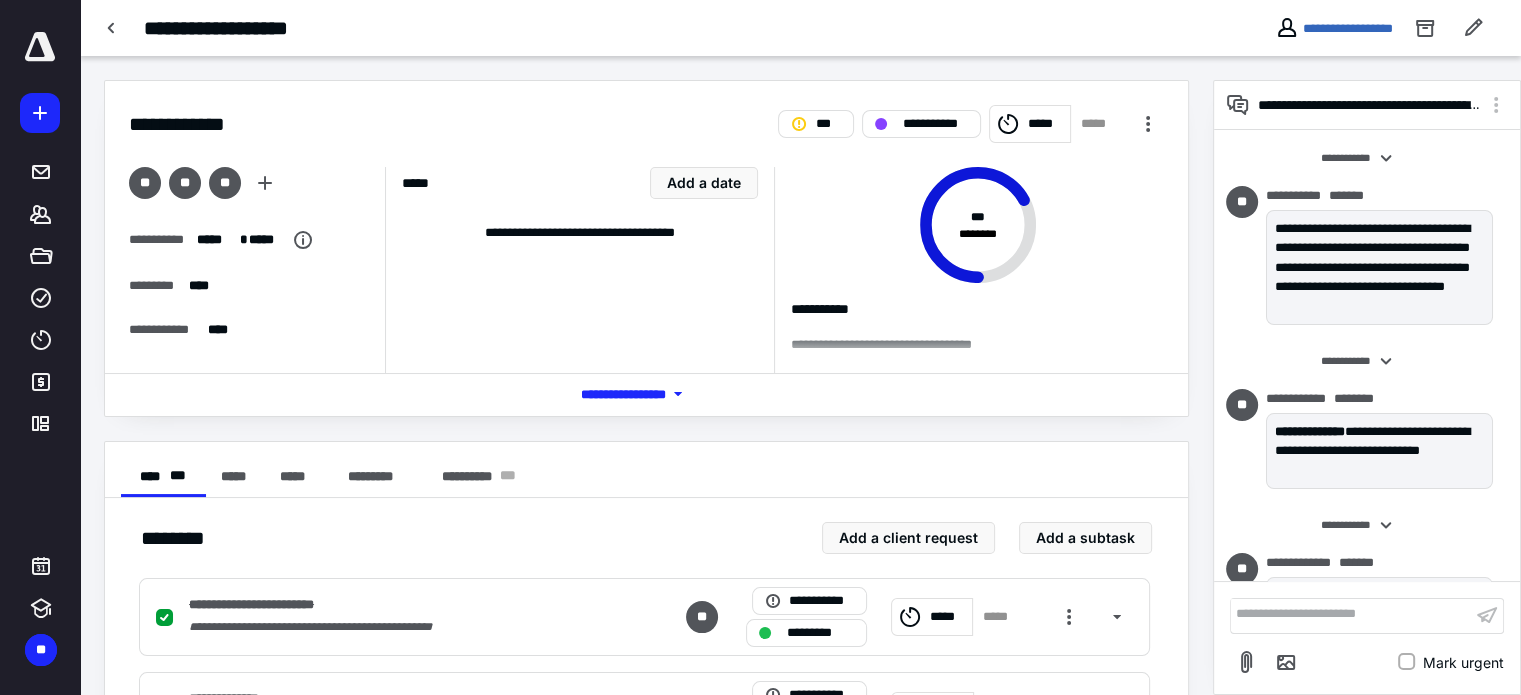 scroll, scrollTop: 415, scrollLeft: 0, axis: vertical 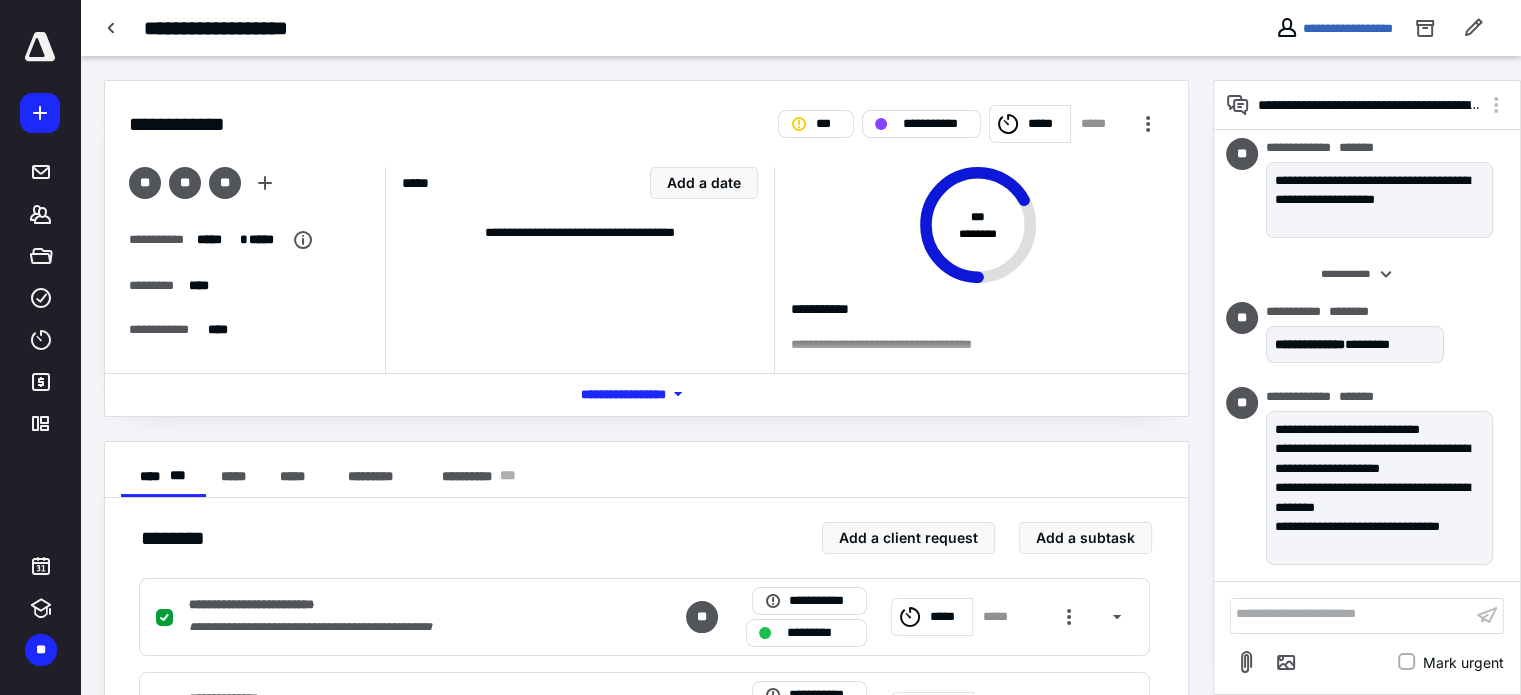 click 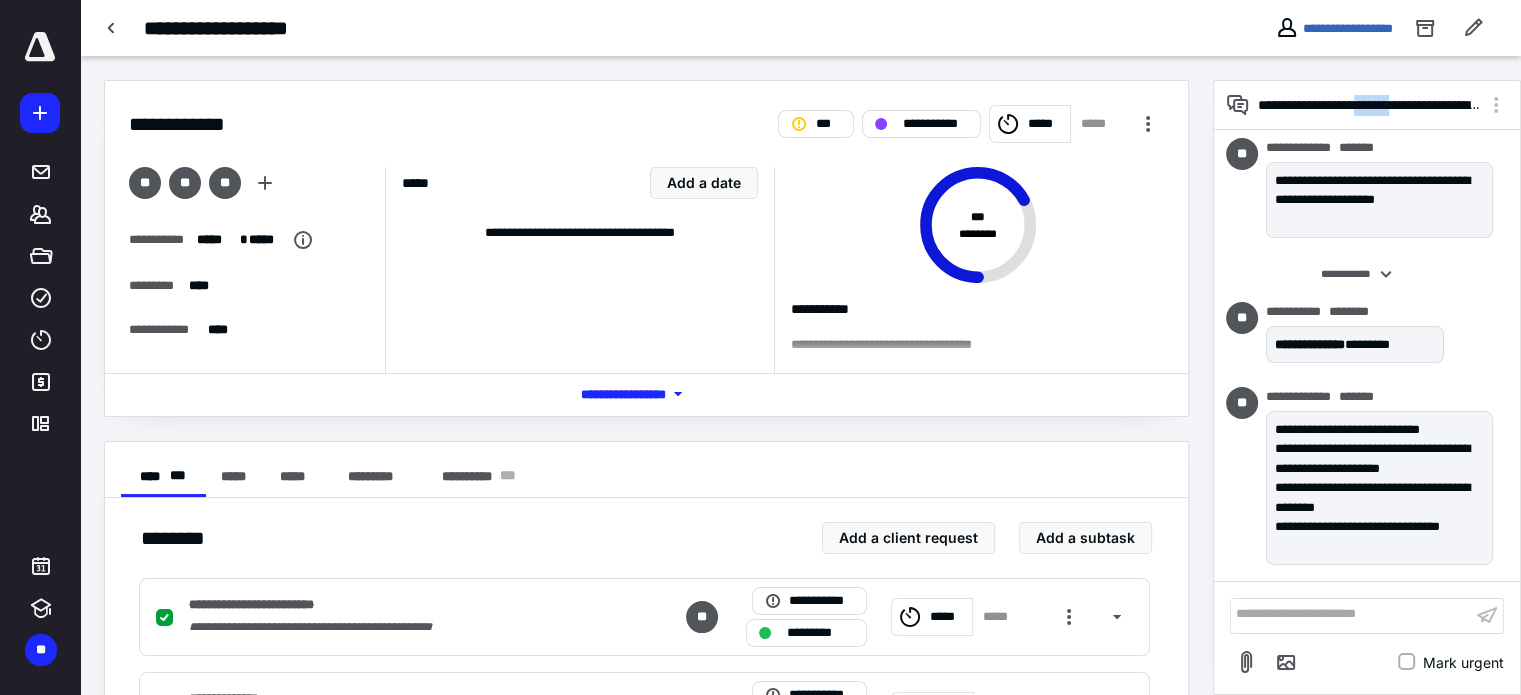 click on "**********" at bounding box center [1369, 105] 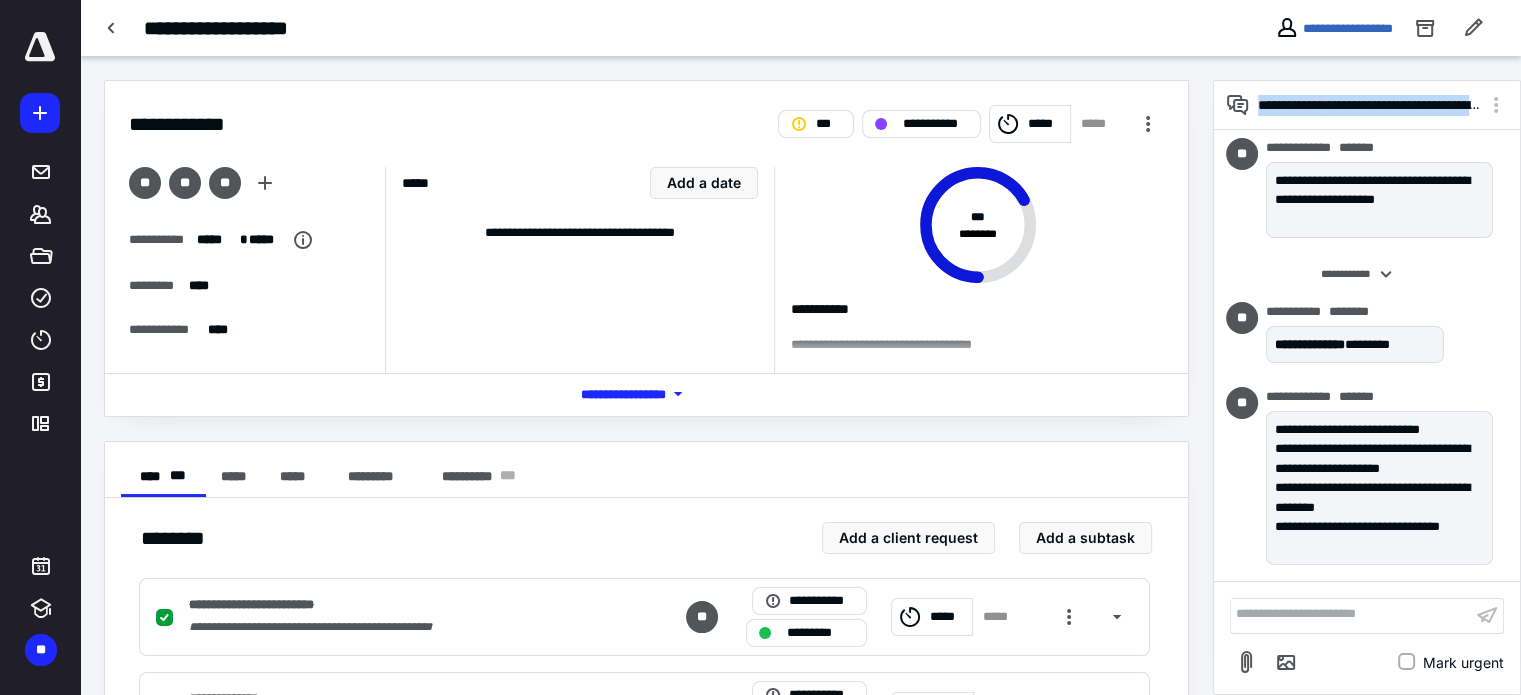click on "**********" at bounding box center (1369, 105) 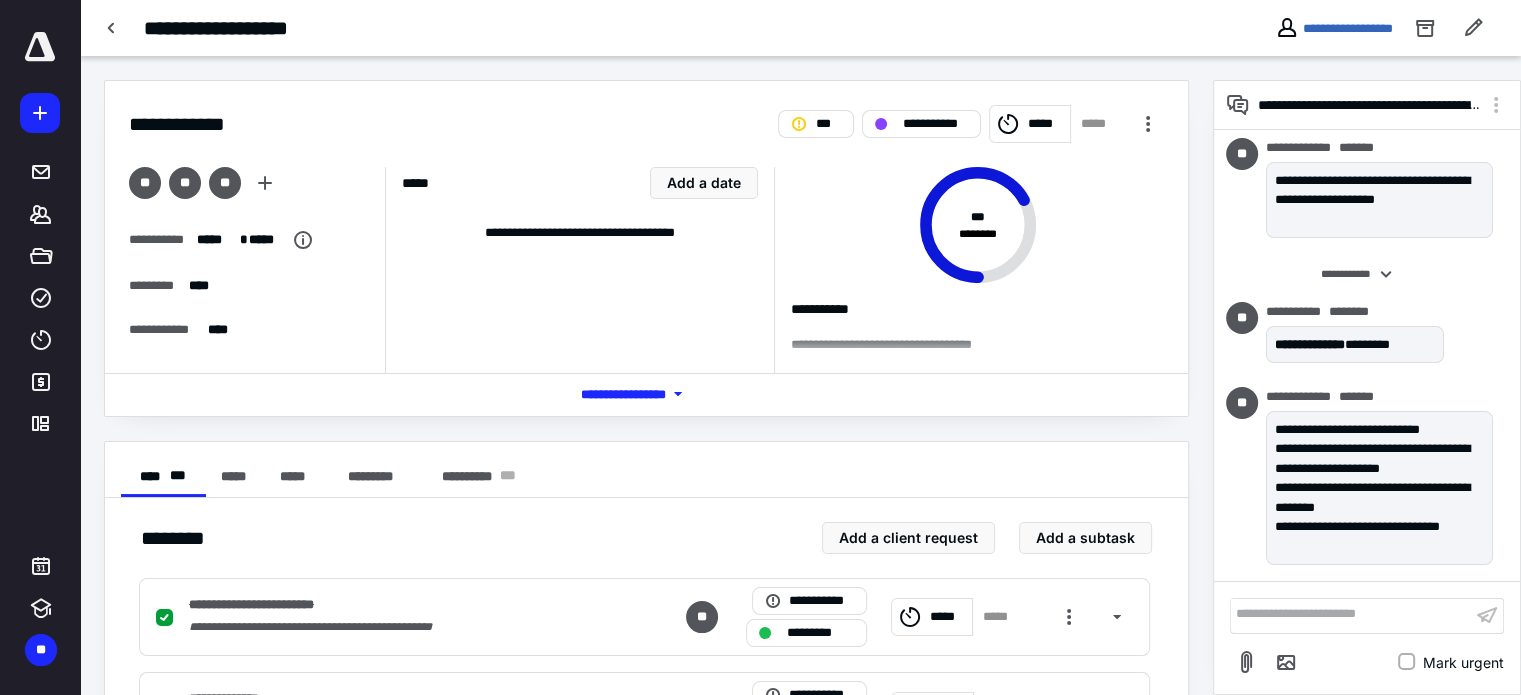 click on "**********" at bounding box center [1367, 616] 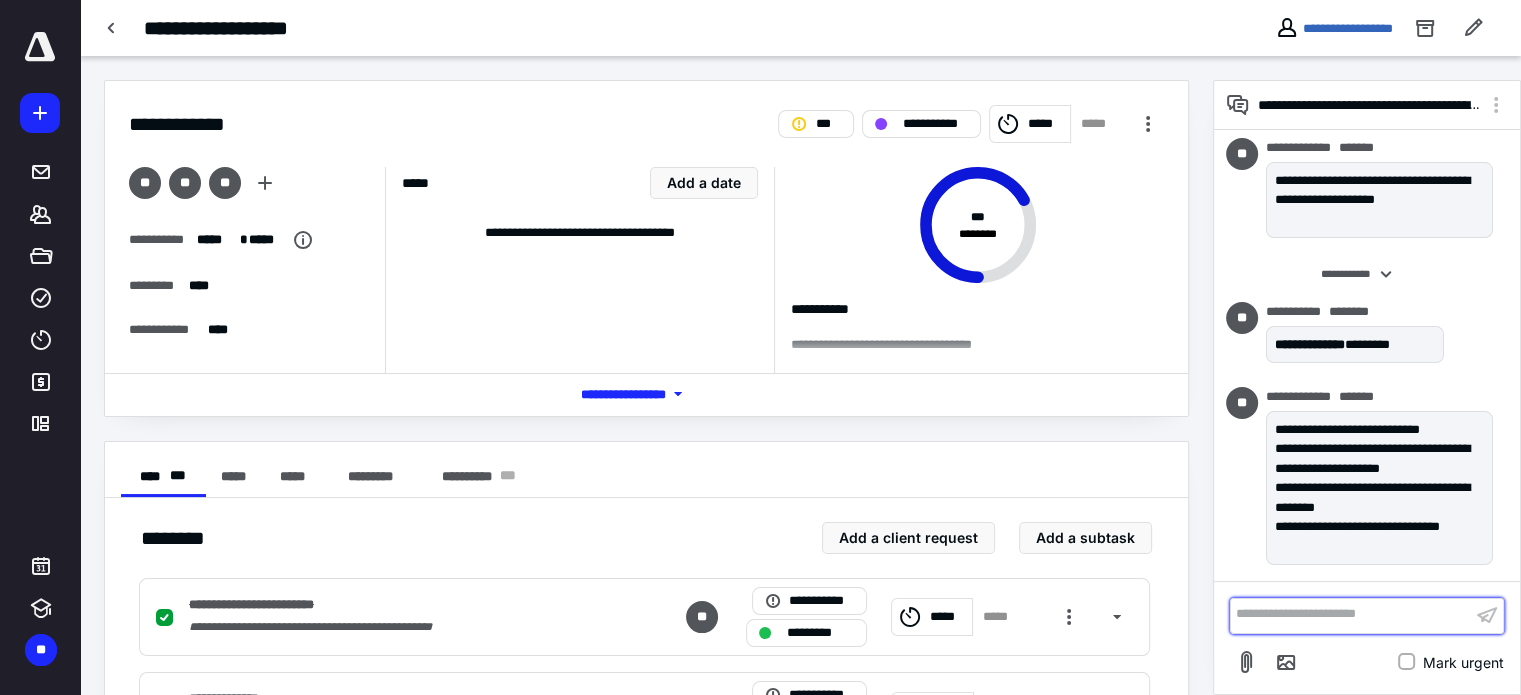 click at bounding box center [1351, 615] 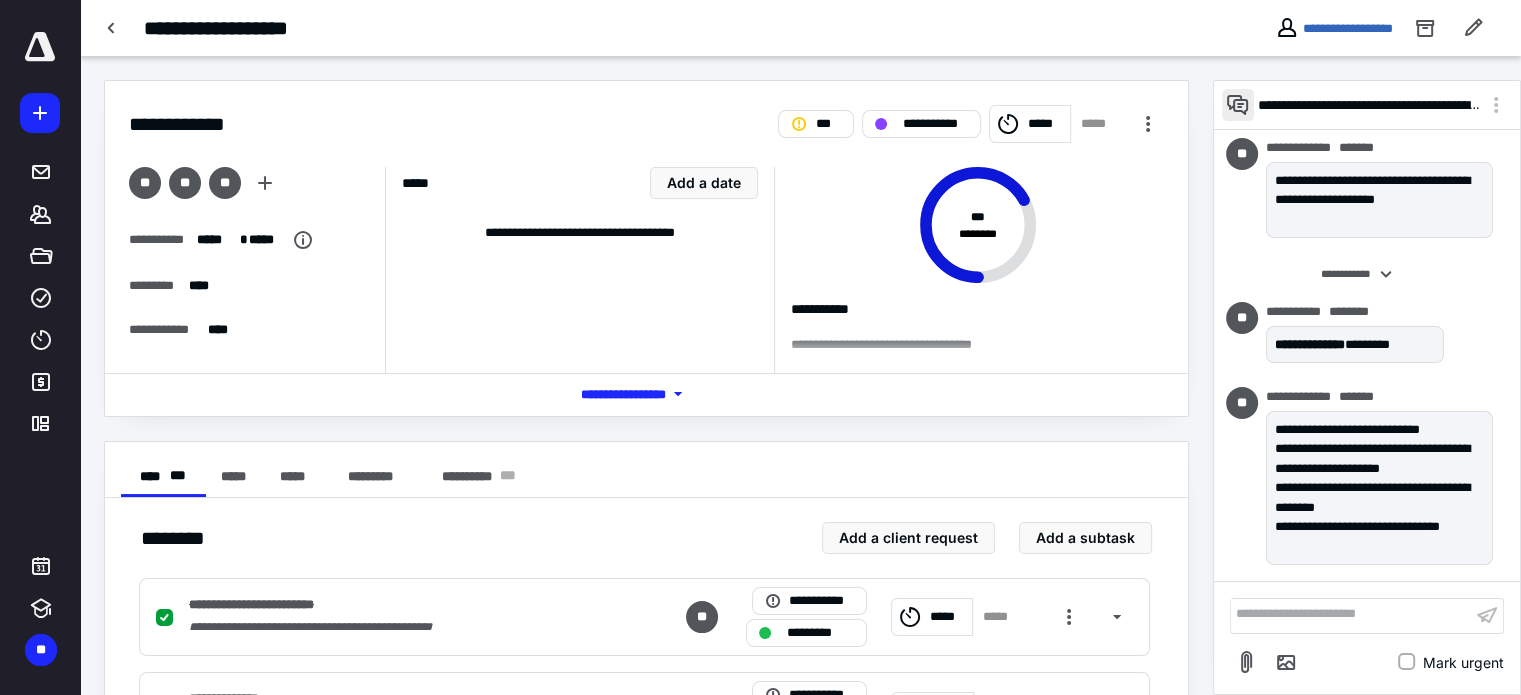 click at bounding box center [1238, 105] 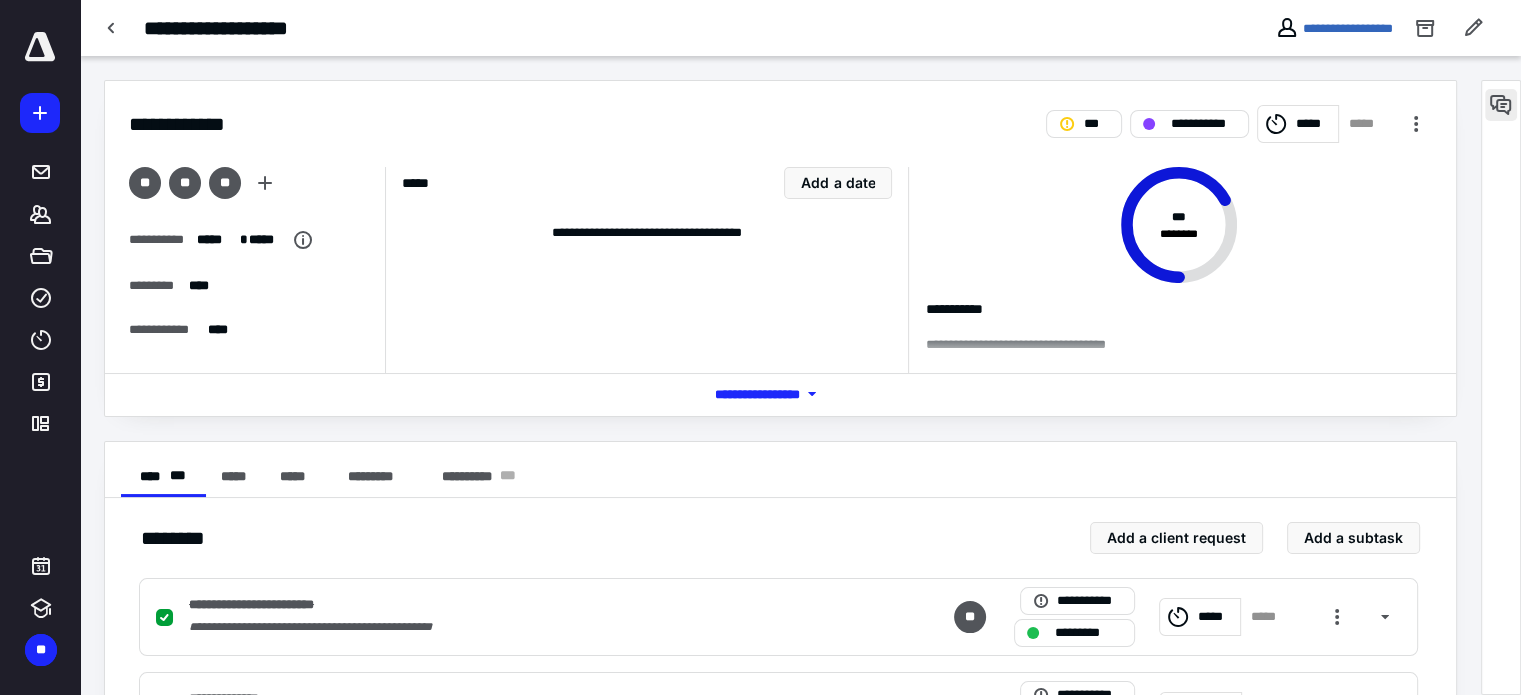 click at bounding box center (1501, 105) 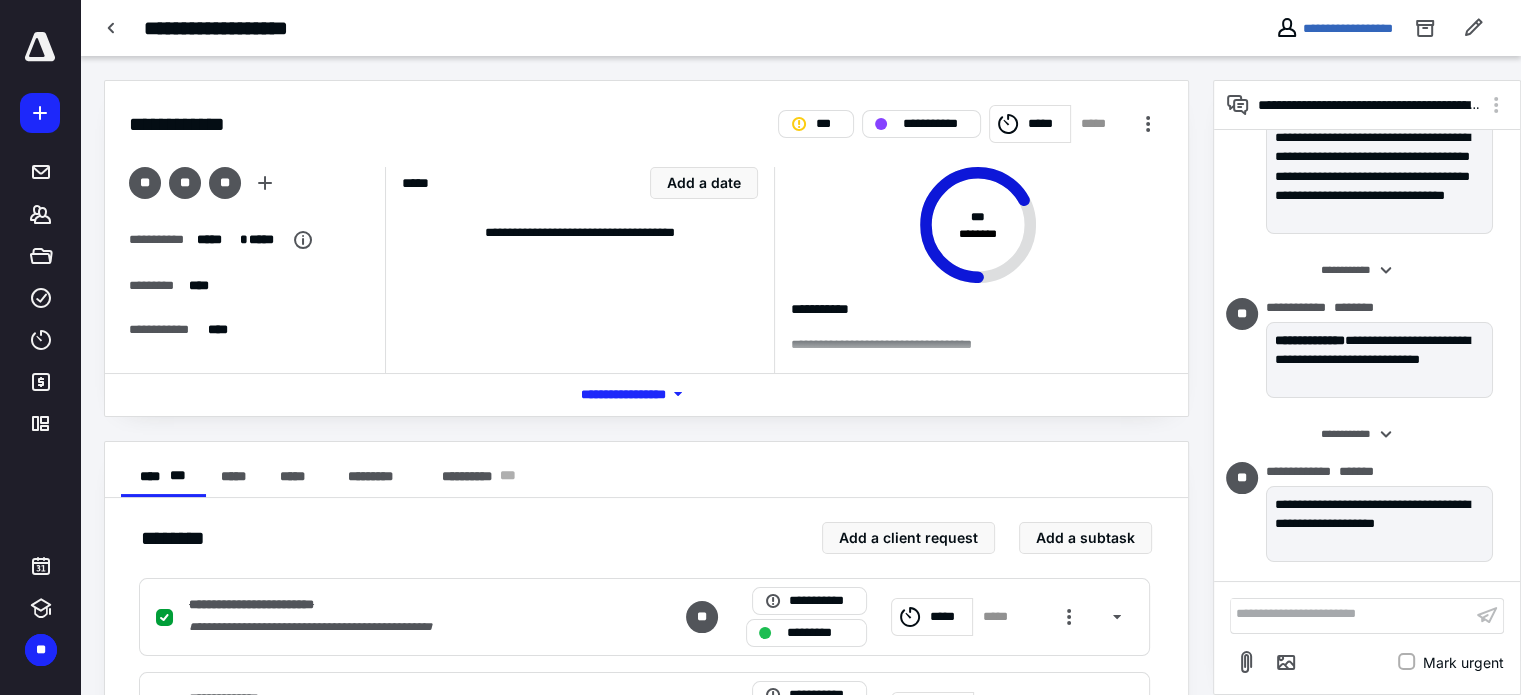 scroll, scrollTop: 0, scrollLeft: 0, axis: both 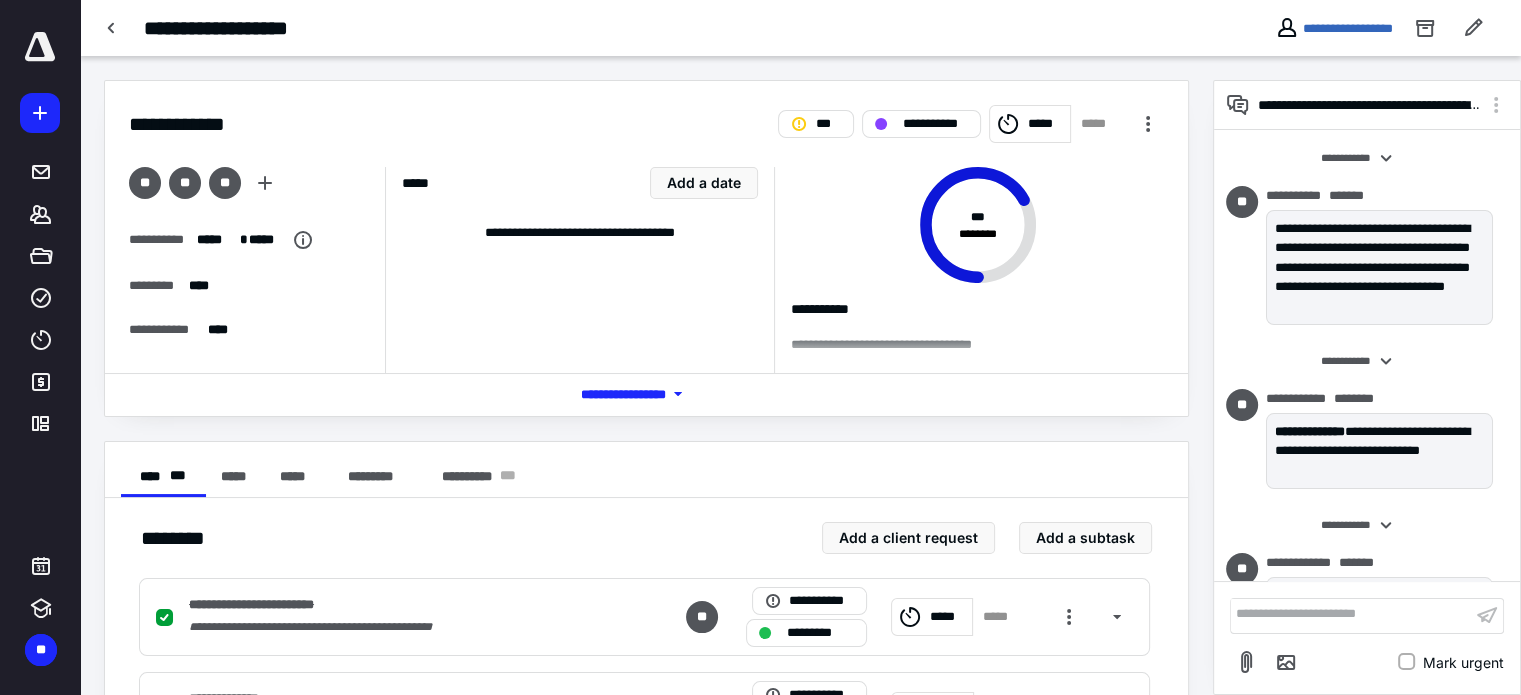 click 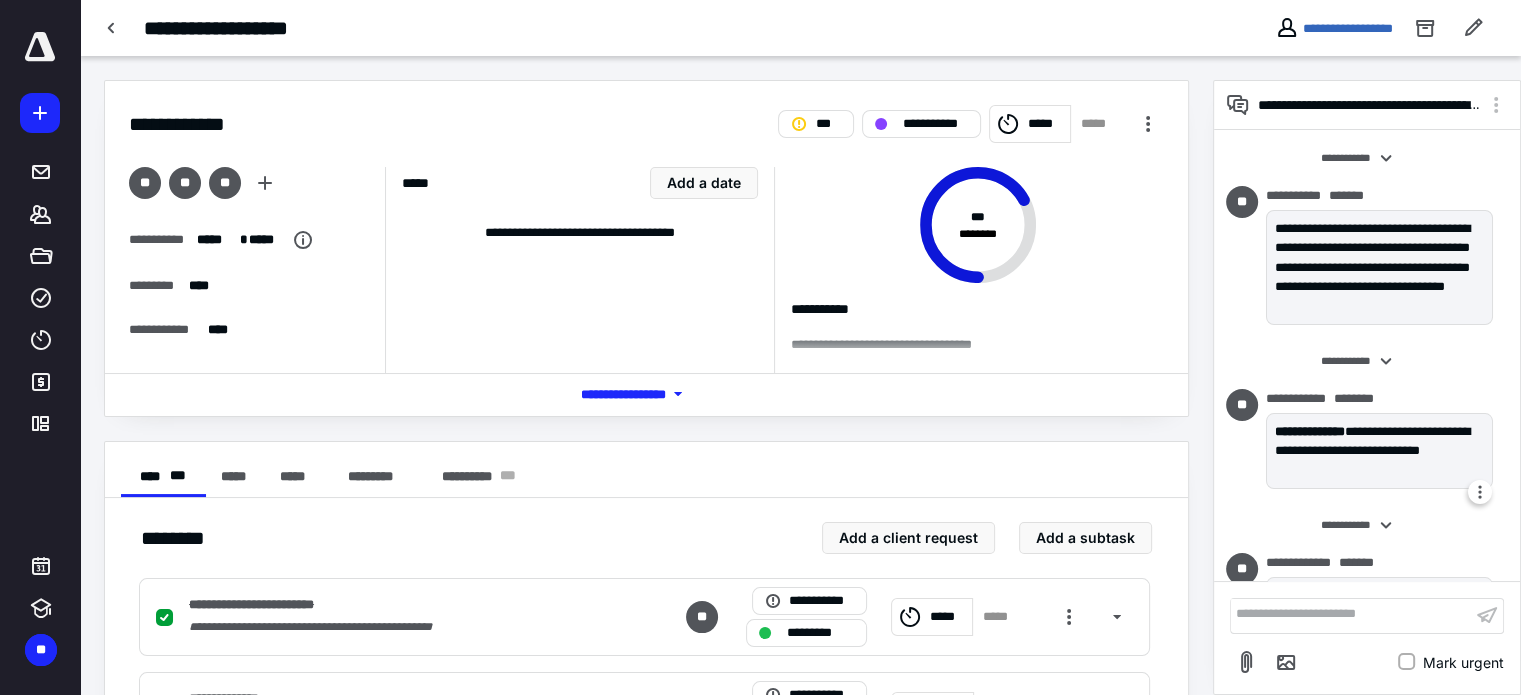 scroll, scrollTop: 415, scrollLeft: 0, axis: vertical 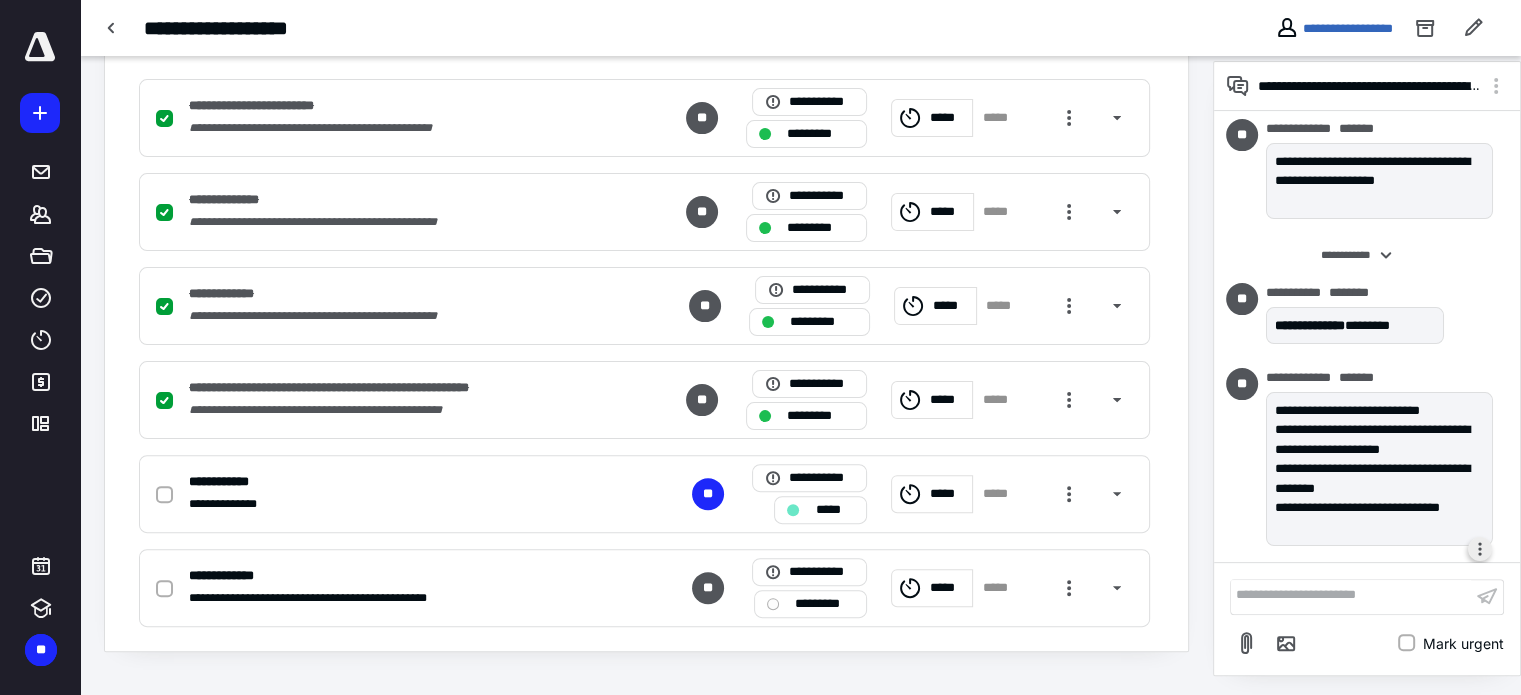 click at bounding box center [1480, 549] 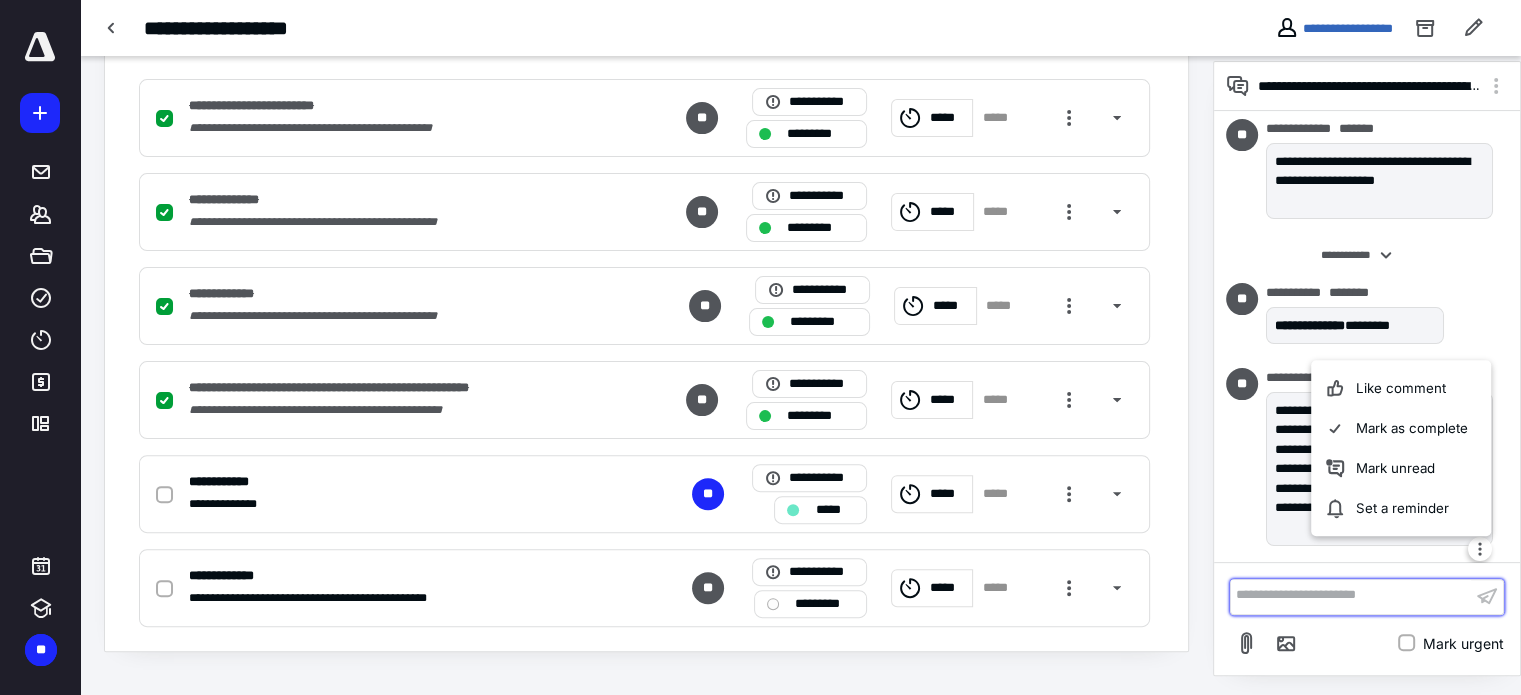 click at bounding box center [1351, 596] 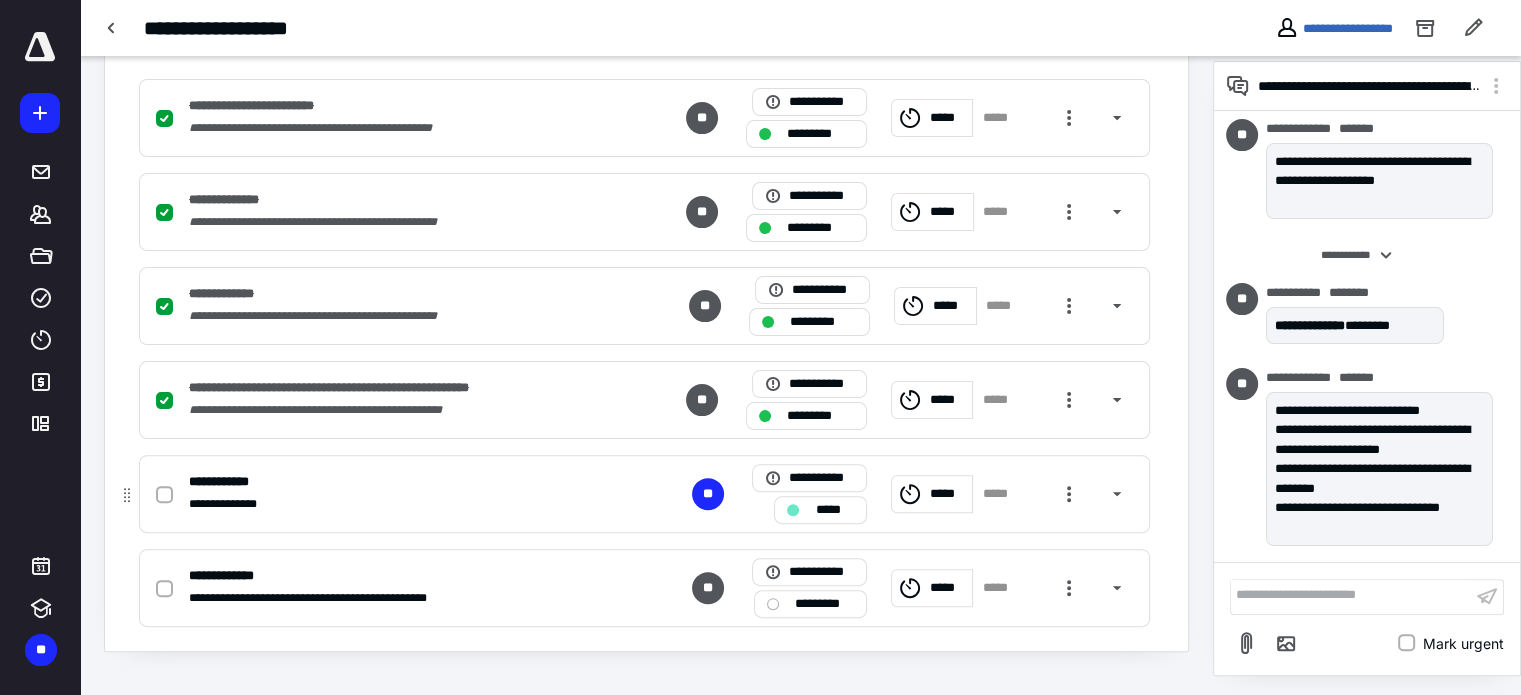 click at bounding box center [164, 495] 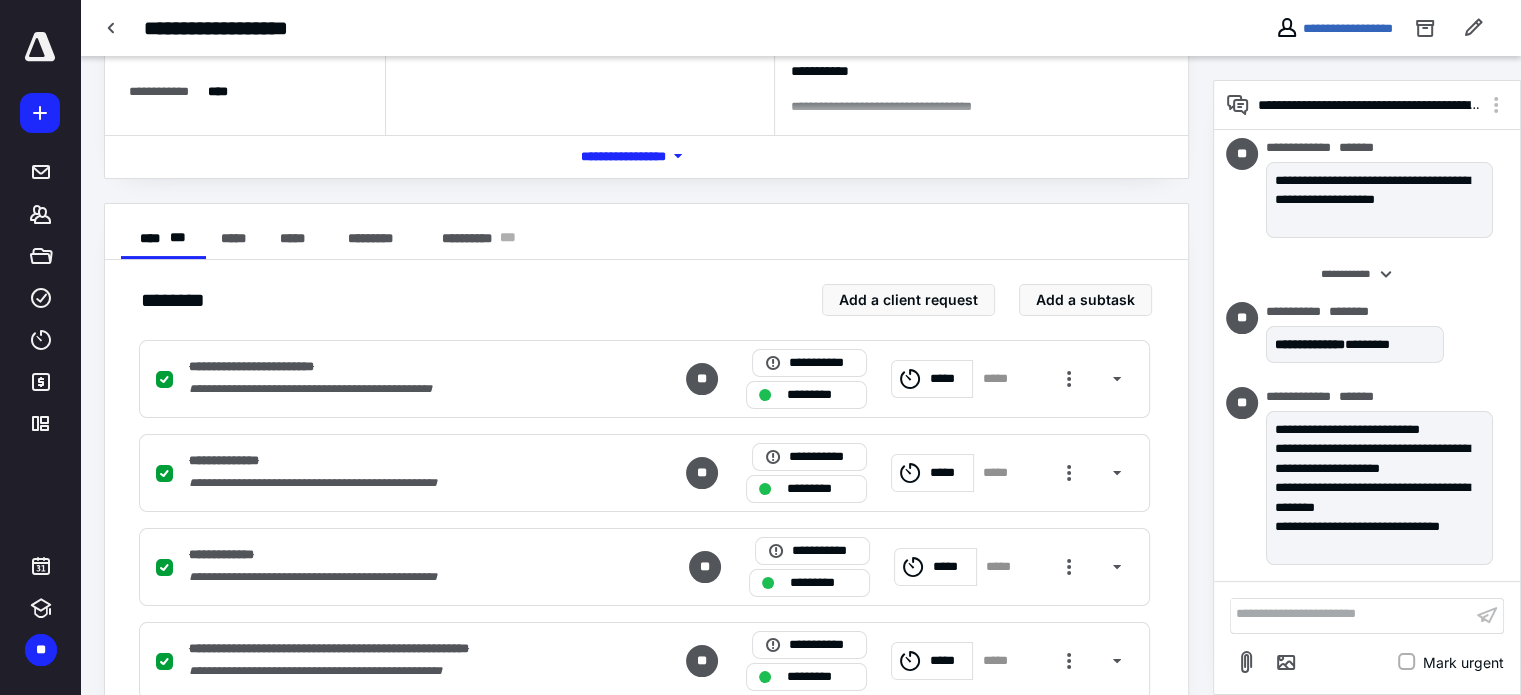 scroll, scrollTop: 0, scrollLeft: 0, axis: both 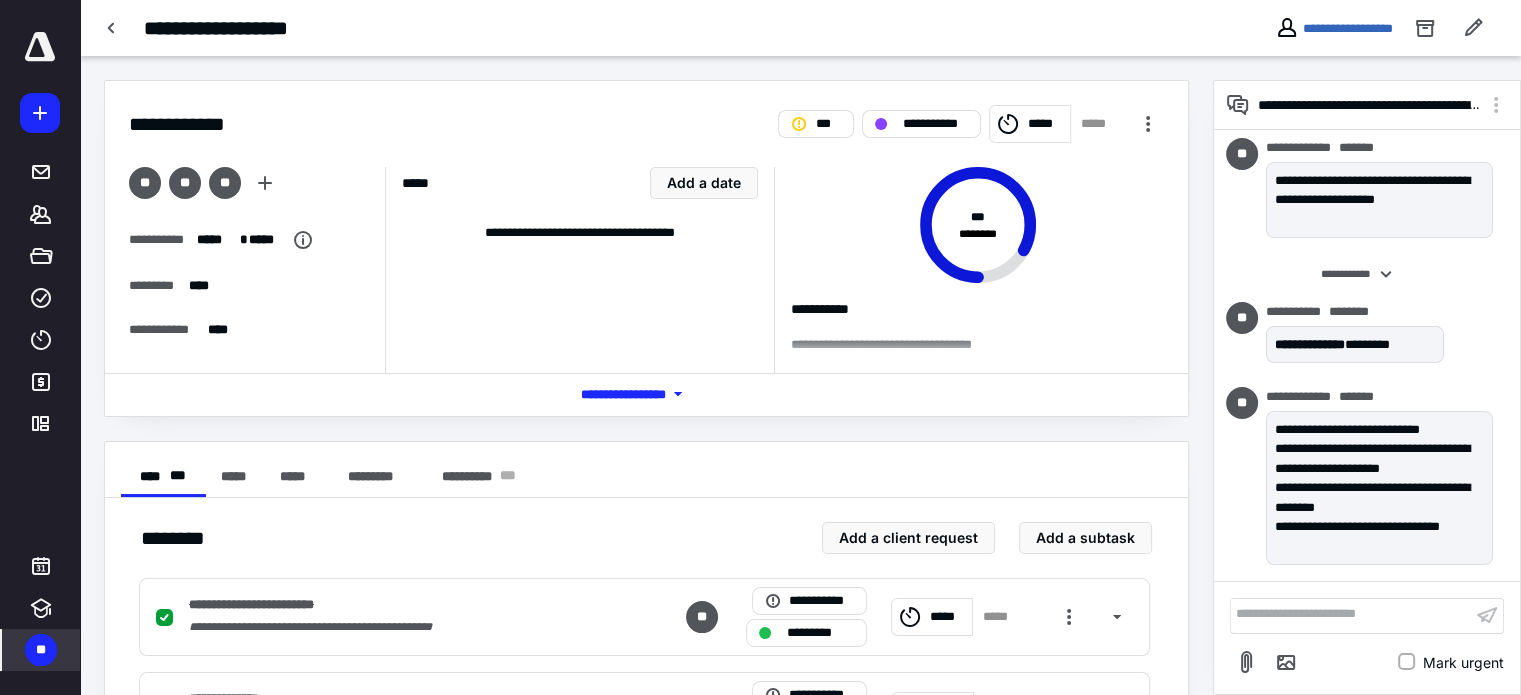 click on "**" at bounding box center (41, 650) 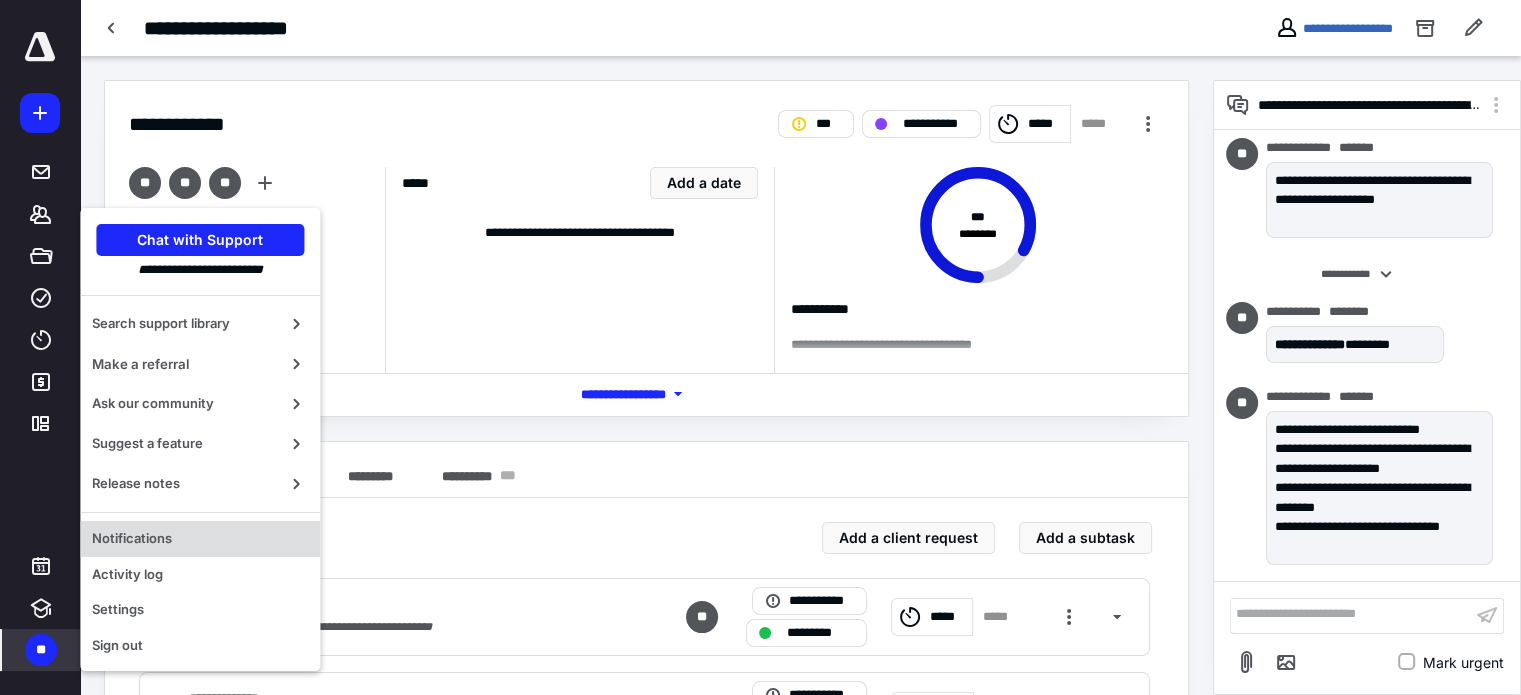 click on "Notifications" at bounding box center [200, 539] 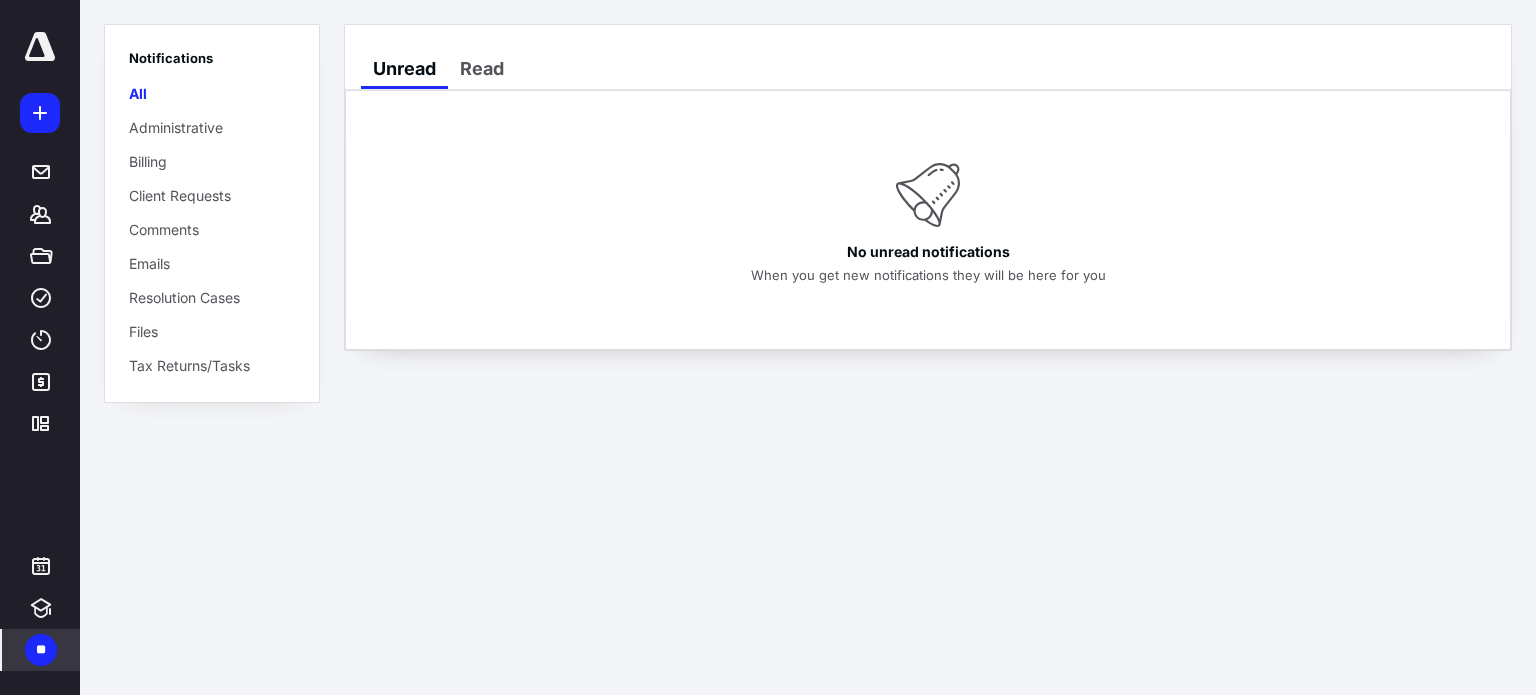 click at bounding box center (40, 47) 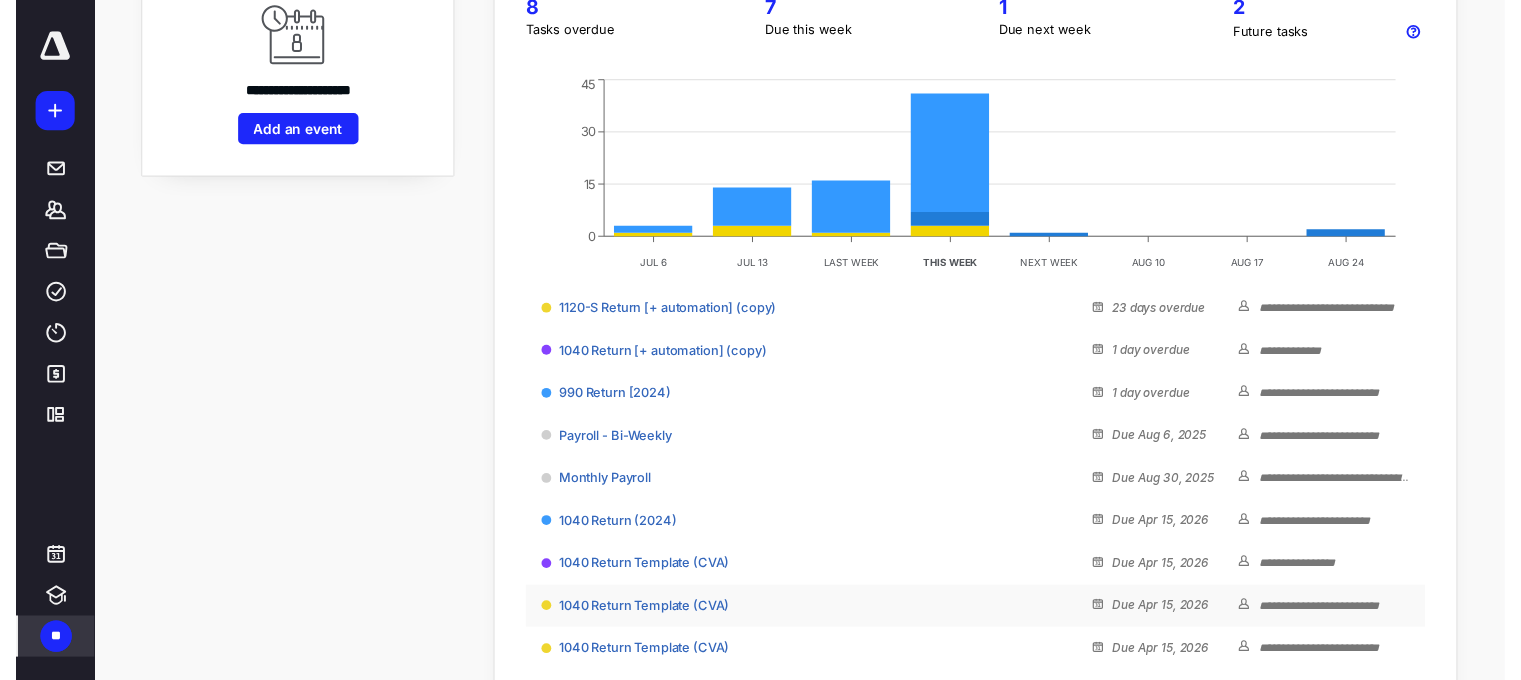 scroll, scrollTop: 0, scrollLeft: 0, axis: both 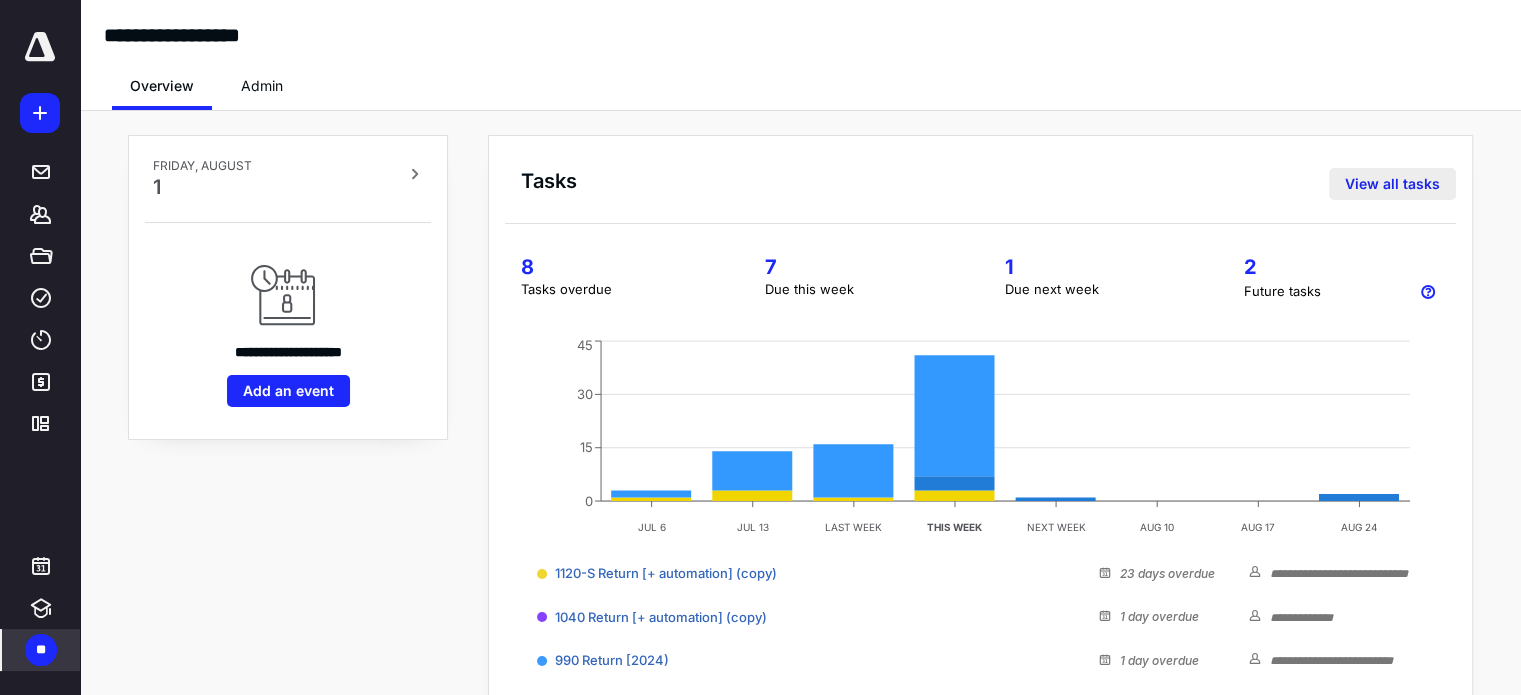 click on "View all tasks" at bounding box center [1392, 184] 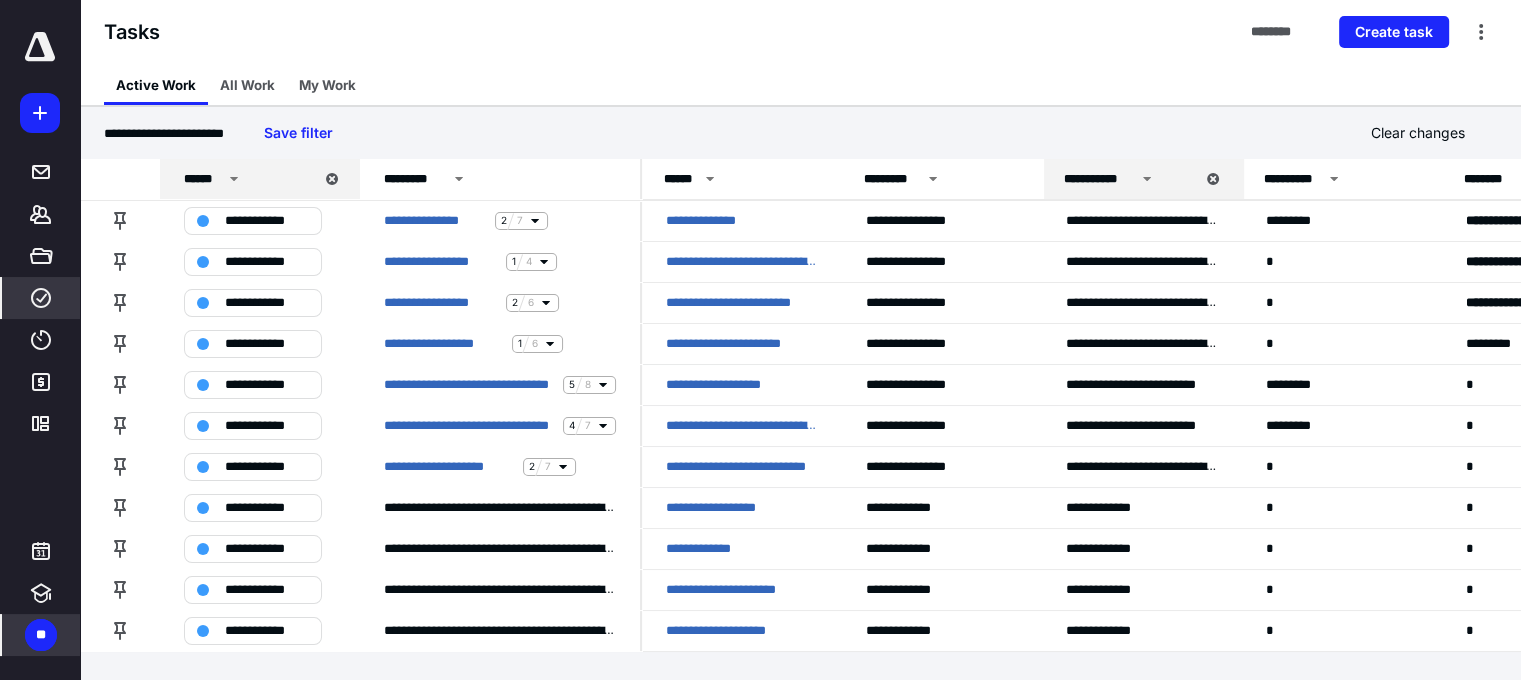 click on "**********" at bounding box center [1099, 179] 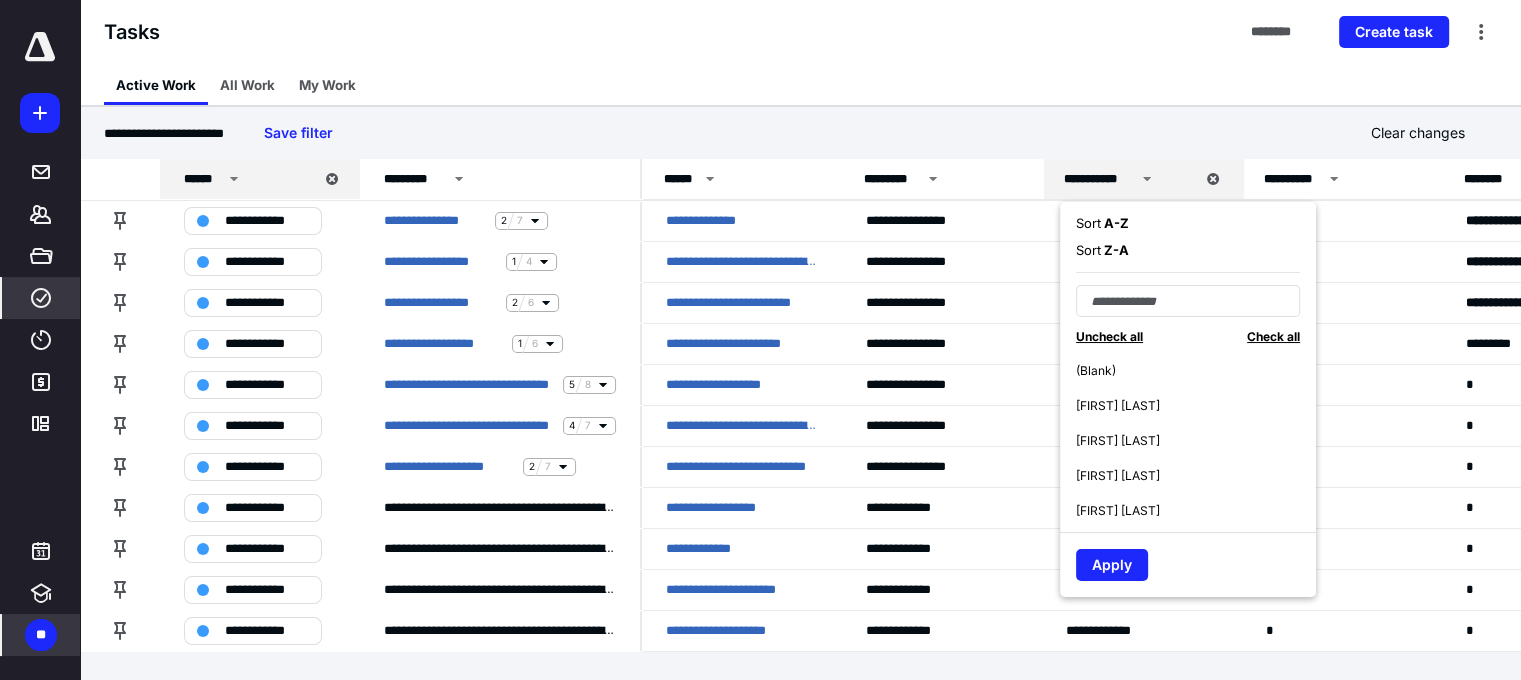 scroll, scrollTop: 280, scrollLeft: 0, axis: vertical 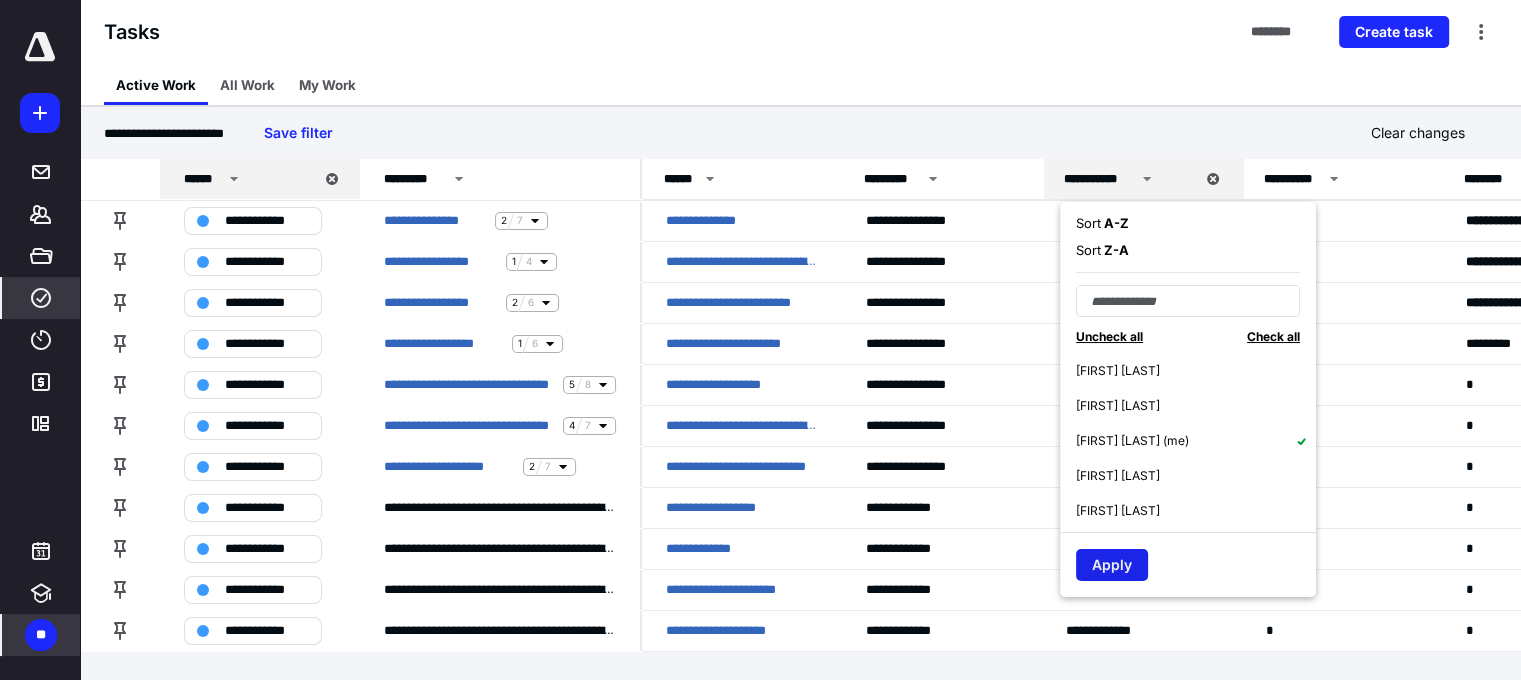 click on "Apply" at bounding box center (1112, 565) 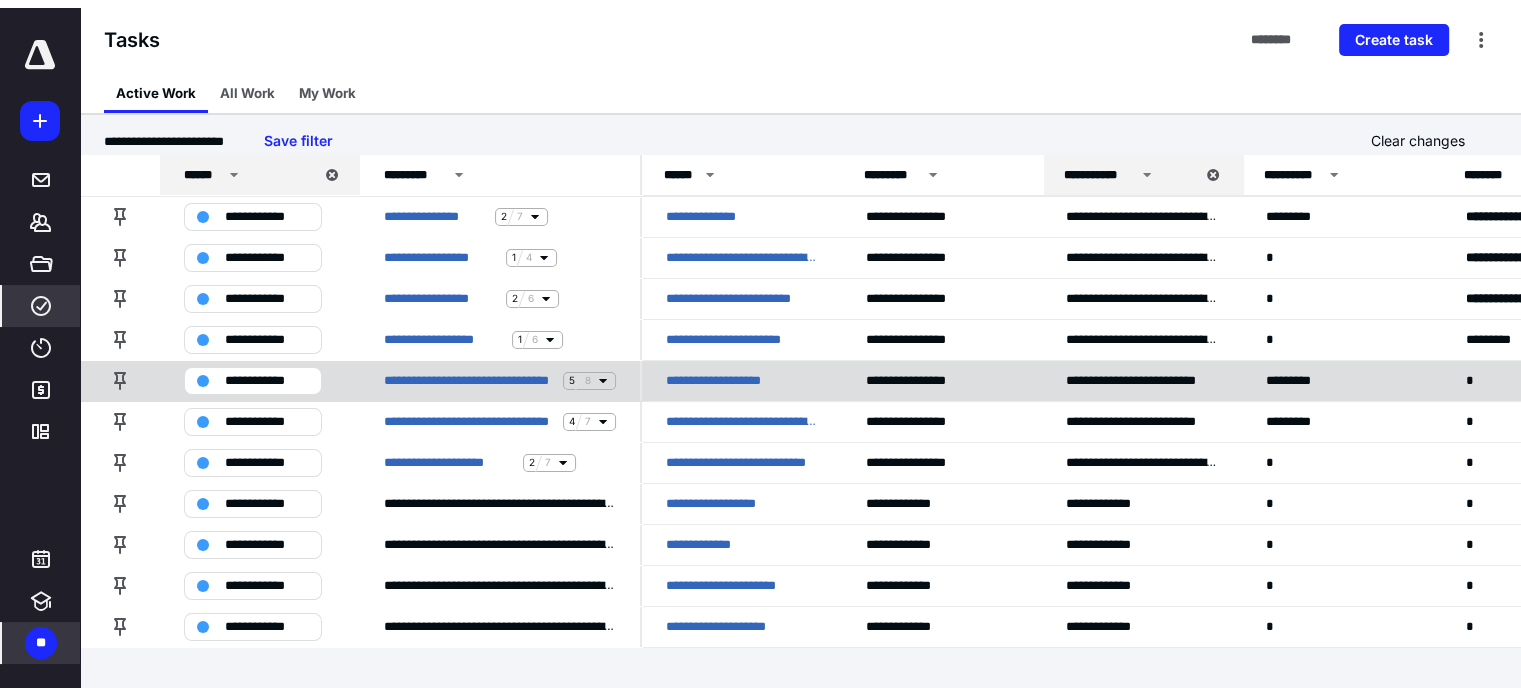 scroll, scrollTop: 0, scrollLeft: 0, axis: both 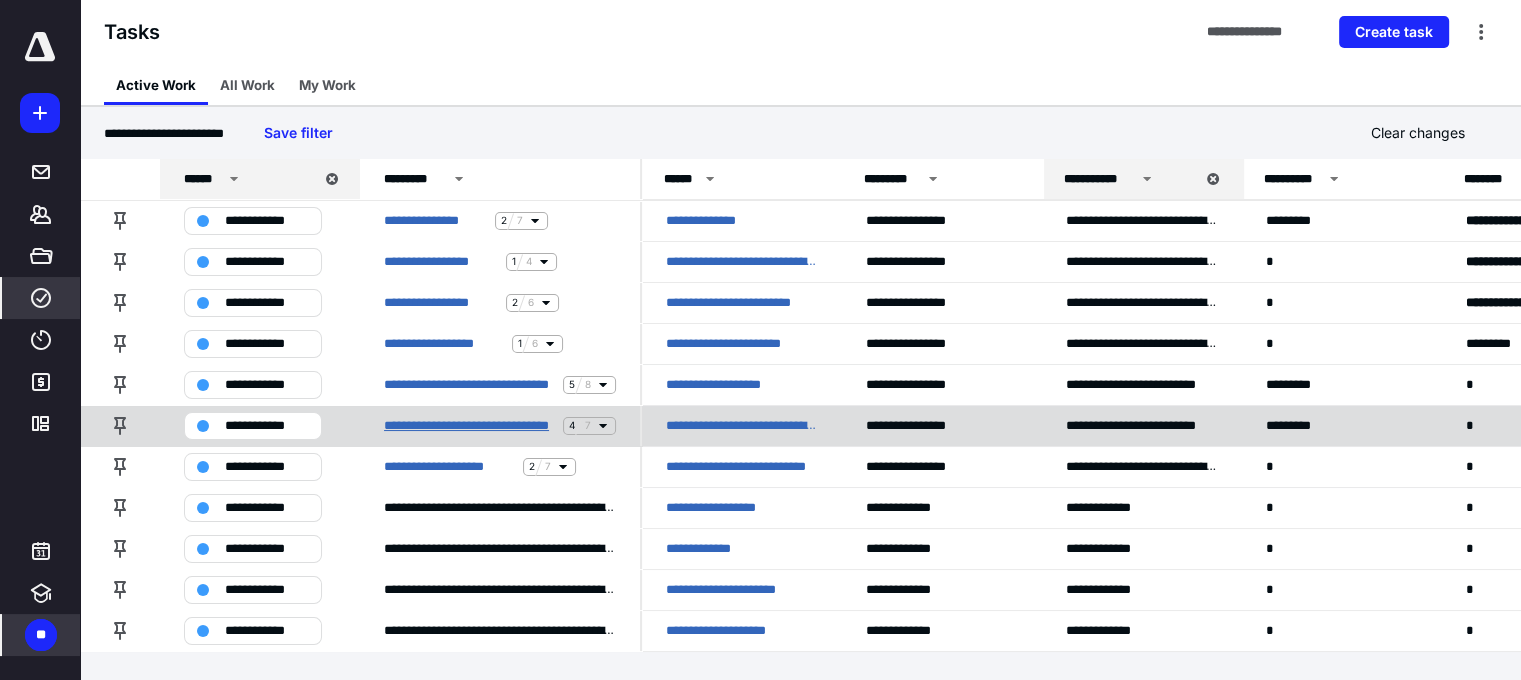 click on "**********" at bounding box center [469, 426] 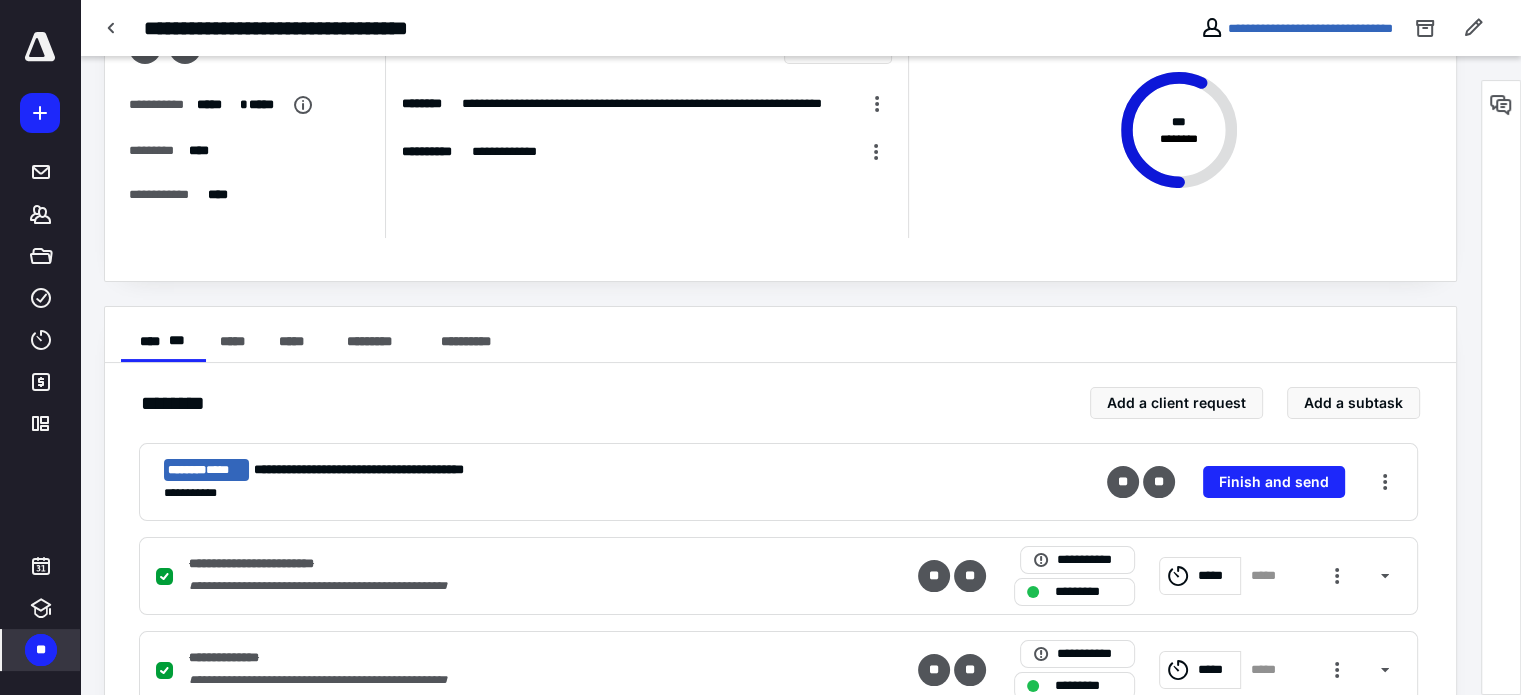 scroll, scrollTop: 0, scrollLeft: 0, axis: both 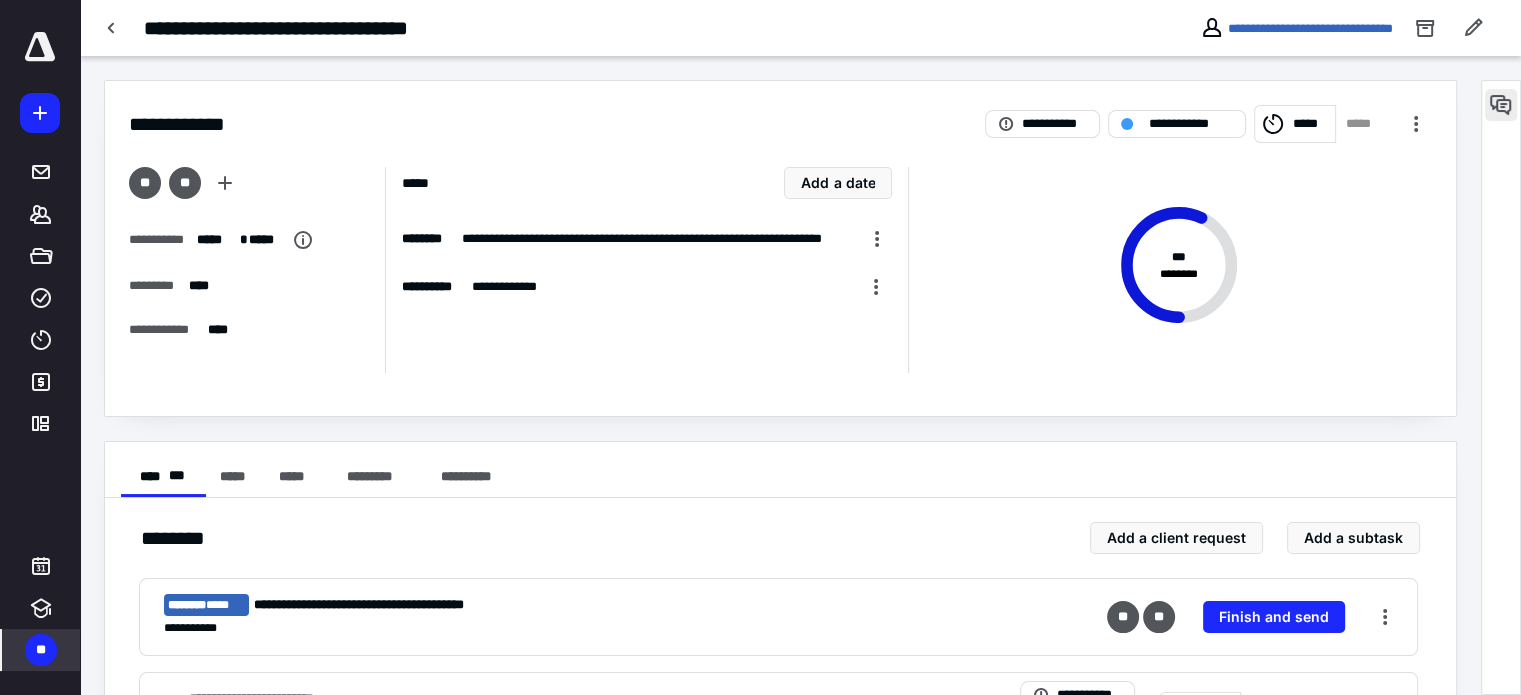 click at bounding box center [1501, 105] 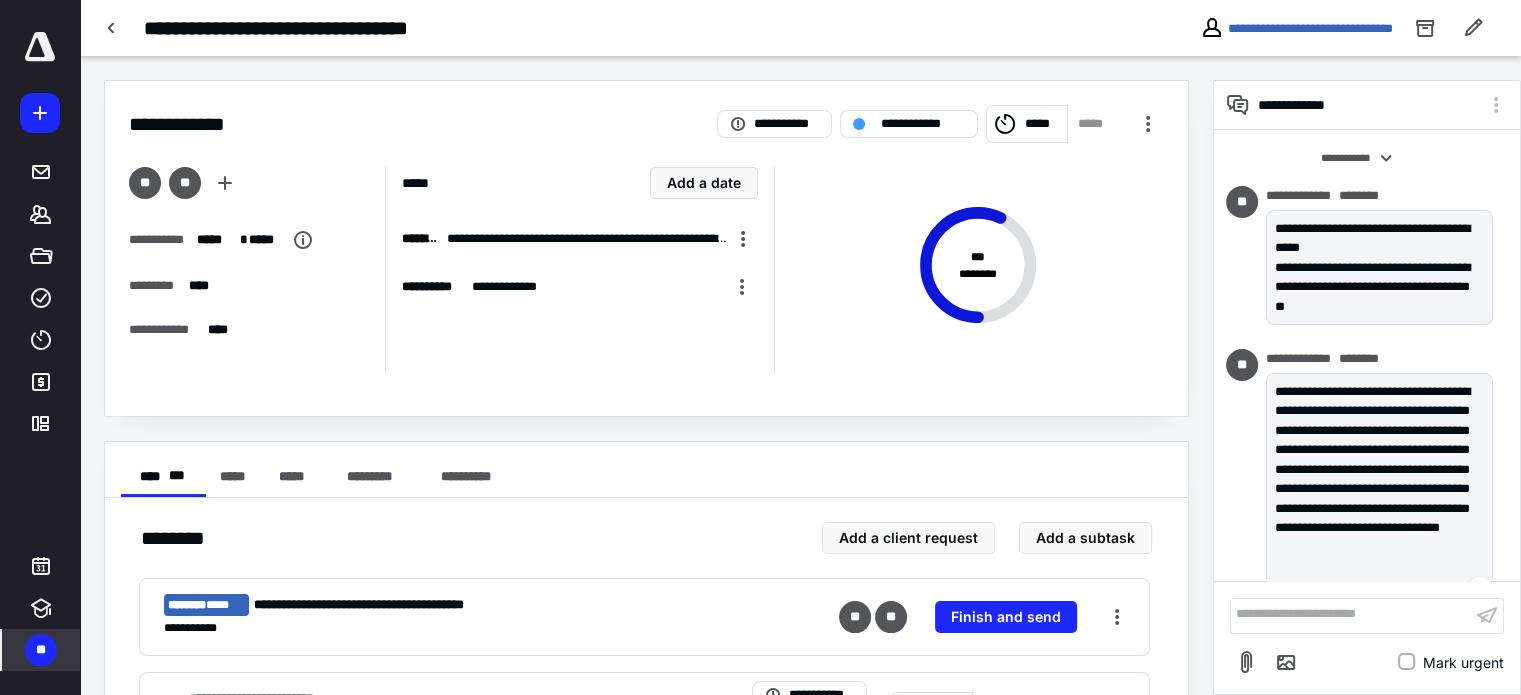 scroll, scrollTop: 21, scrollLeft: 0, axis: vertical 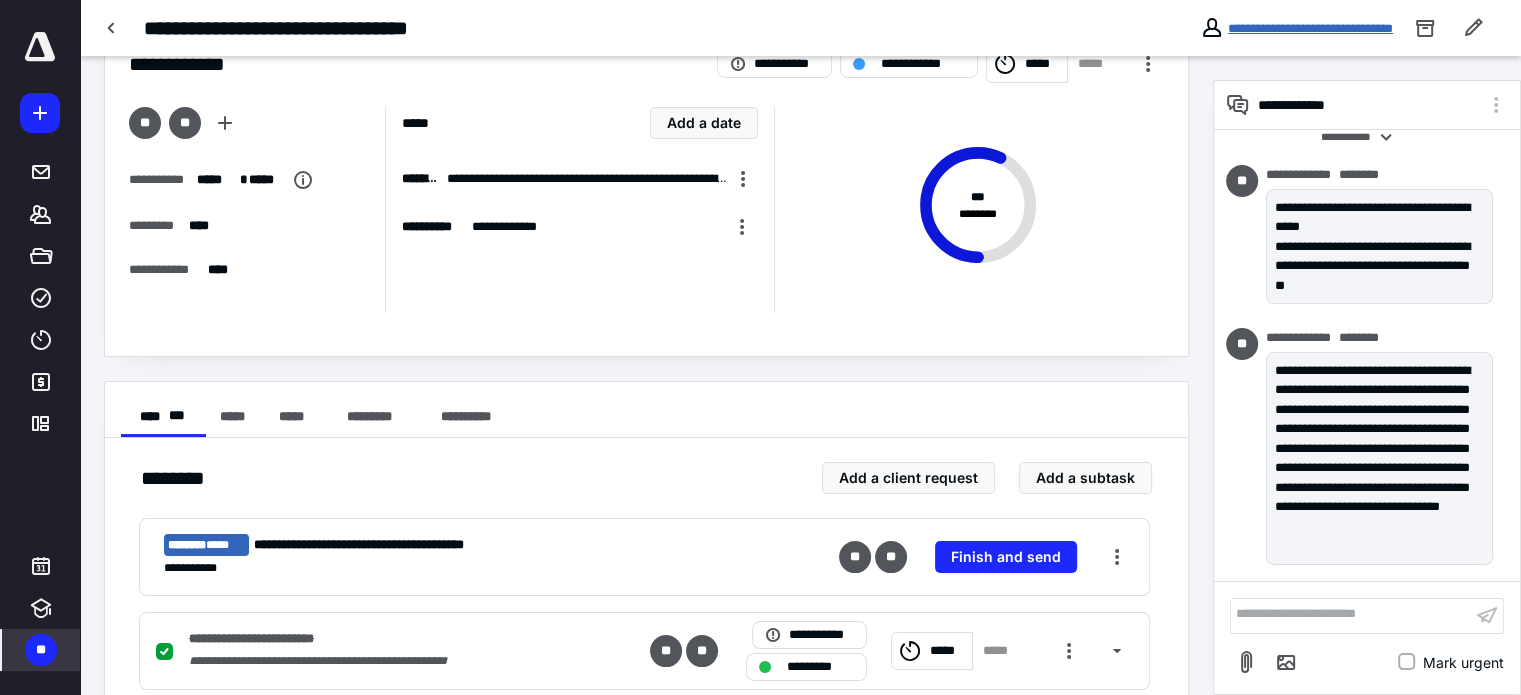 click on "**********" at bounding box center (1310, 28) 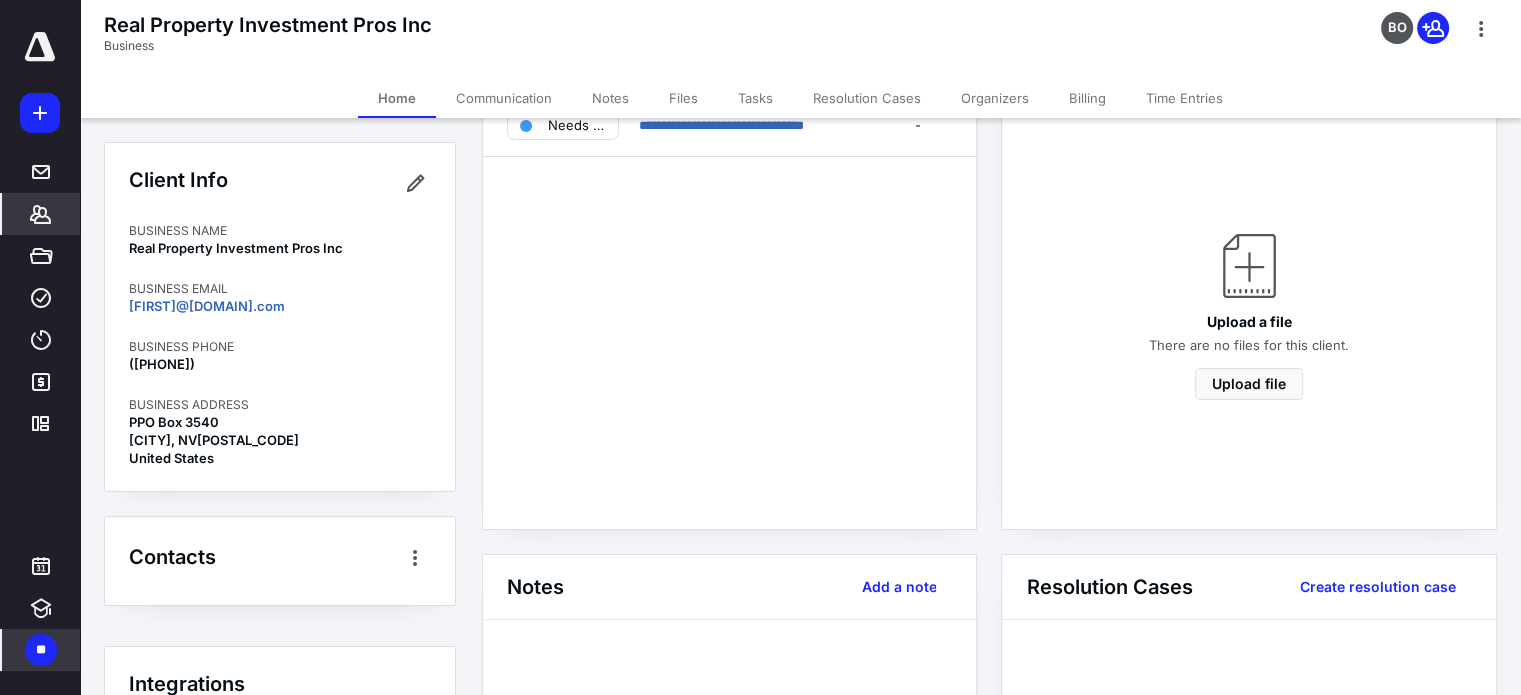 scroll, scrollTop: 0, scrollLeft: 0, axis: both 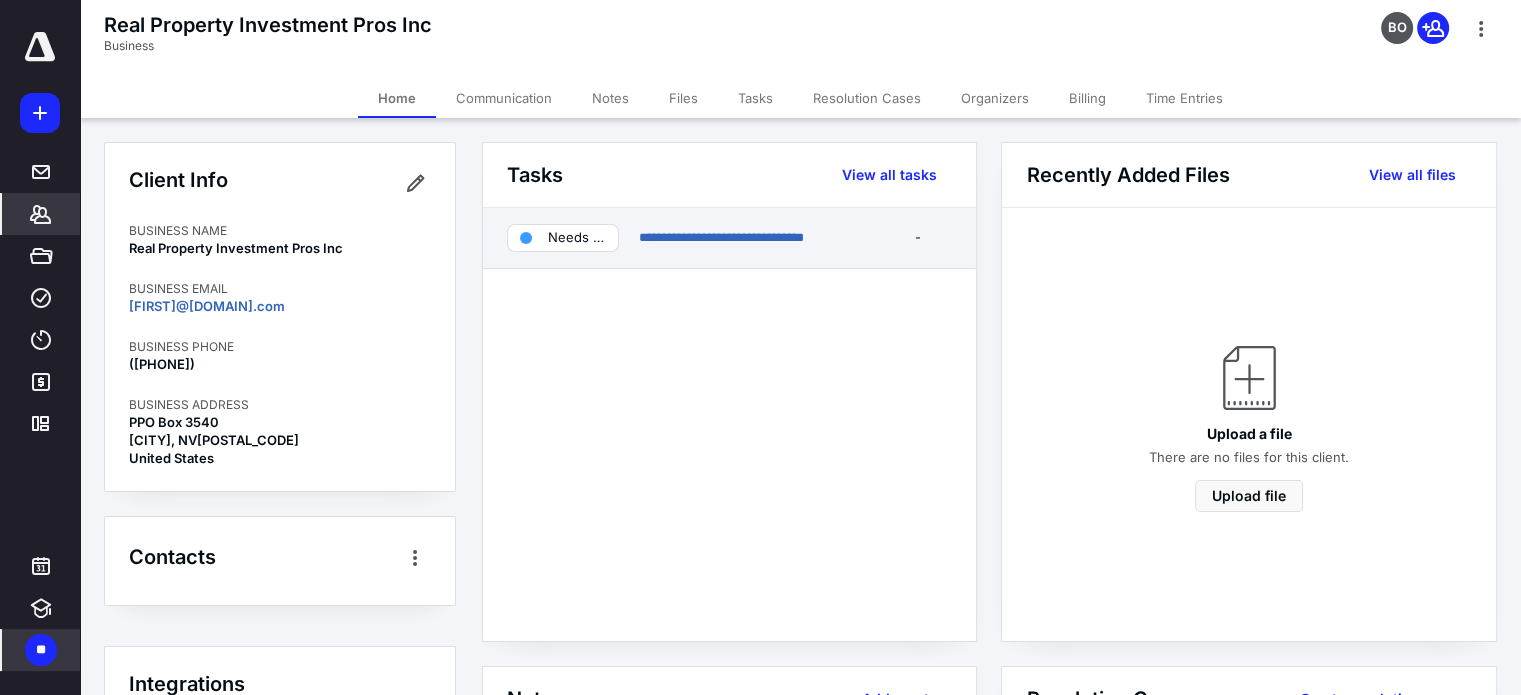 click on "**********" at bounding box center (729, 238) 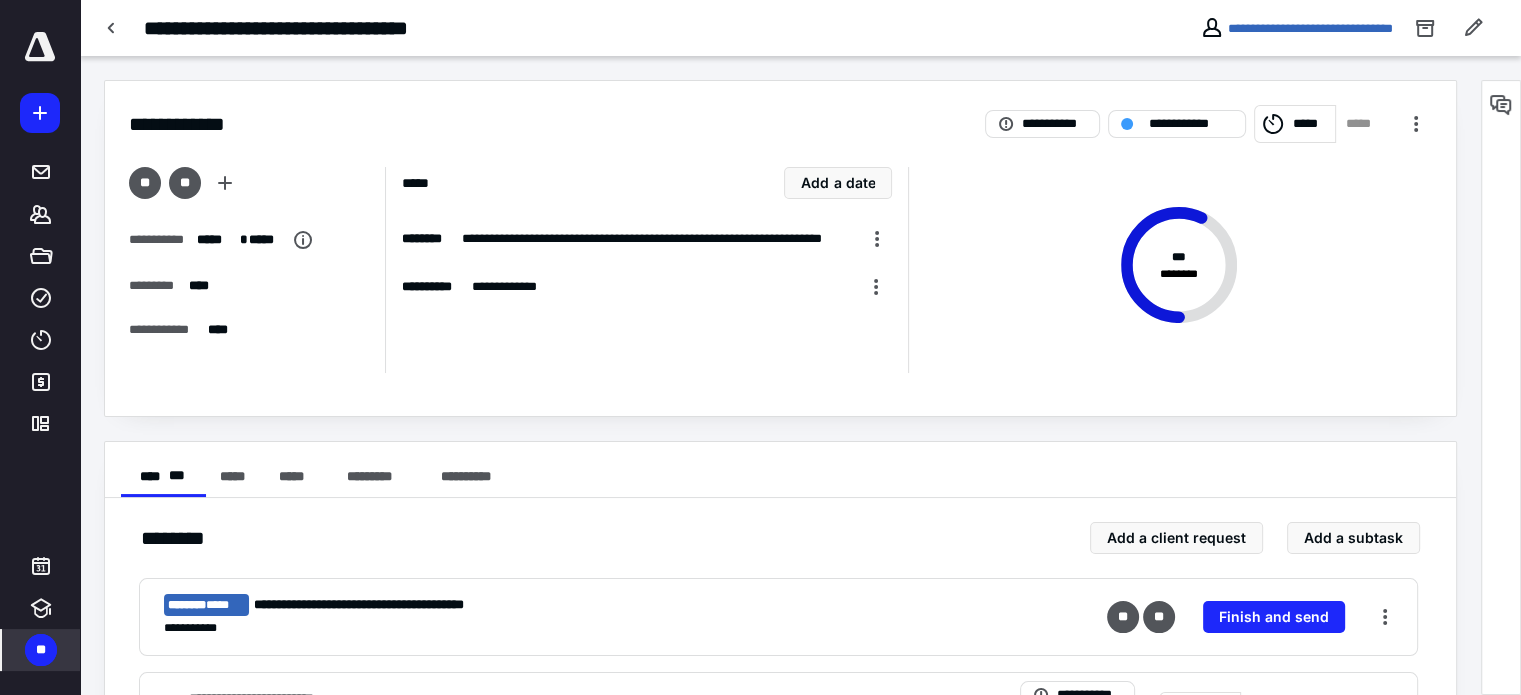 scroll, scrollTop: 592, scrollLeft: 0, axis: vertical 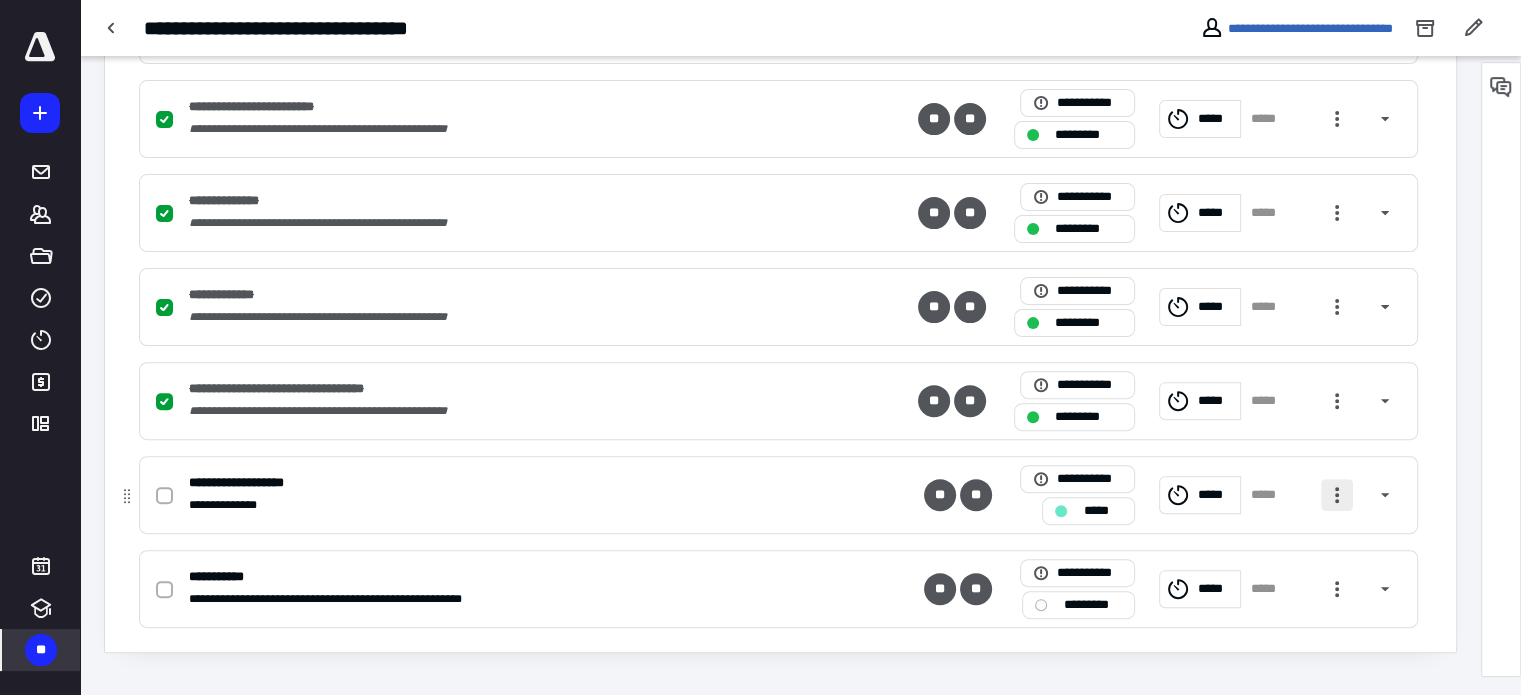 click at bounding box center [1337, 495] 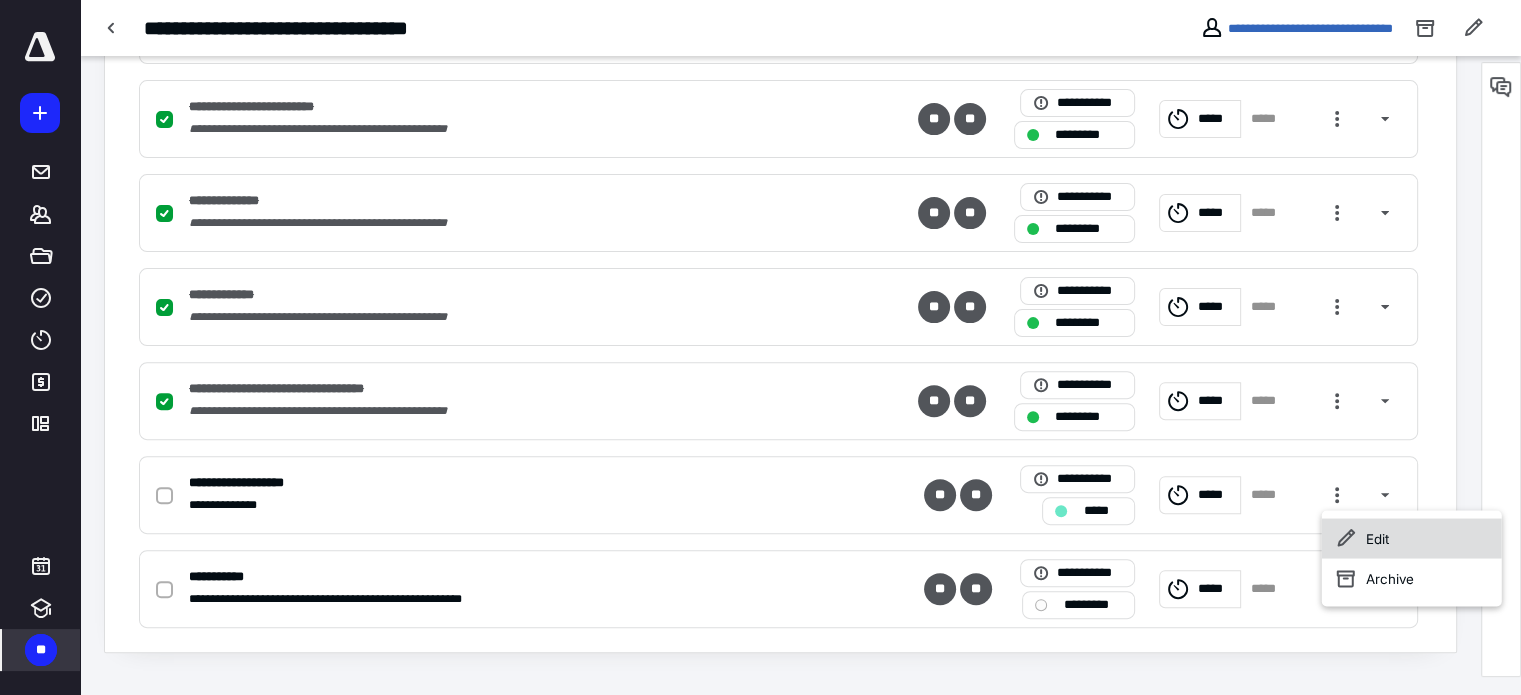 click on "Edit" at bounding box center (1412, 538) 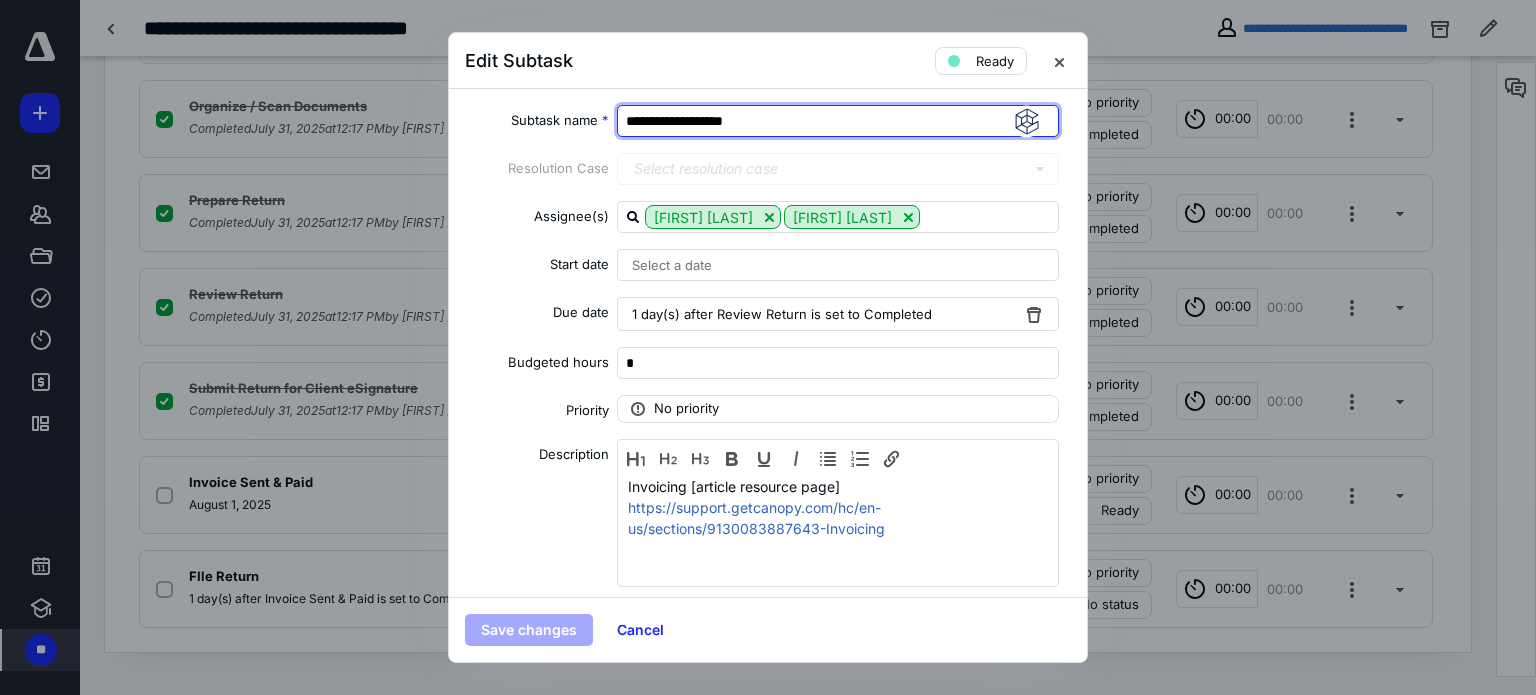 click on "**********" at bounding box center [838, 121] 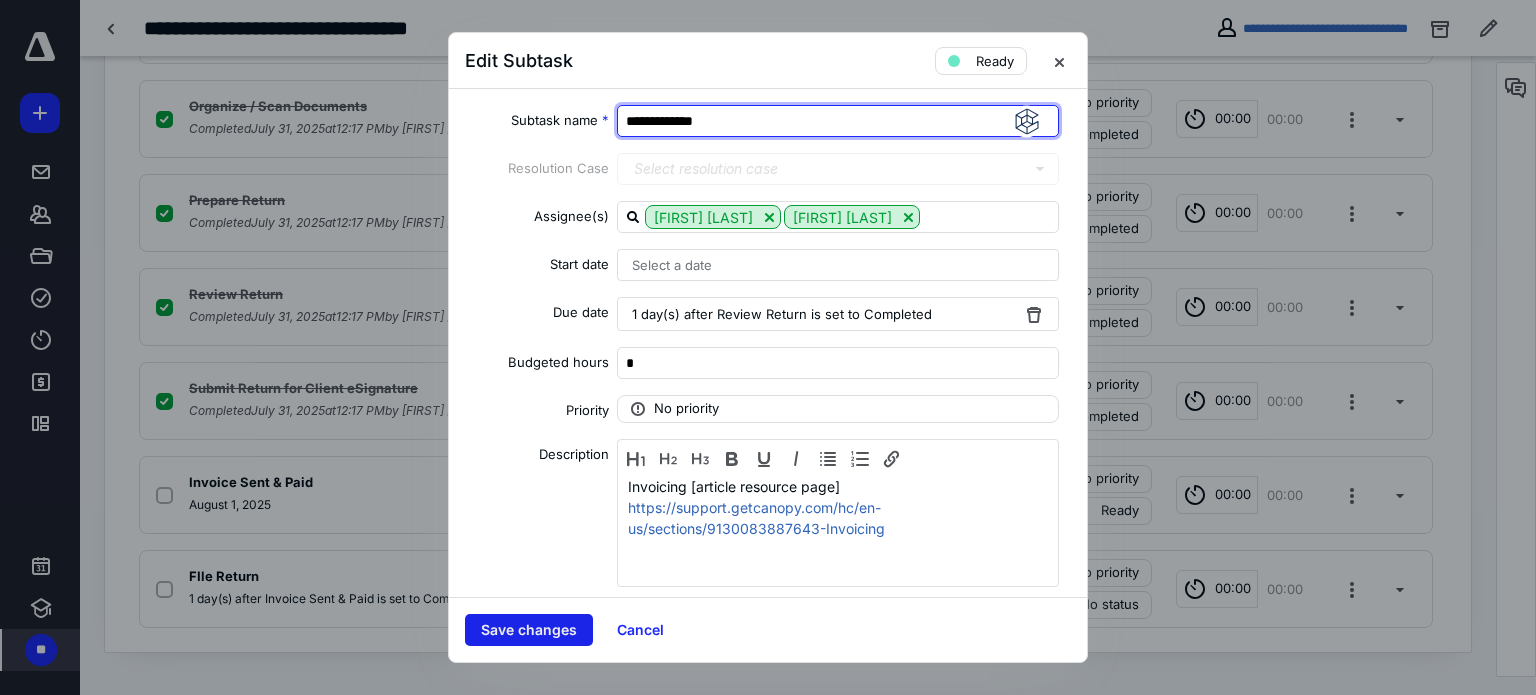type on "**********" 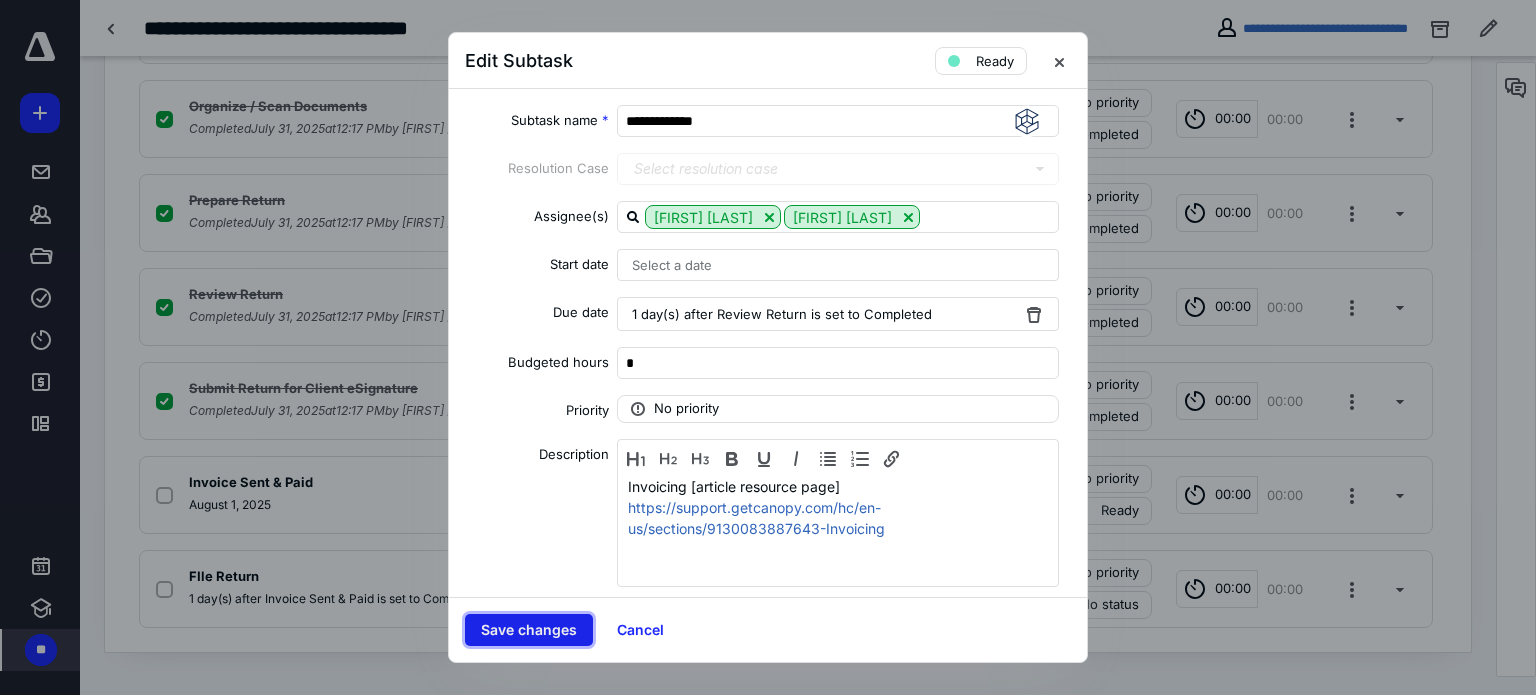 click on "Save changes" at bounding box center [529, 630] 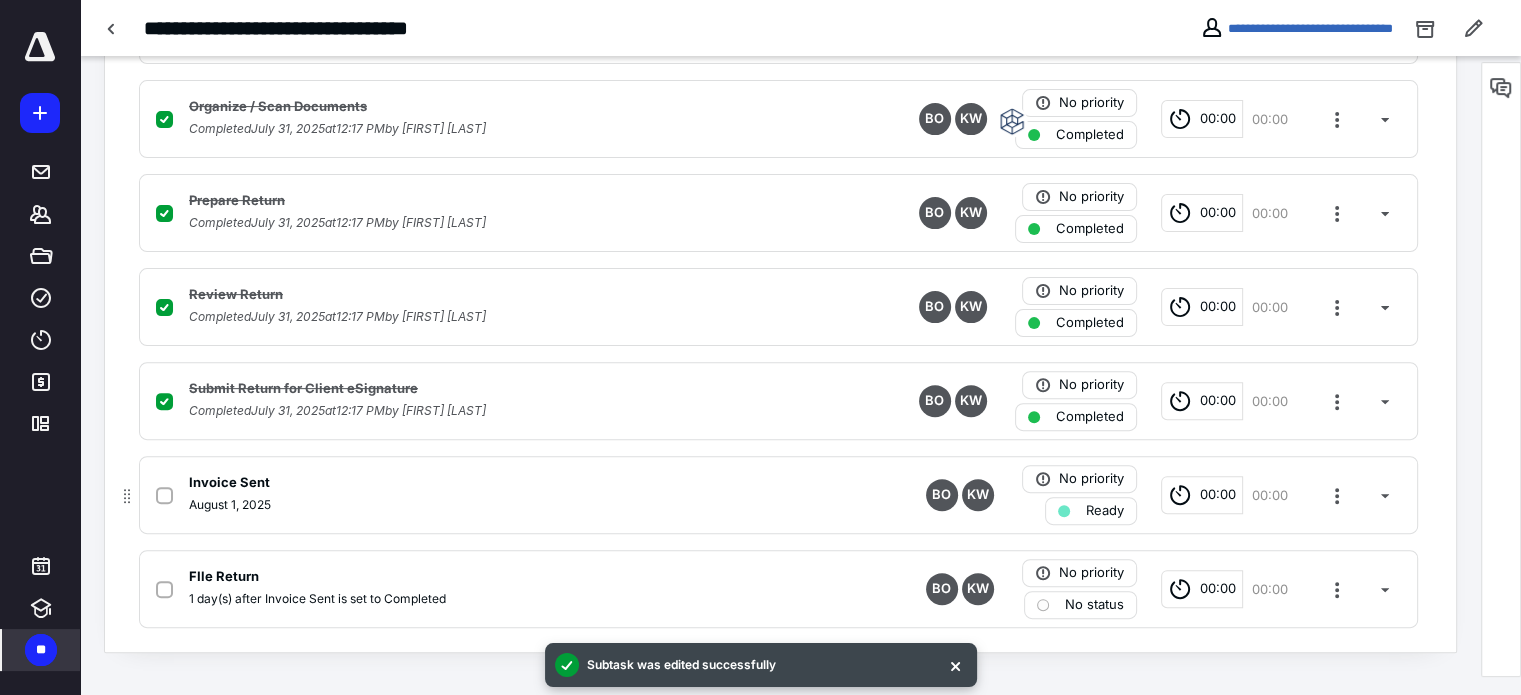 click at bounding box center (164, 496) 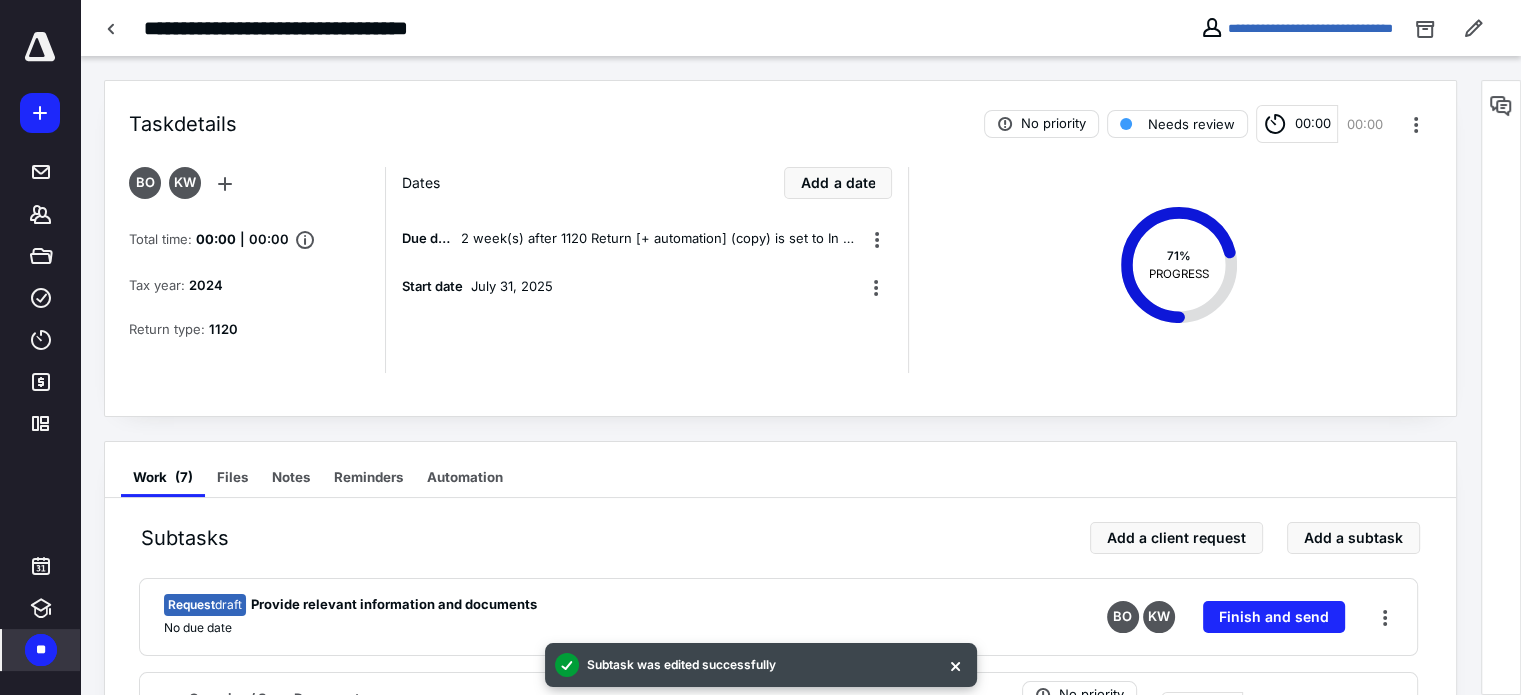 scroll, scrollTop: 0, scrollLeft: 0, axis: both 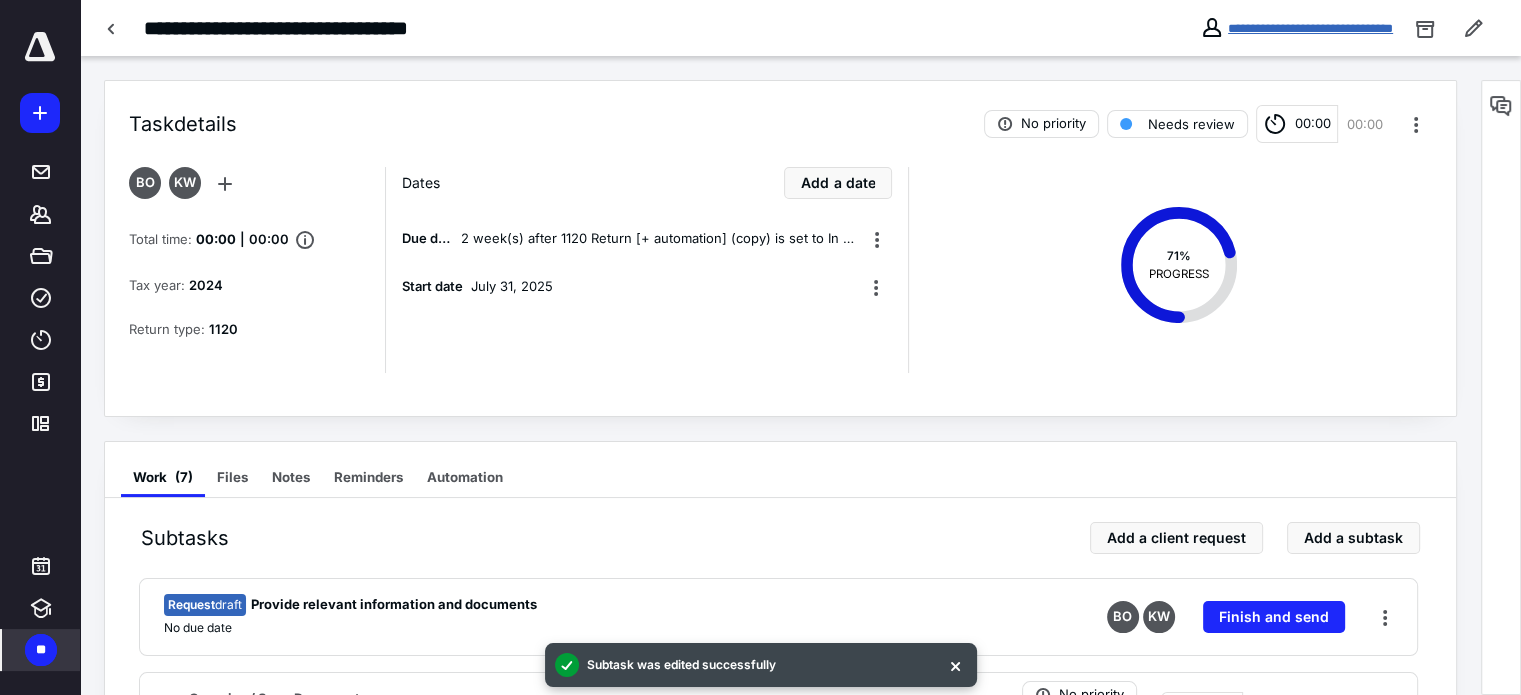 click on "**********" at bounding box center (1310, 28) 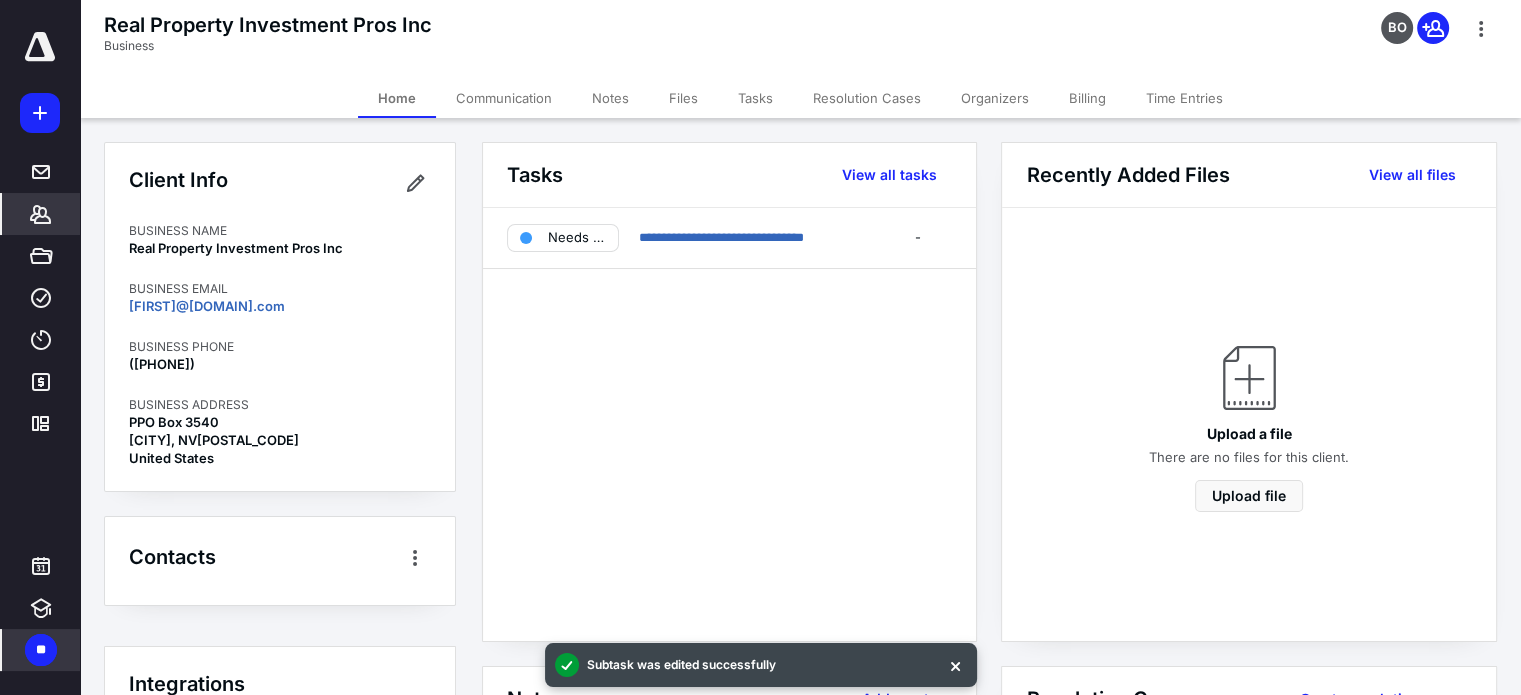 click on "Billing" at bounding box center [1087, 98] 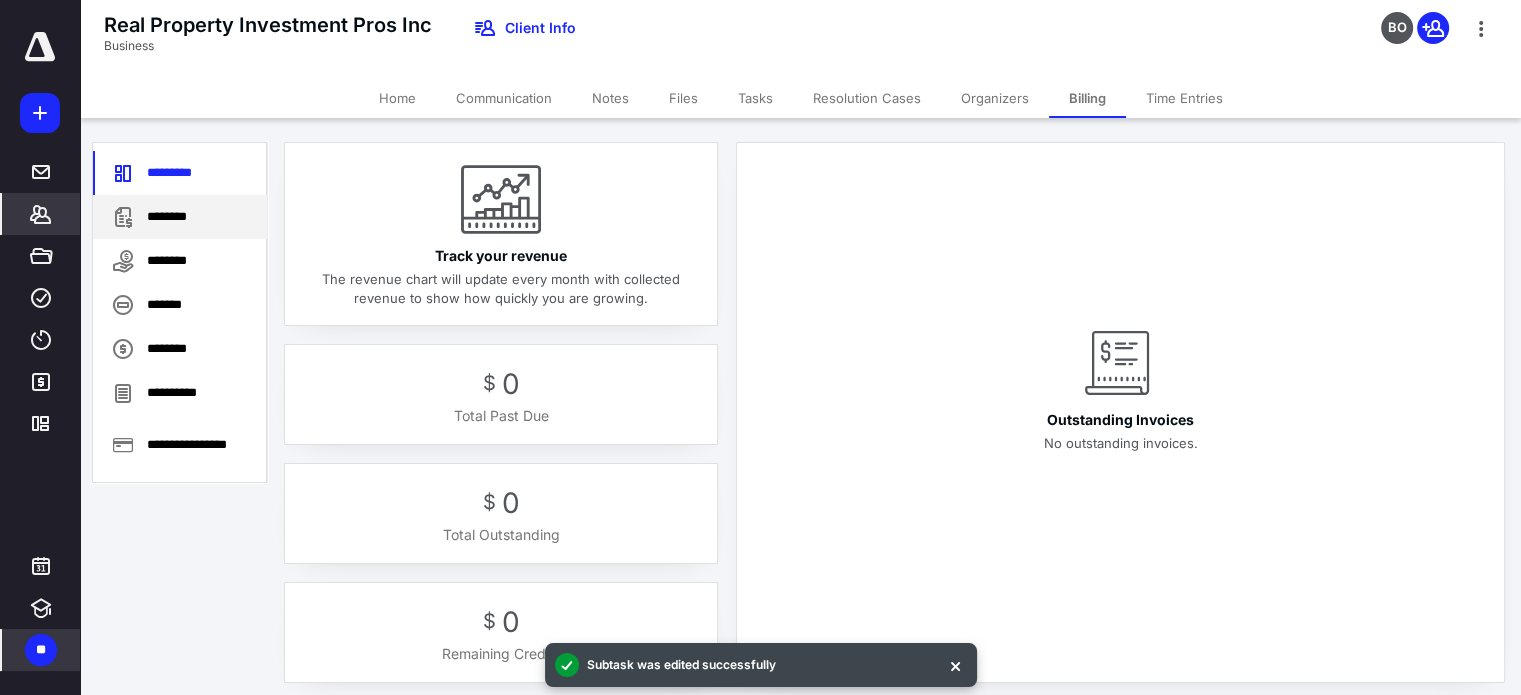 click on "********" at bounding box center [180, 217] 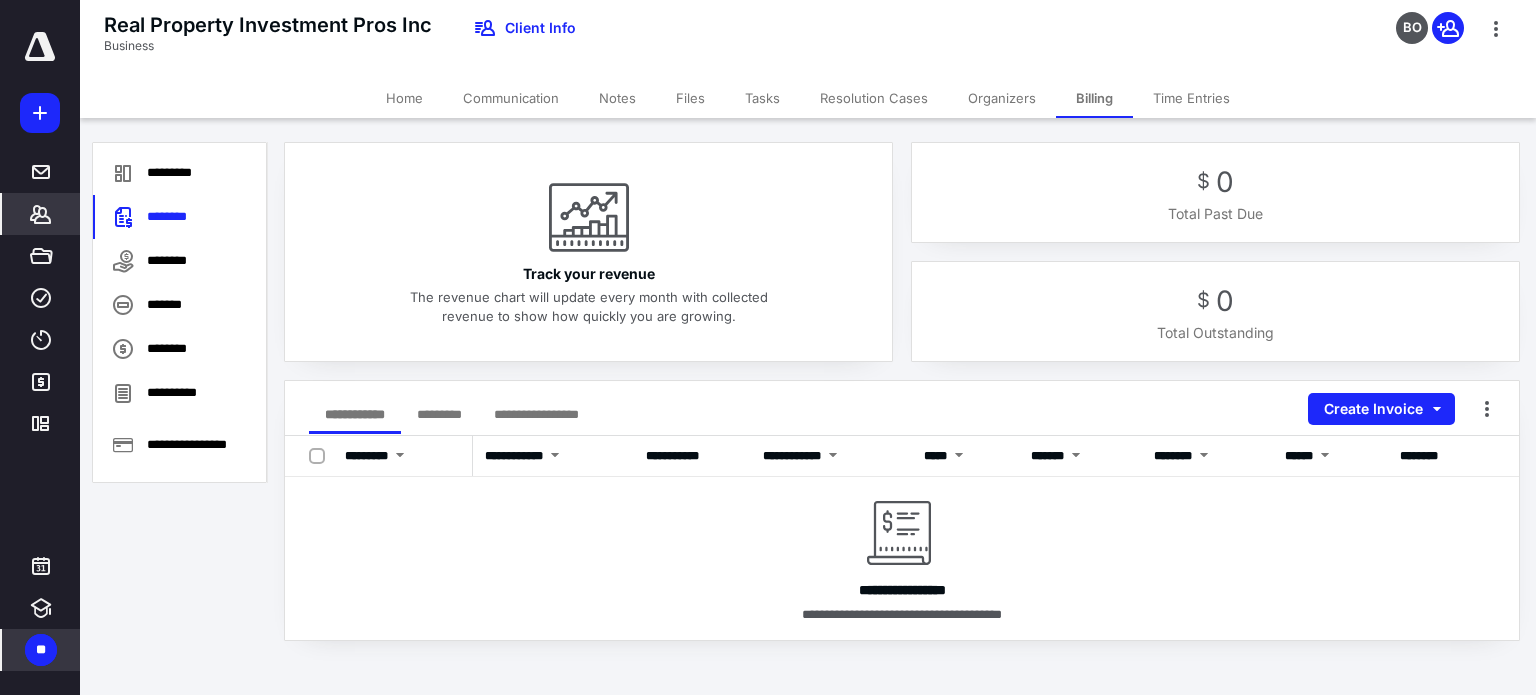 click on "Home" at bounding box center (404, 98) 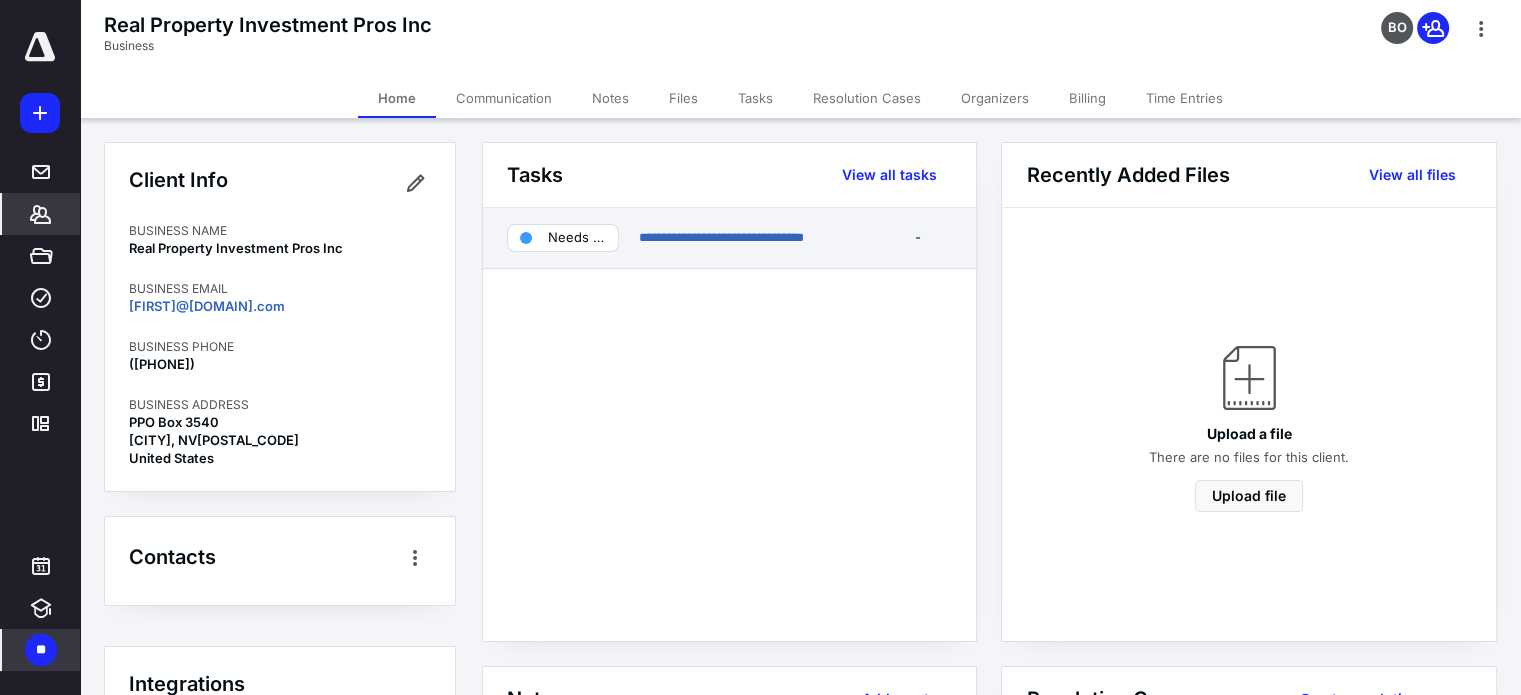 click on "**********" at bounding box center [751, 238] 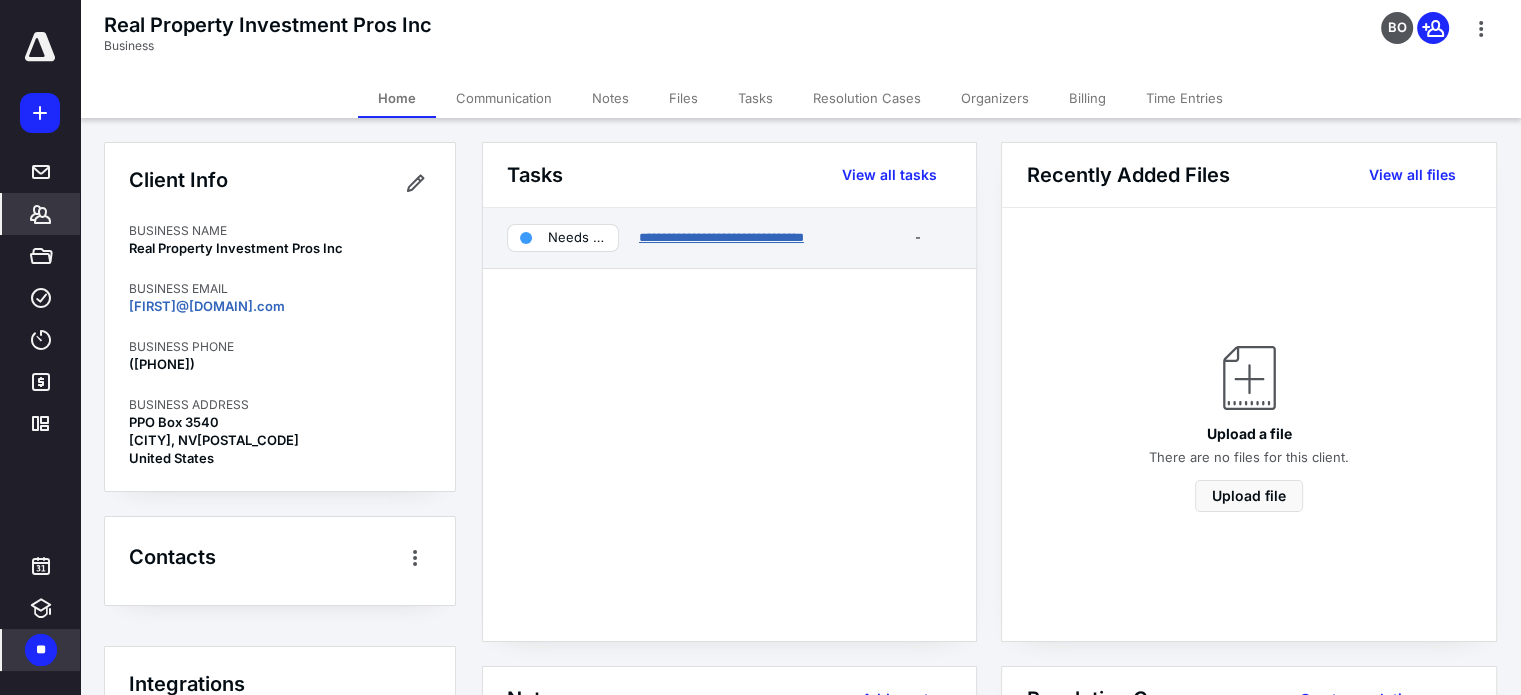 click on "**********" at bounding box center (721, 237) 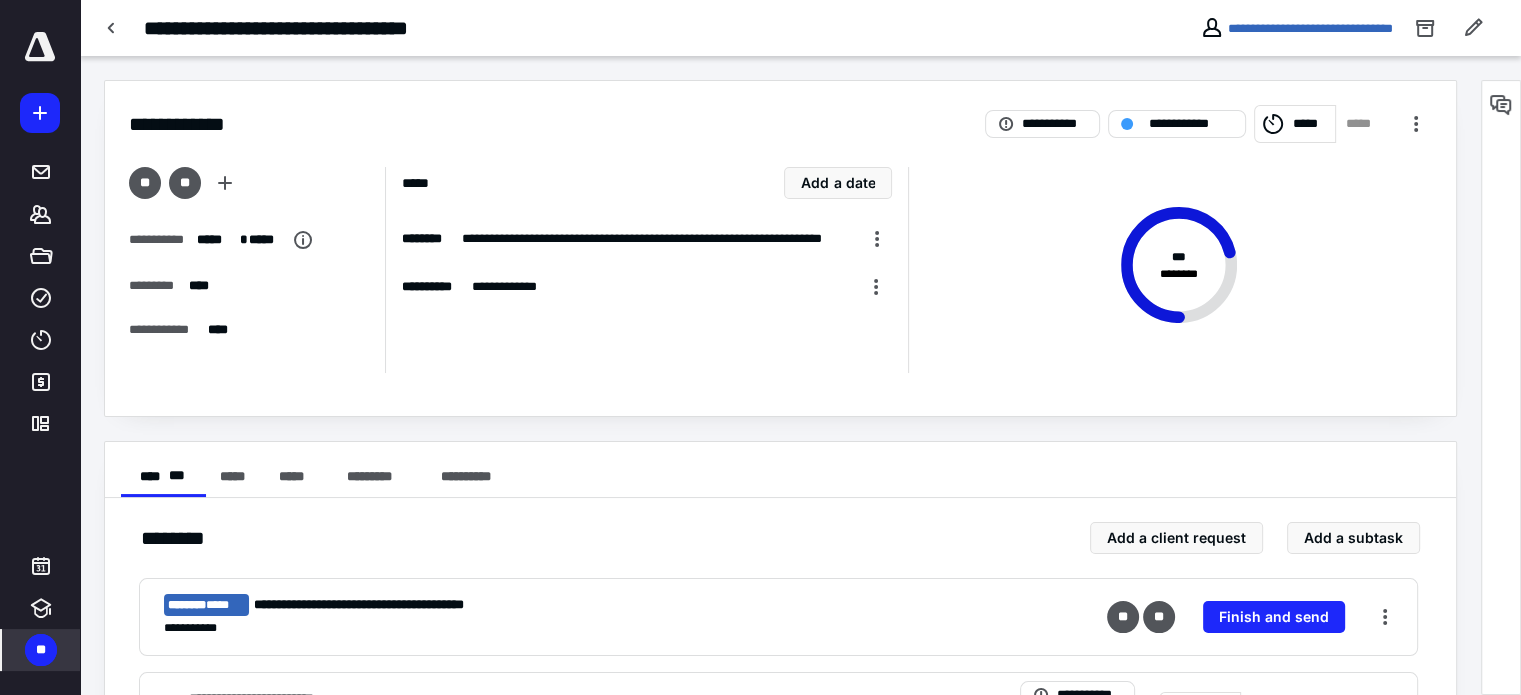 click at bounding box center [1501, 387] 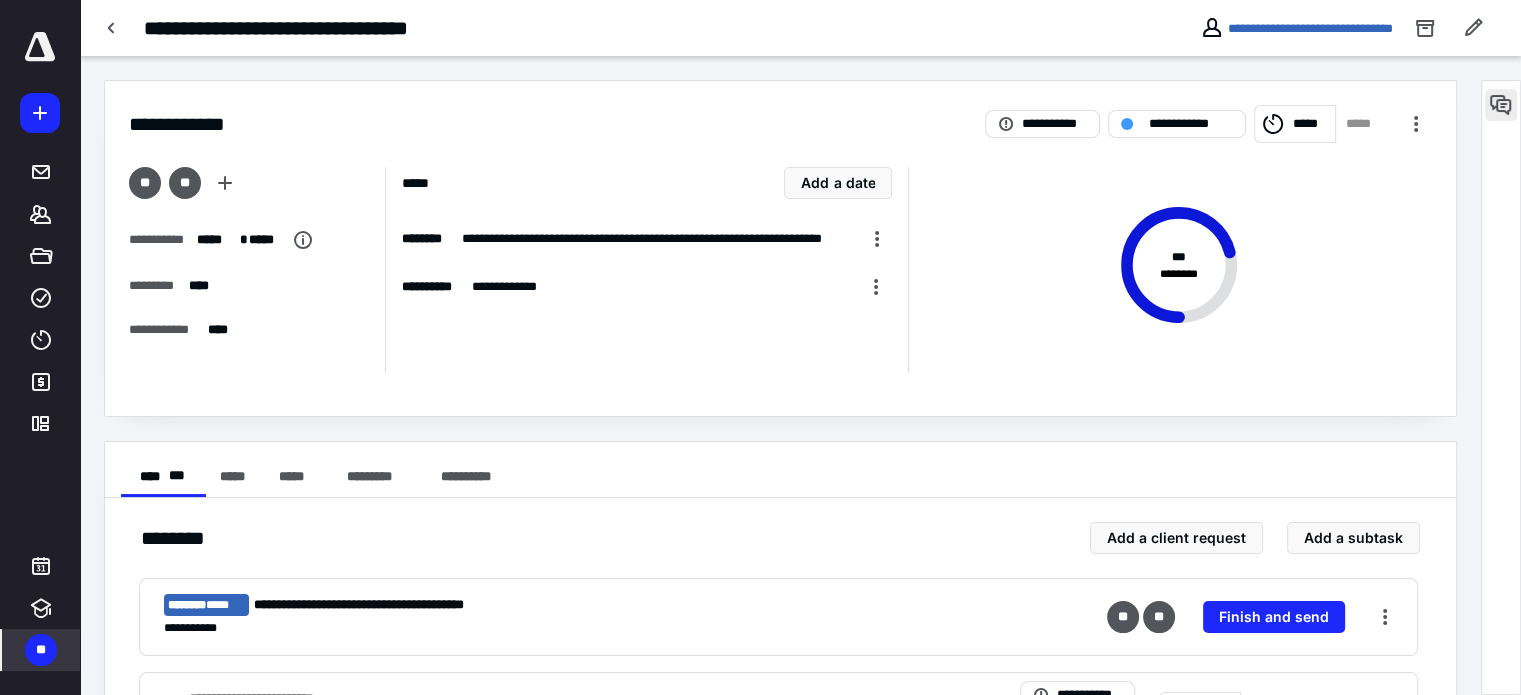 click at bounding box center [1501, 105] 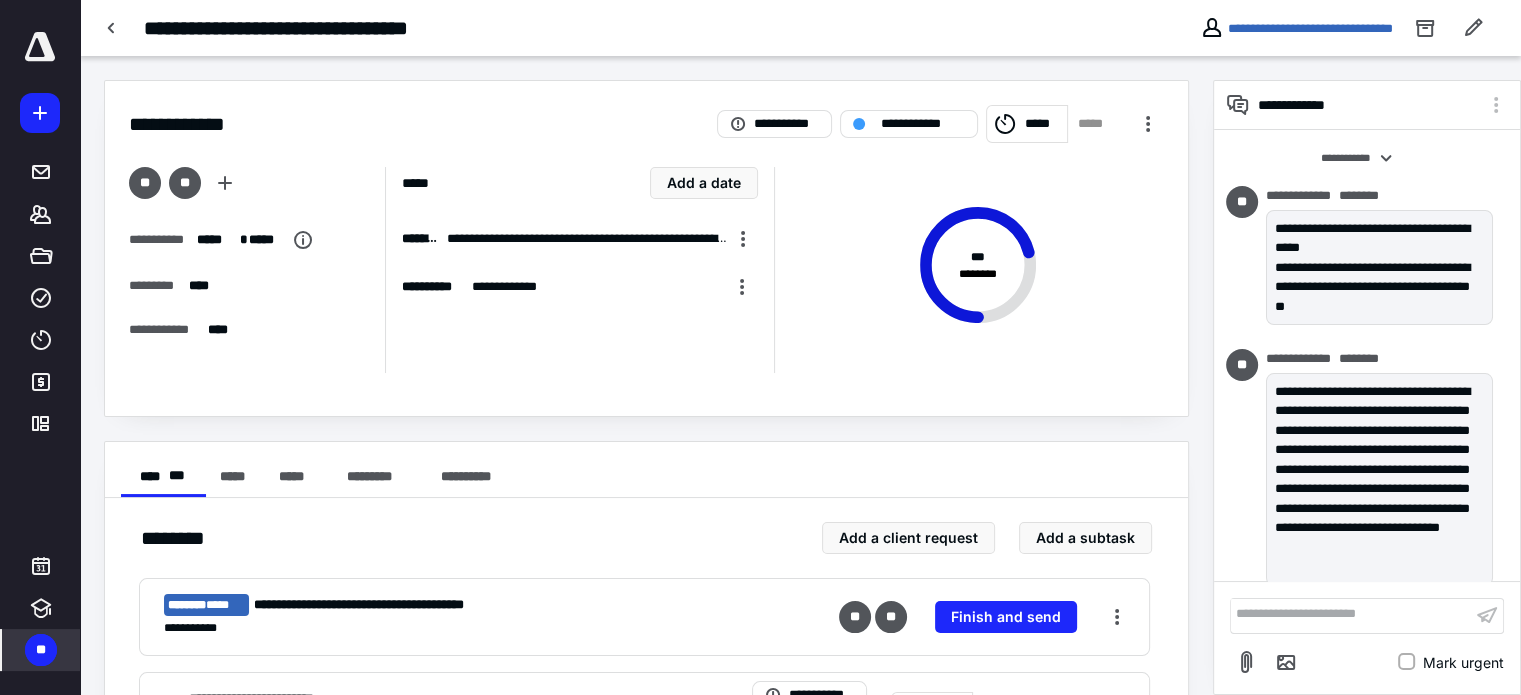 scroll, scrollTop: 21, scrollLeft: 0, axis: vertical 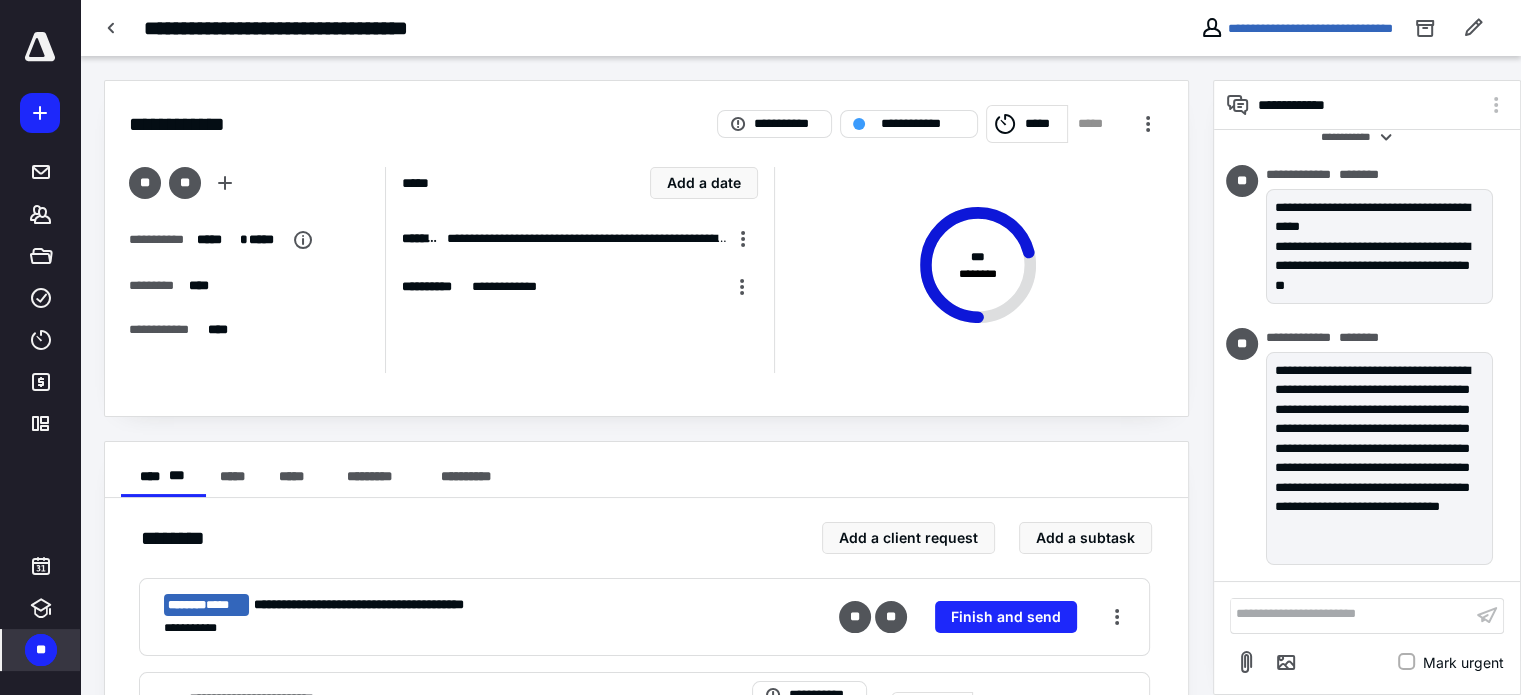 click 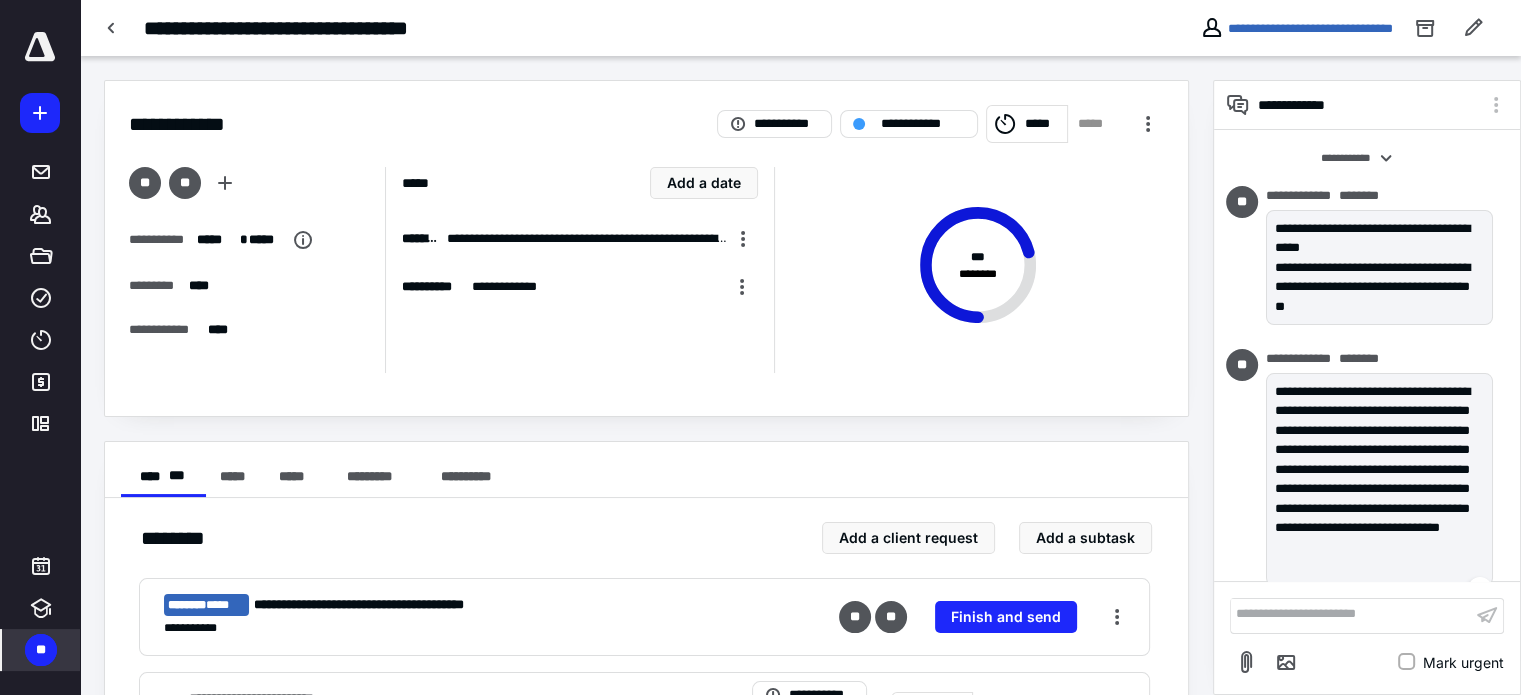 scroll, scrollTop: 0, scrollLeft: 0, axis: both 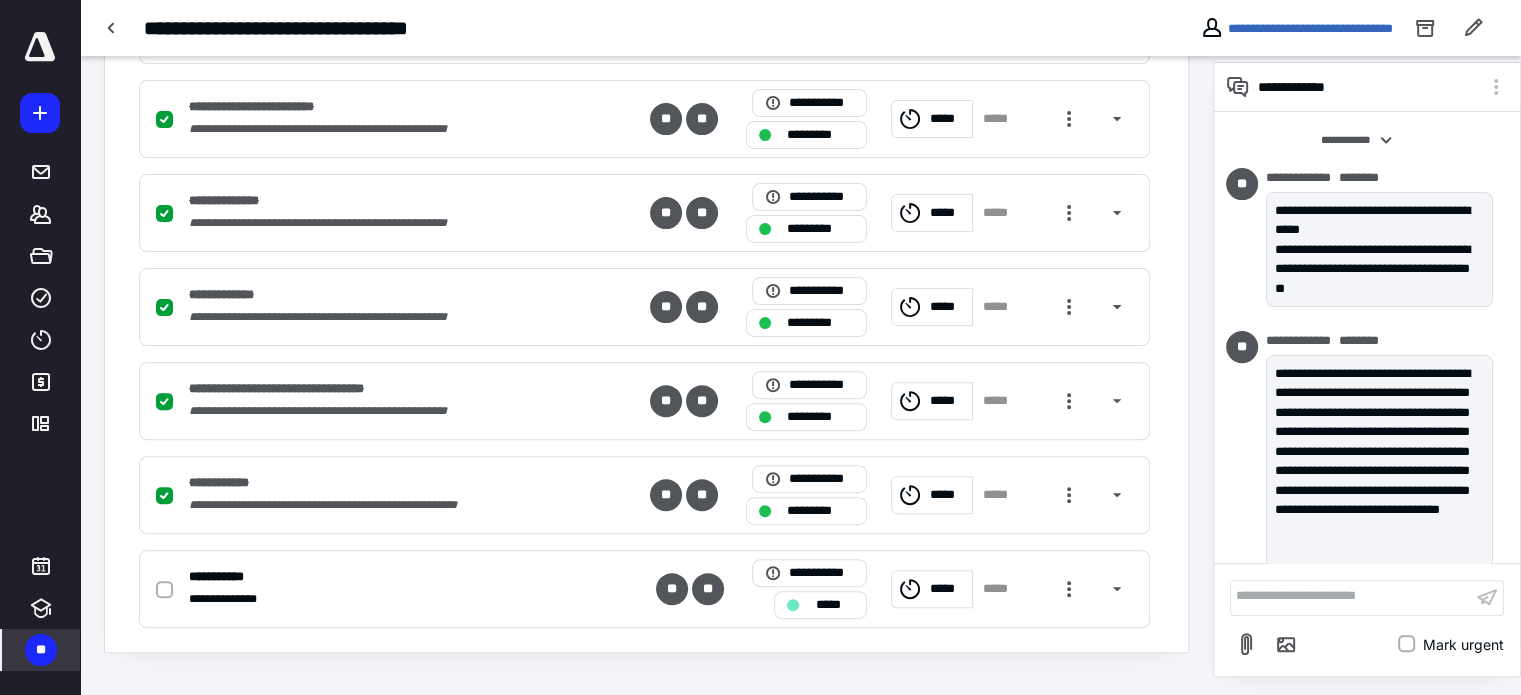 click on "**" at bounding box center (41, 650) 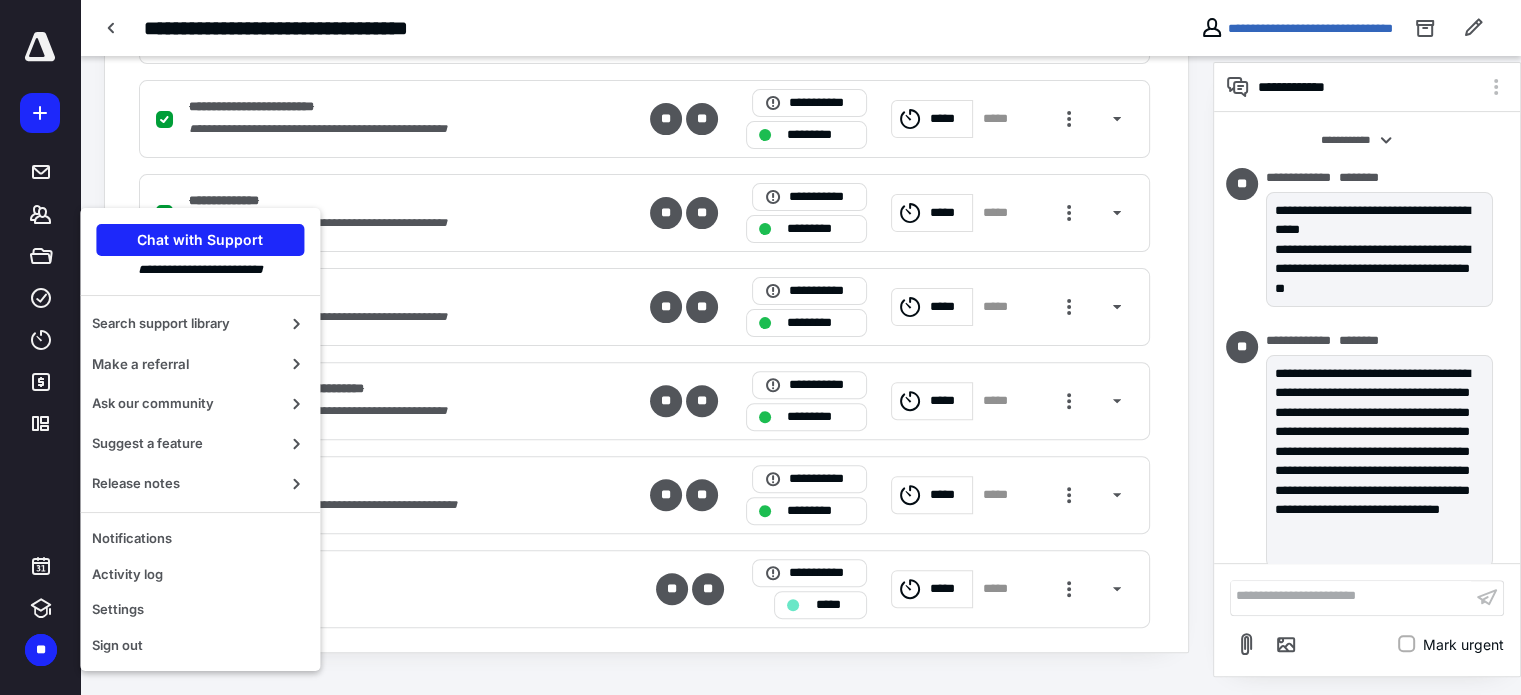 click at bounding box center [40, 47] 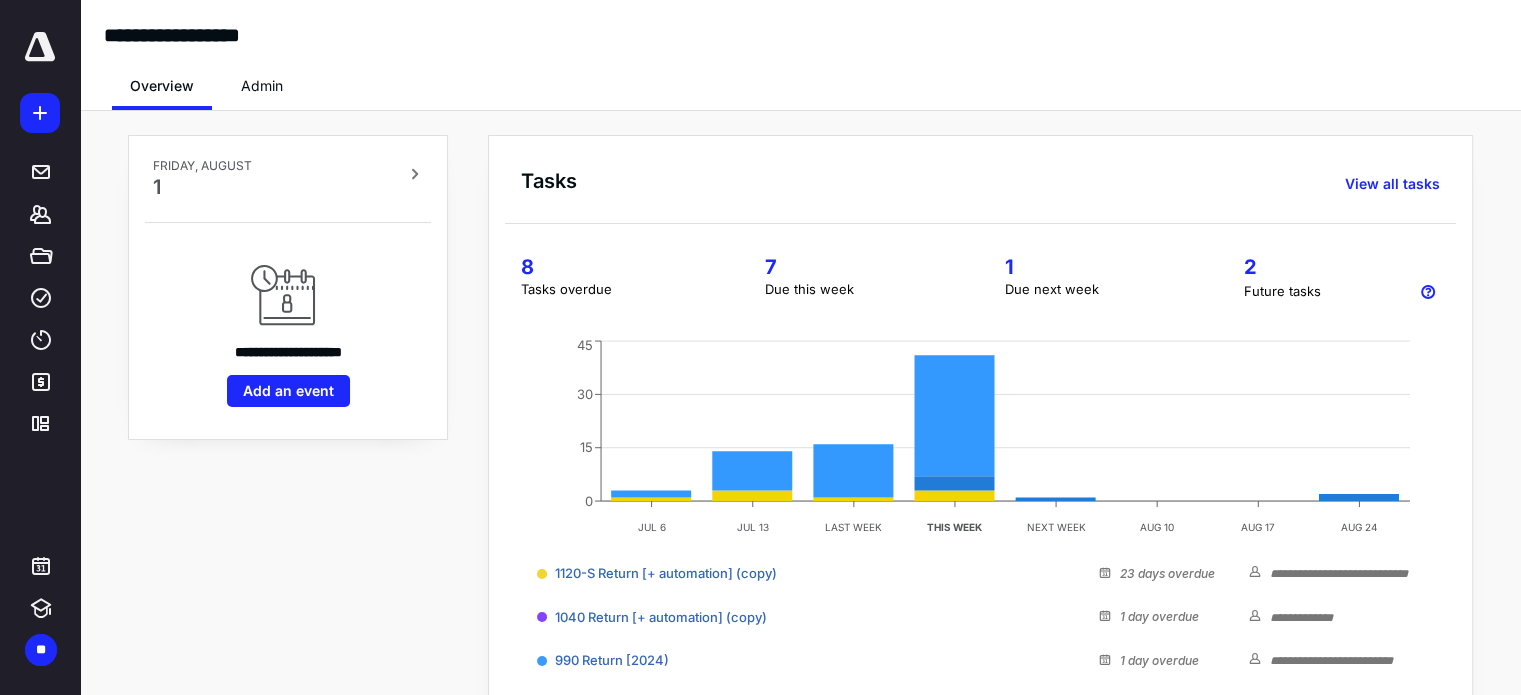 click on "8" at bounding box center (619, 267) 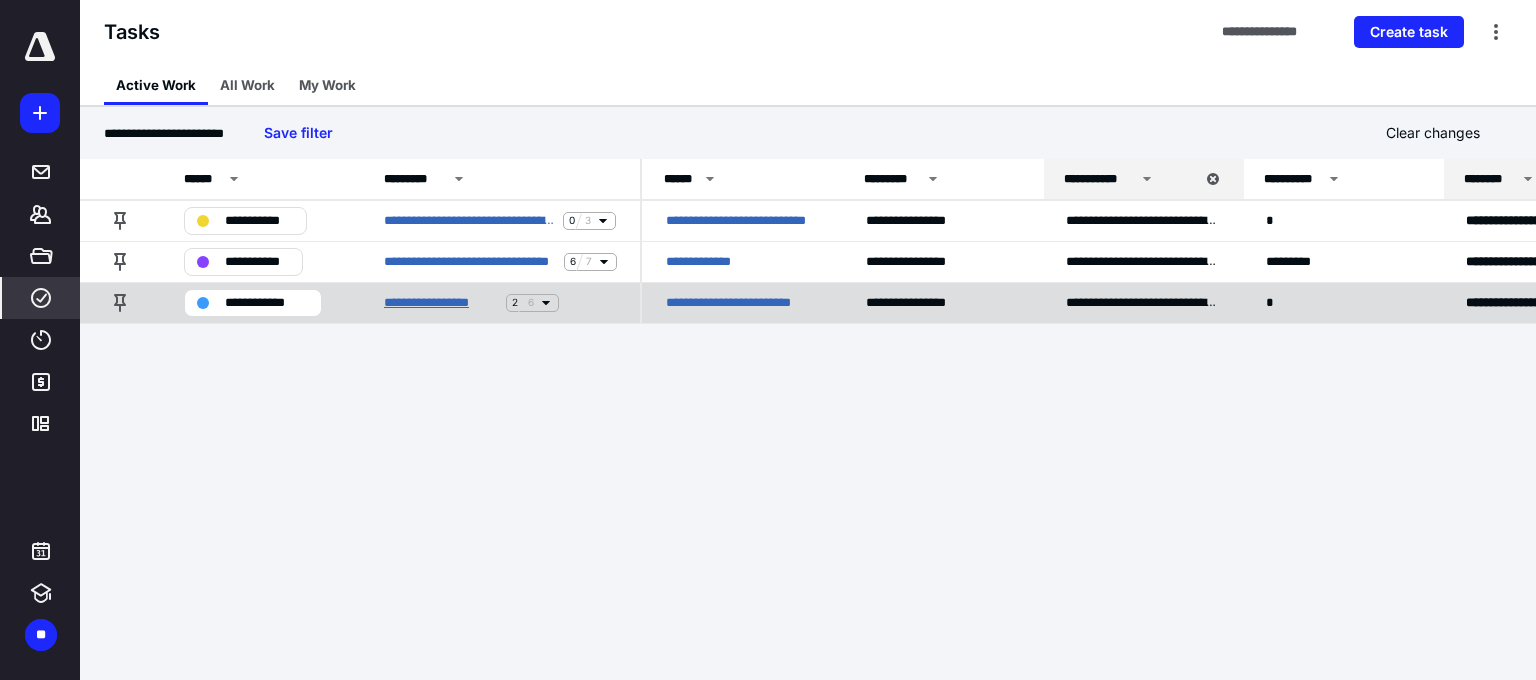 click on "**********" at bounding box center [441, 303] 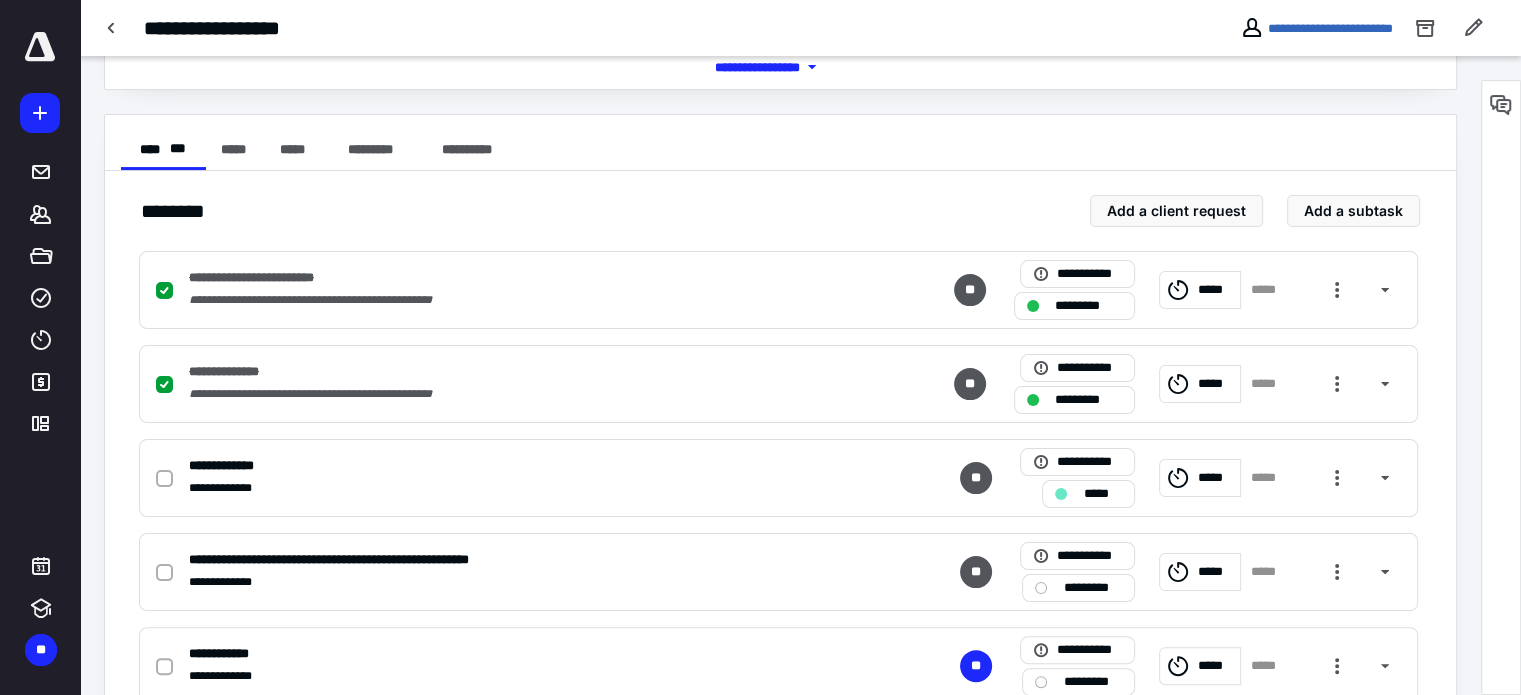 scroll, scrollTop: 0, scrollLeft: 0, axis: both 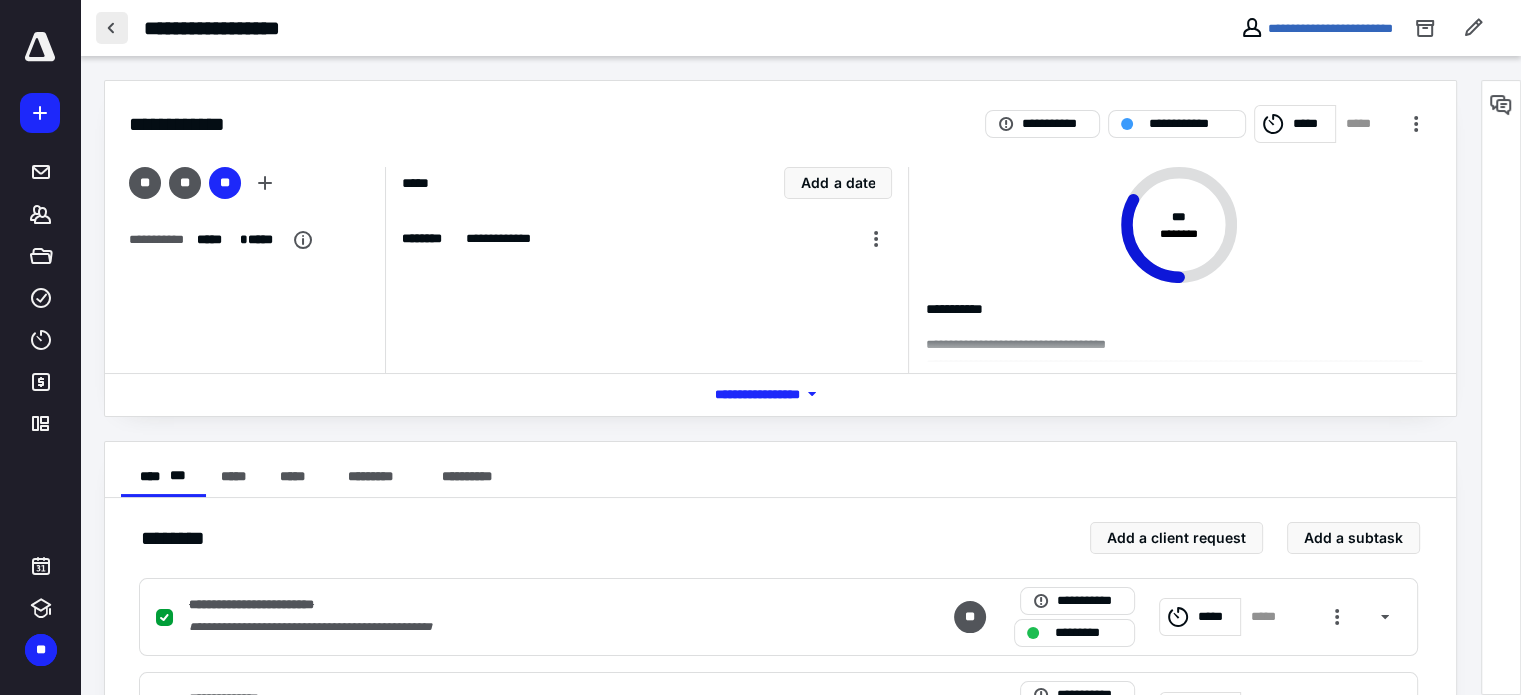 click at bounding box center [112, 28] 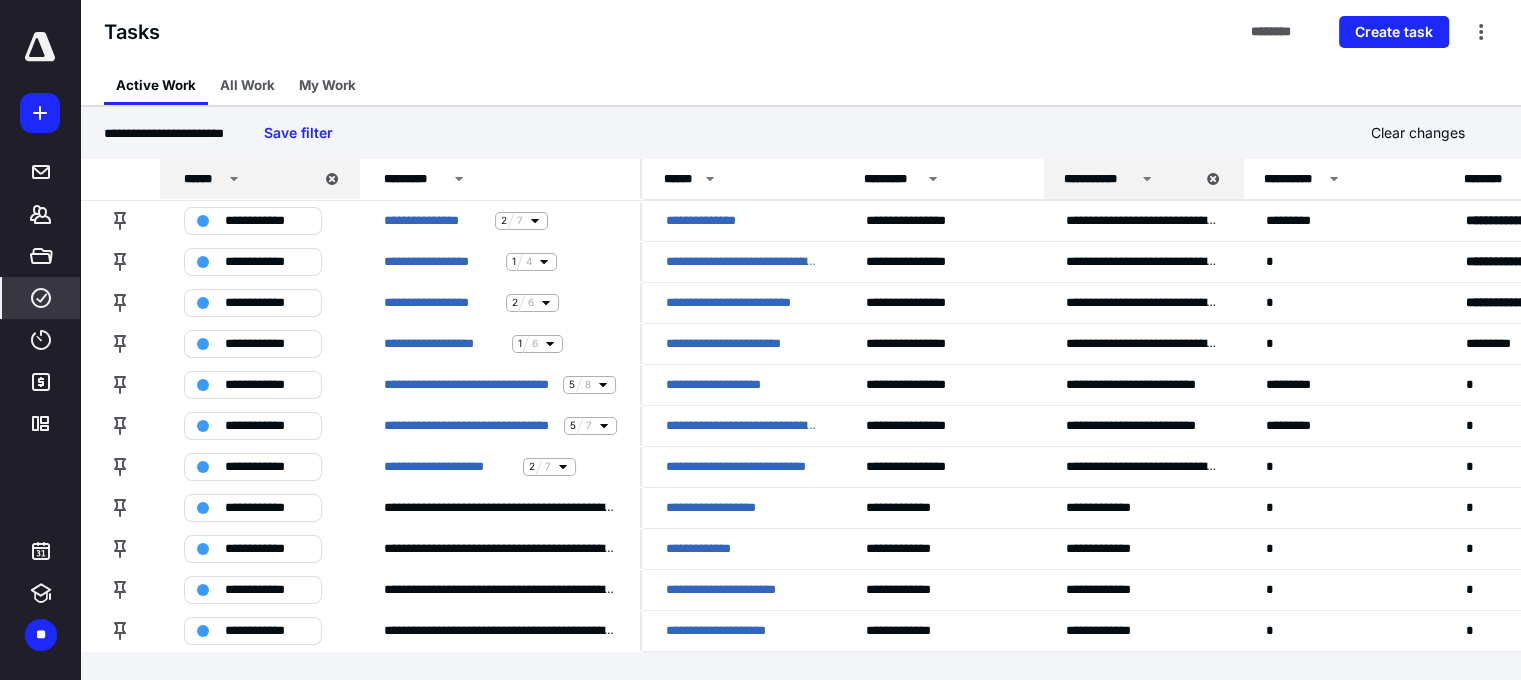 click at bounding box center [40, 47] 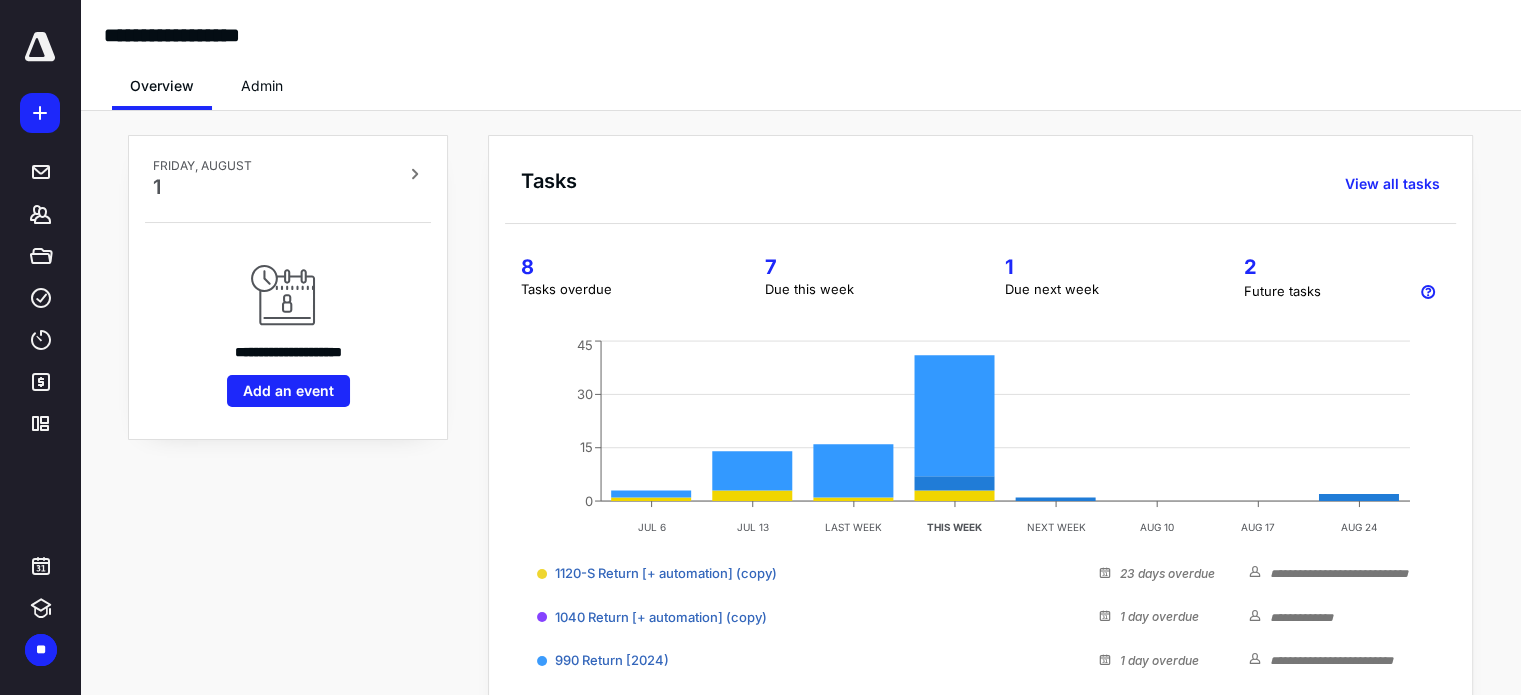 click on "8" at bounding box center (619, 267) 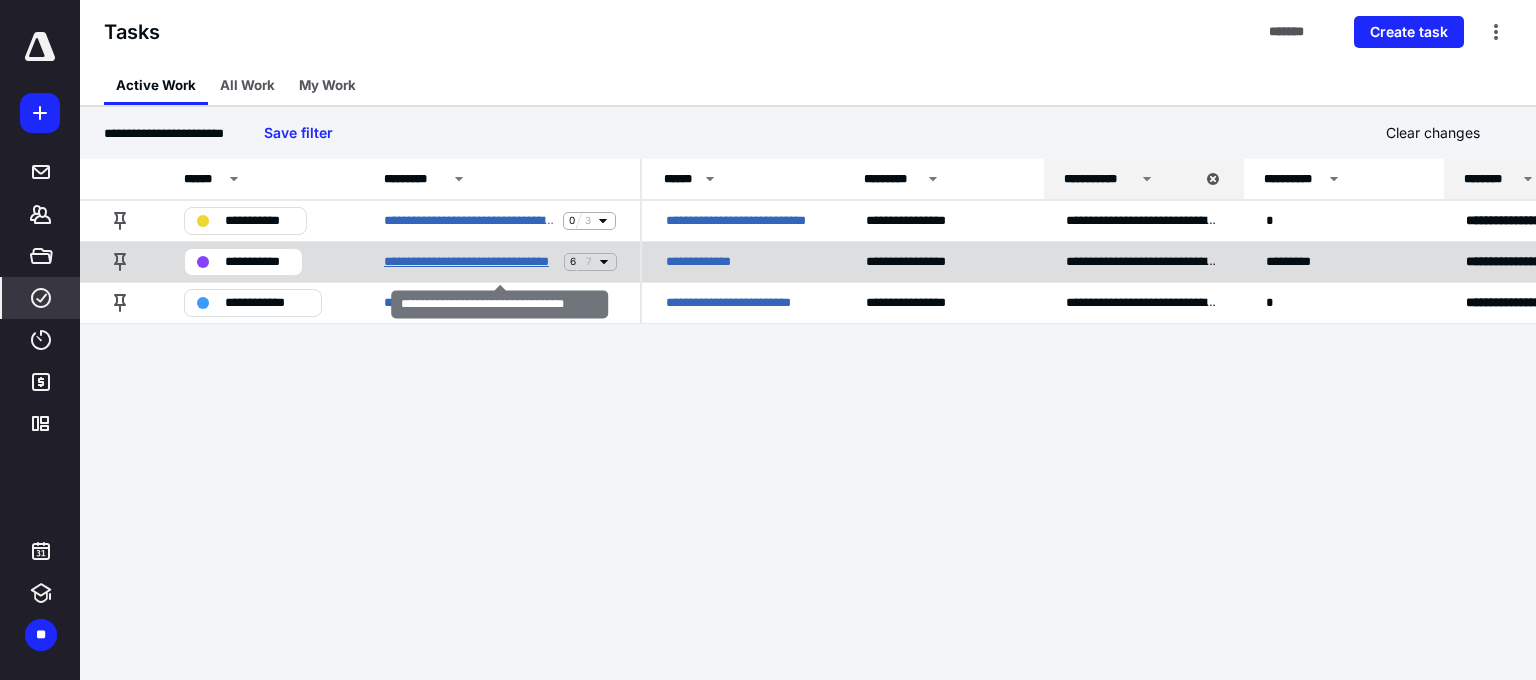 click on "**********" at bounding box center [470, 262] 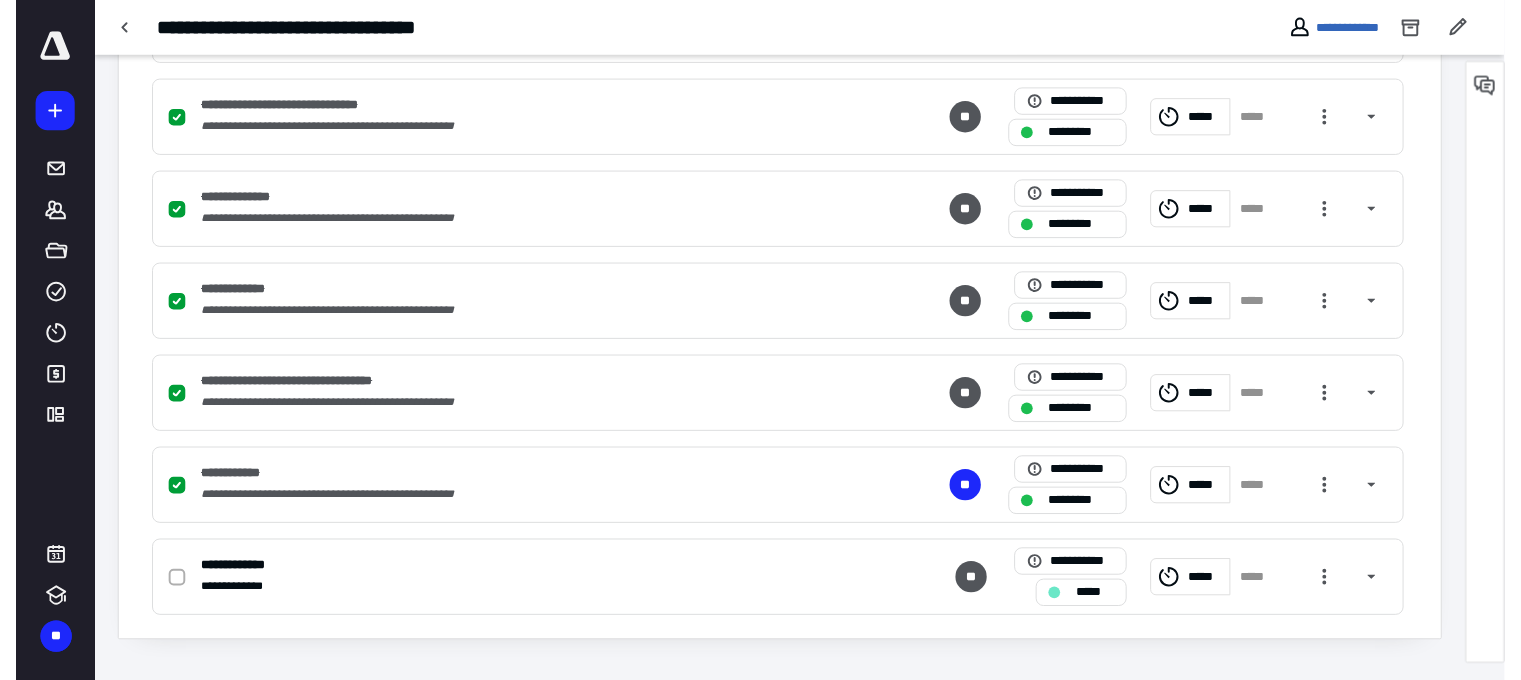 scroll, scrollTop: 0, scrollLeft: 0, axis: both 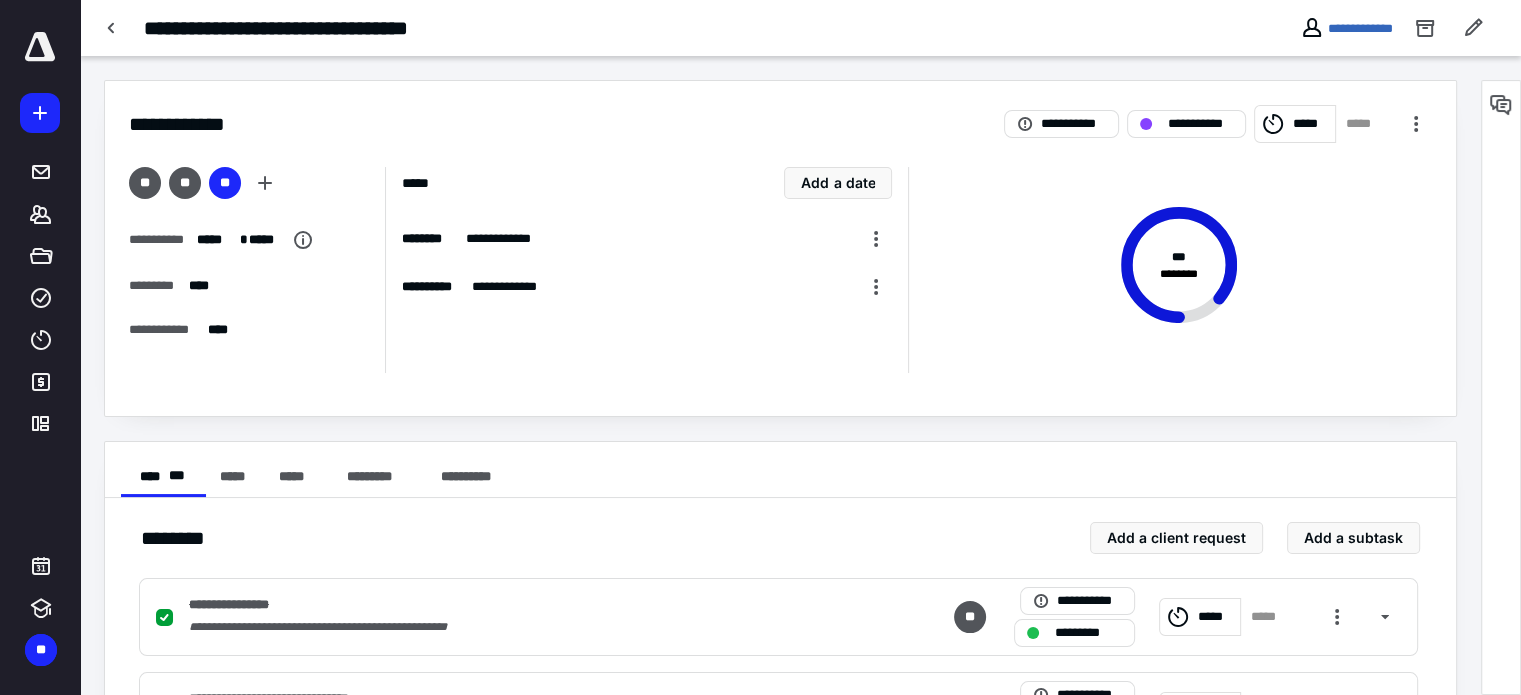 click at bounding box center (40, 47) 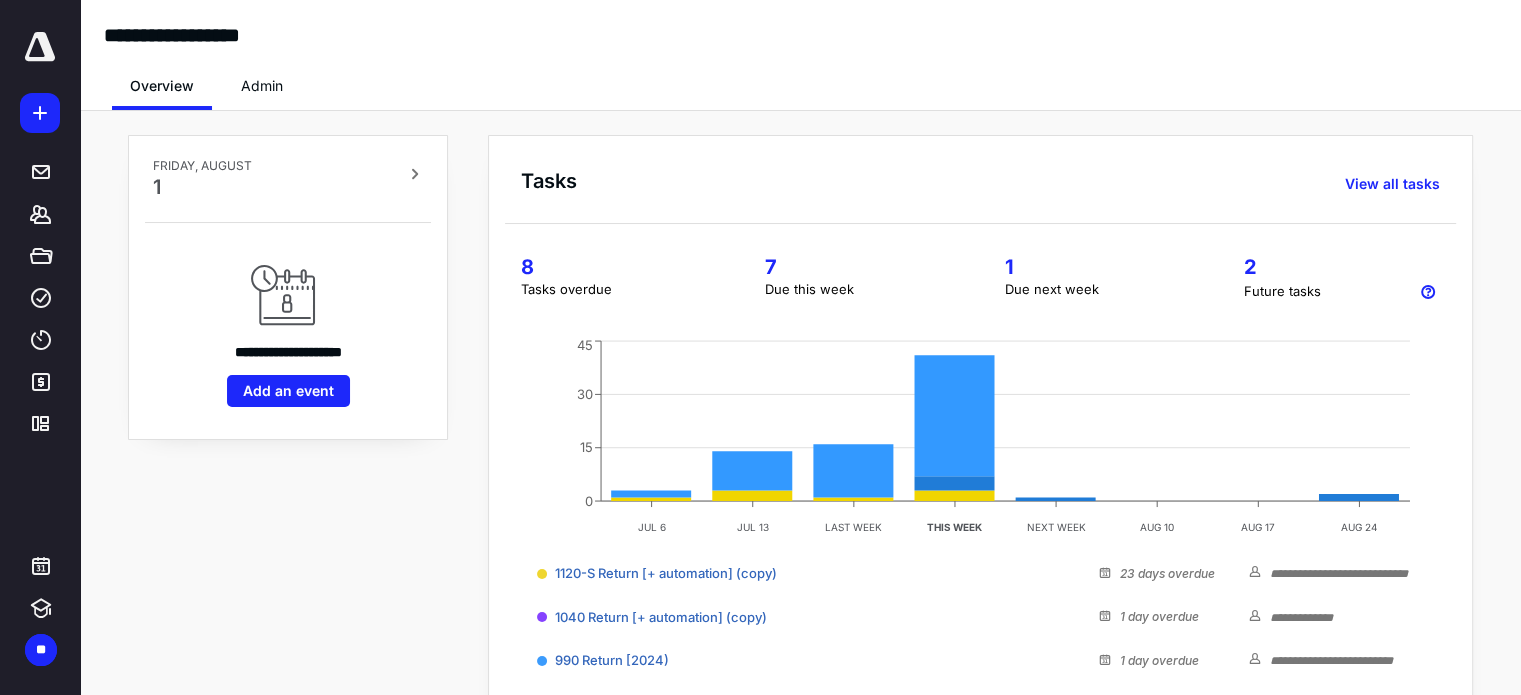 click on "7" at bounding box center [860, 267] 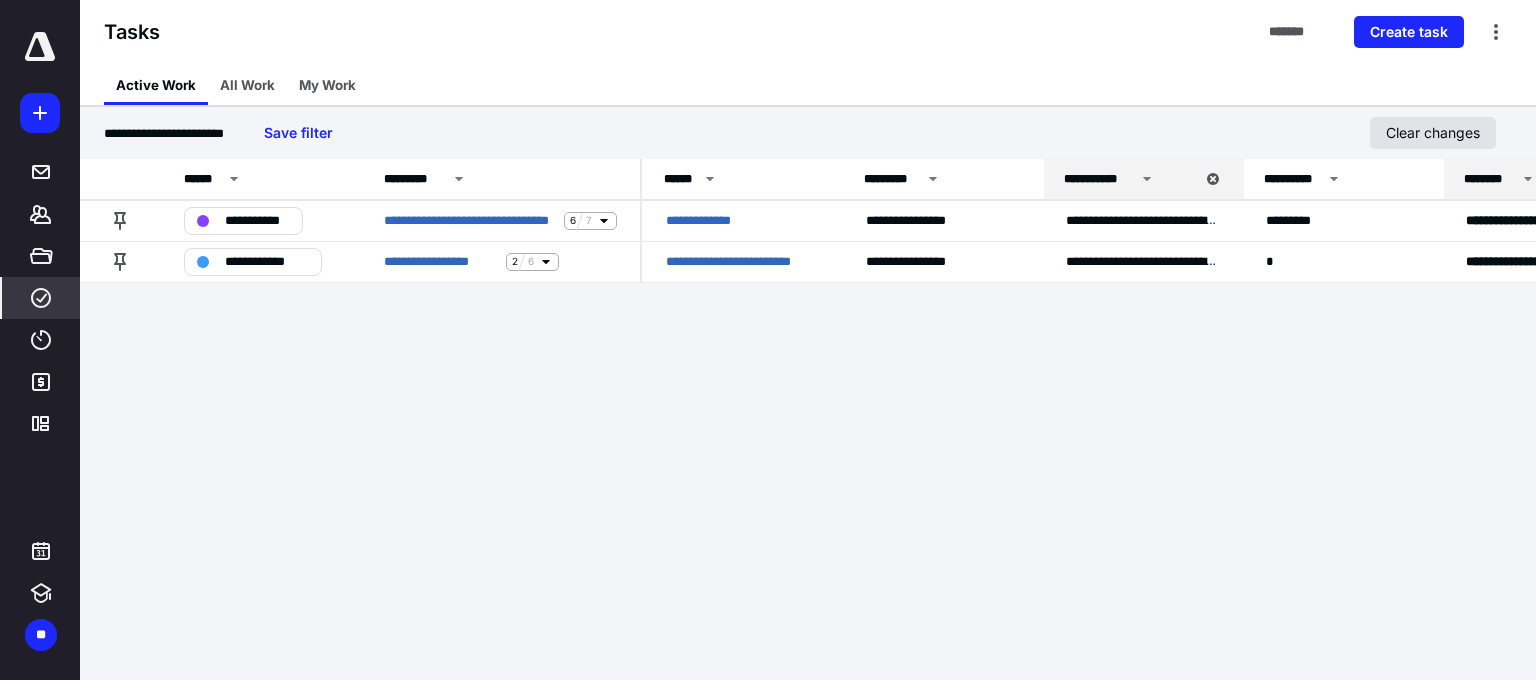 click on "Clear changes" at bounding box center (1433, 133) 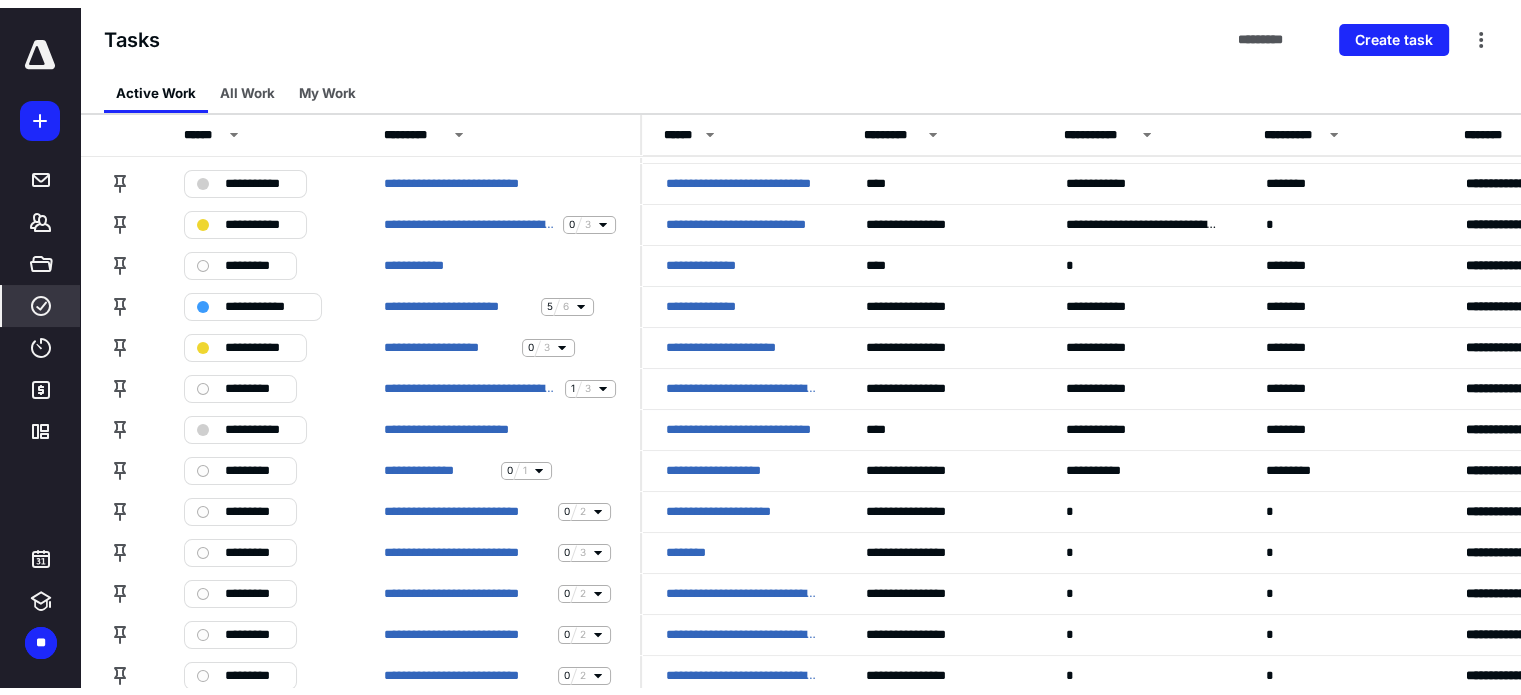 scroll, scrollTop: 0, scrollLeft: 0, axis: both 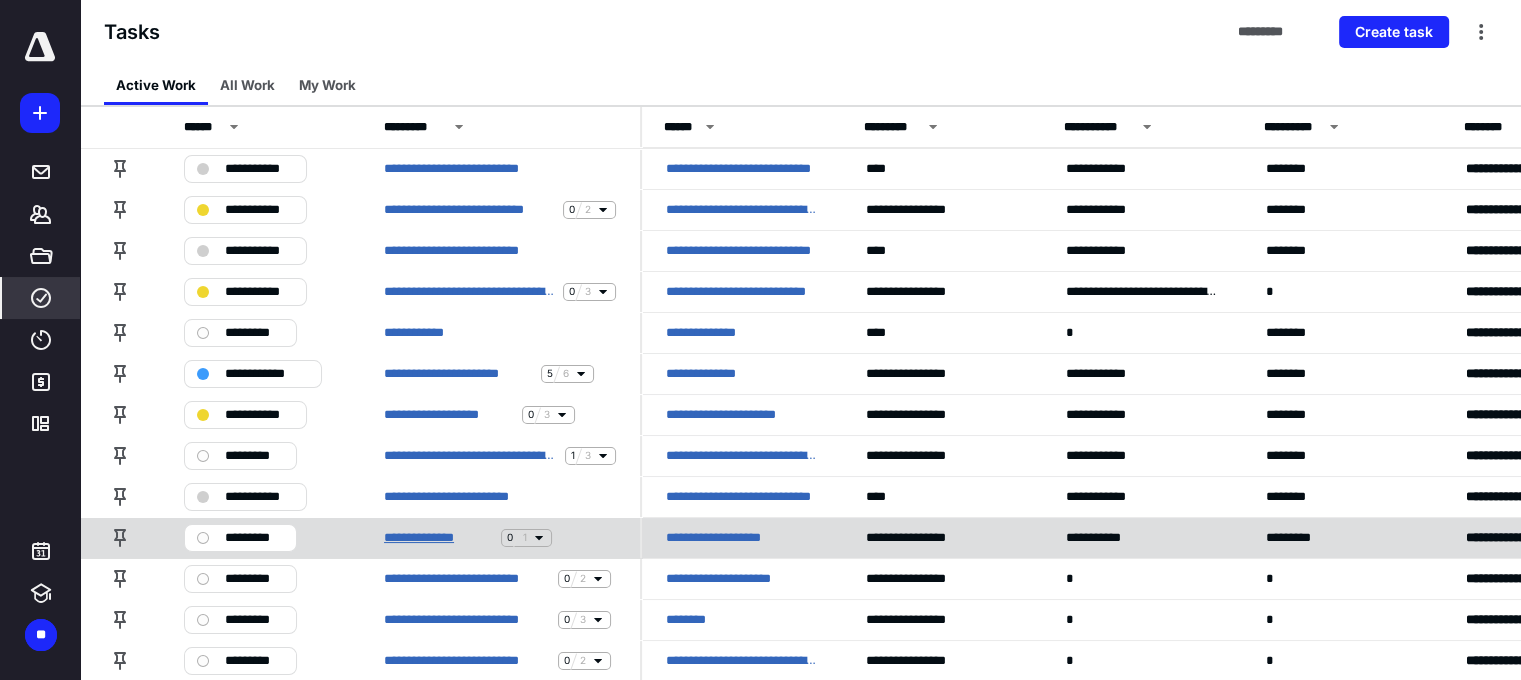 click on "**********" at bounding box center (438, 538) 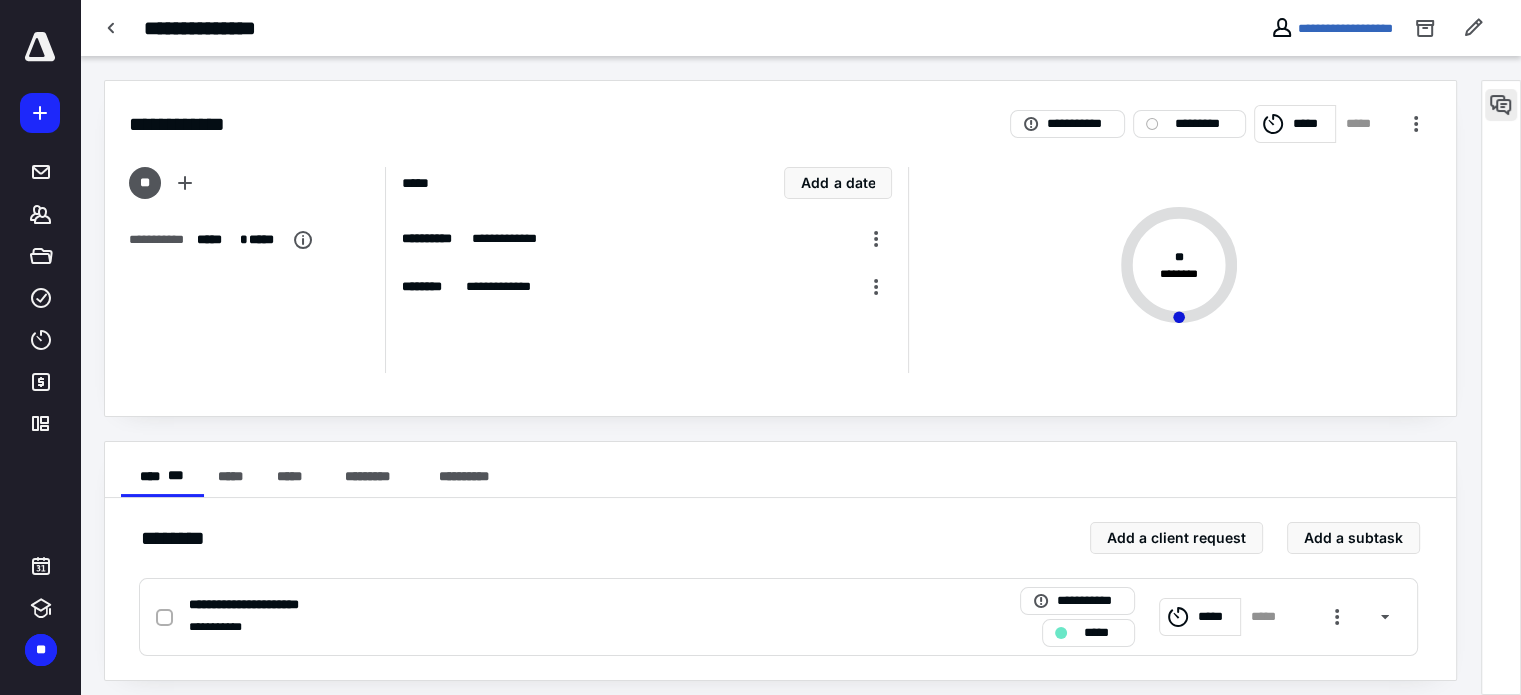 click at bounding box center [1501, 105] 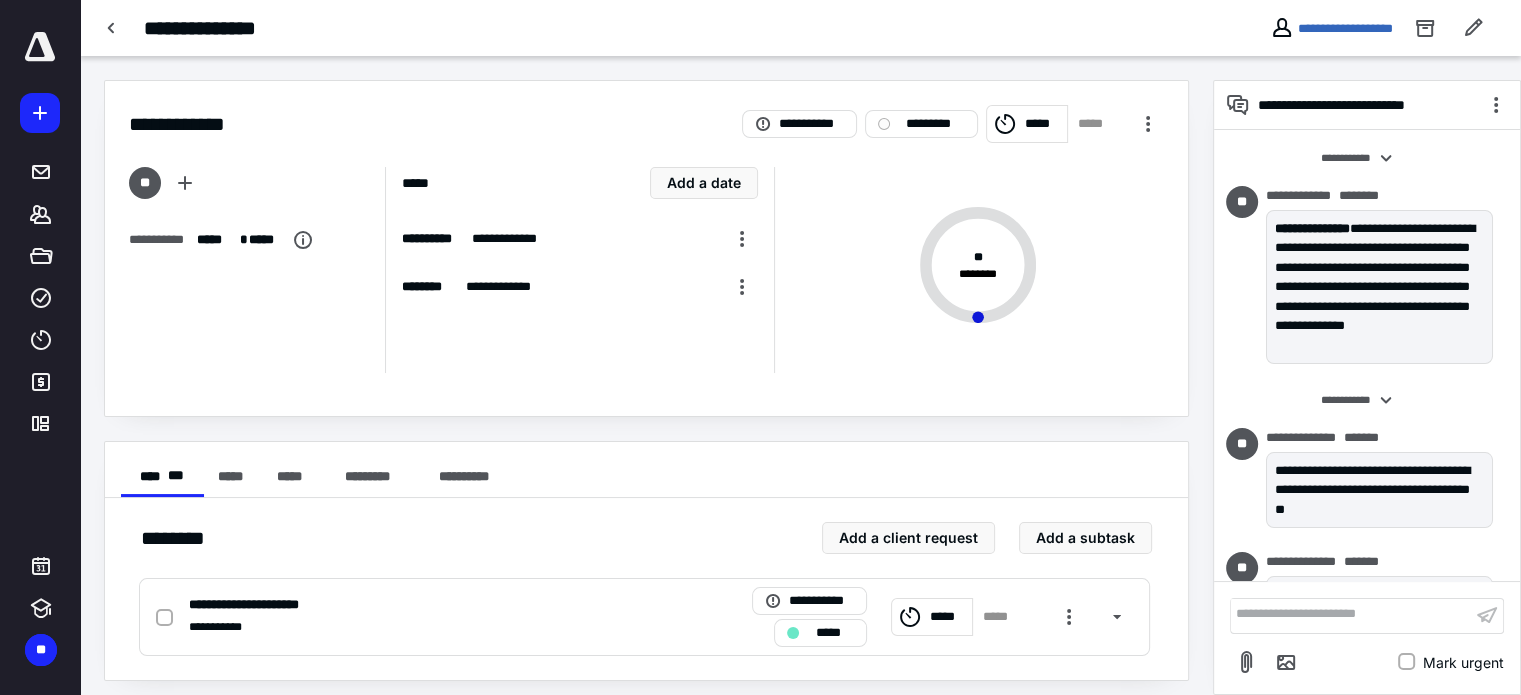 scroll, scrollTop: 452, scrollLeft: 0, axis: vertical 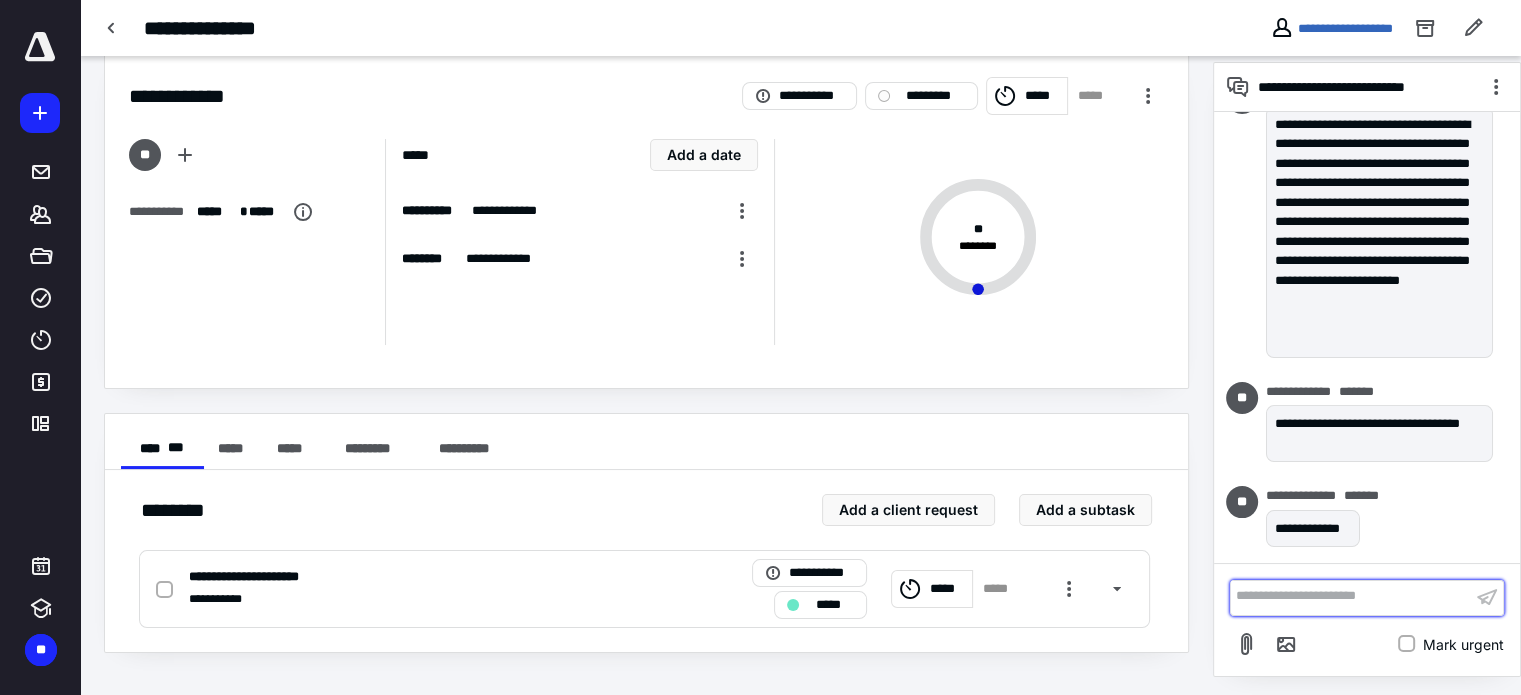 click at bounding box center (1351, 597) 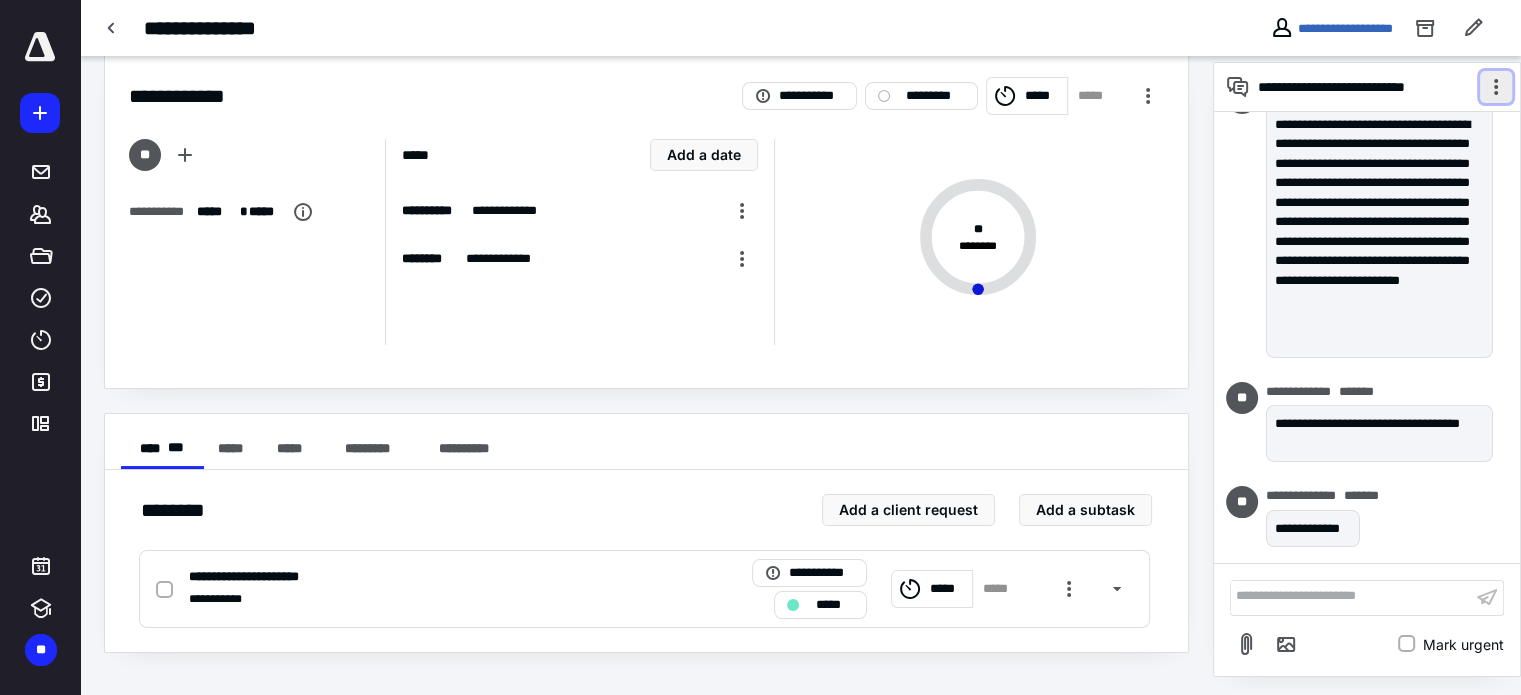 click at bounding box center (1496, 87) 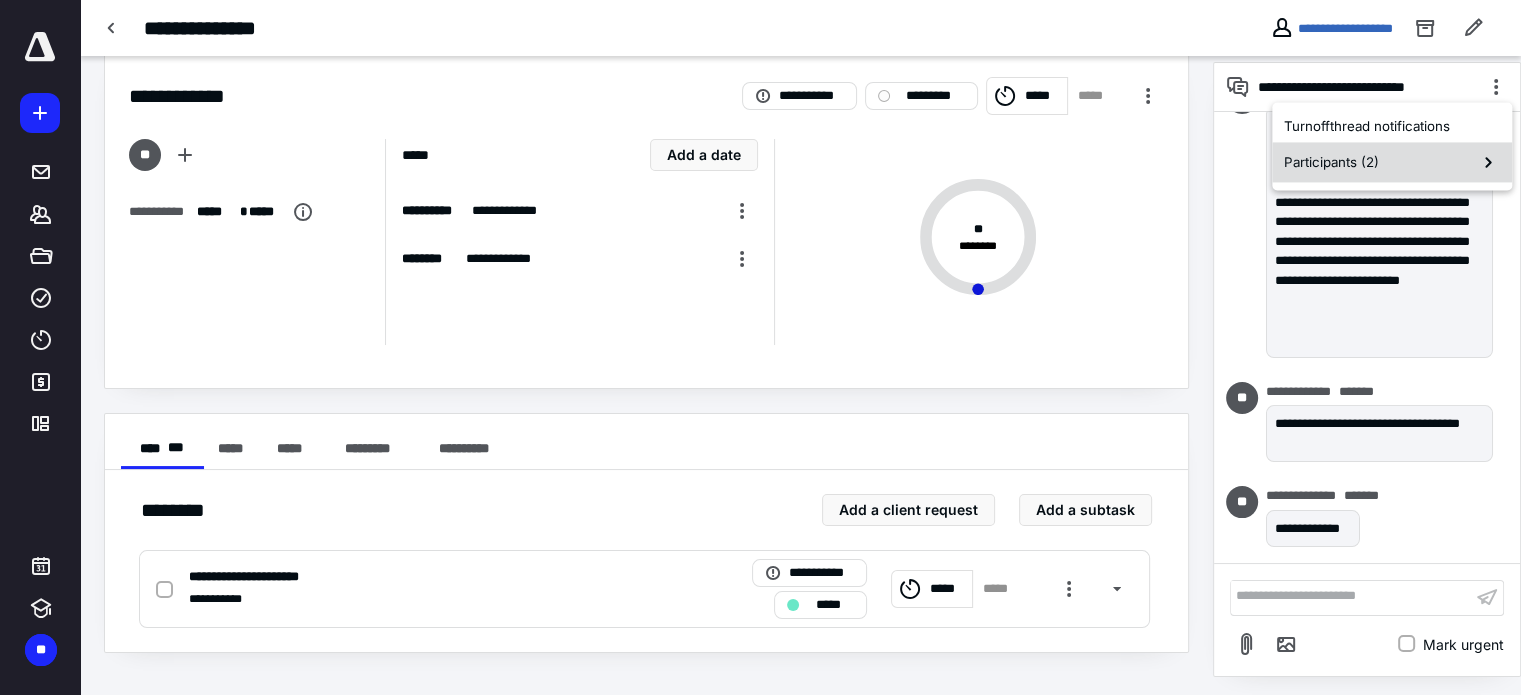 click on "Participants ( 2 )" at bounding box center [1392, 162] 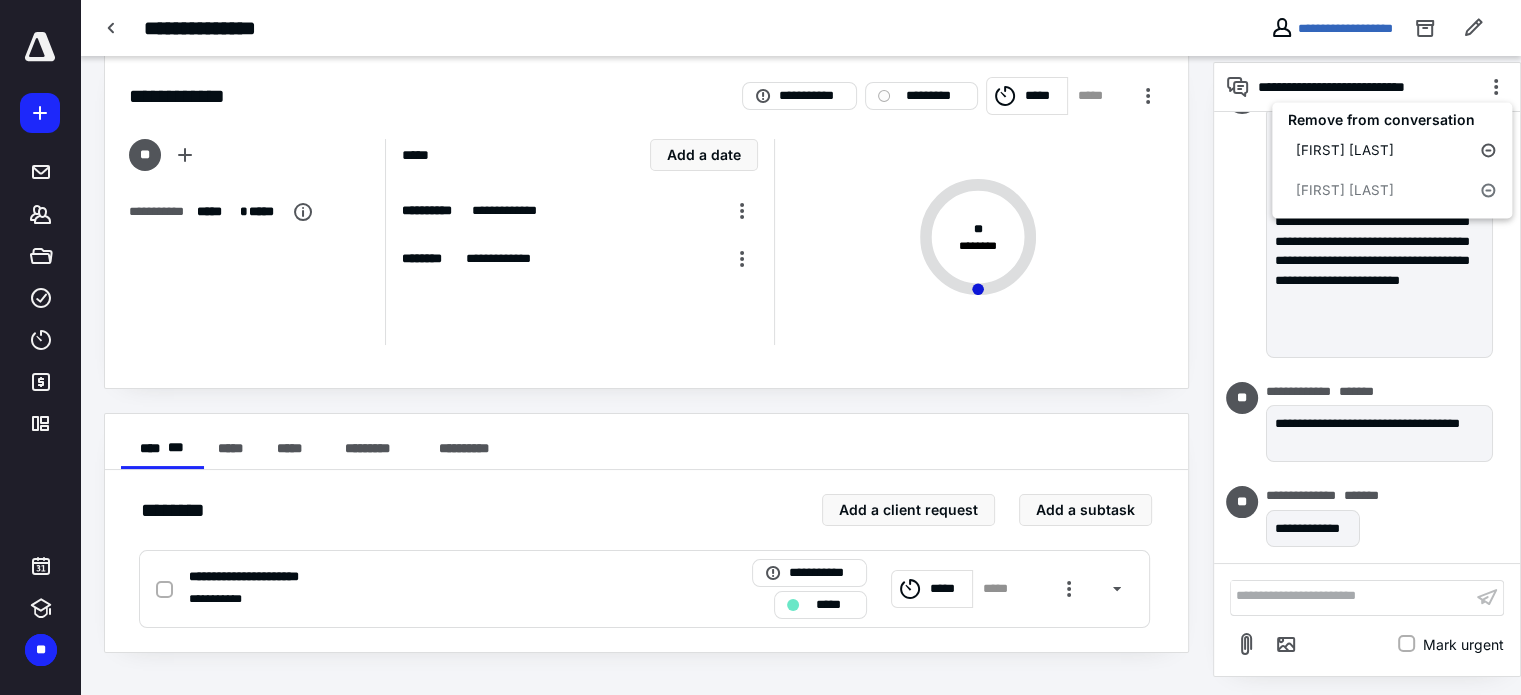 click on "**********" at bounding box center [1367, 619] 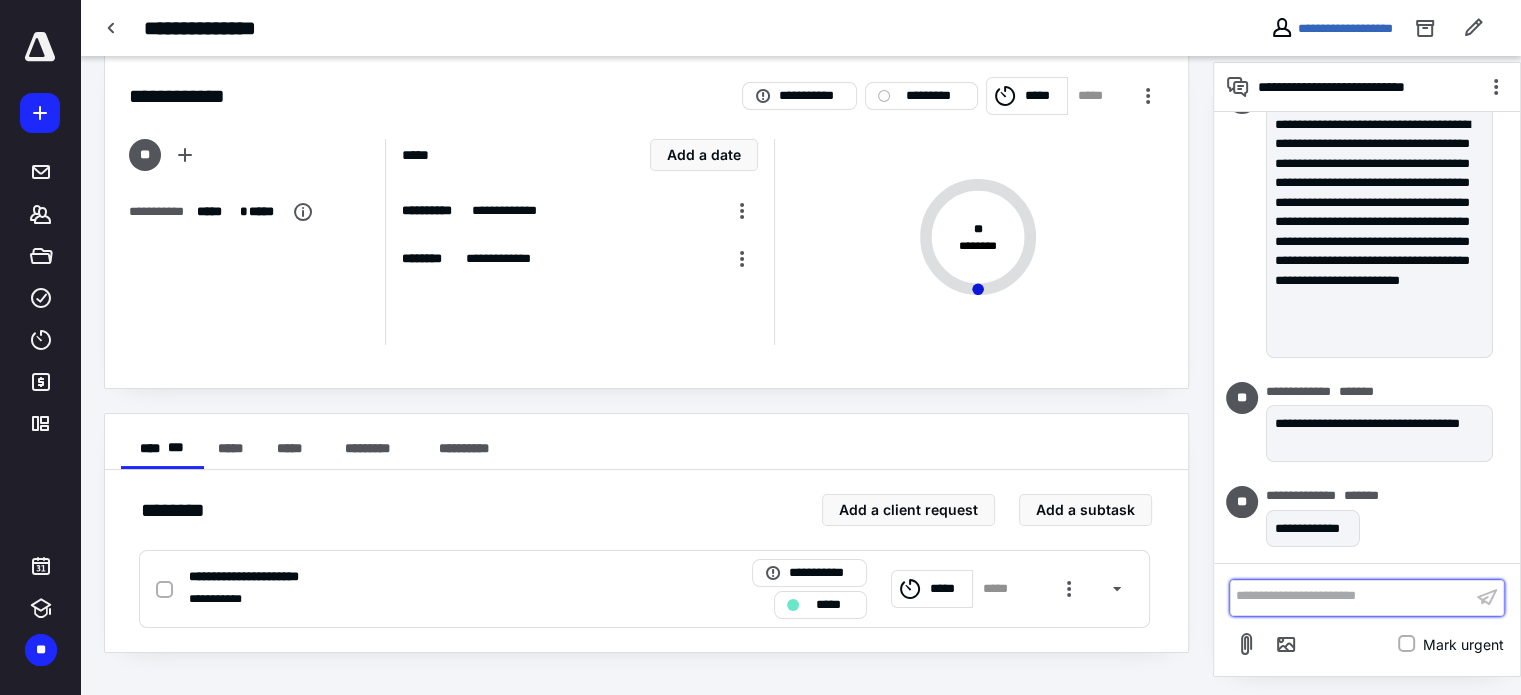 click at bounding box center (1351, 597) 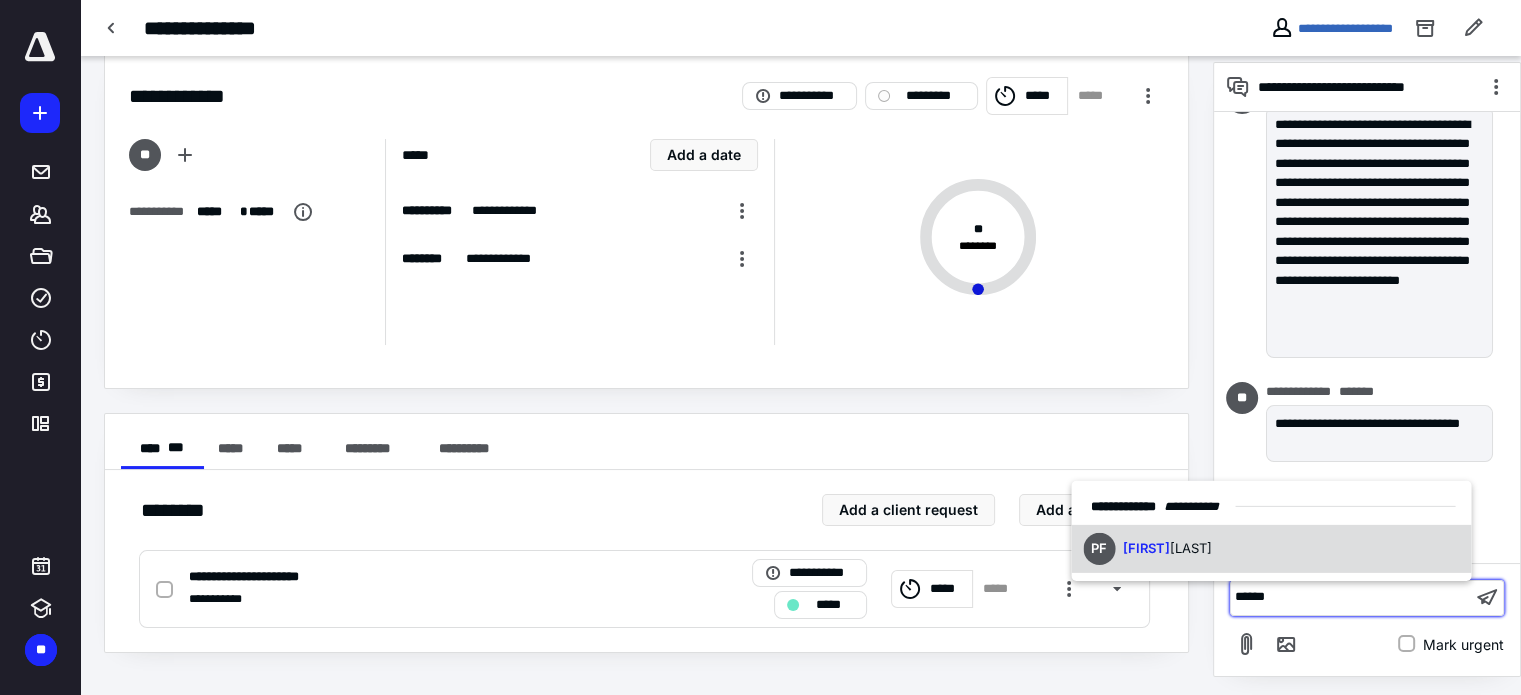 click on "PF Patty  Fuentes" at bounding box center (1147, 549) 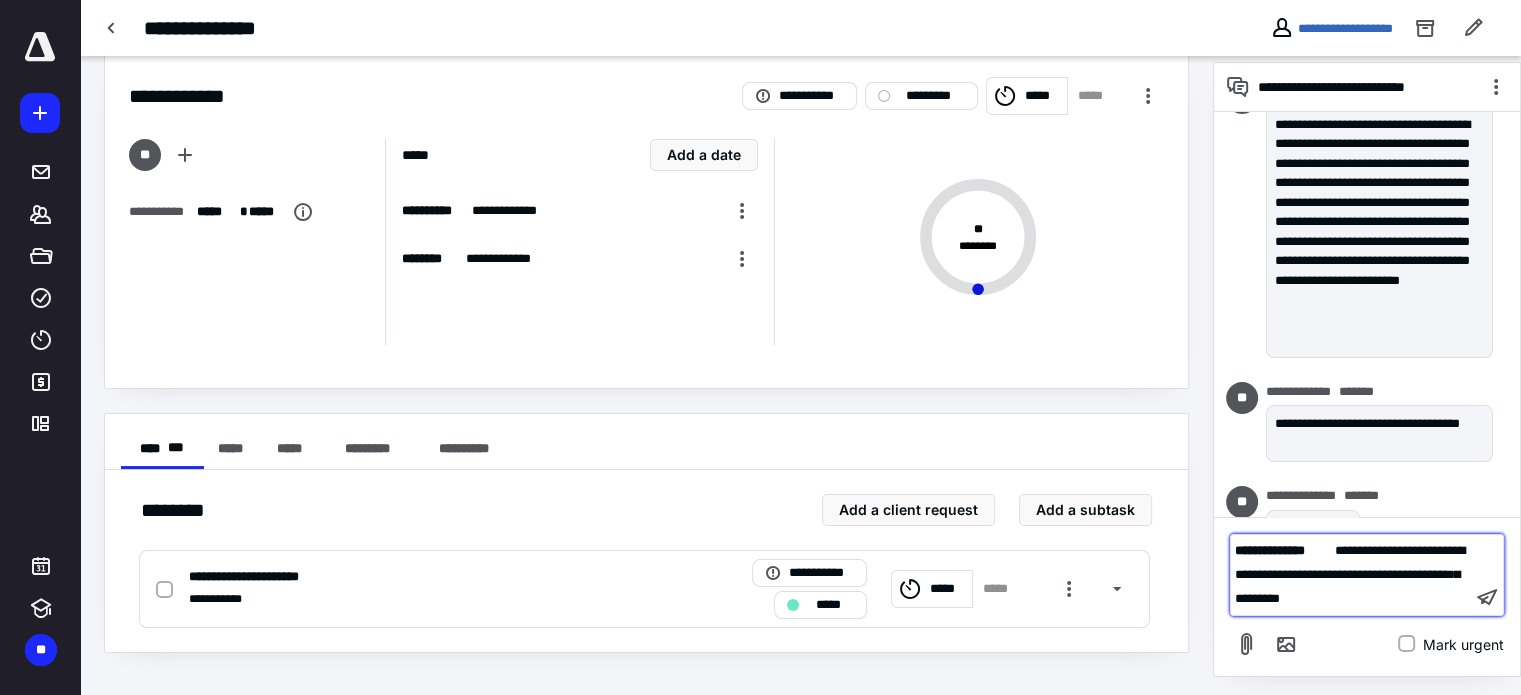 scroll, scrollTop: 616, scrollLeft: 0, axis: vertical 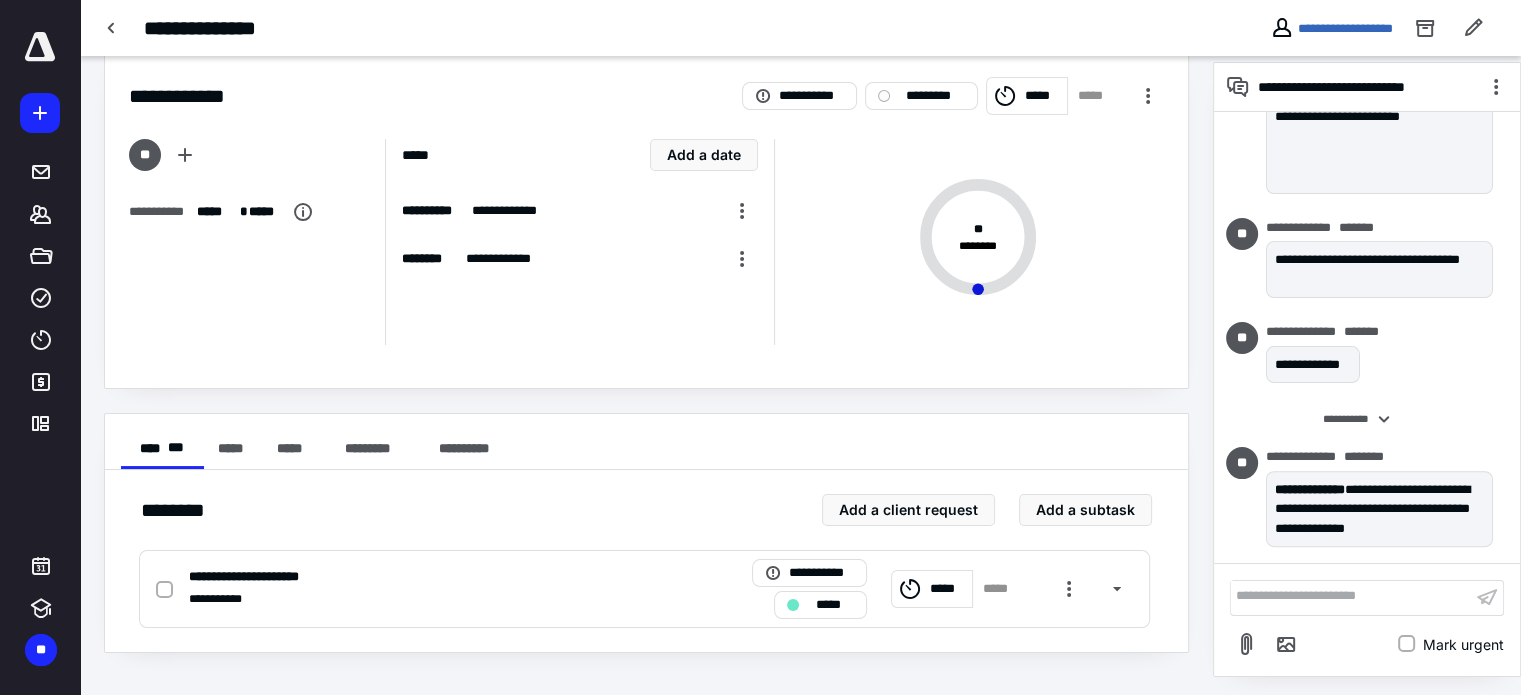 click at bounding box center (40, 47) 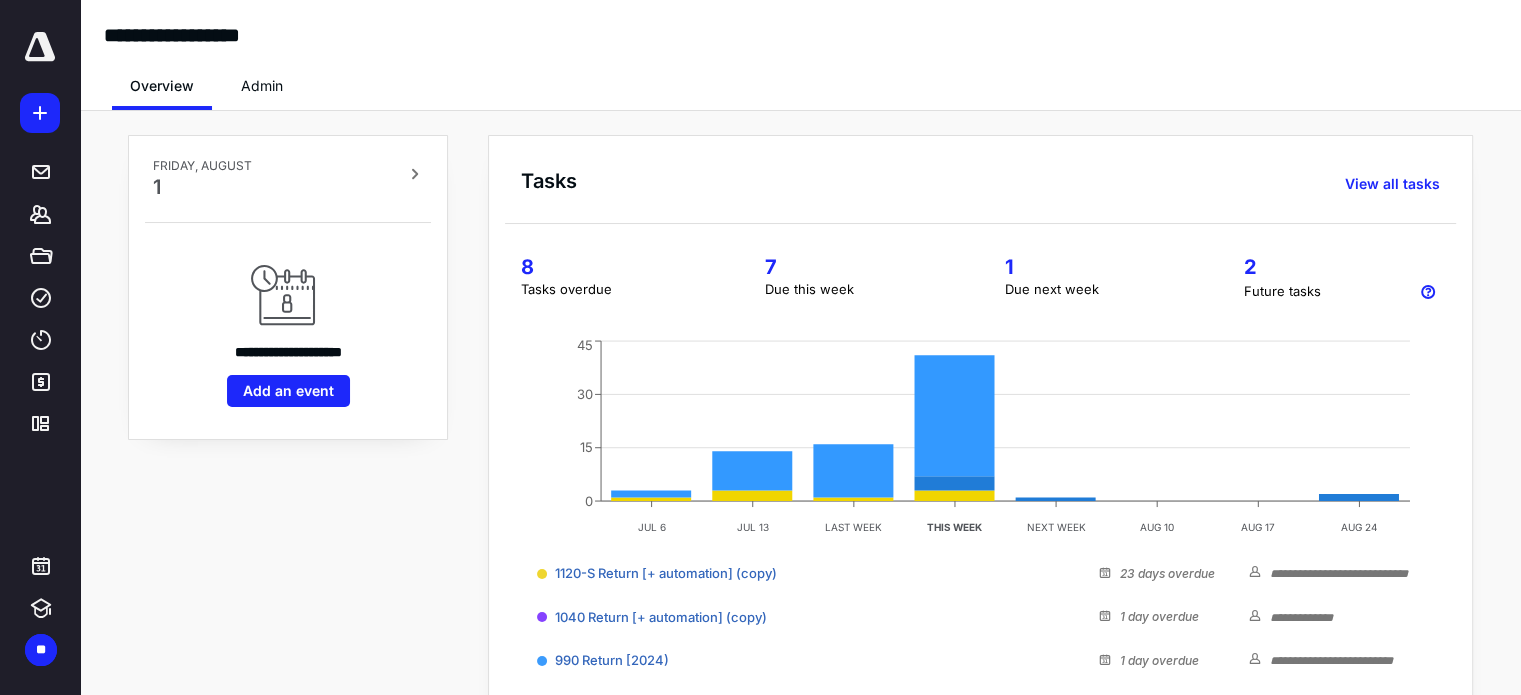 click on "1" at bounding box center [1099, 267] 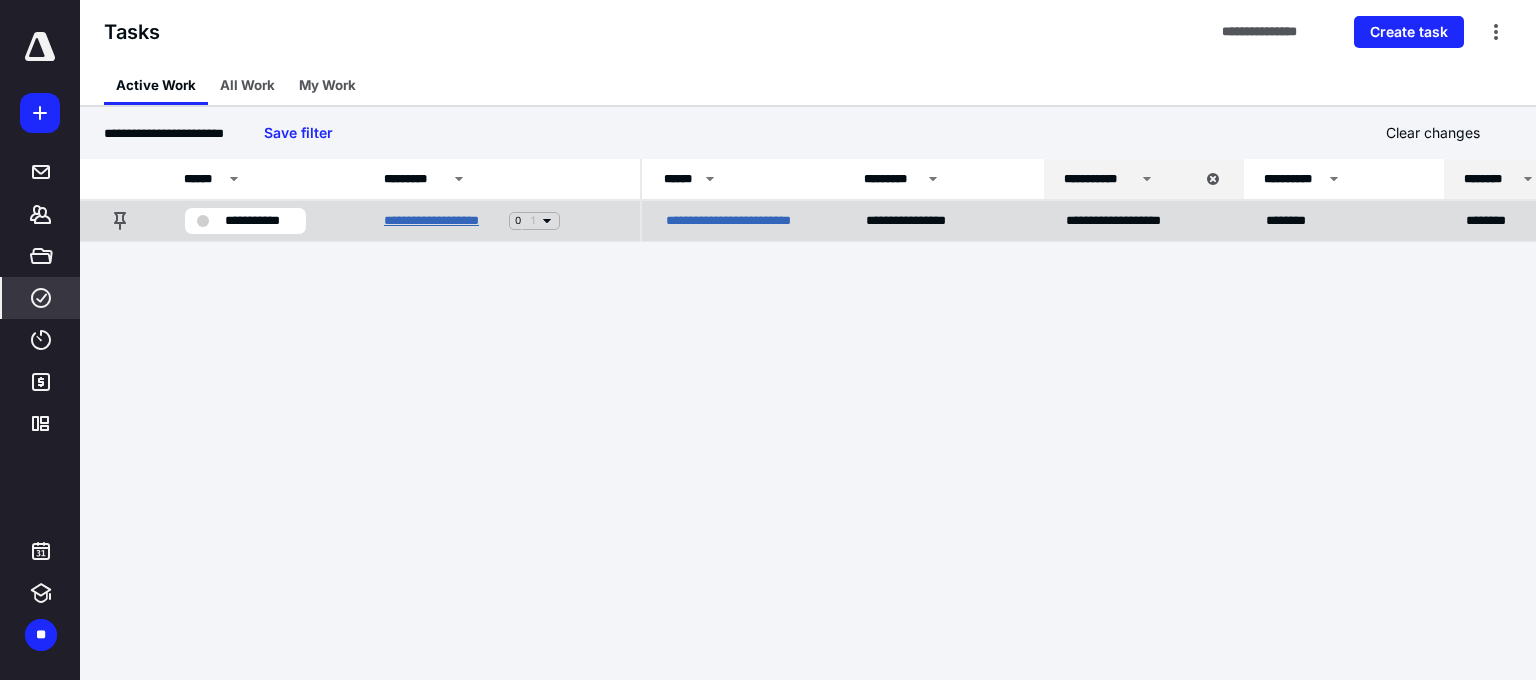 click on "**********" at bounding box center (442, 221) 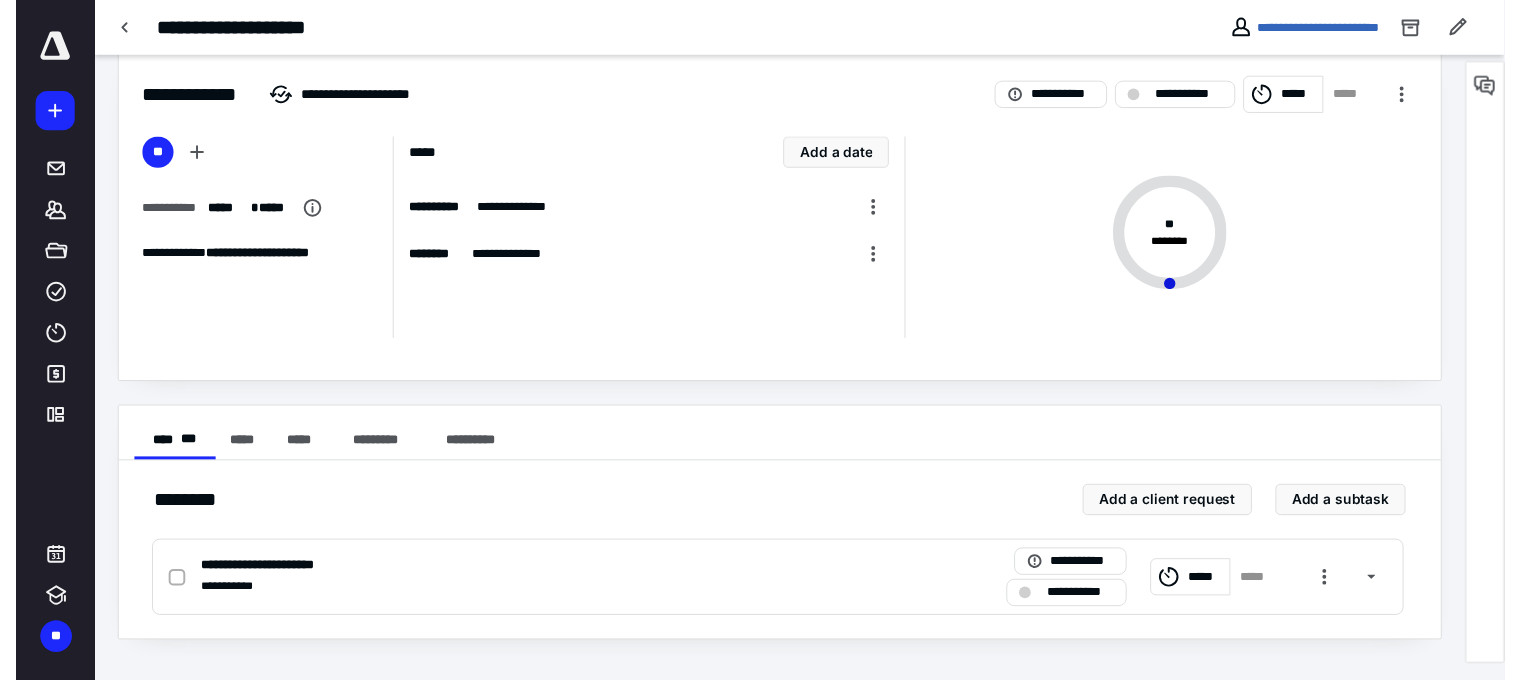 scroll, scrollTop: 0, scrollLeft: 0, axis: both 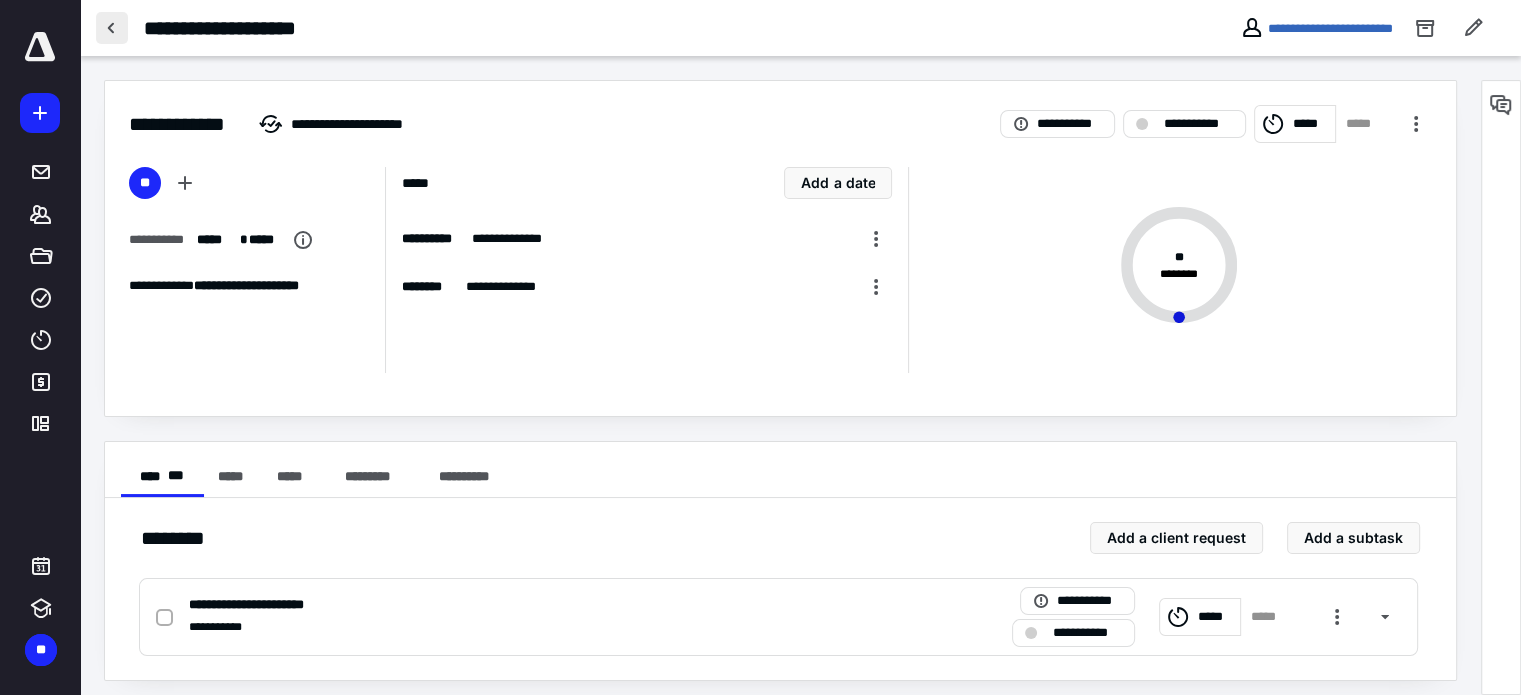 click at bounding box center (112, 28) 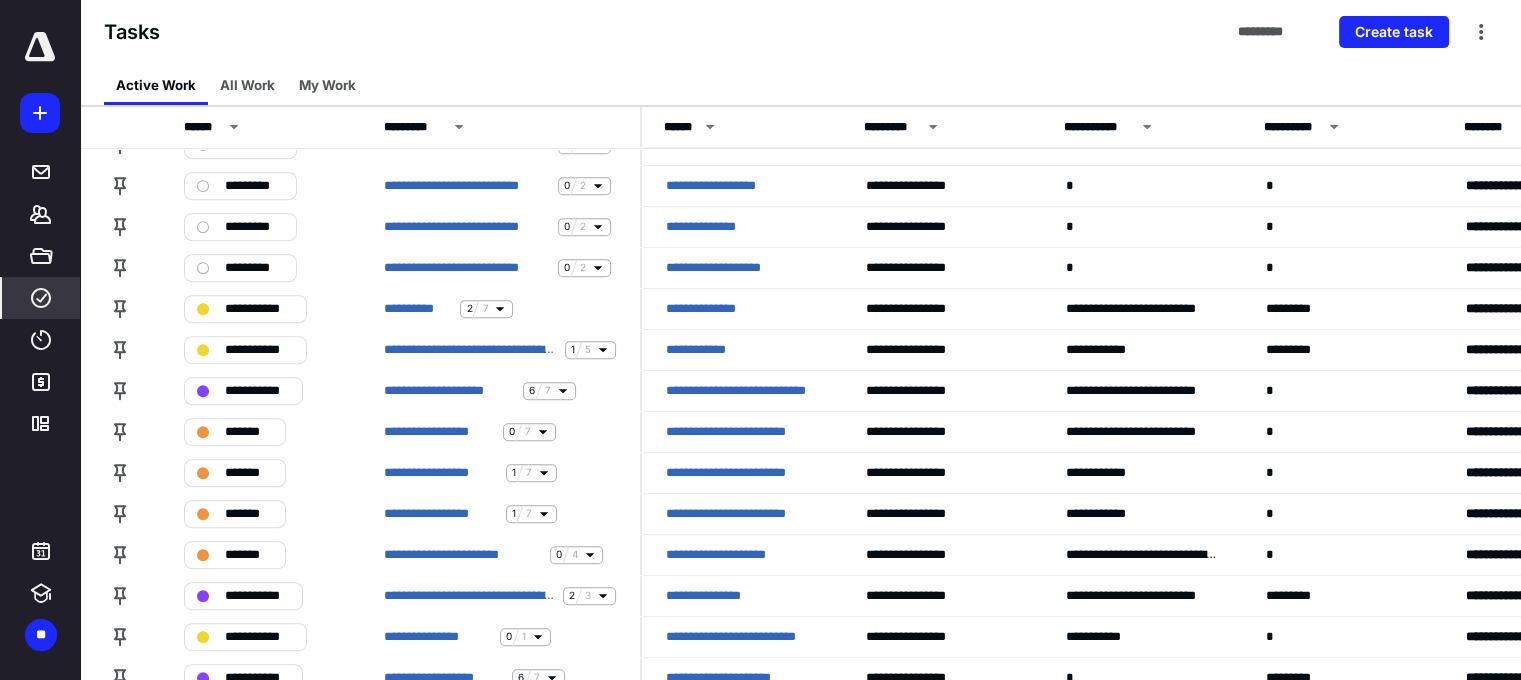 scroll, scrollTop: 804, scrollLeft: 0, axis: vertical 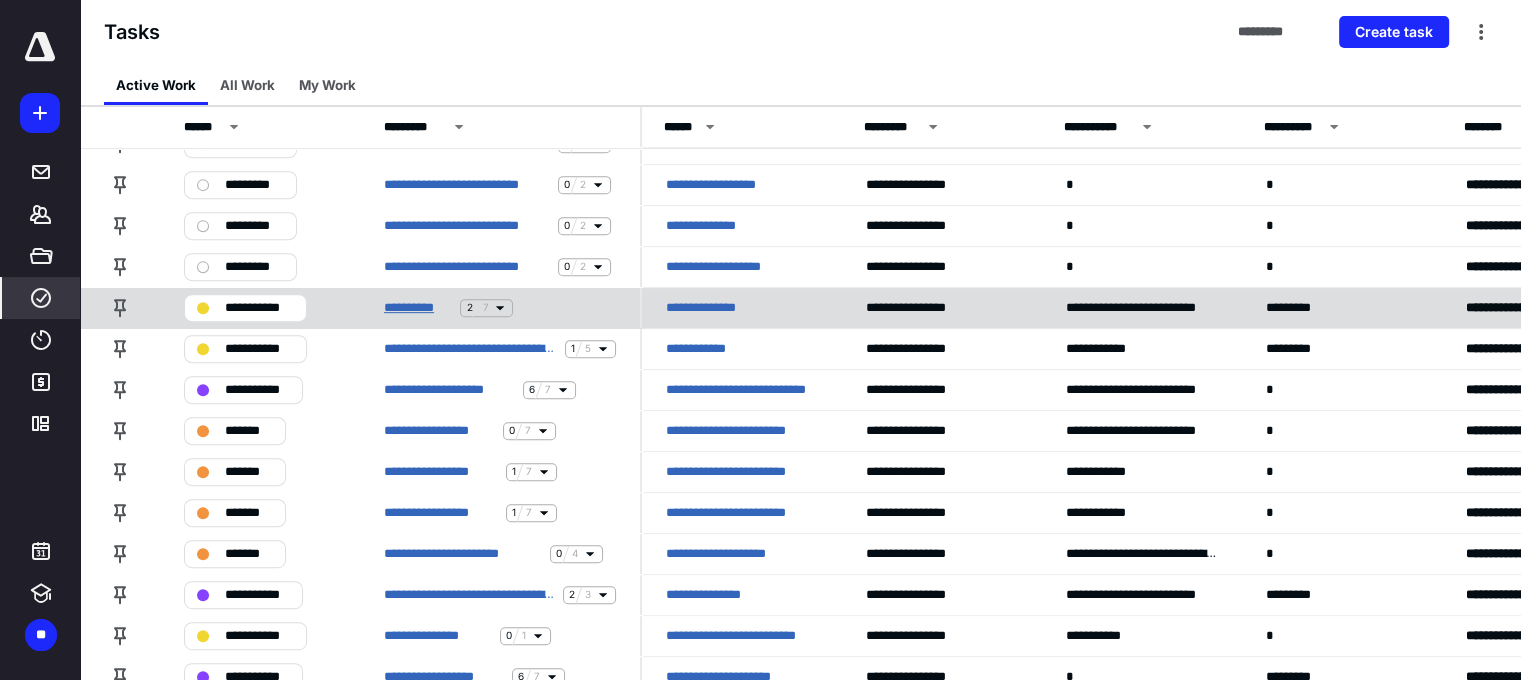 click on "**********" at bounding box center (418, 308) 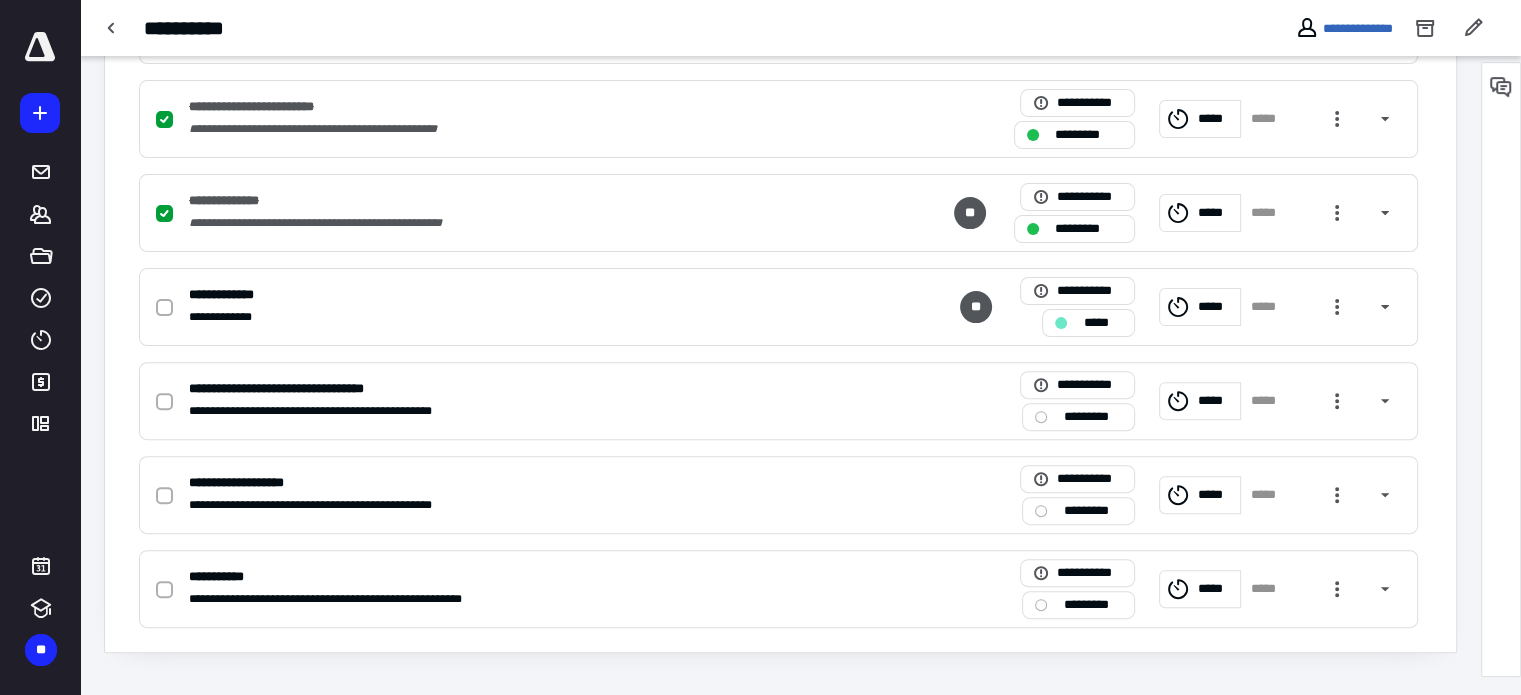 scroll, scrollTop: 572, scrollLeft: 0, axis: vertical 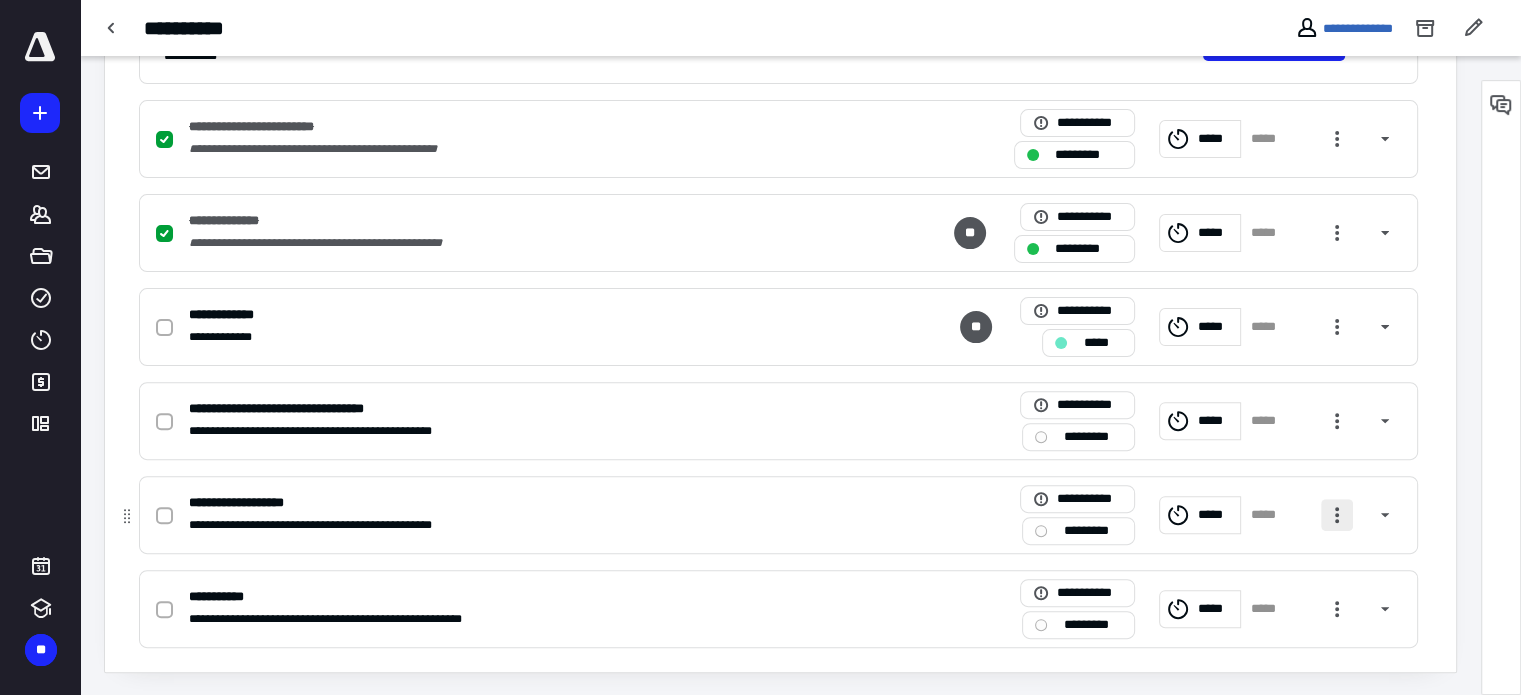 click at bounding box center [1337, 515] 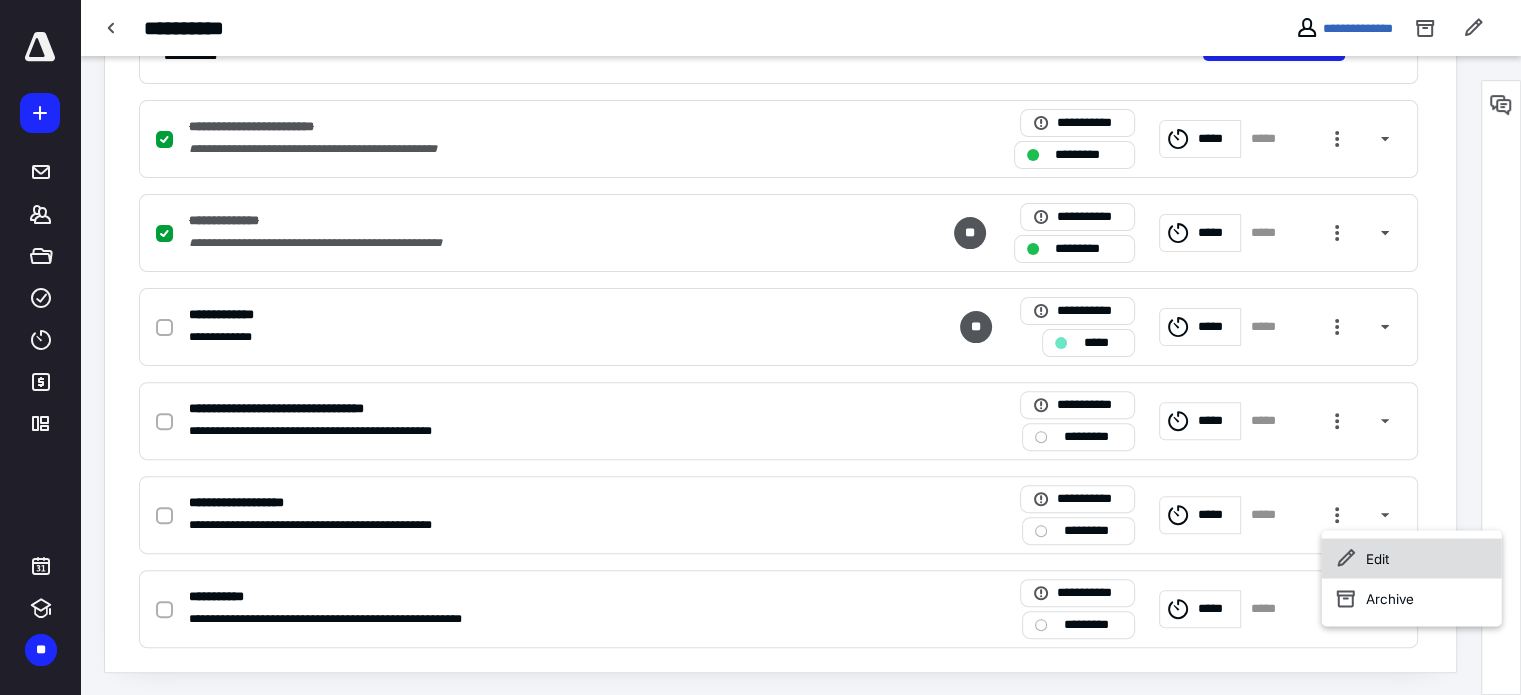 click on "Edit" at bounding box center [1412, 558] 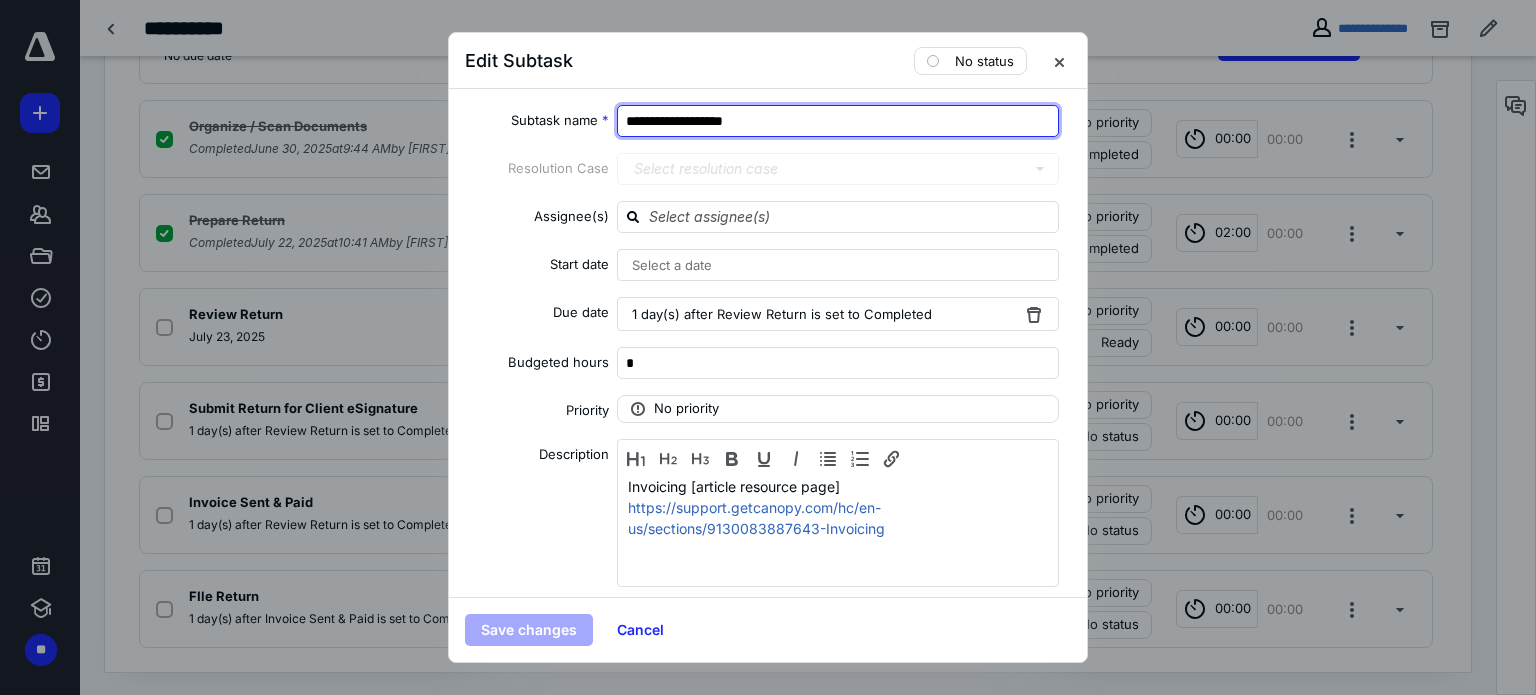 click on "**********" at bounding box center (838, 121) 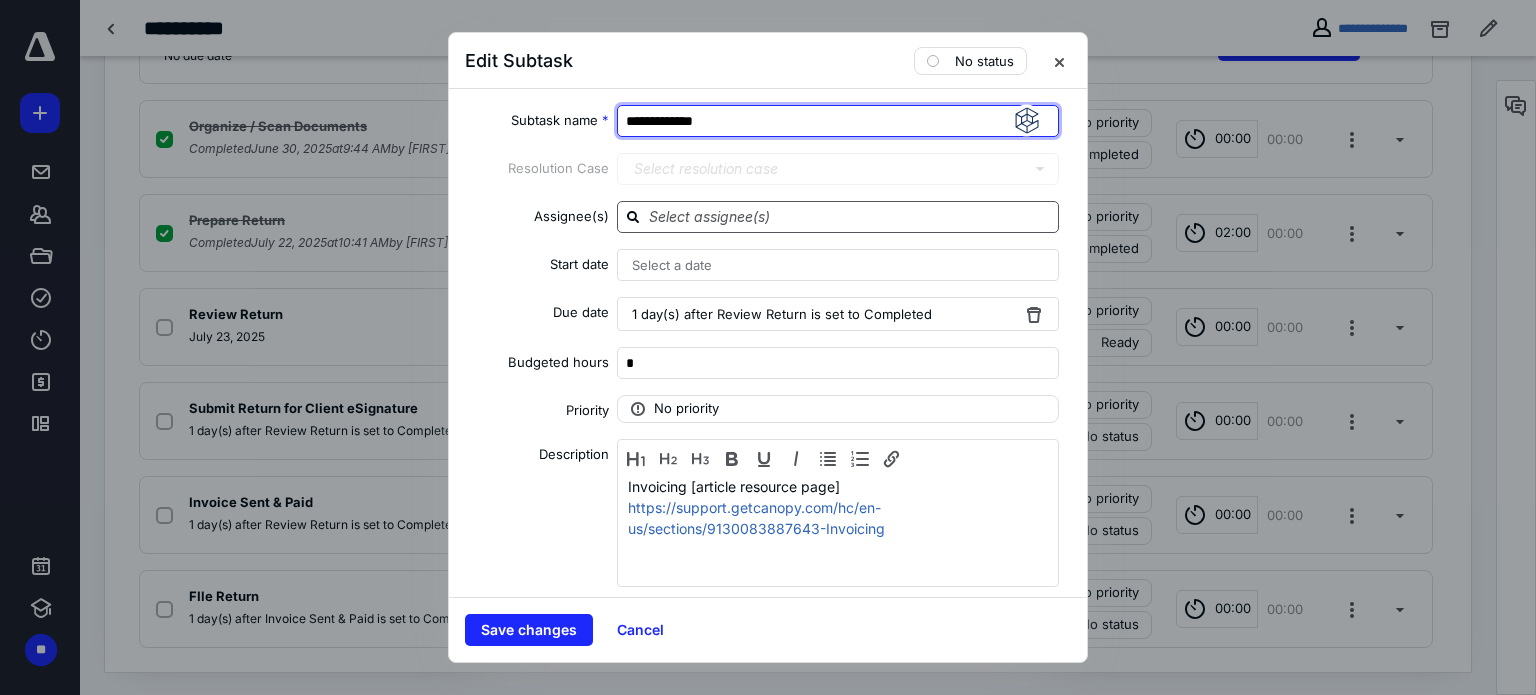 type on "**********" 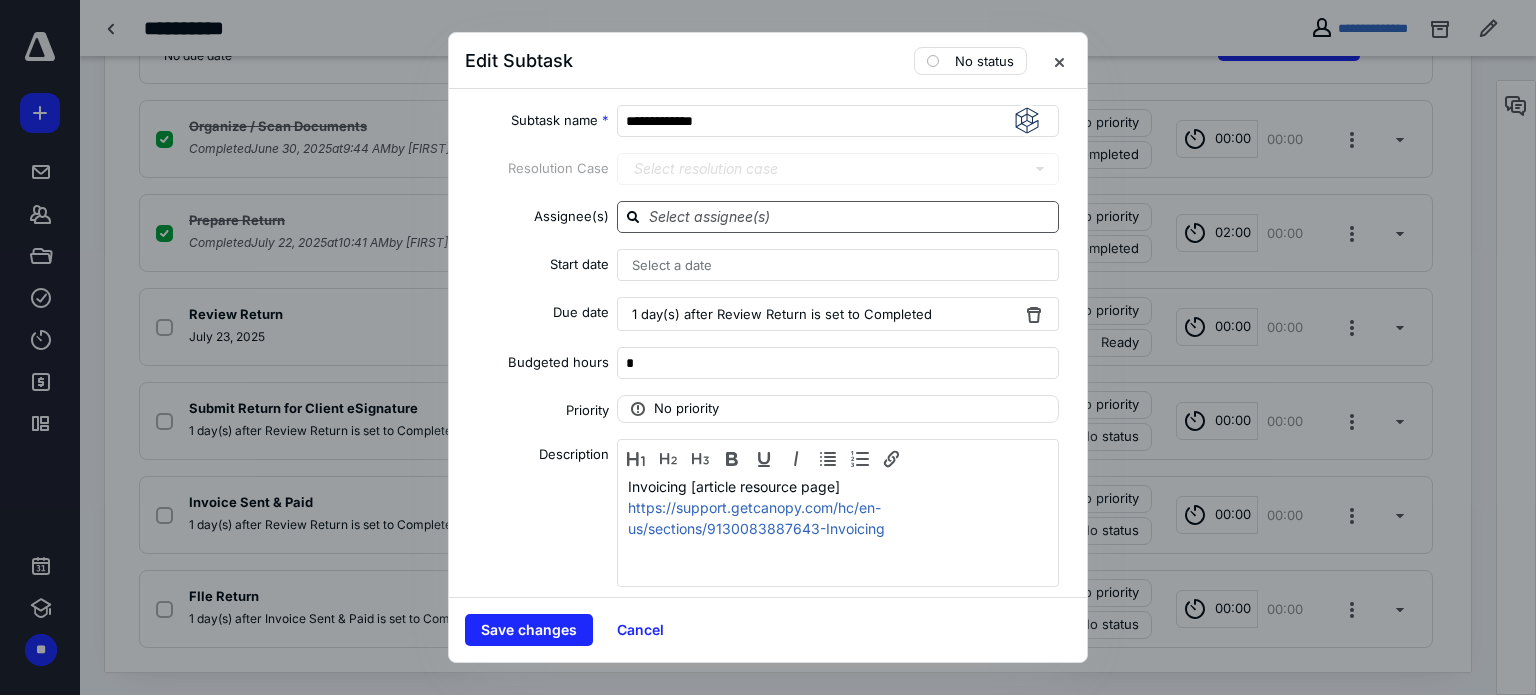 click at bounding box center [850, 216] 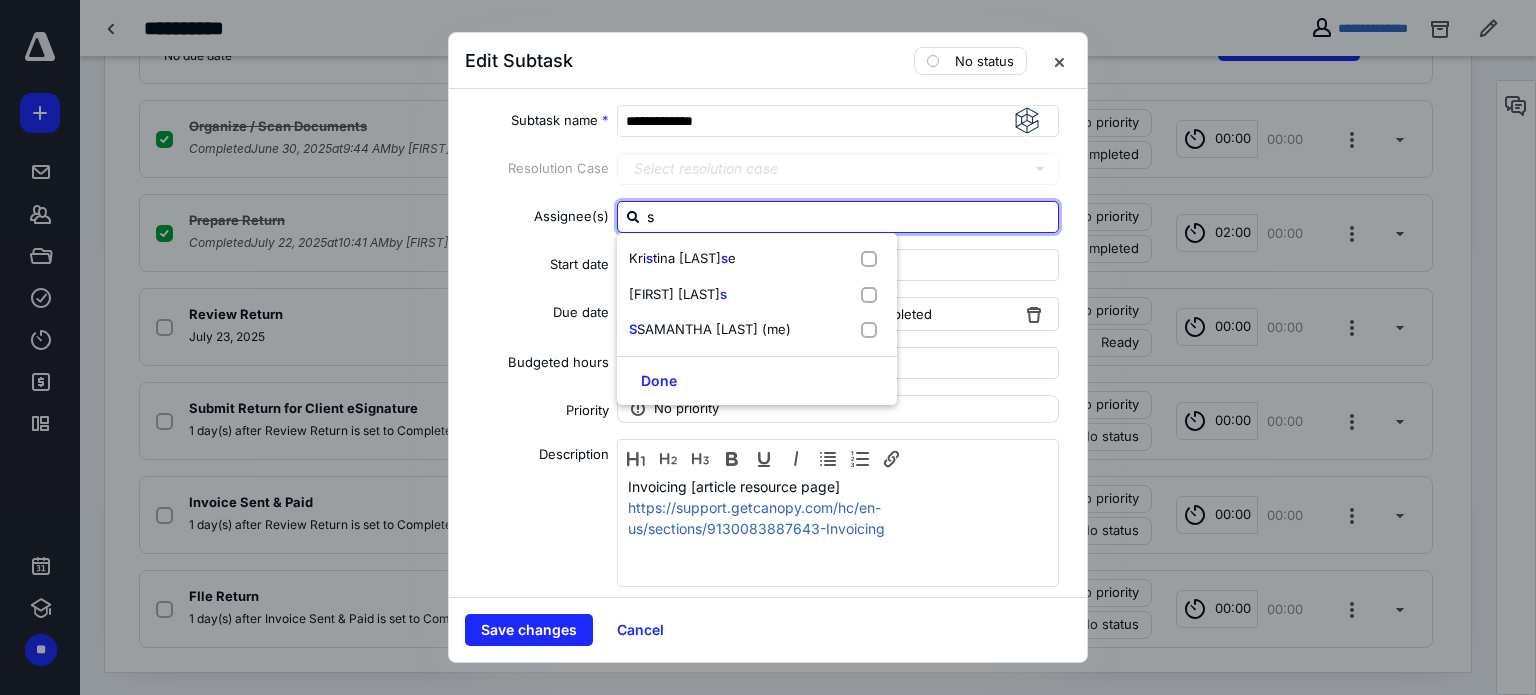 type on "sa" 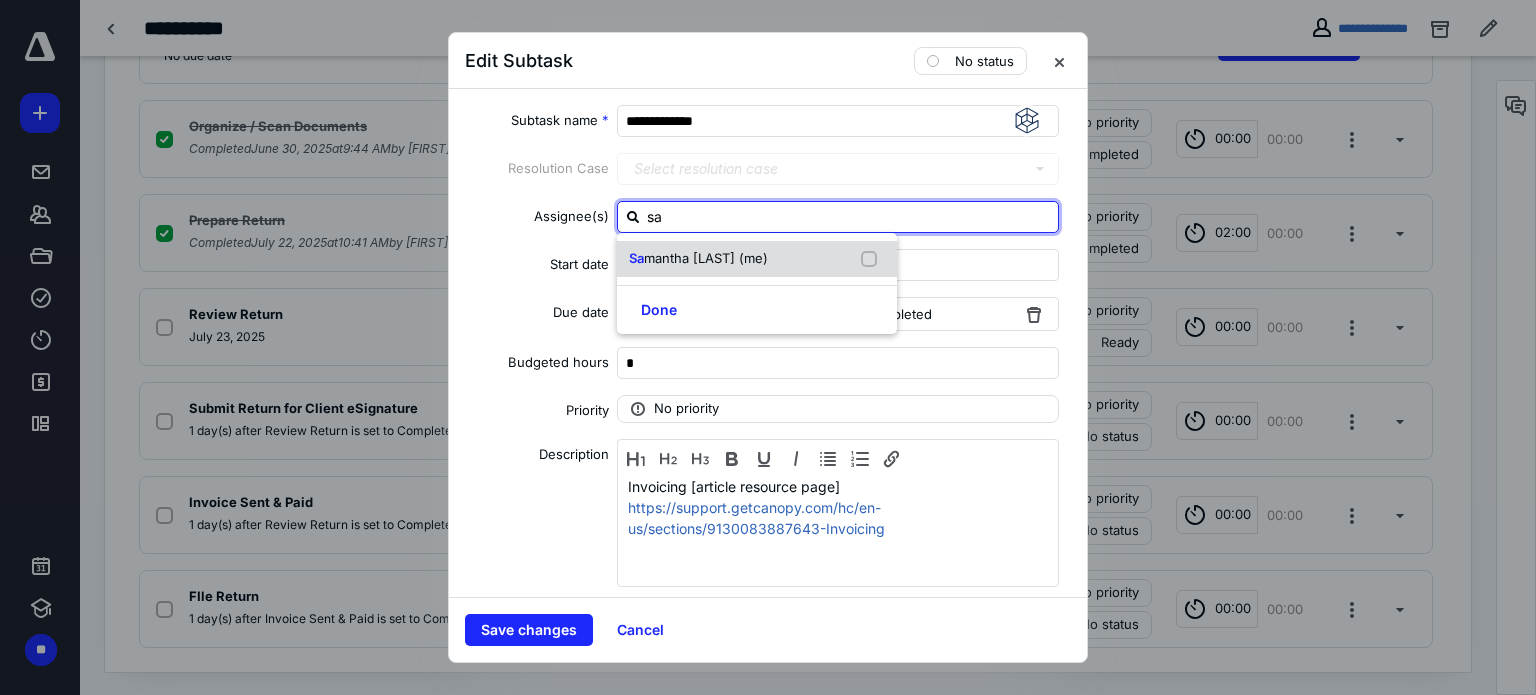 click on "mantha Oland (me)" at bounding box center (706, 258) 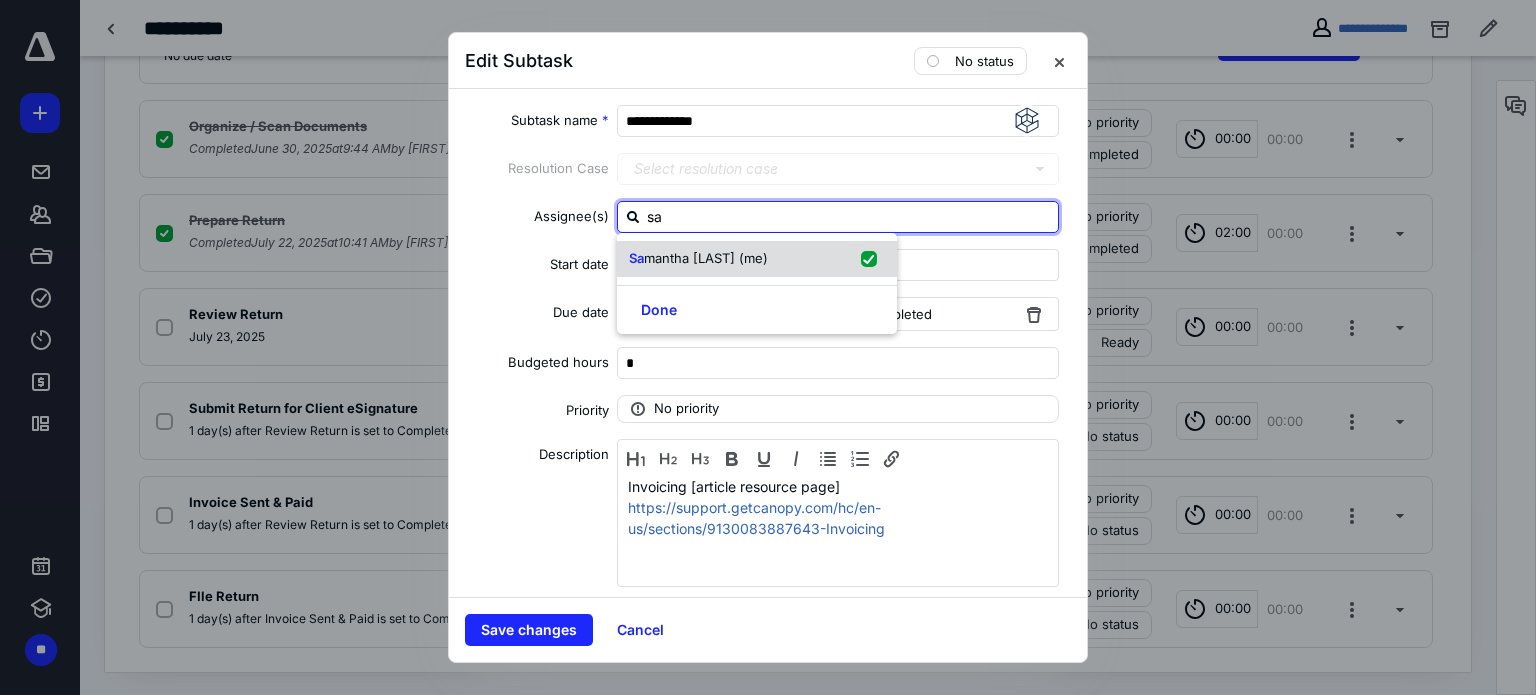 checkbox on "true" 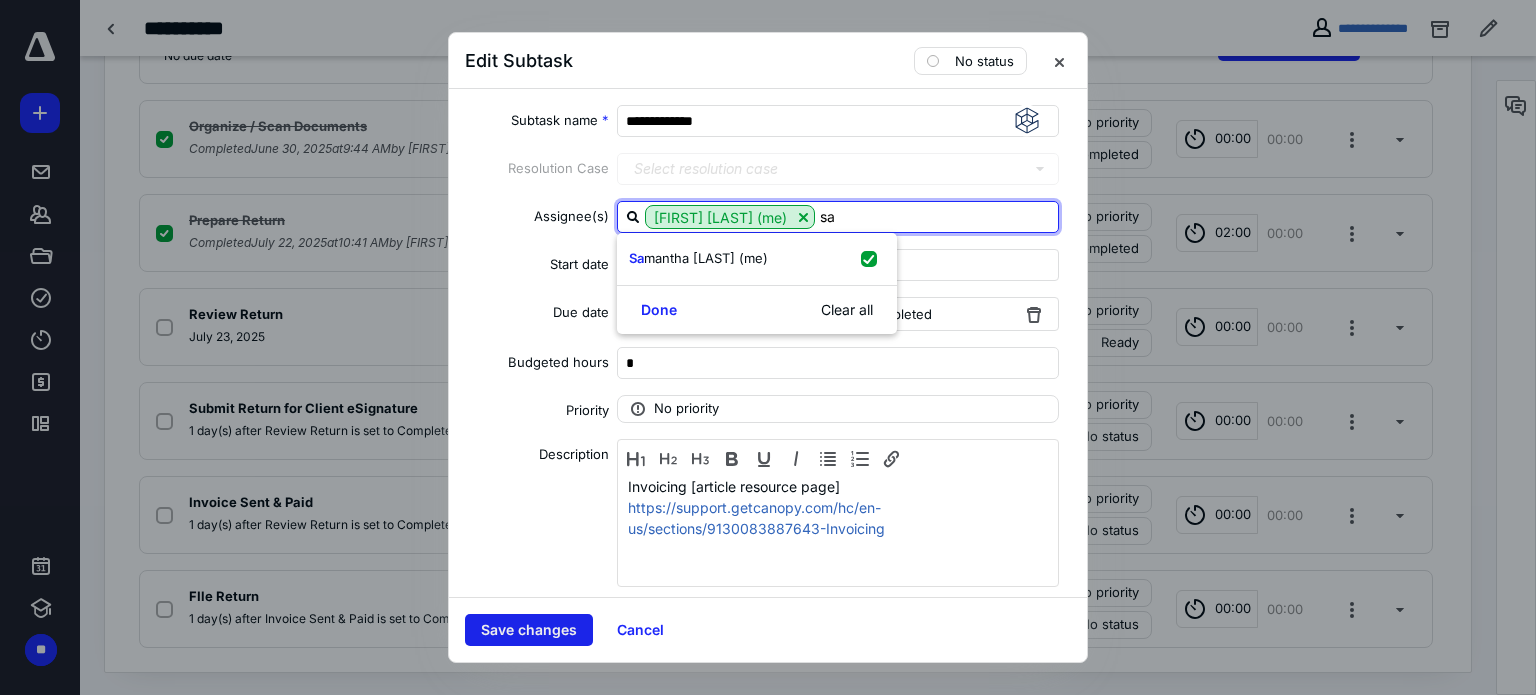 type on "sa" 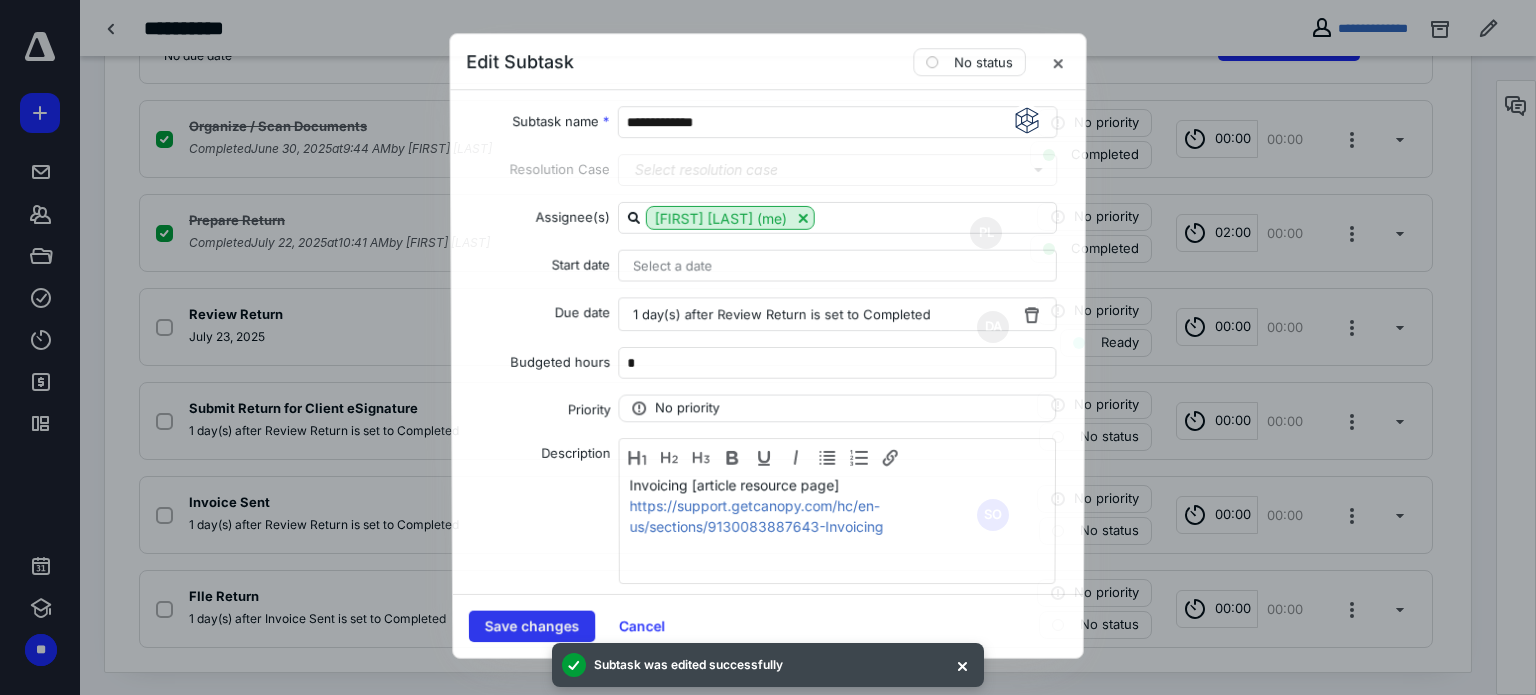 click on "**********" at bounding box center [768, 347] 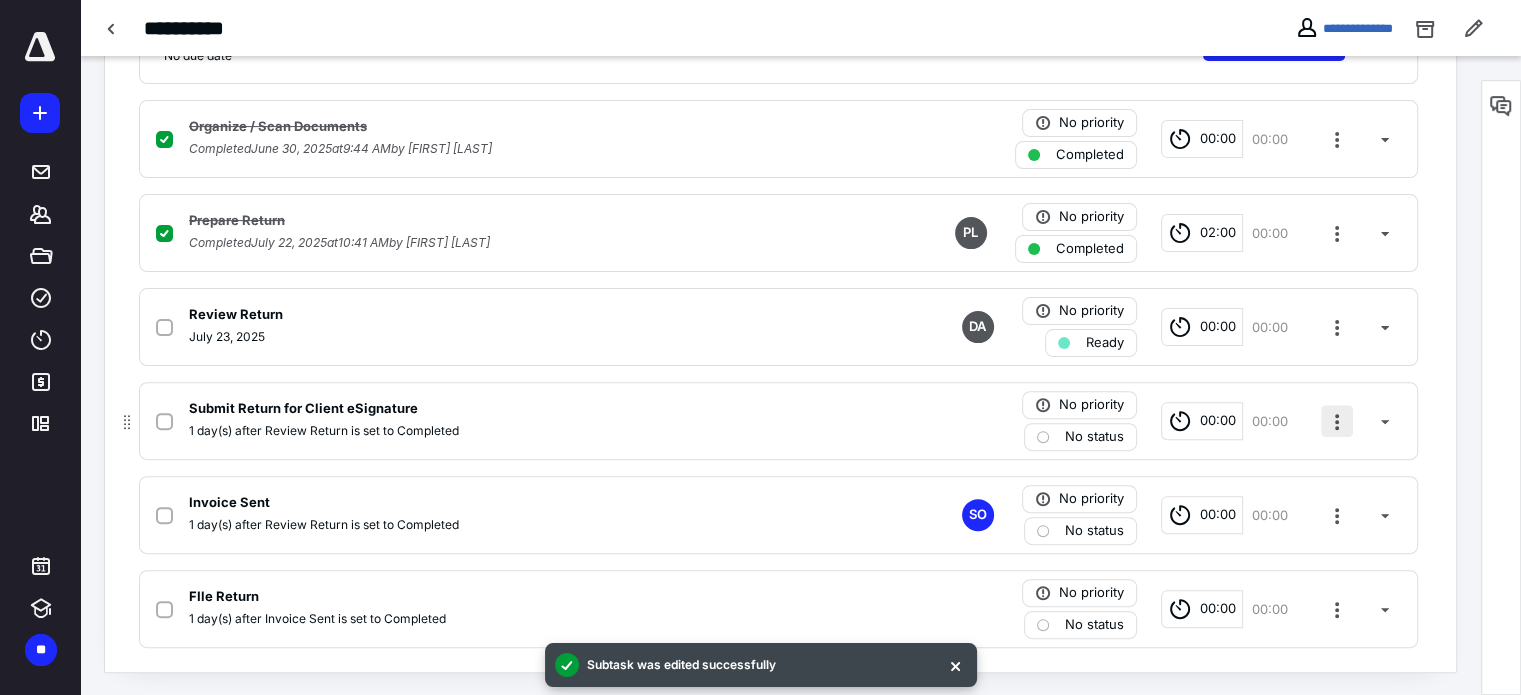 click at bounding box center (1337, 421) 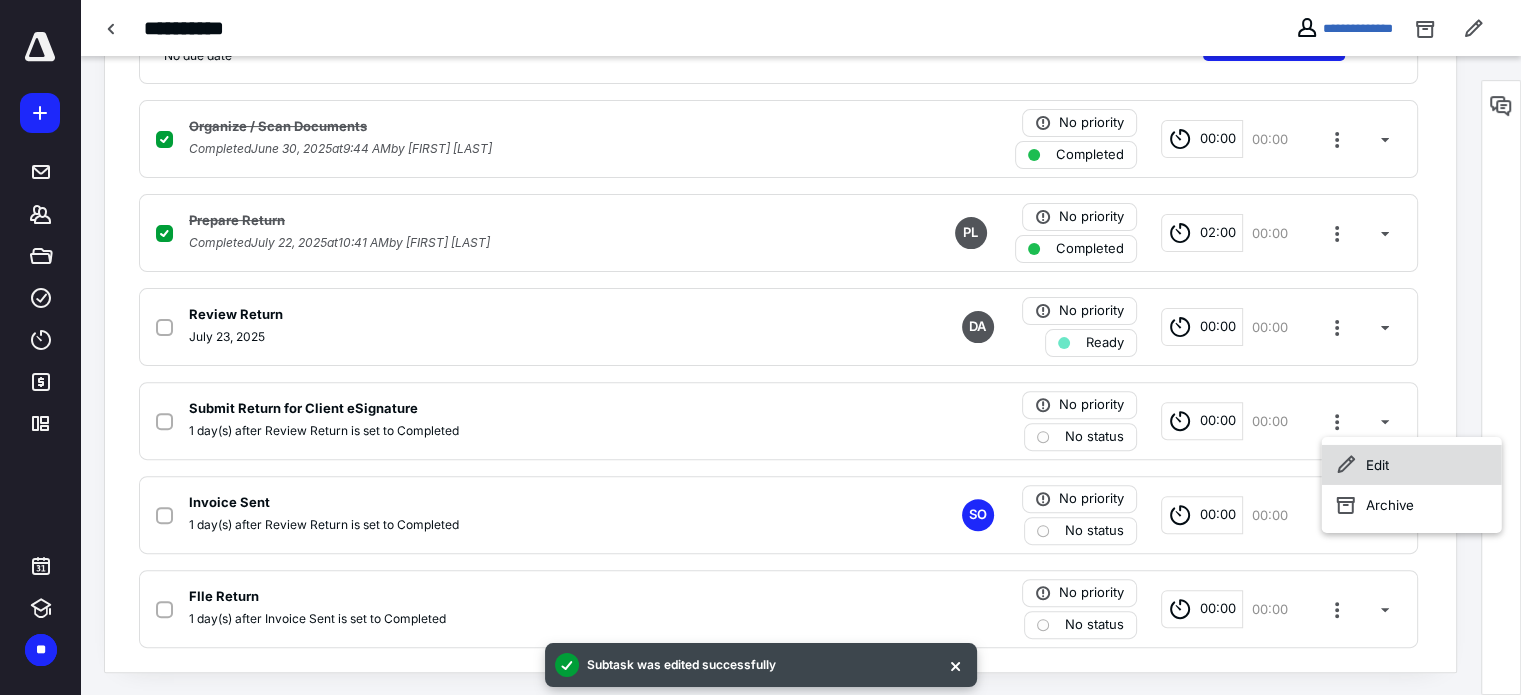 click on "Edit" at bounding box center [1412, 465] 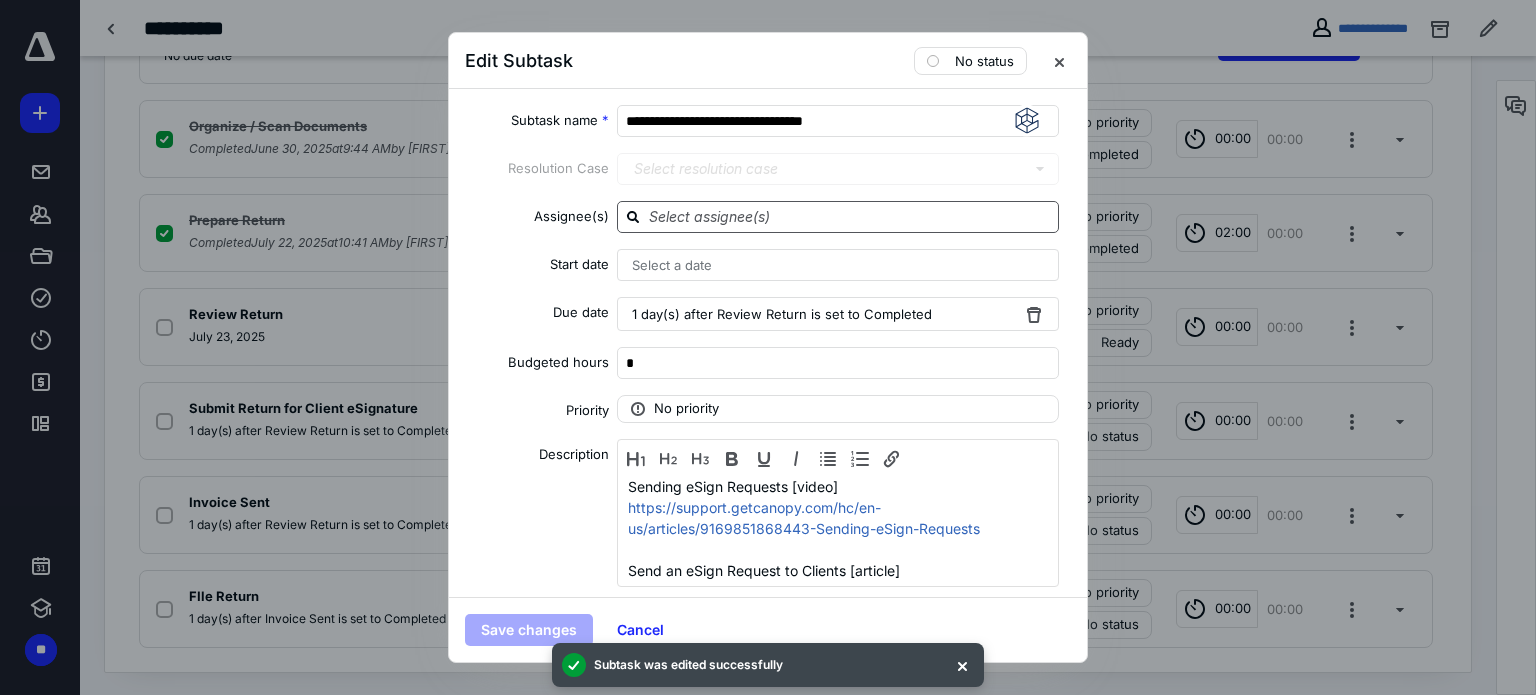 click at bounding box center (850, 216) 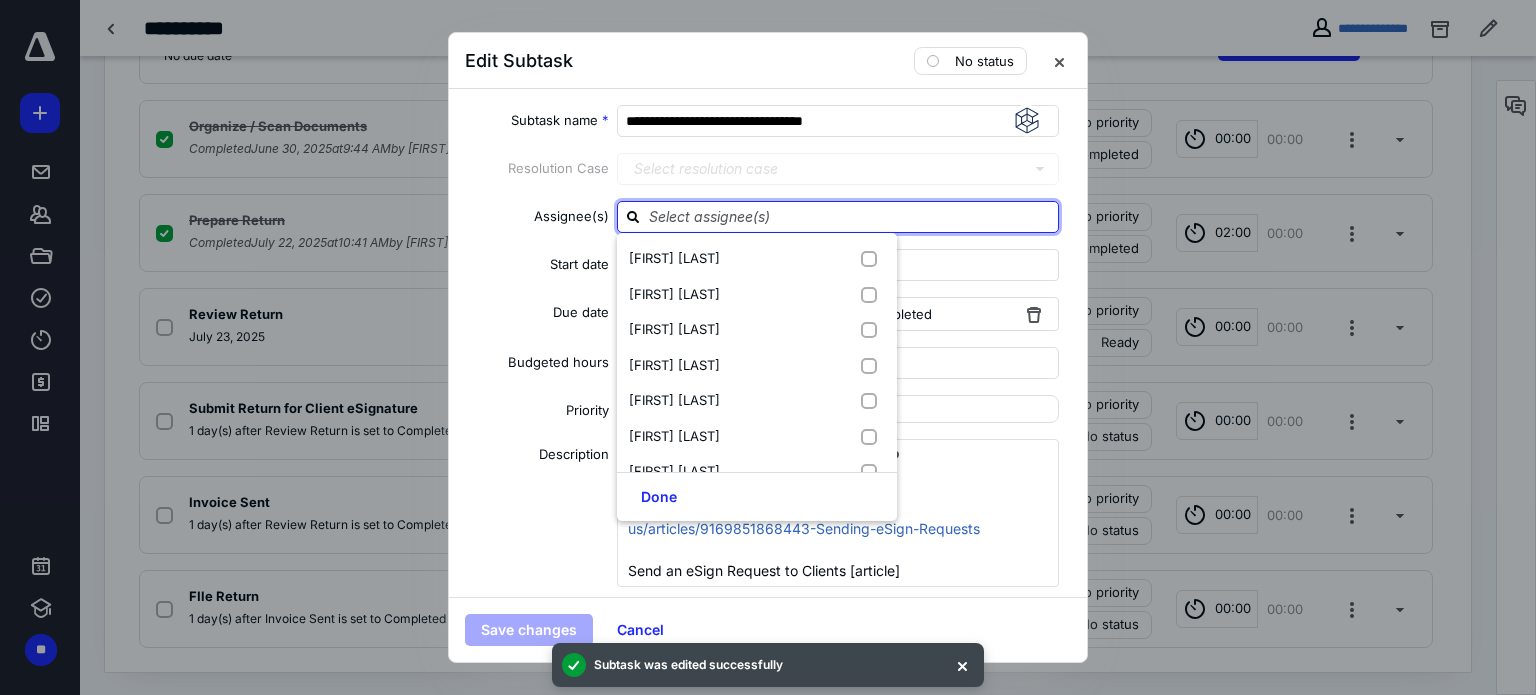 type on "l" 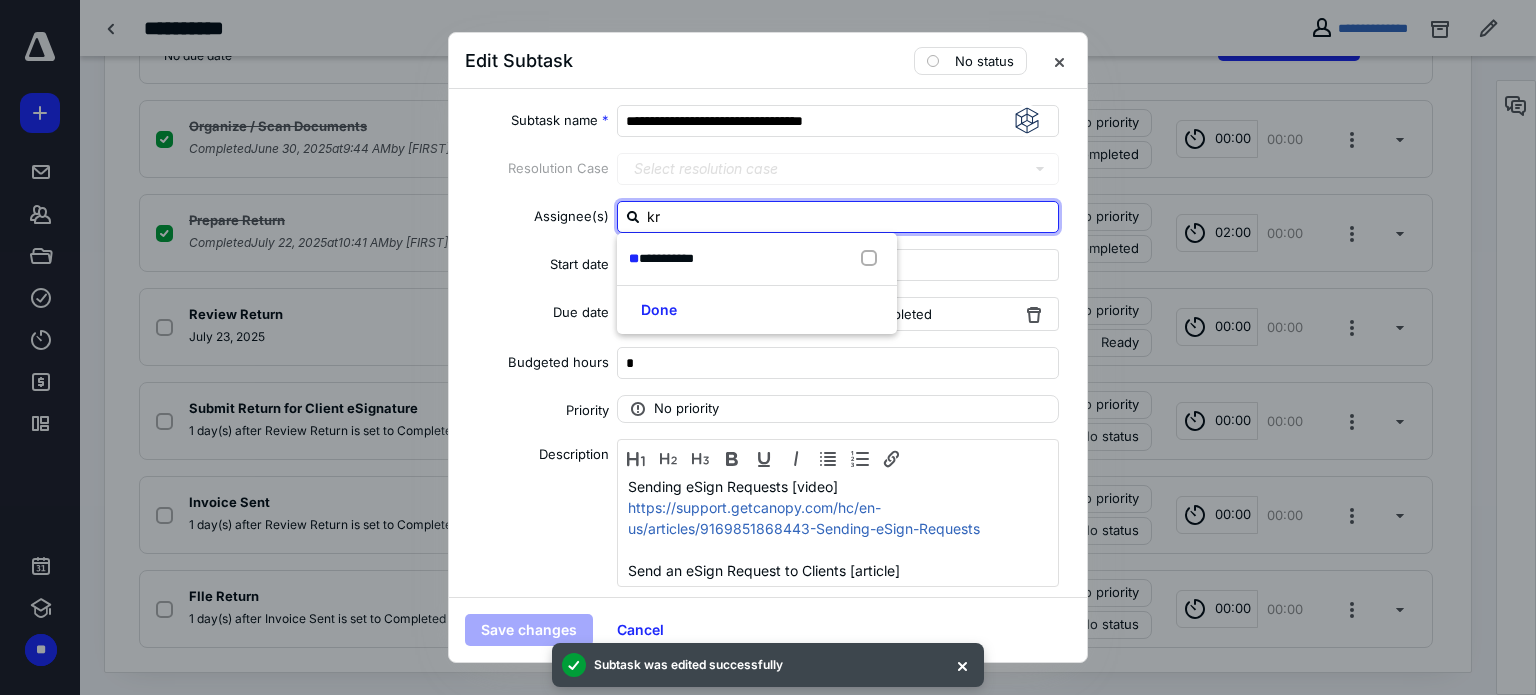 type on "kri" 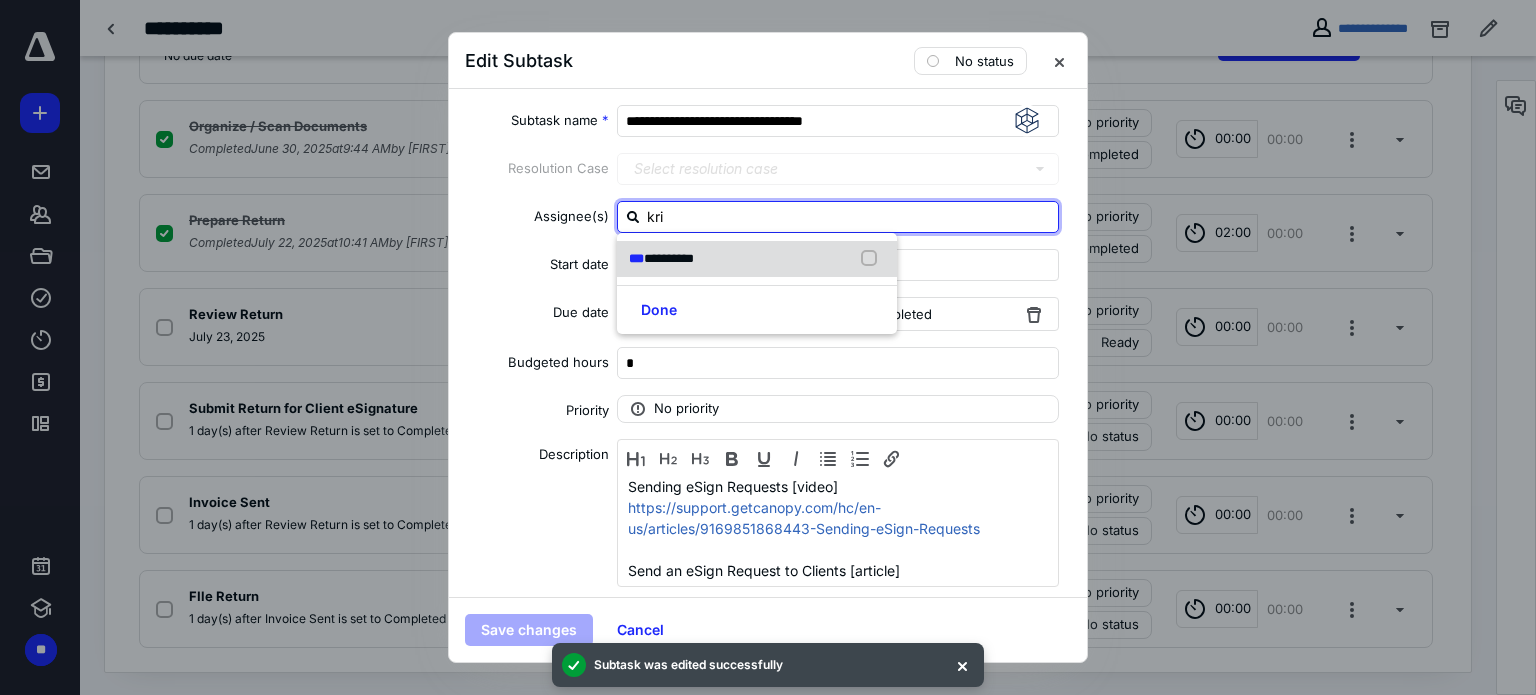 click on "**********" at bounding box center (665, 259) 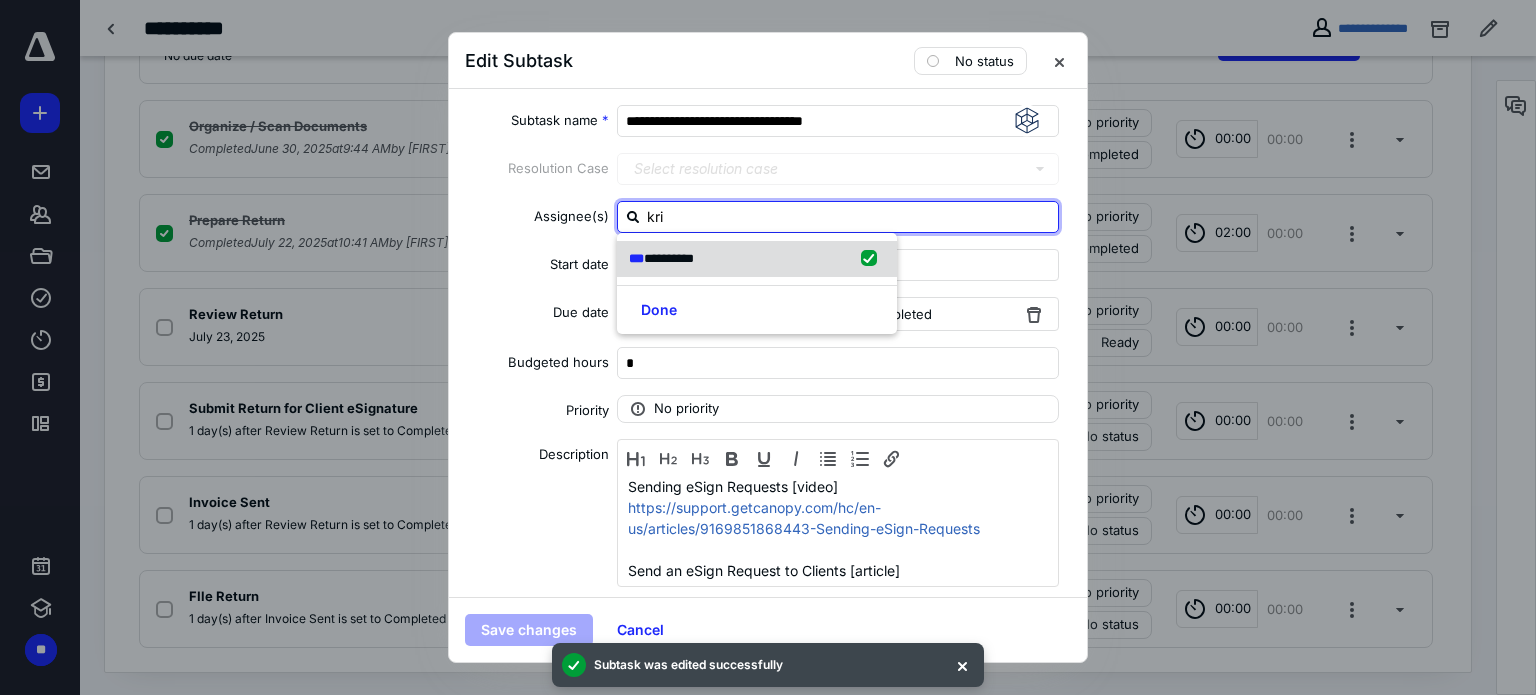 checkbox on "true" 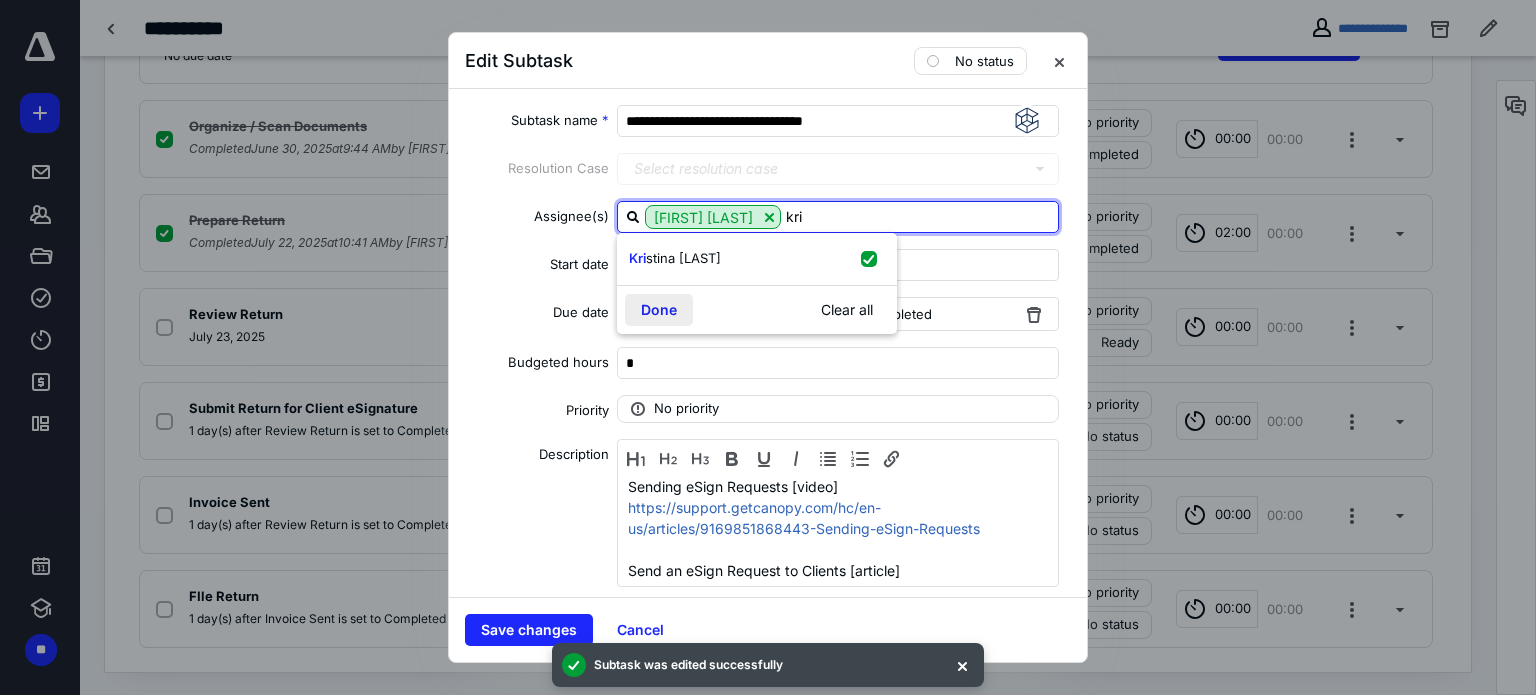 type on "kri" 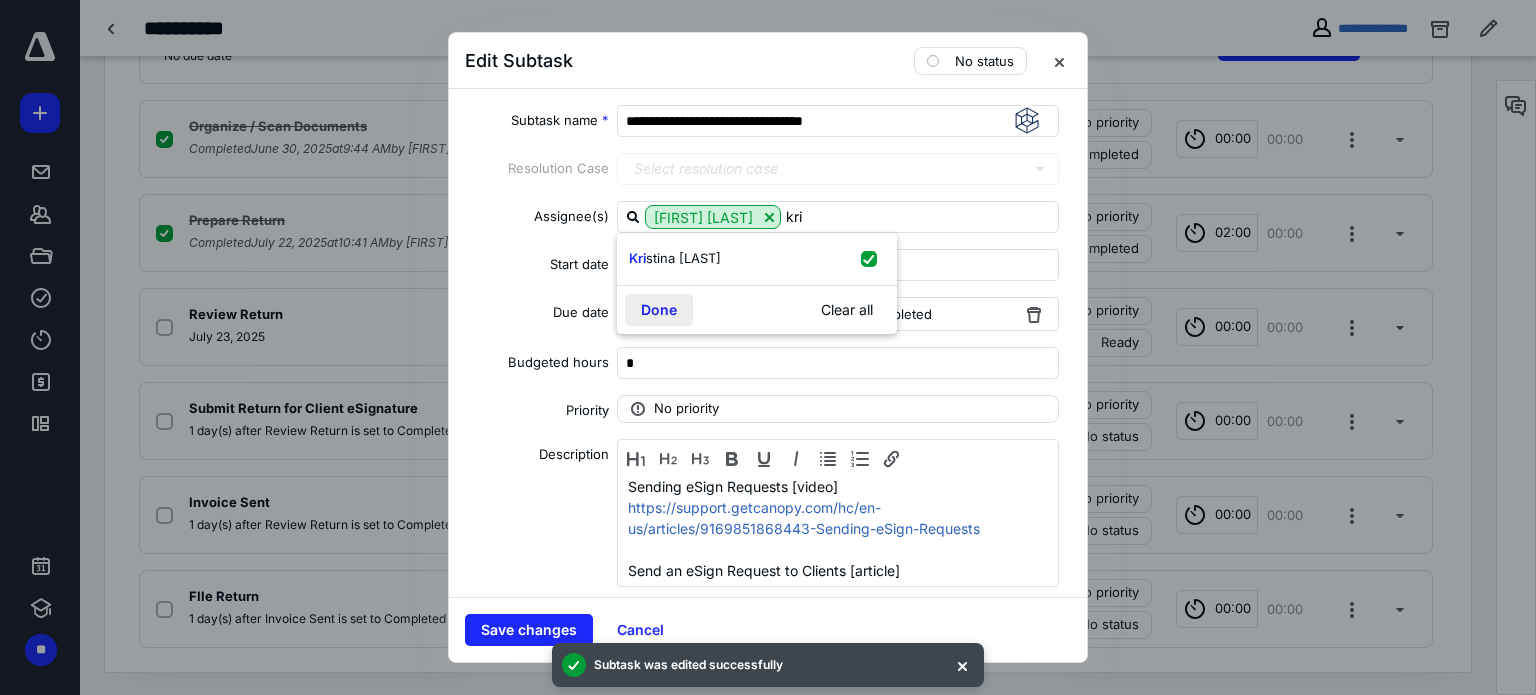 click on "Done" at bounding box center (659, 310) 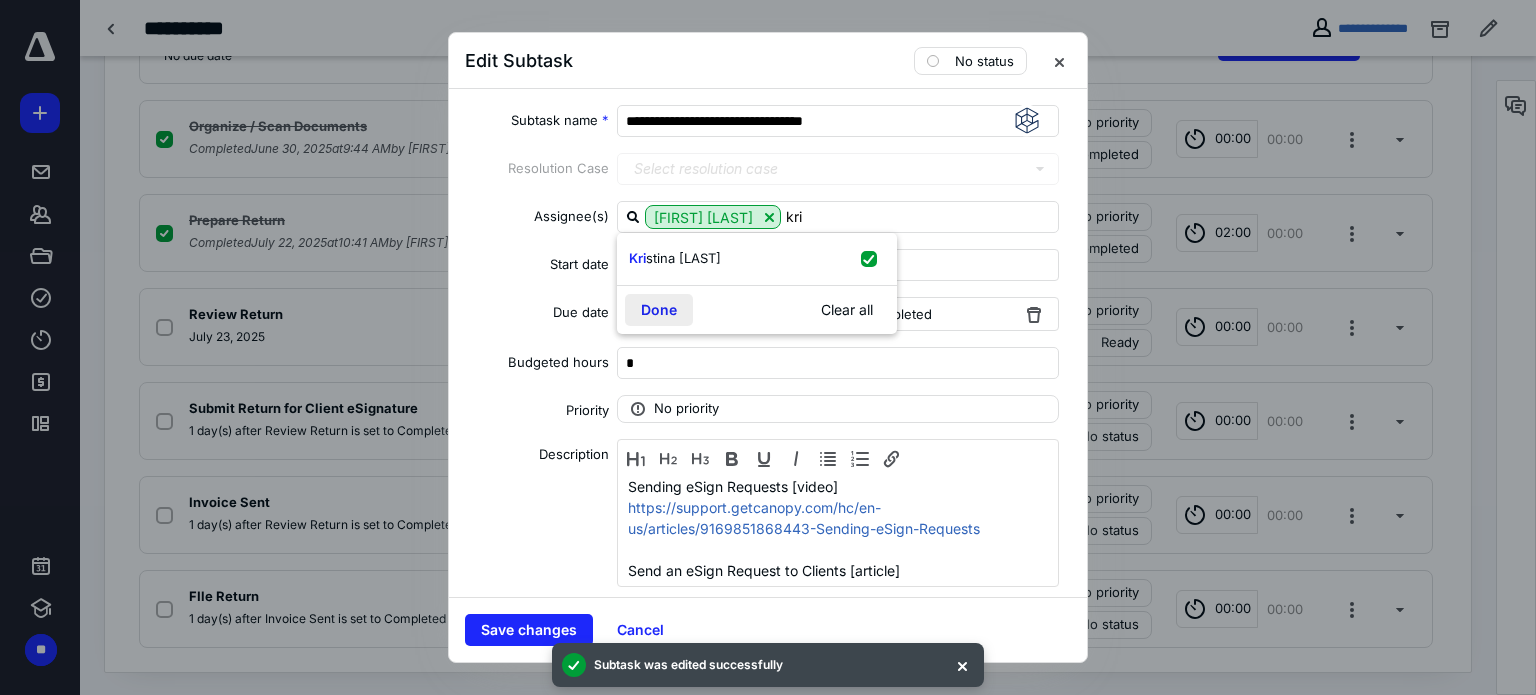 type 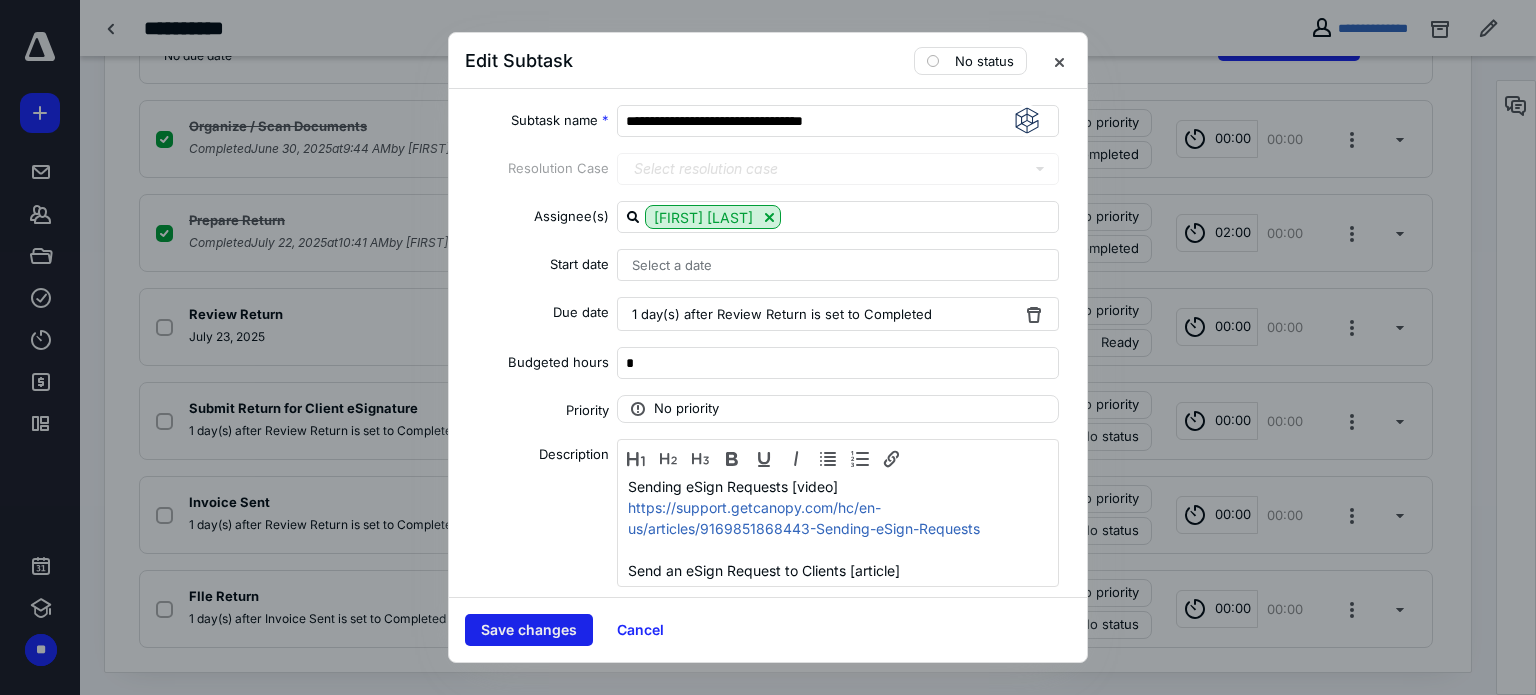 click on "Save changes" at bounding box center (529, 630) 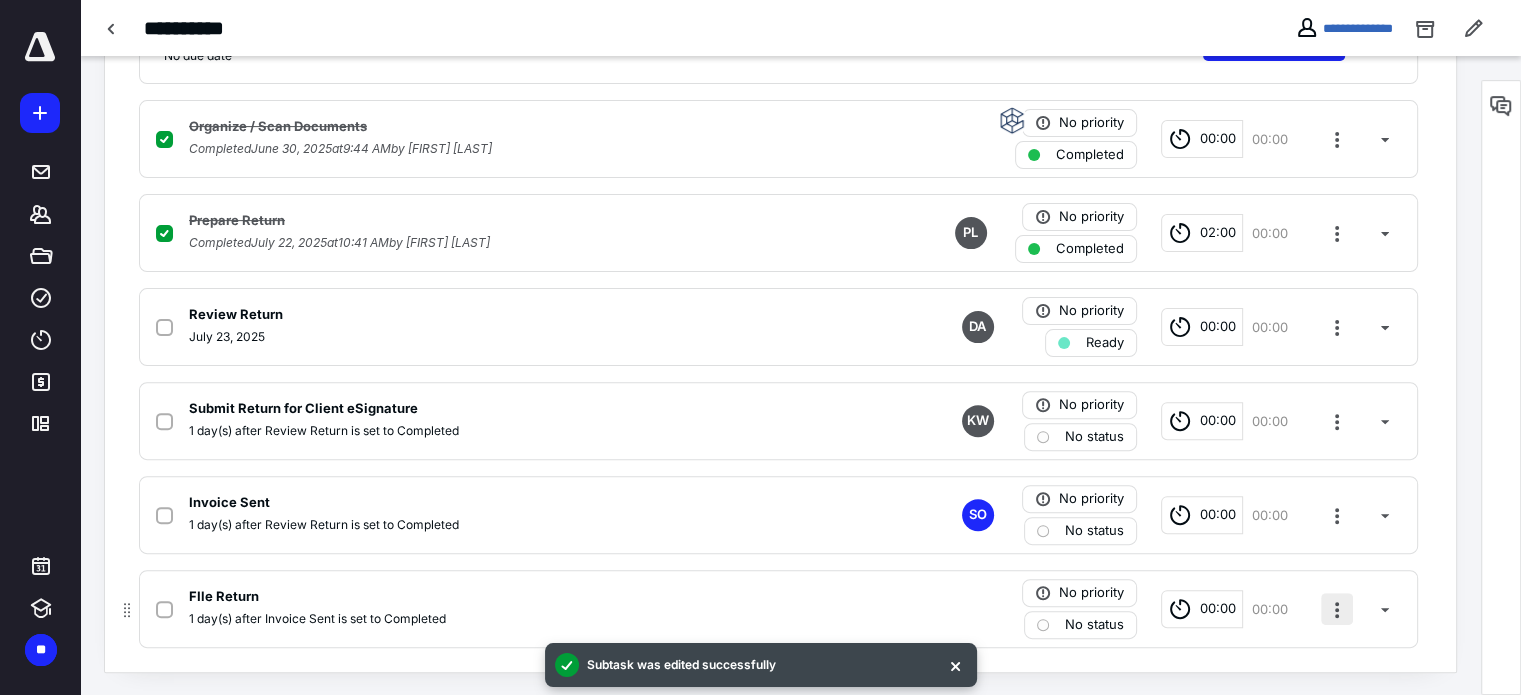click at bounding box center (1337, 609) 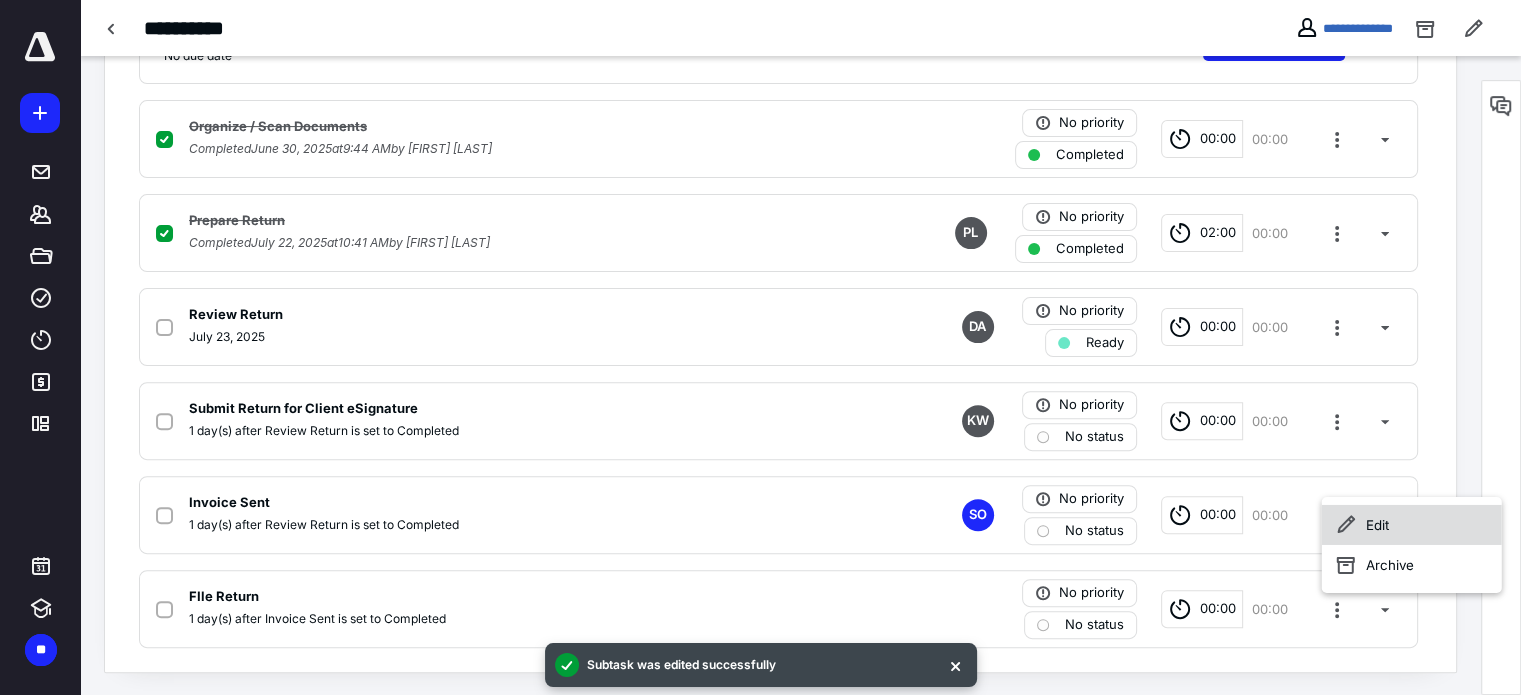 click on "Edit" at bounding box center [1412, 525] 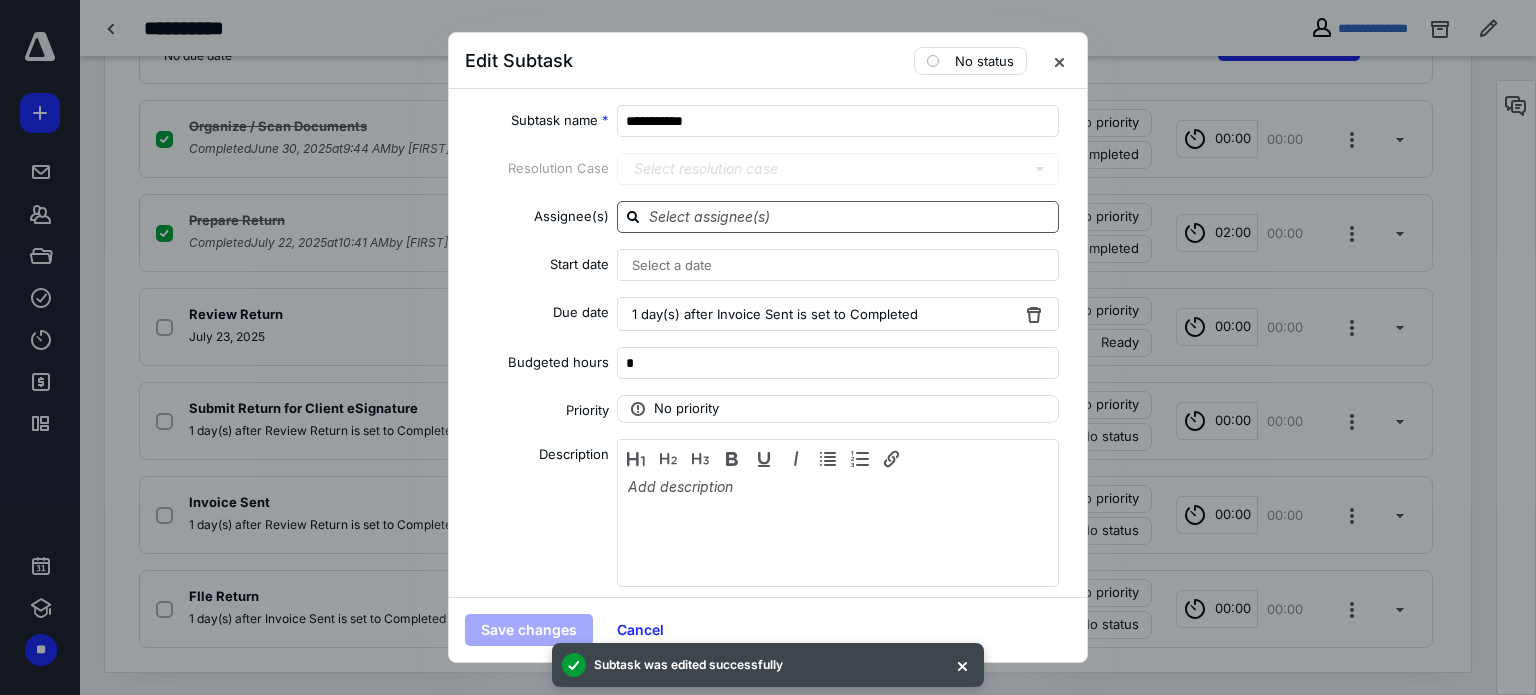 click at bounding box center (850, 216) 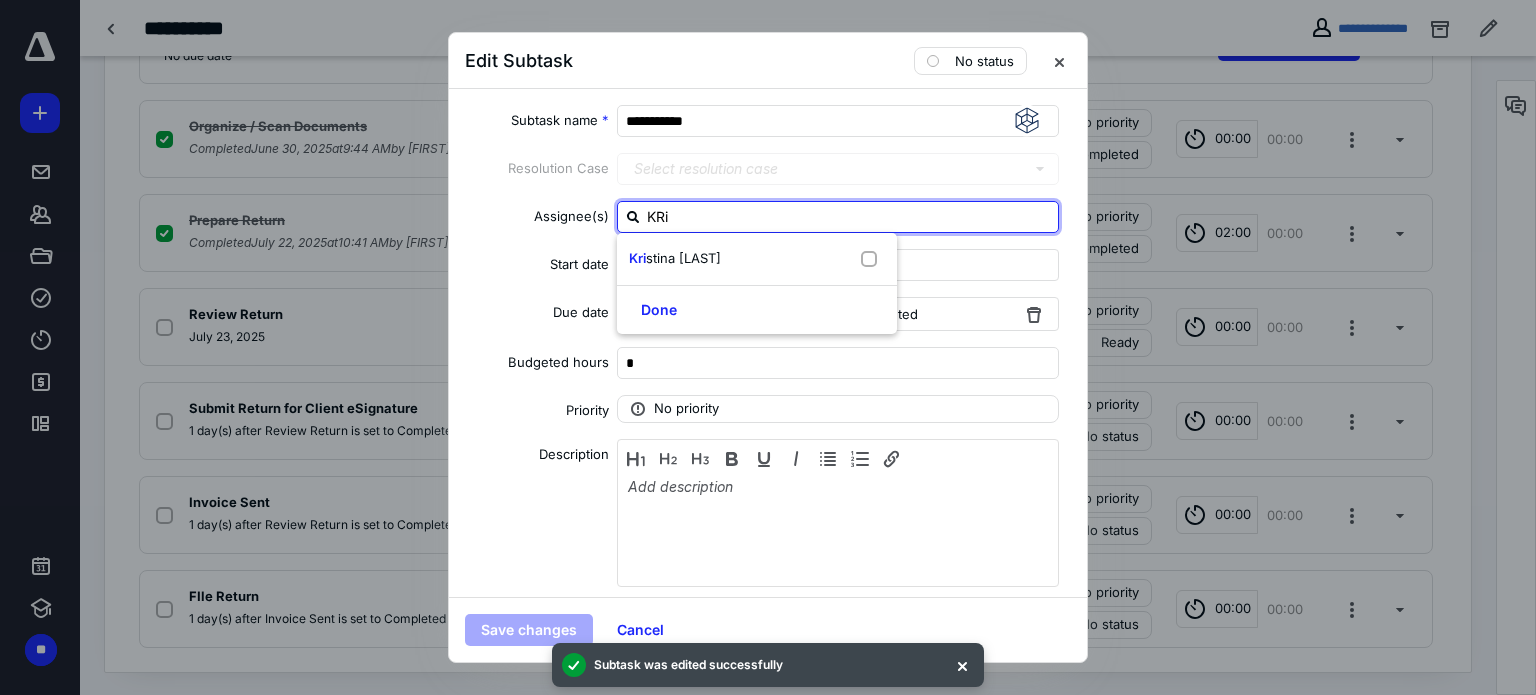 type on "KRis" 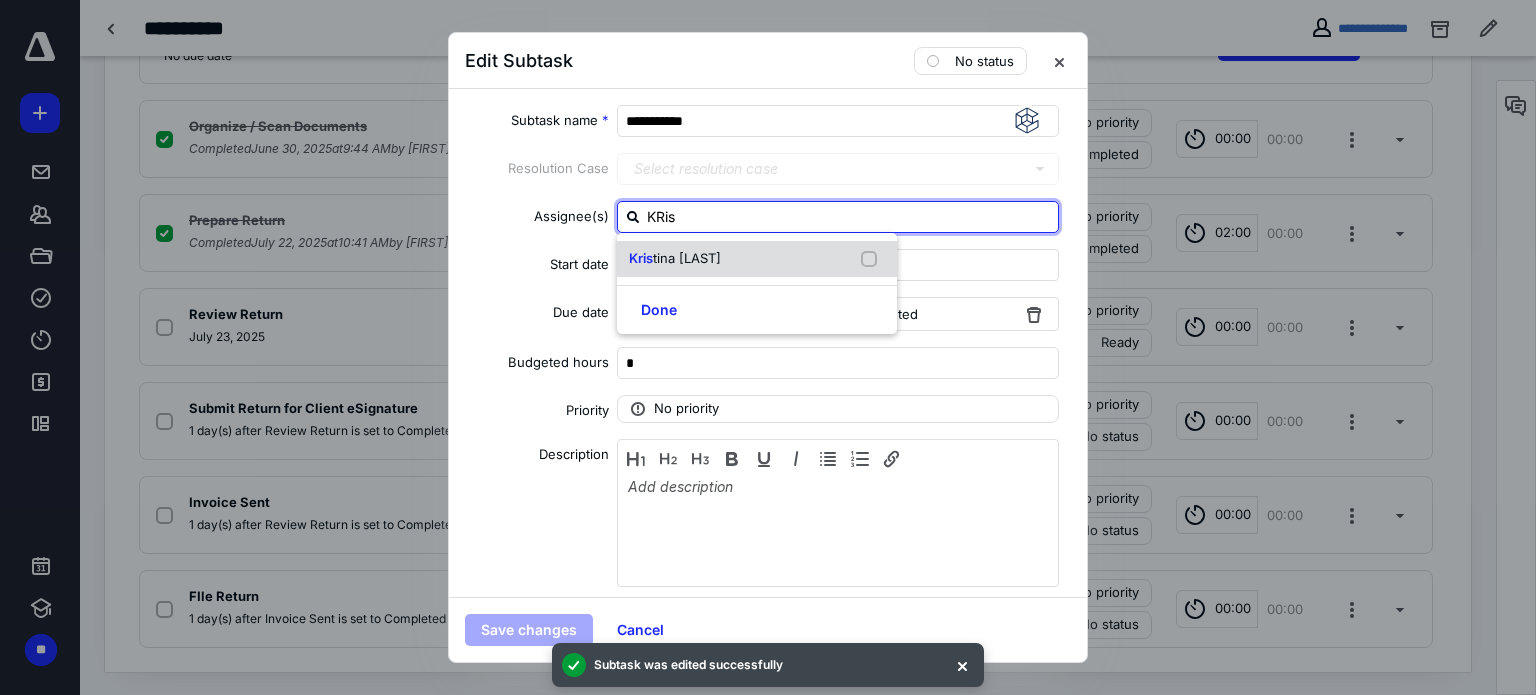 click on "tina Wose" at bounding box center (687, 258) 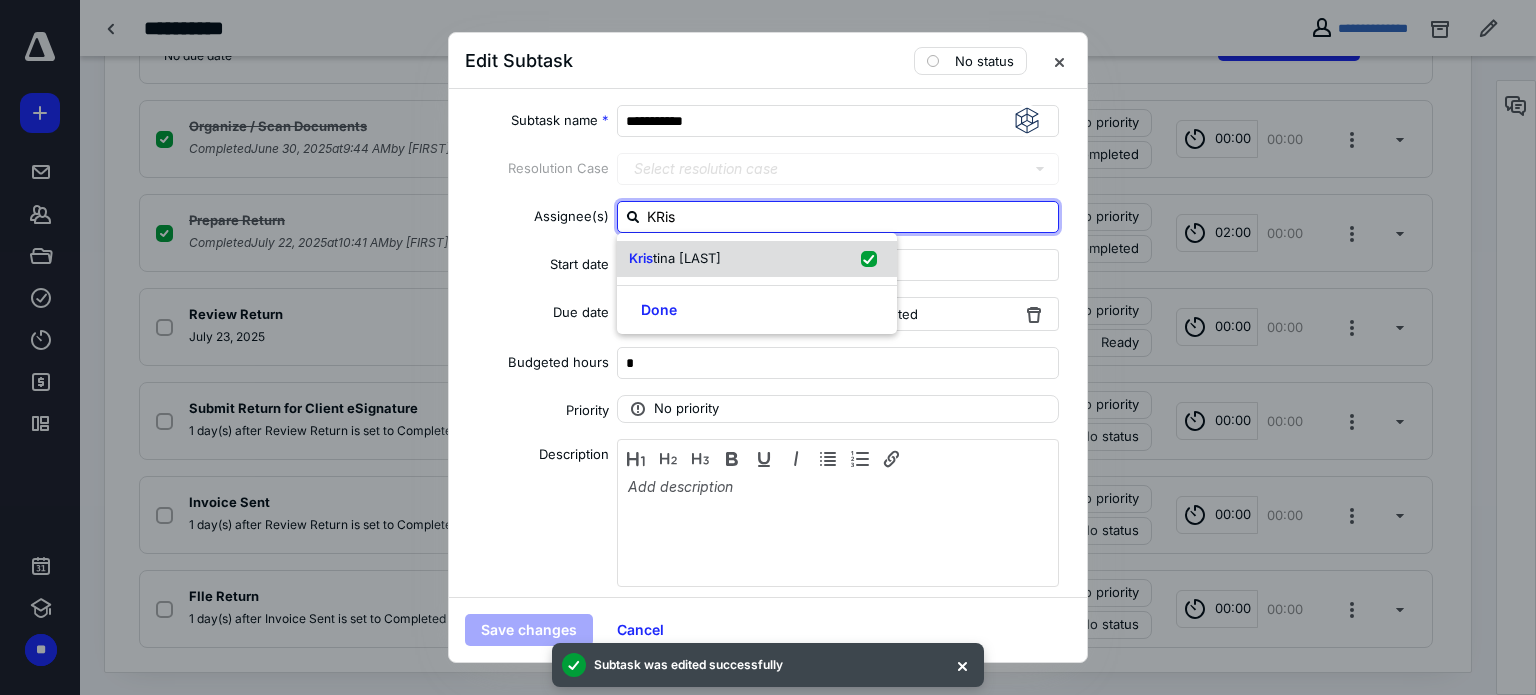 checkbox on "true" 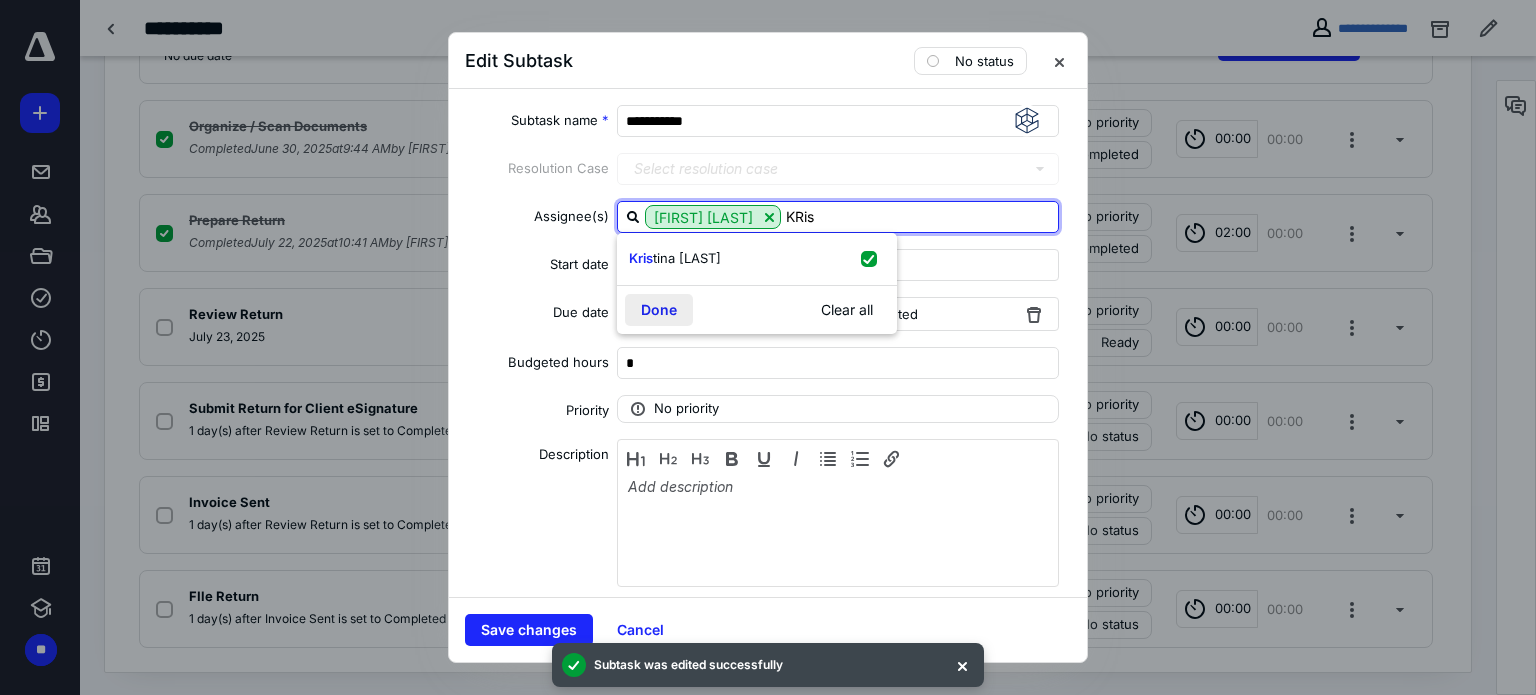 type on "KRis" 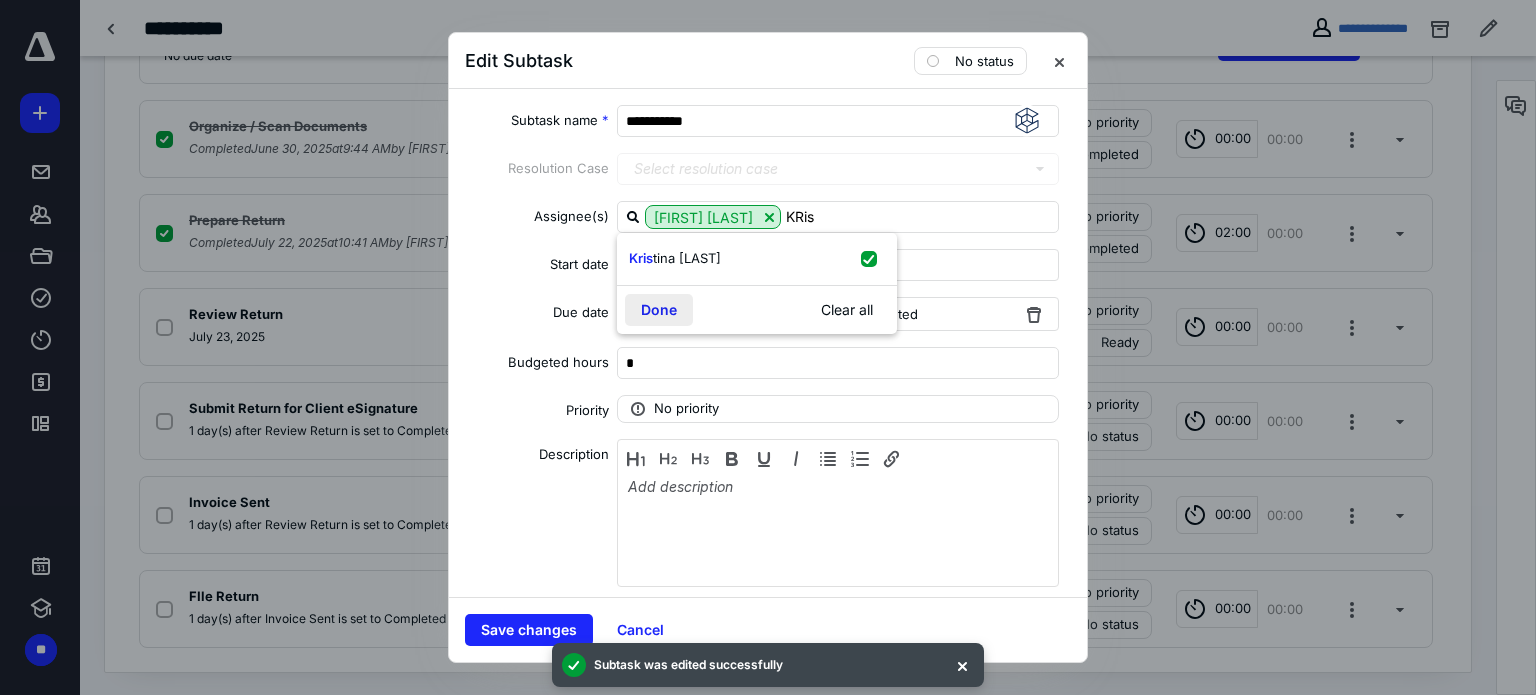 click on "Done" at bounding box center [659, 310] 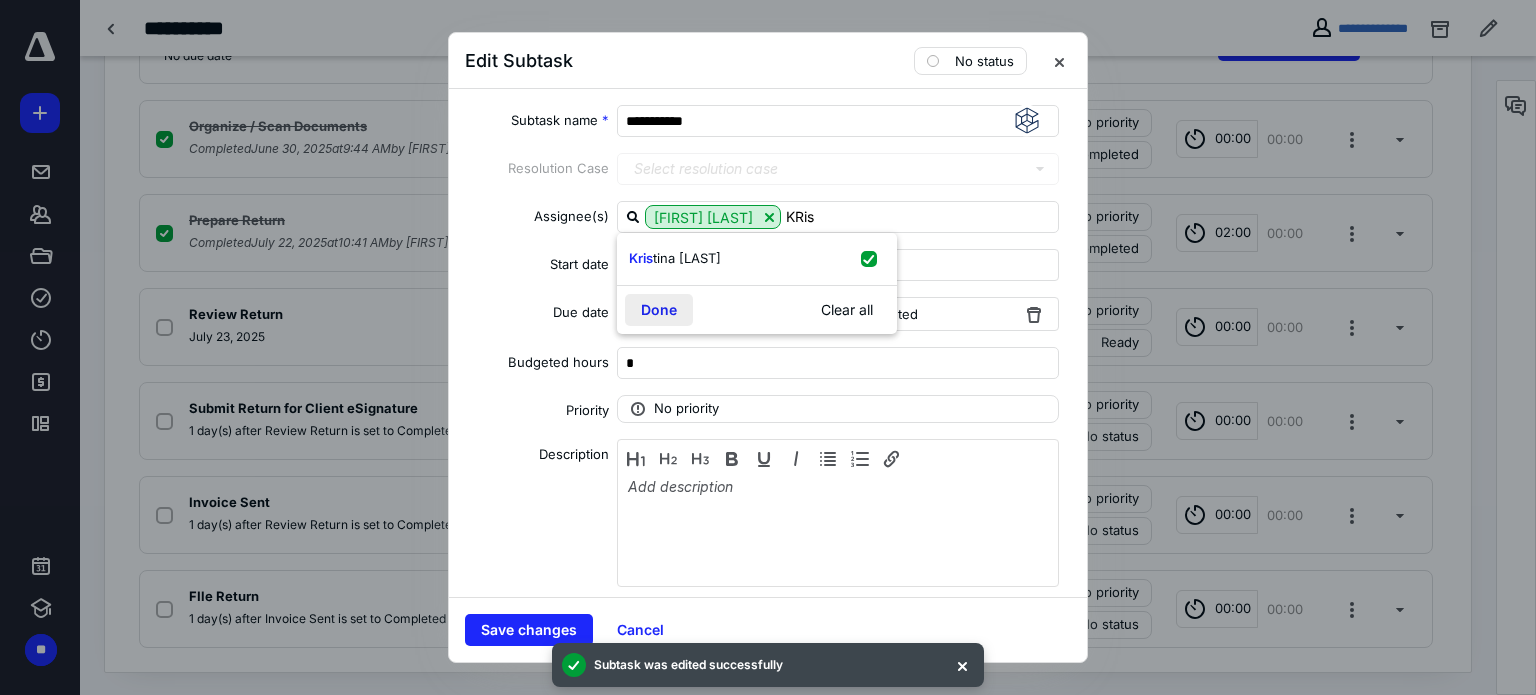 type 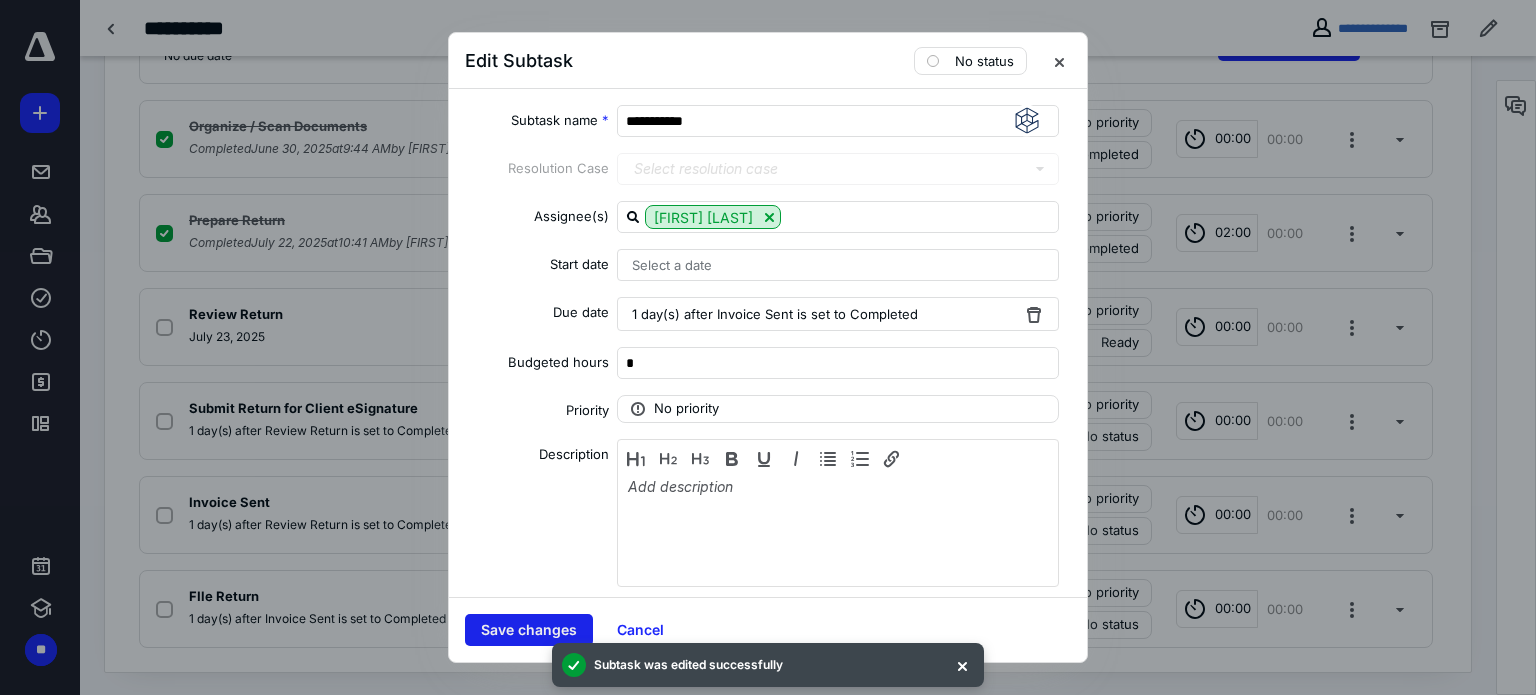 click on "Save changes" at bounding box center (529, 630) 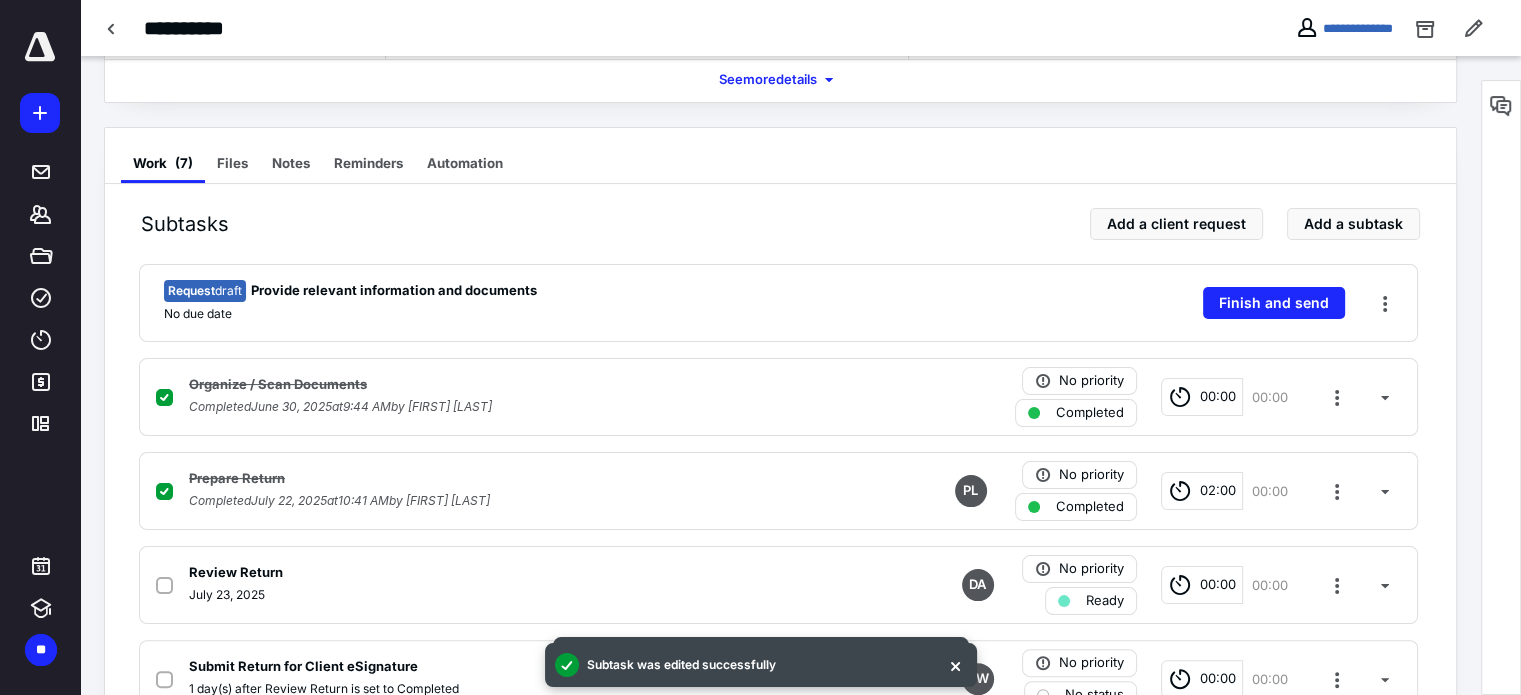 scroll, scrollTop: 0, scrollLeft: 0, axis: both 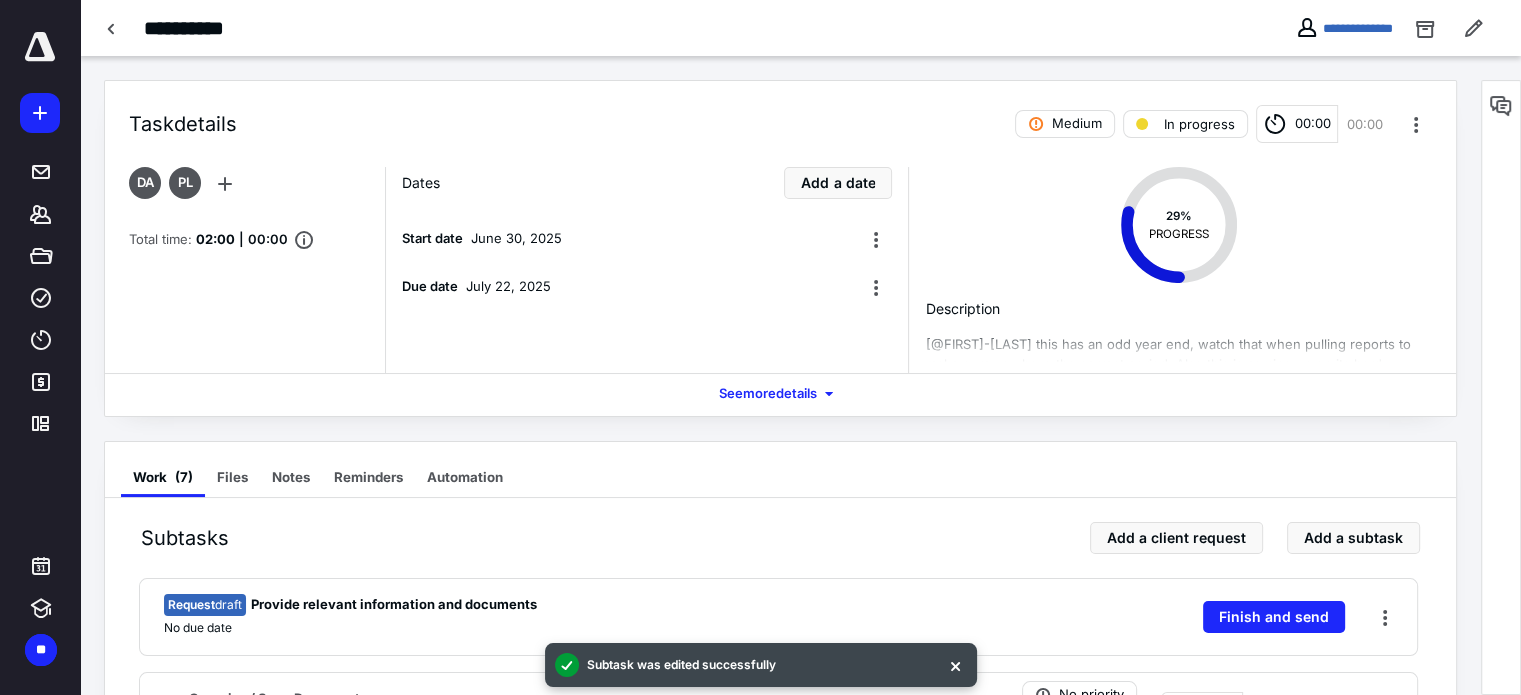 click at bounding box center (40, 47) 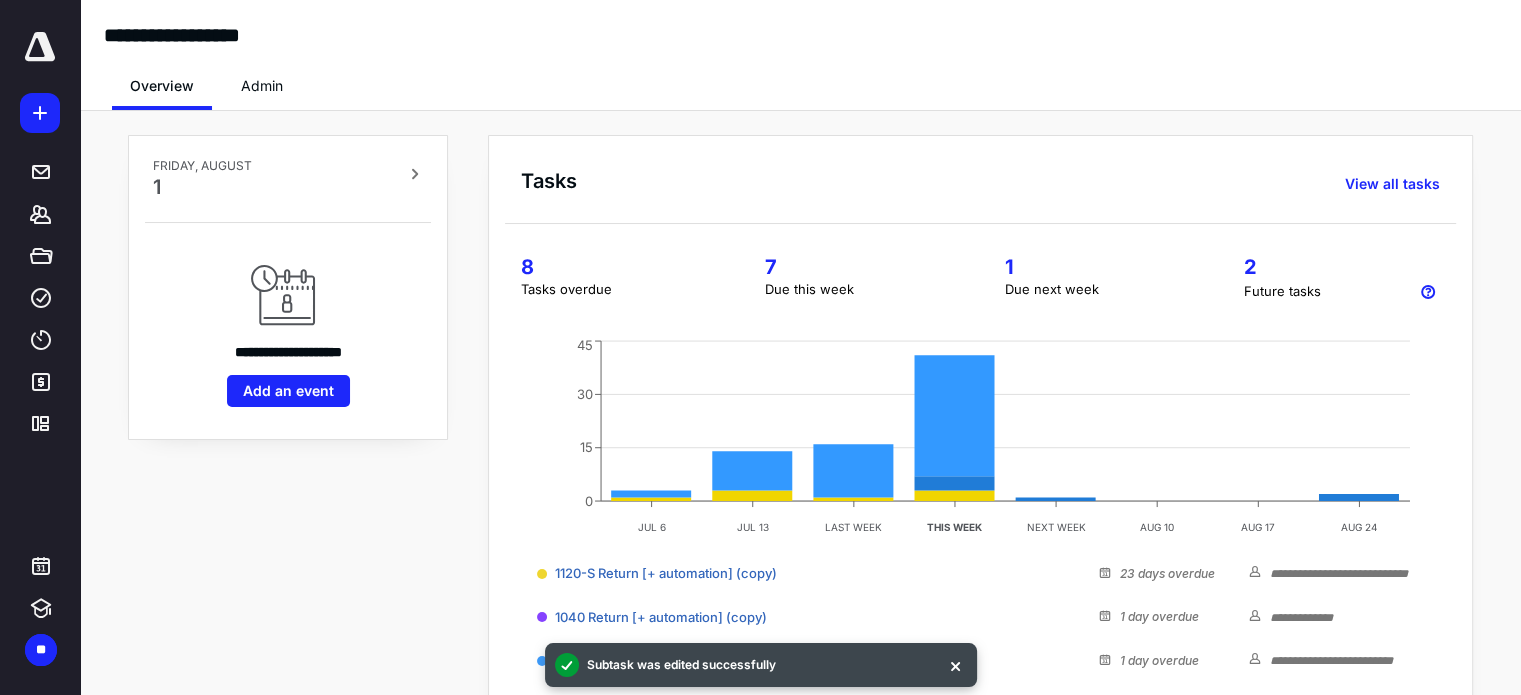click on "2" at bounding box center (1341, 267) 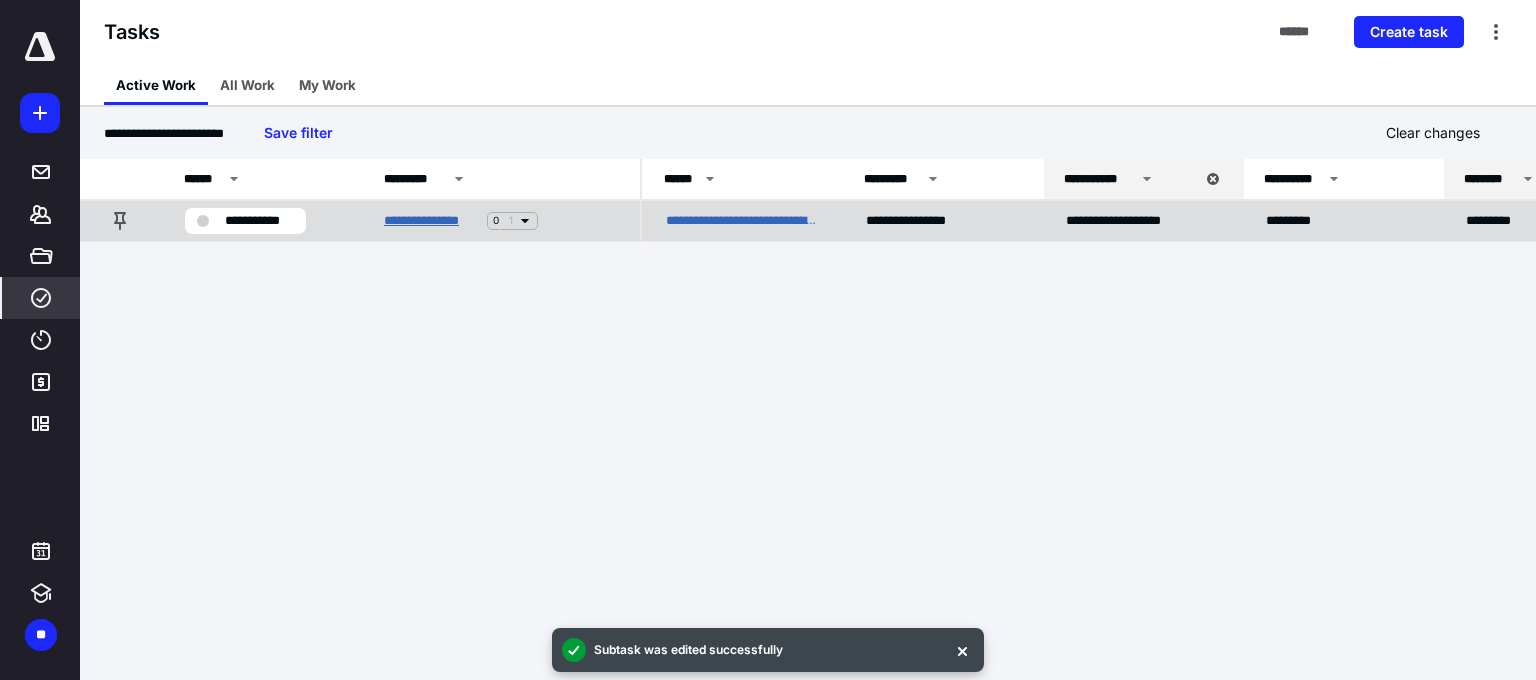 click on "**********" at bounding box center (431, 221) 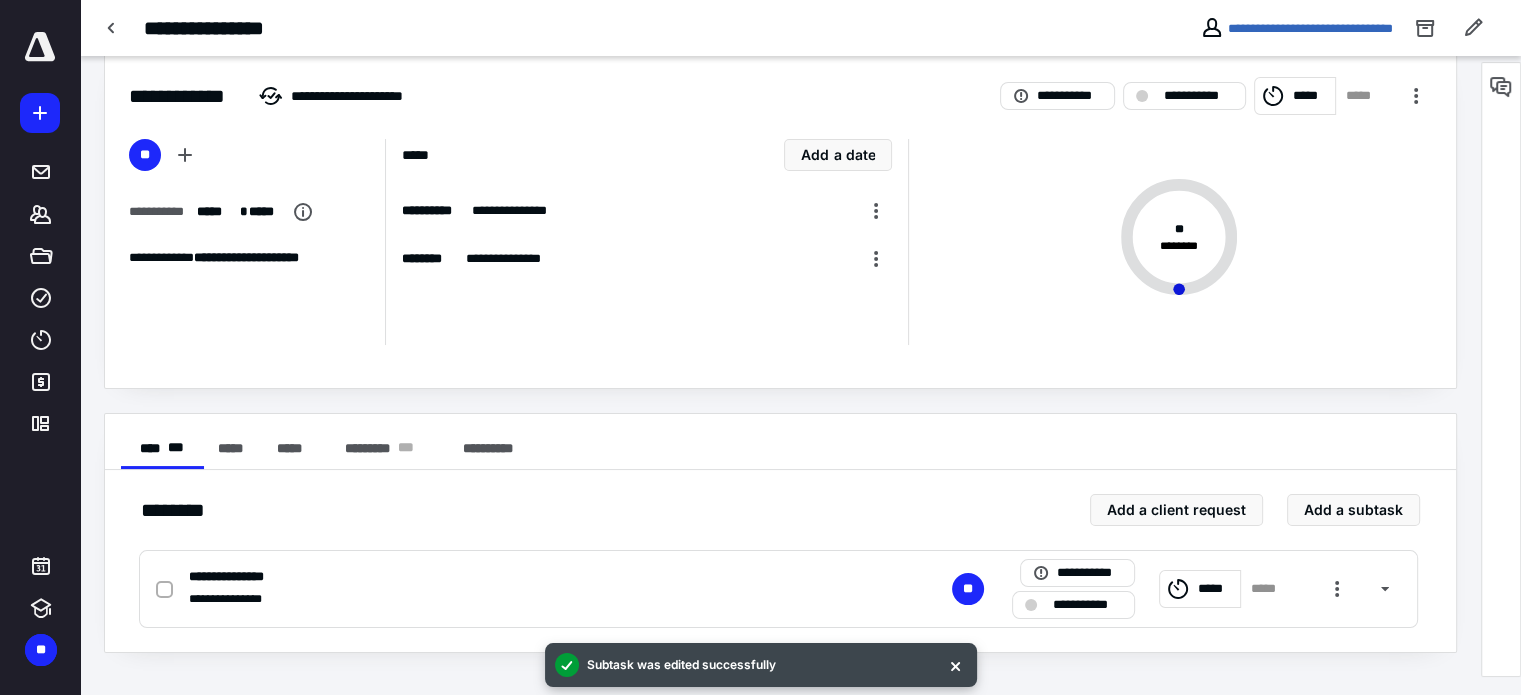 scroll, scrollTop: 0, scrollLeft: 0, axis: both 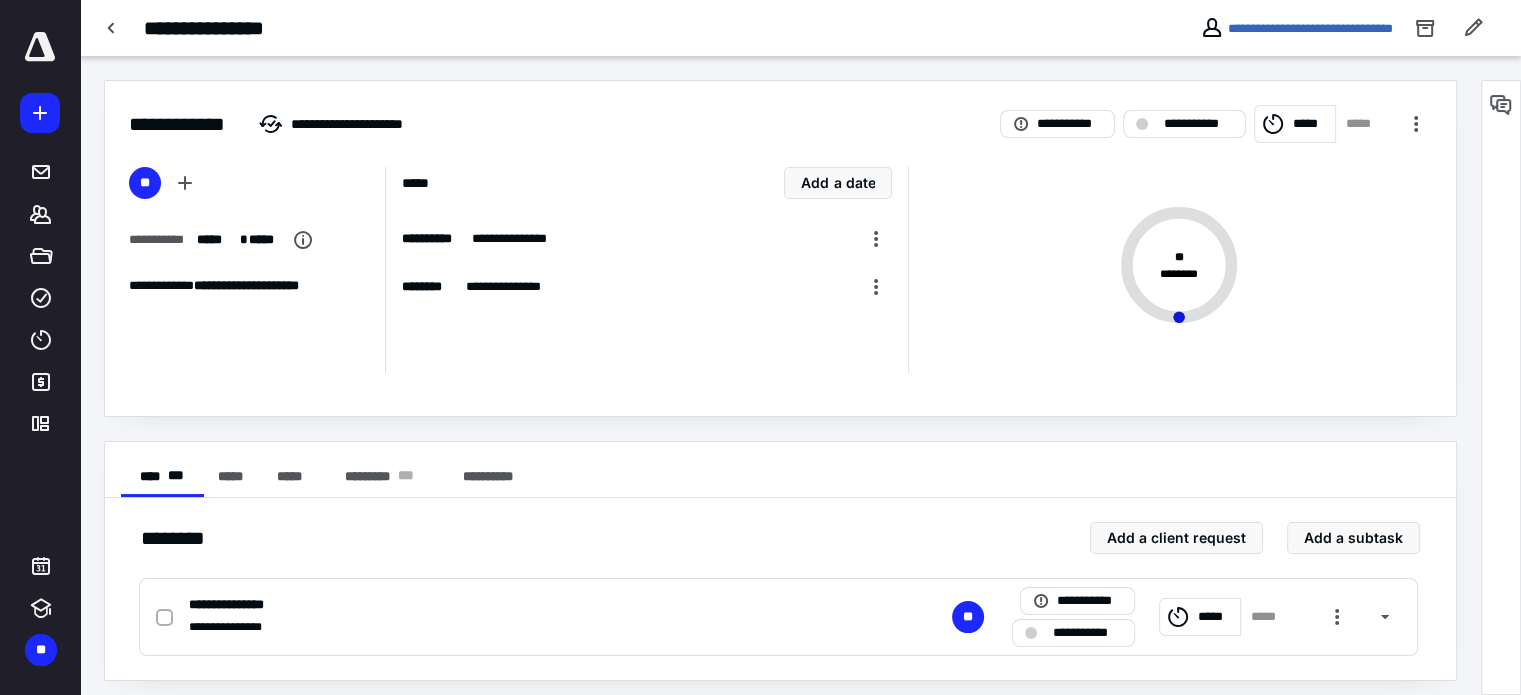 click at bounding box center (40, 47) 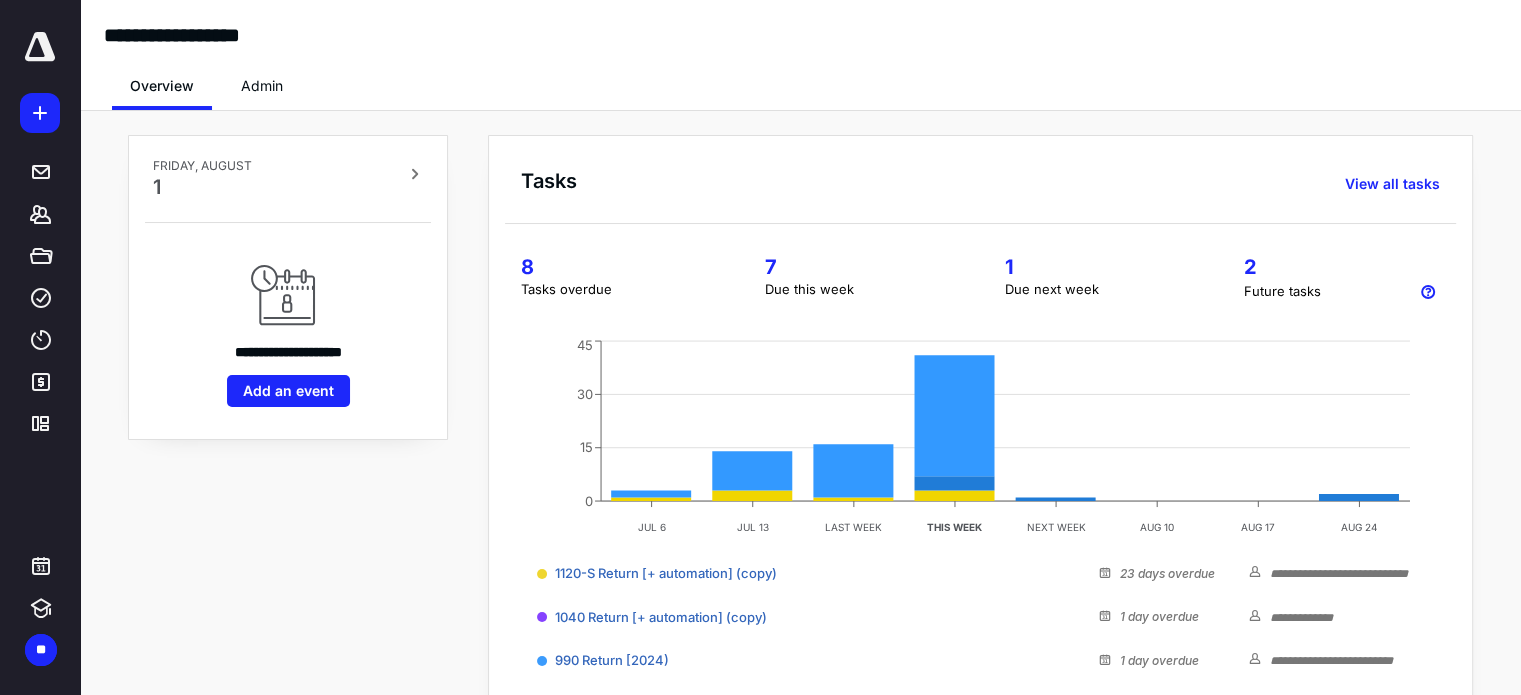 click on "Admin" at bounding box center (262, 86) 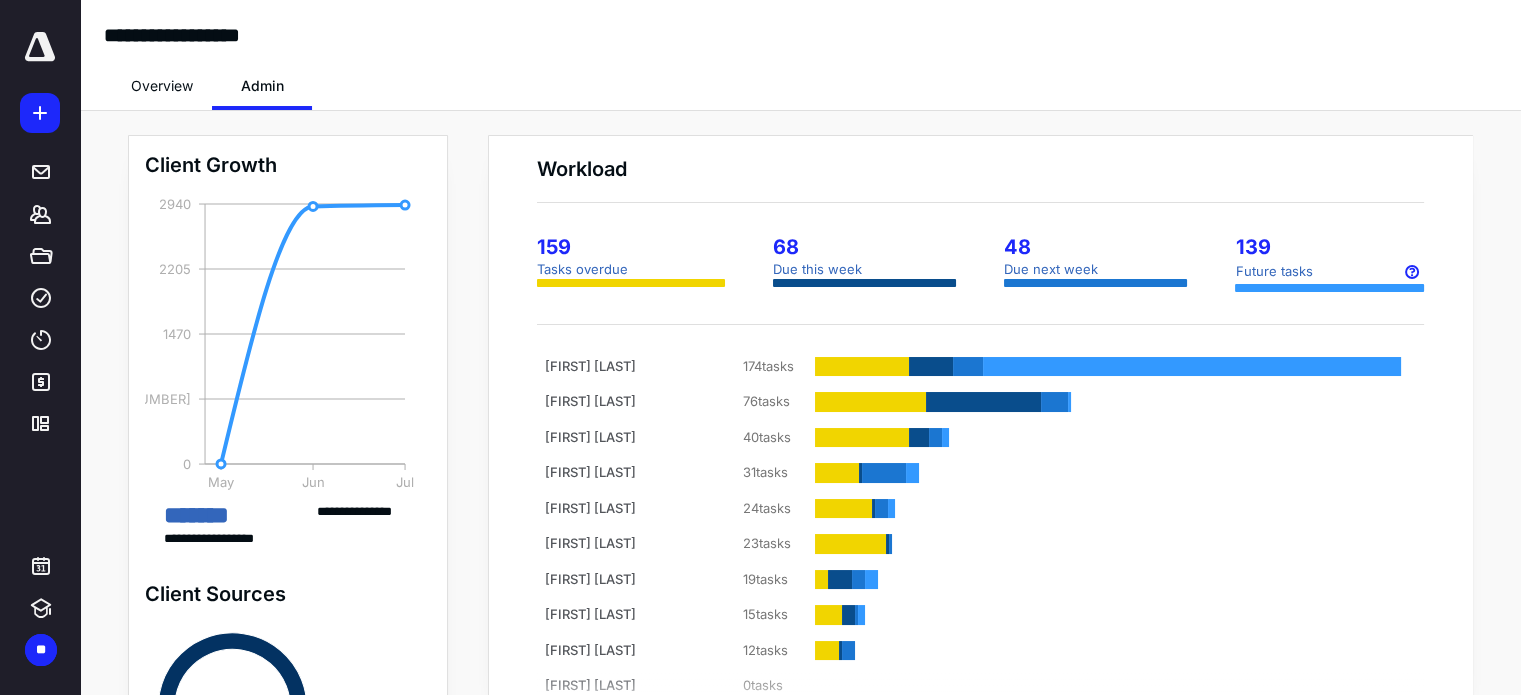scroll, scrollTop: 187, scrollLeft: 0, axis: vertical 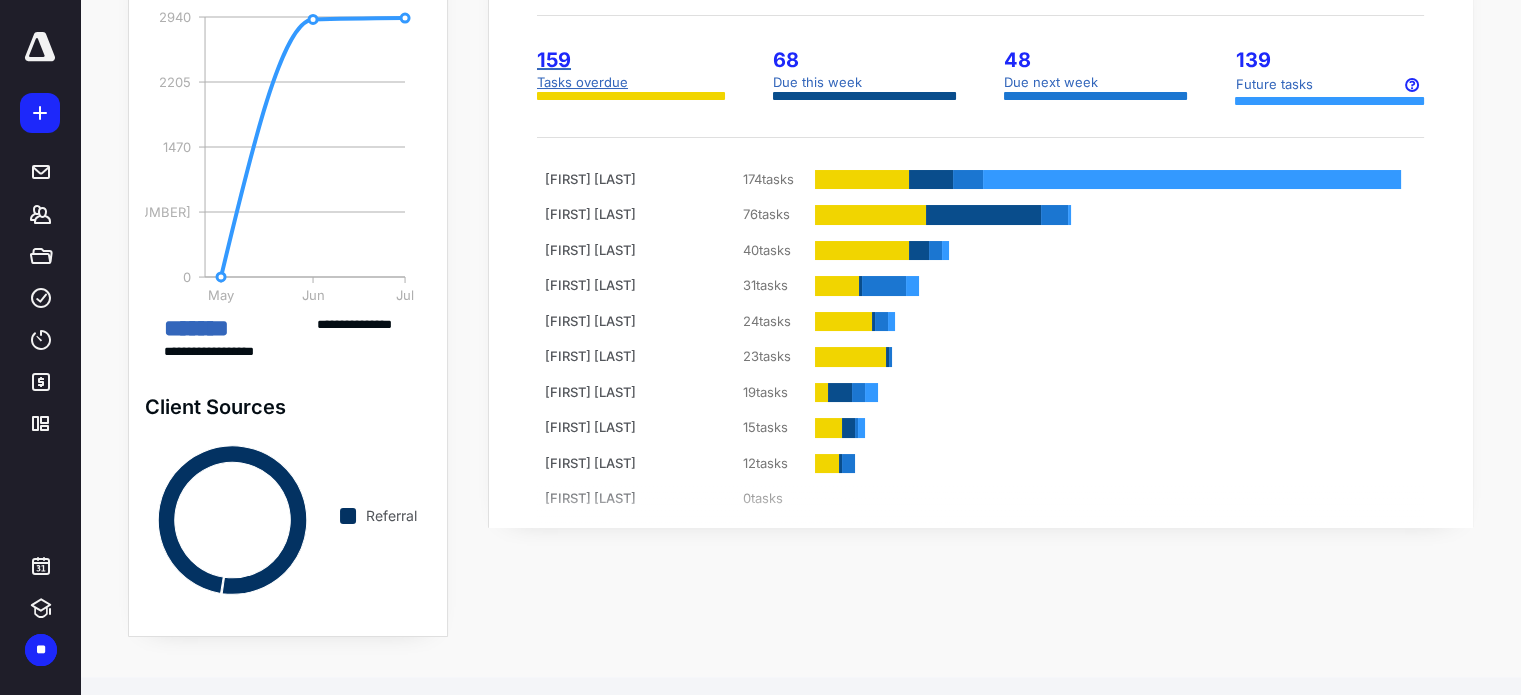 click on "Tasks overdue" at bounding box center (631, 83) 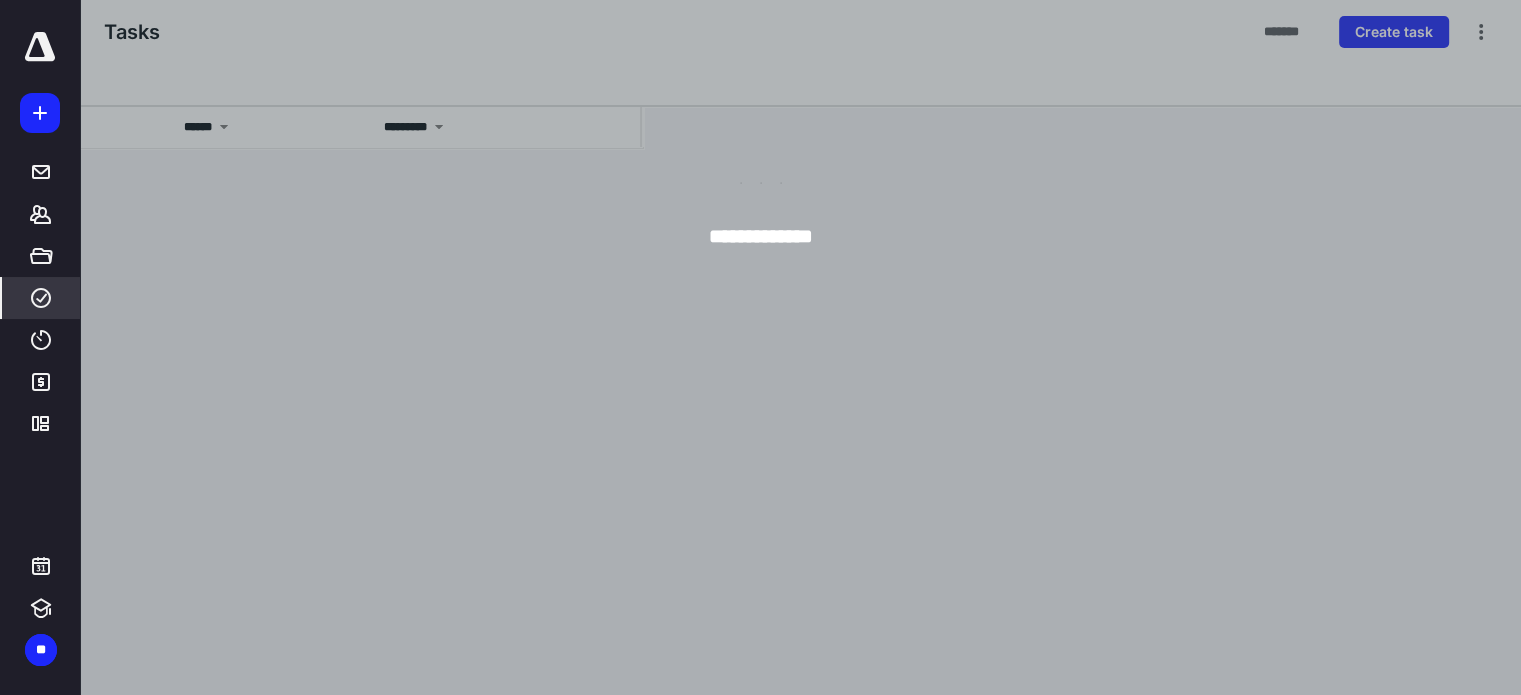 scroll, scrollTop: 0, scrollLeft: 0, axis: both 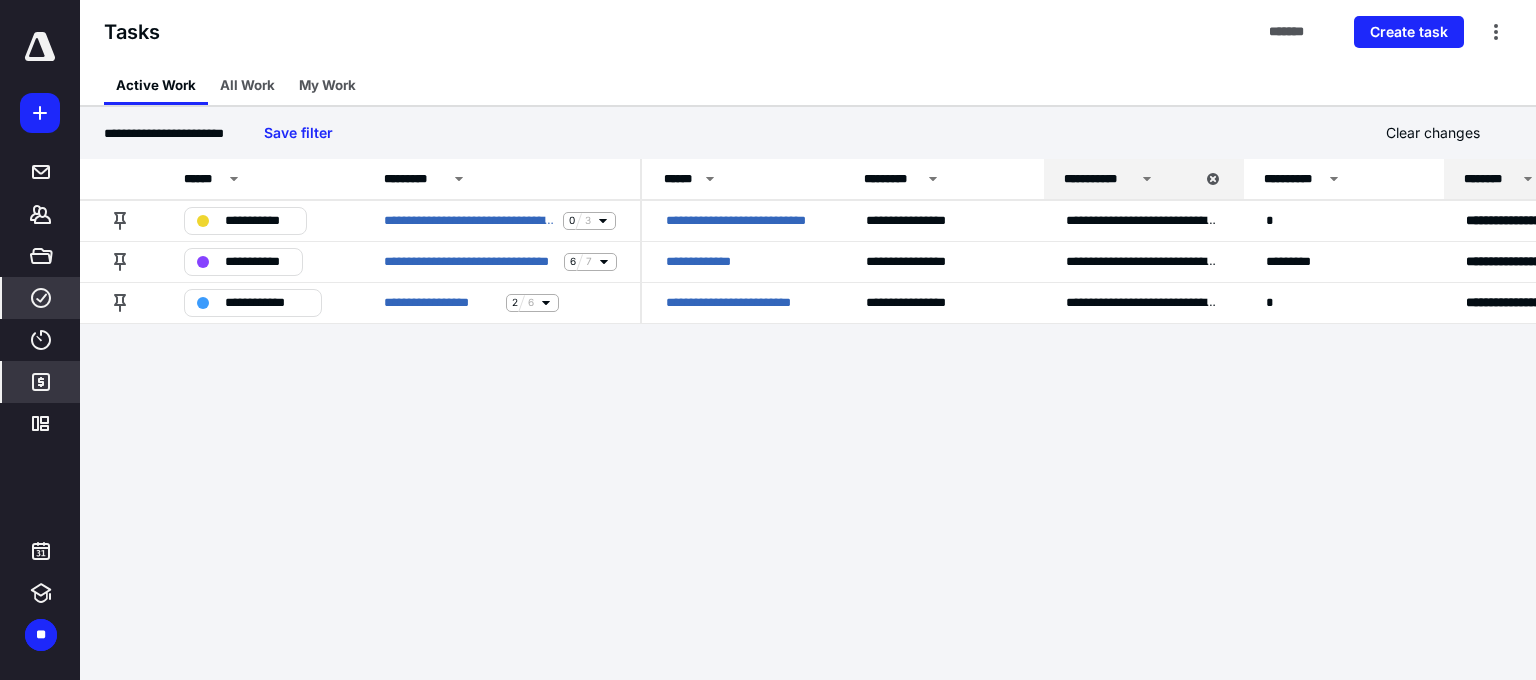 click on "*******" at bounding box center (41, 382) 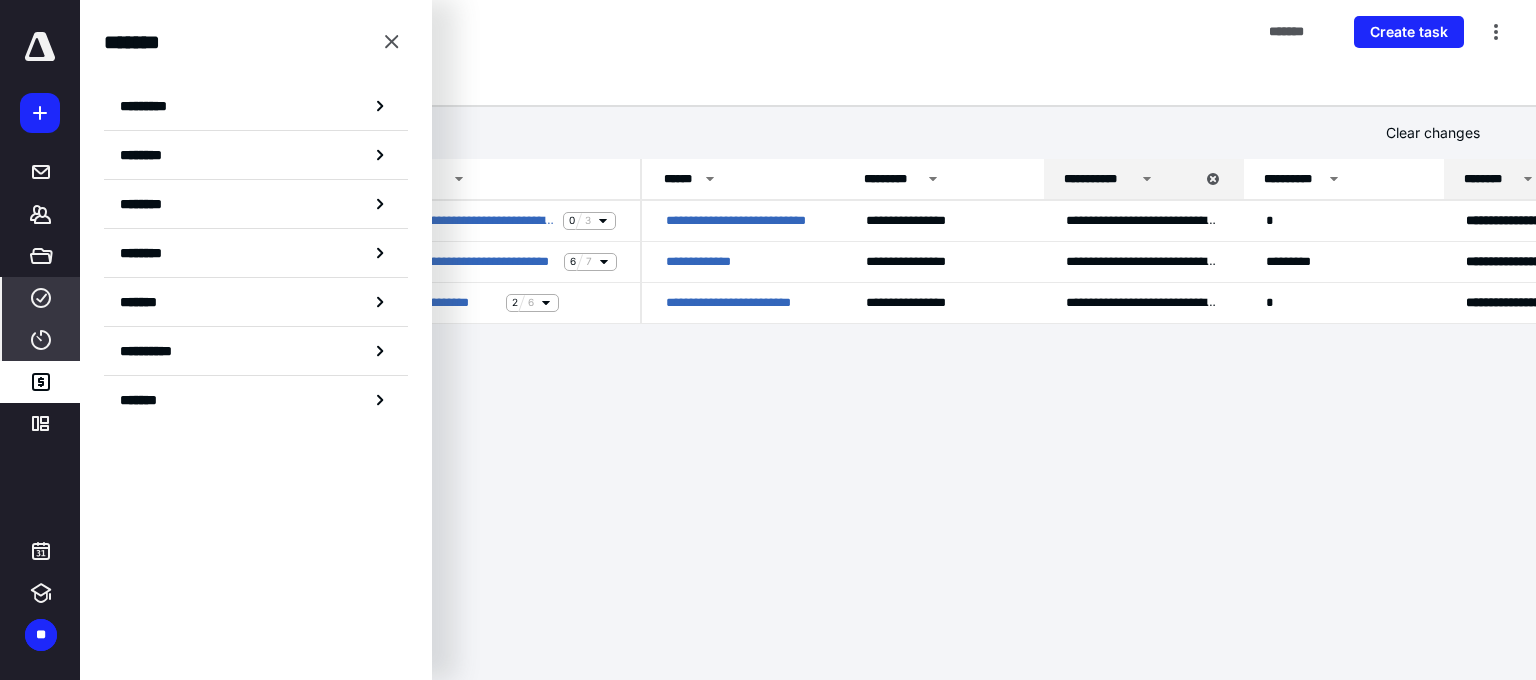 click on "****" at bounding box center [41, 340] 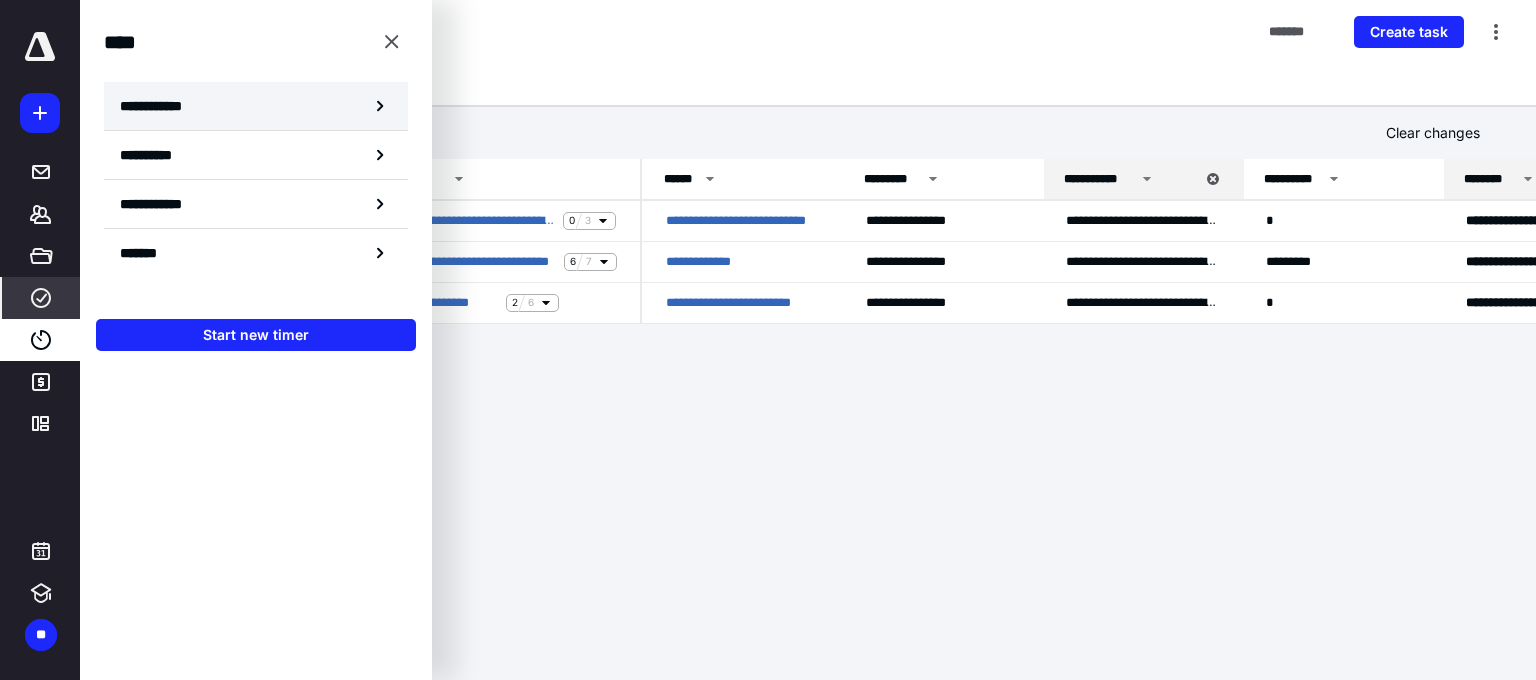 click on "**********" at bounding box center [162, 106] 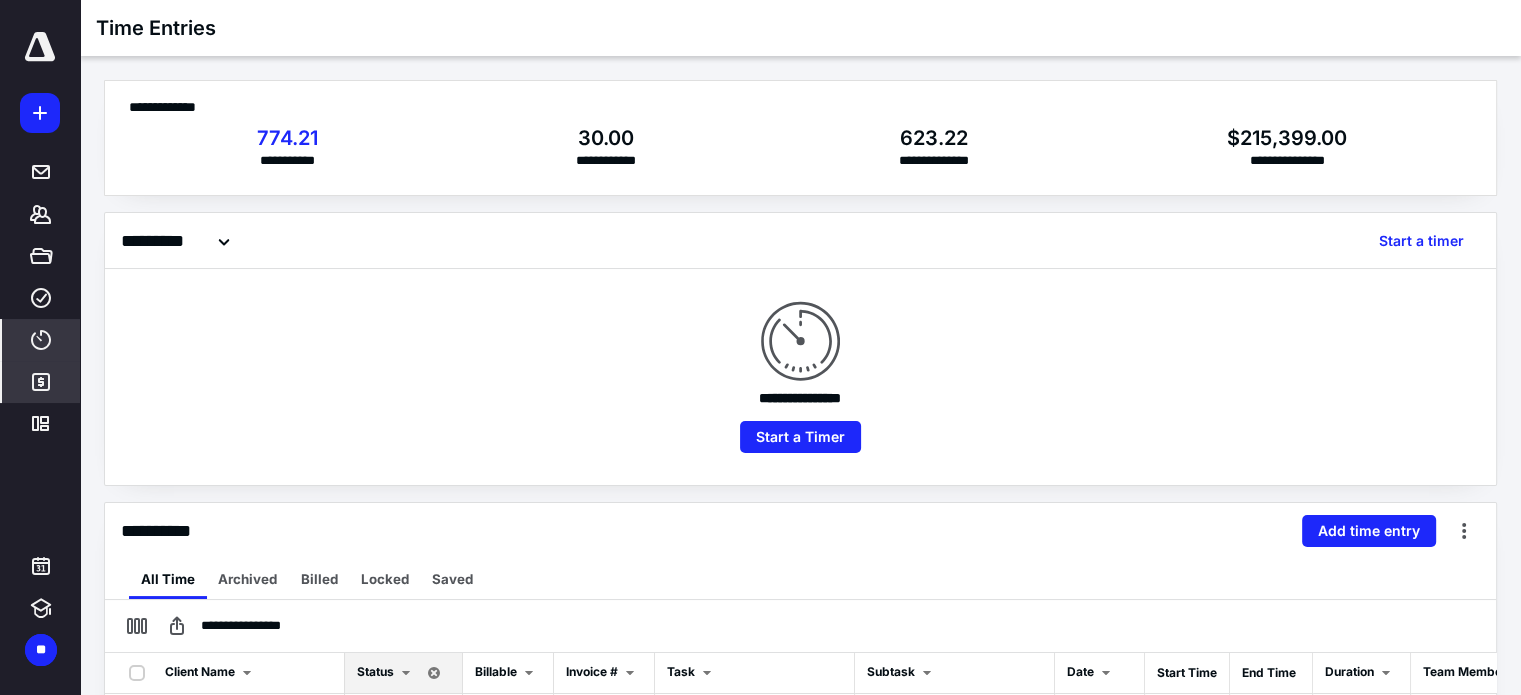 click 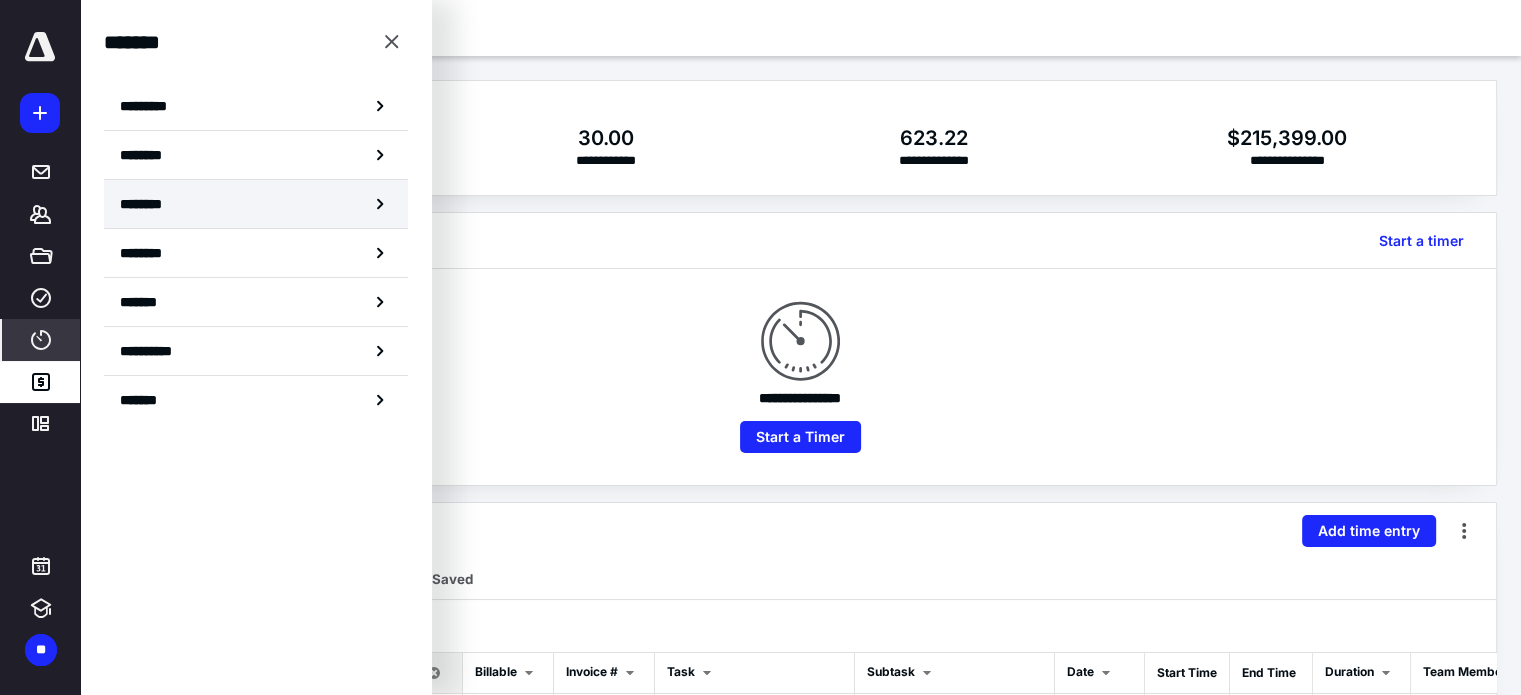 click on "********" at bounding box center (256, 204) 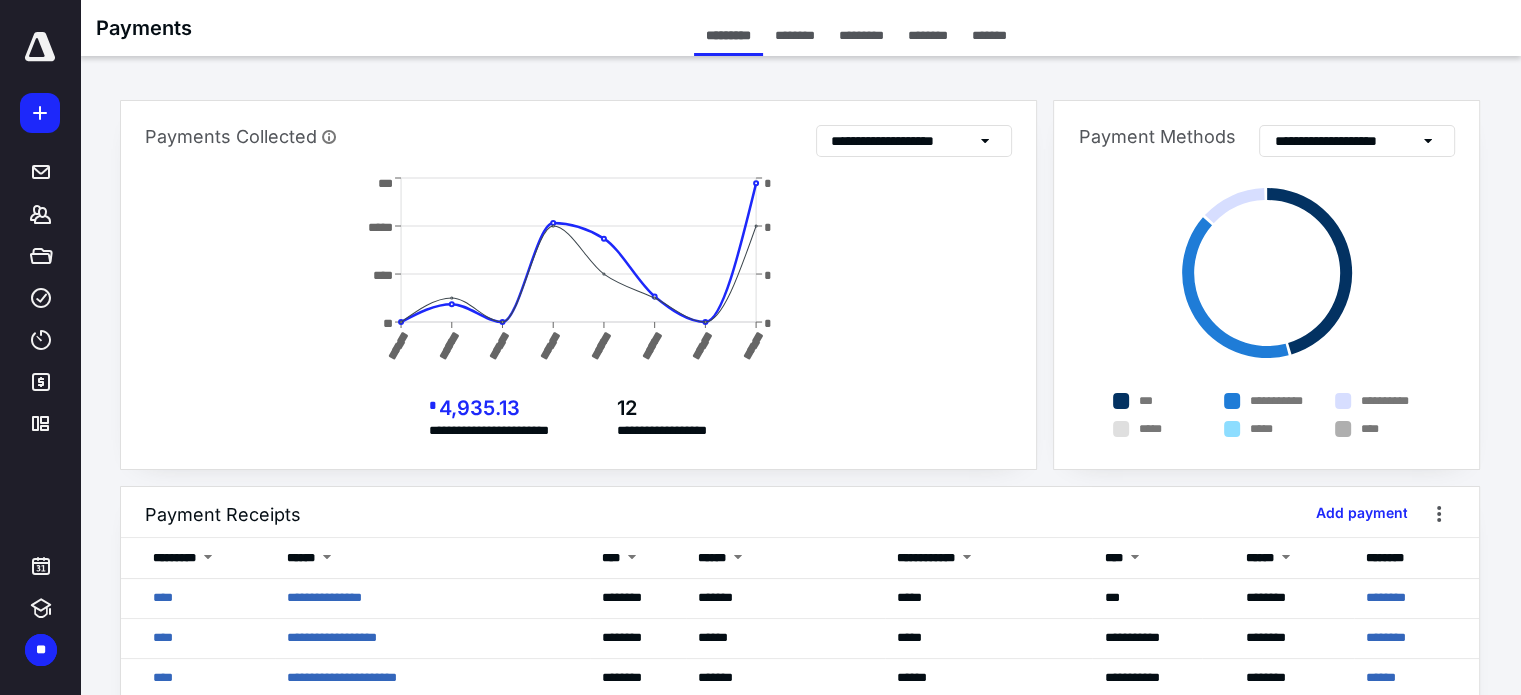 click on "********* ******** ********* ******** *******" at bounding box center [856, 28] 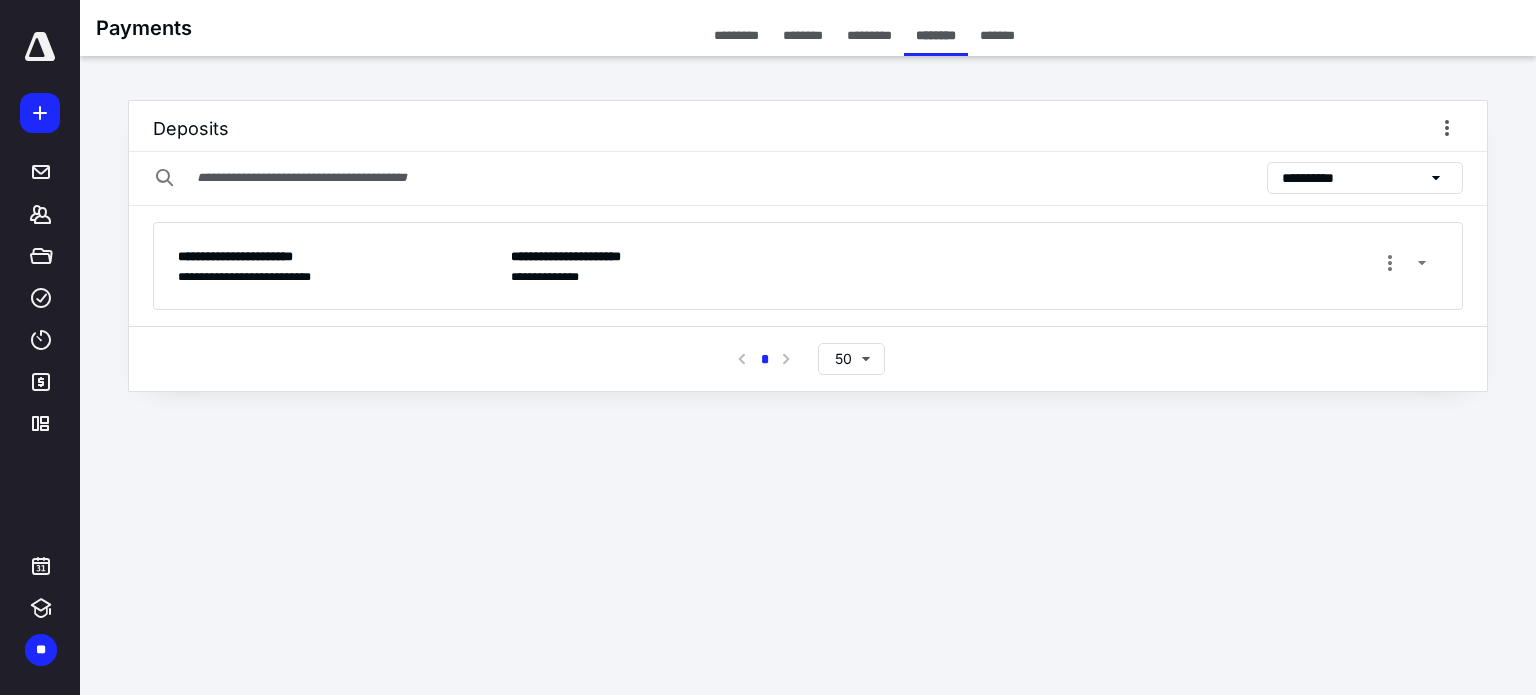 click on "**********" at bounding box center [1365, 178] 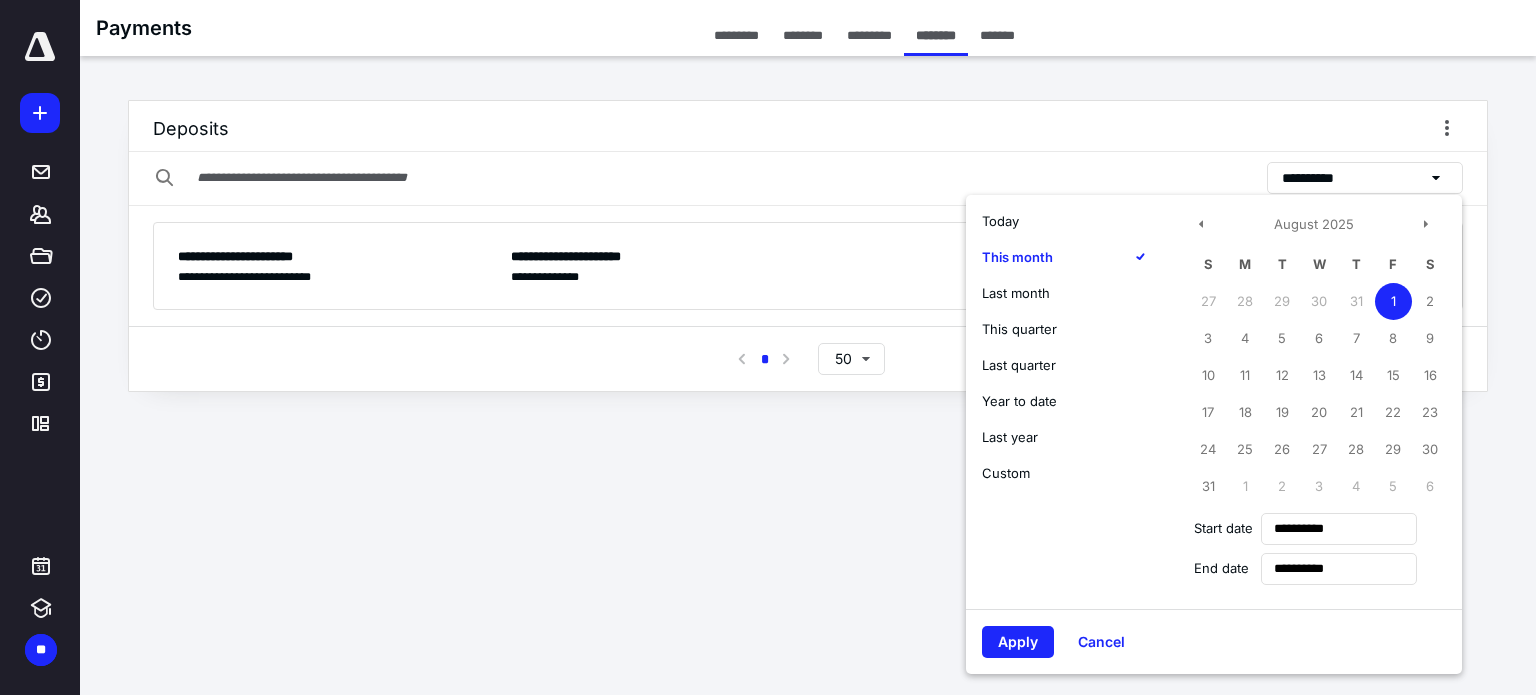 click on "Last month" at bounding box center [1016, 293] 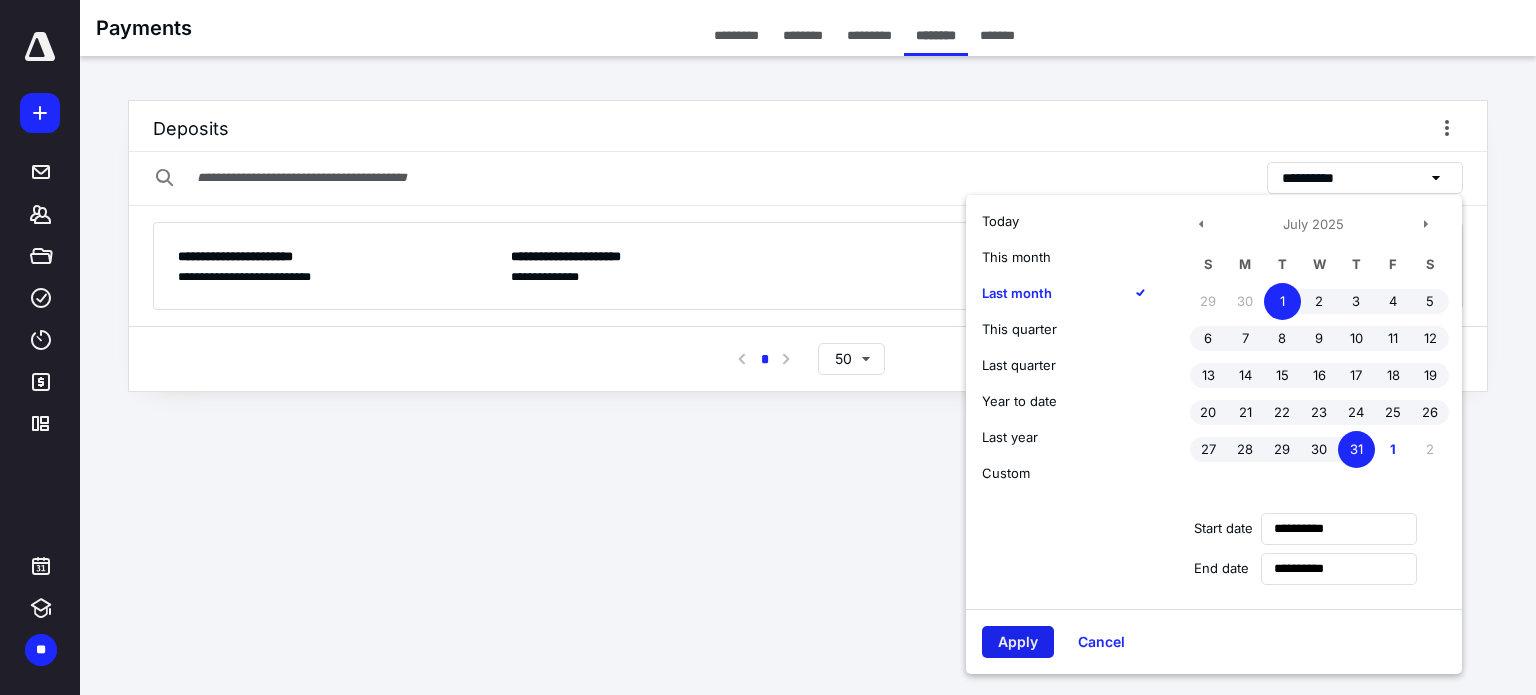 click on "Apply" at bounding box center (1018, 642) 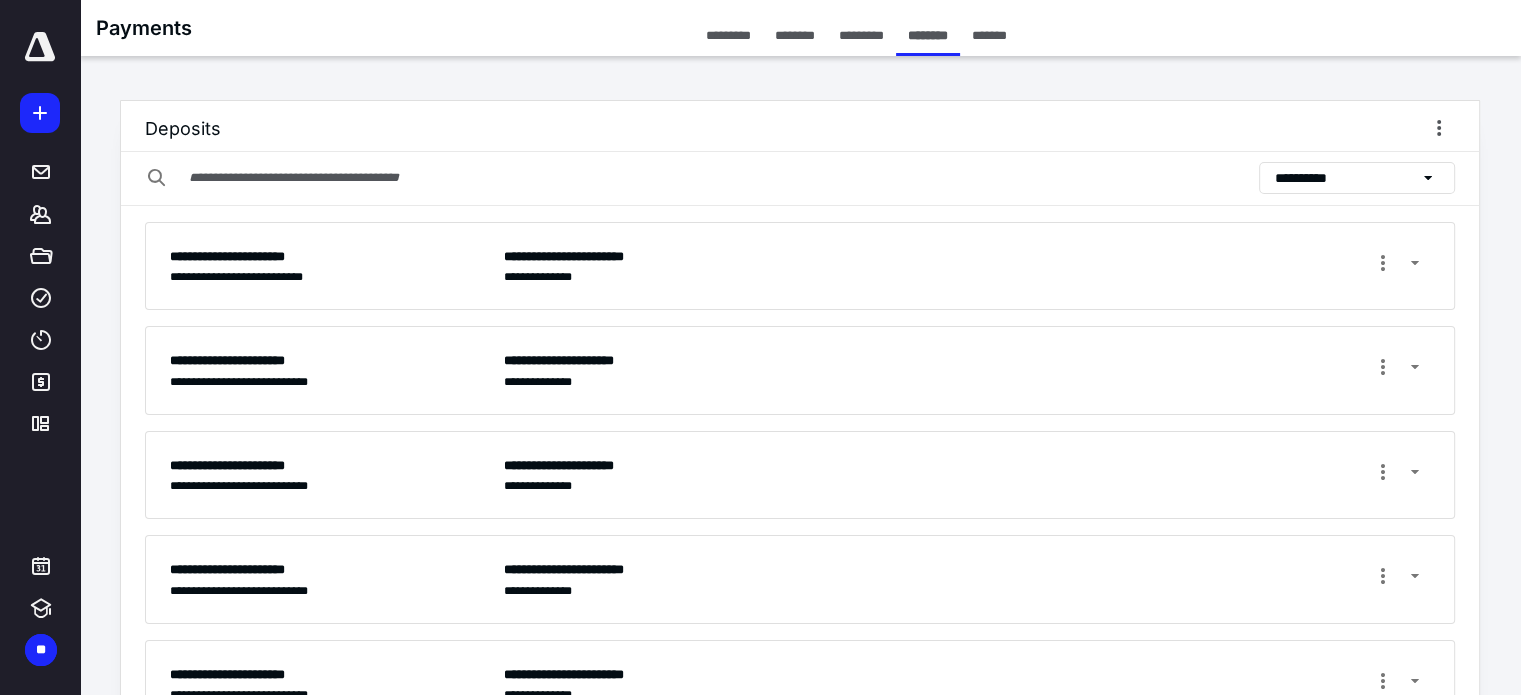 scroll, scrollTop: 552, scrollLeft: 0, axis: vertical 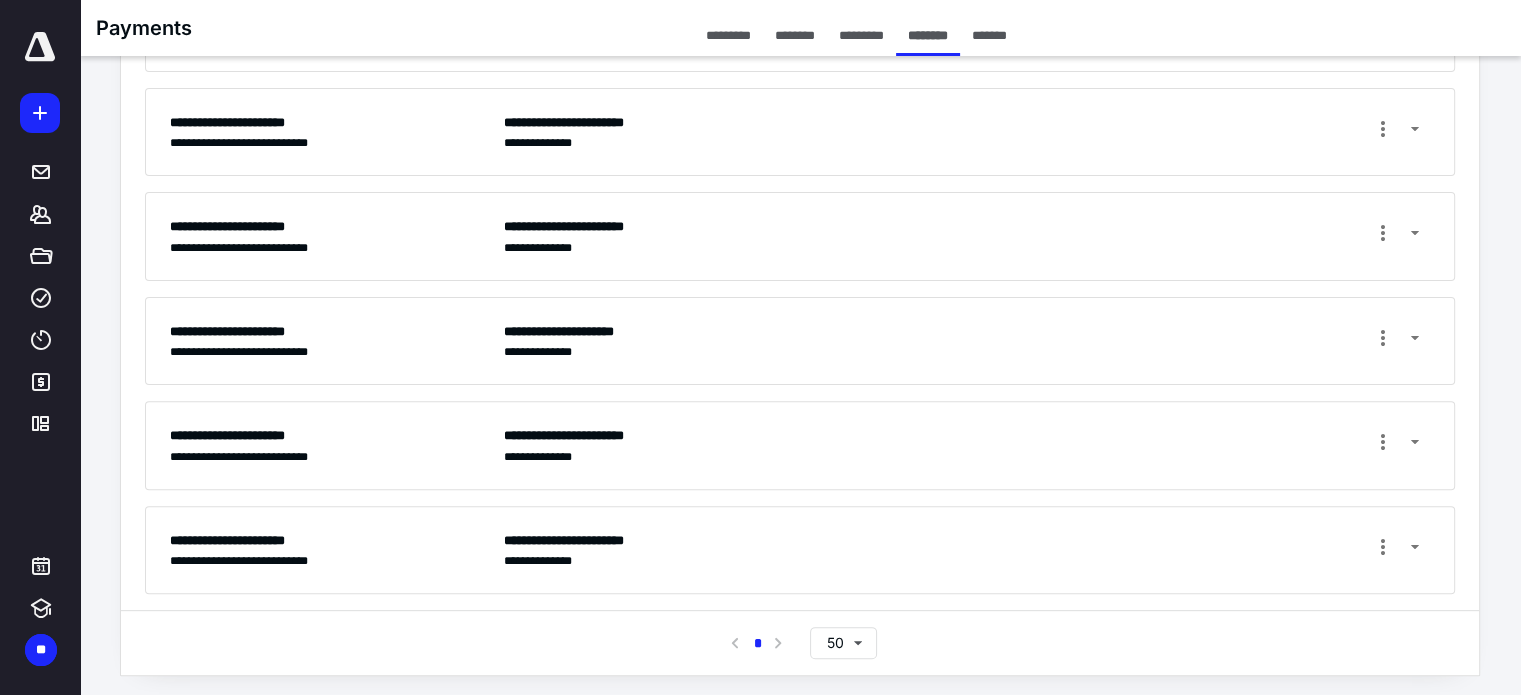 click on "**********" at bounding box center (800, 236) 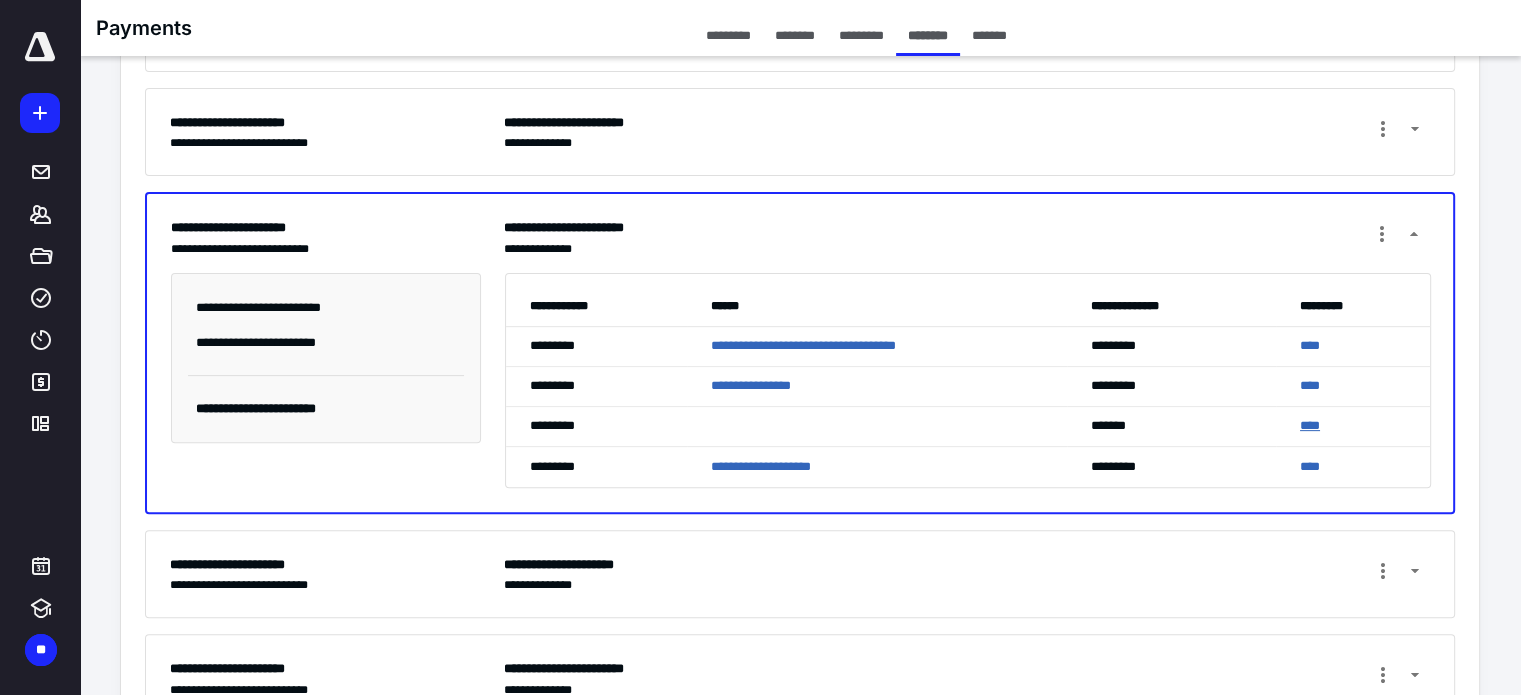 click on "****" at bounding box center [1310, 425] 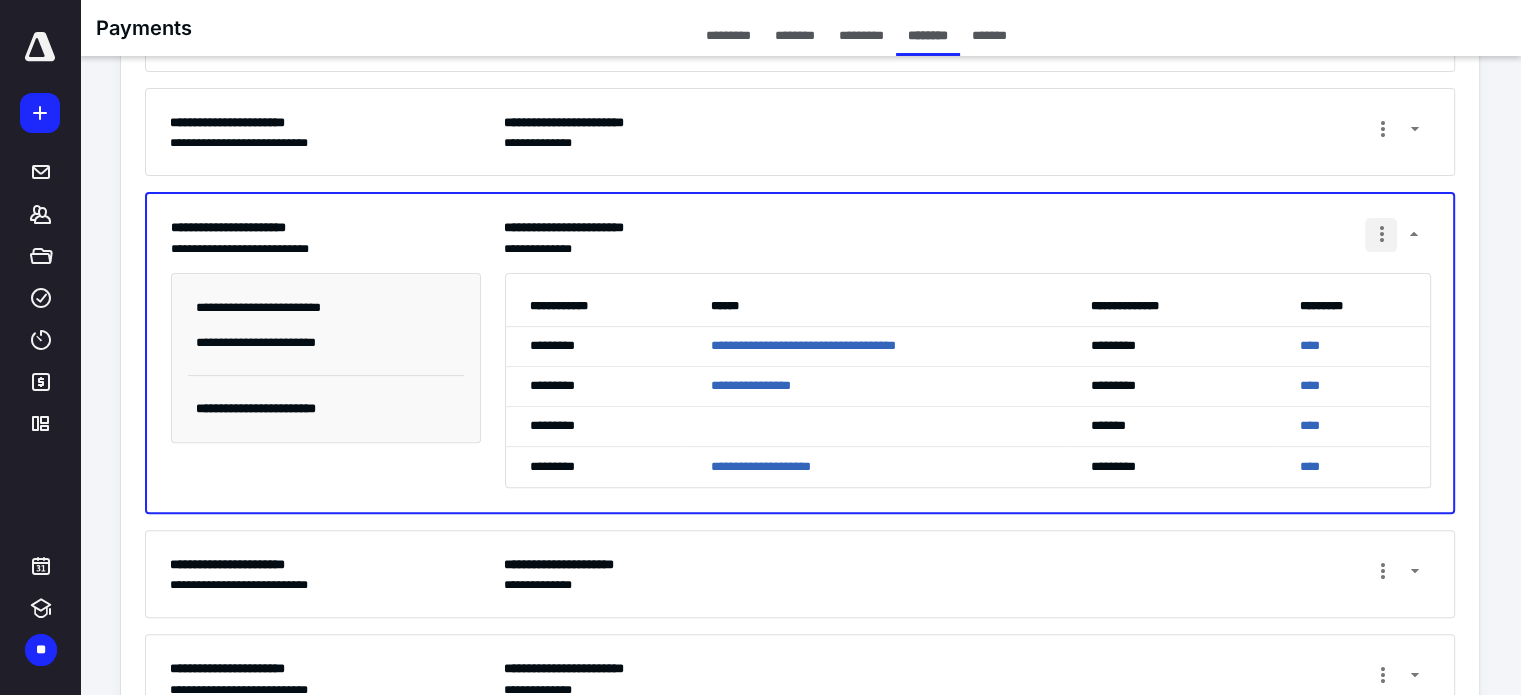 click at bounding box center (1381, 235) 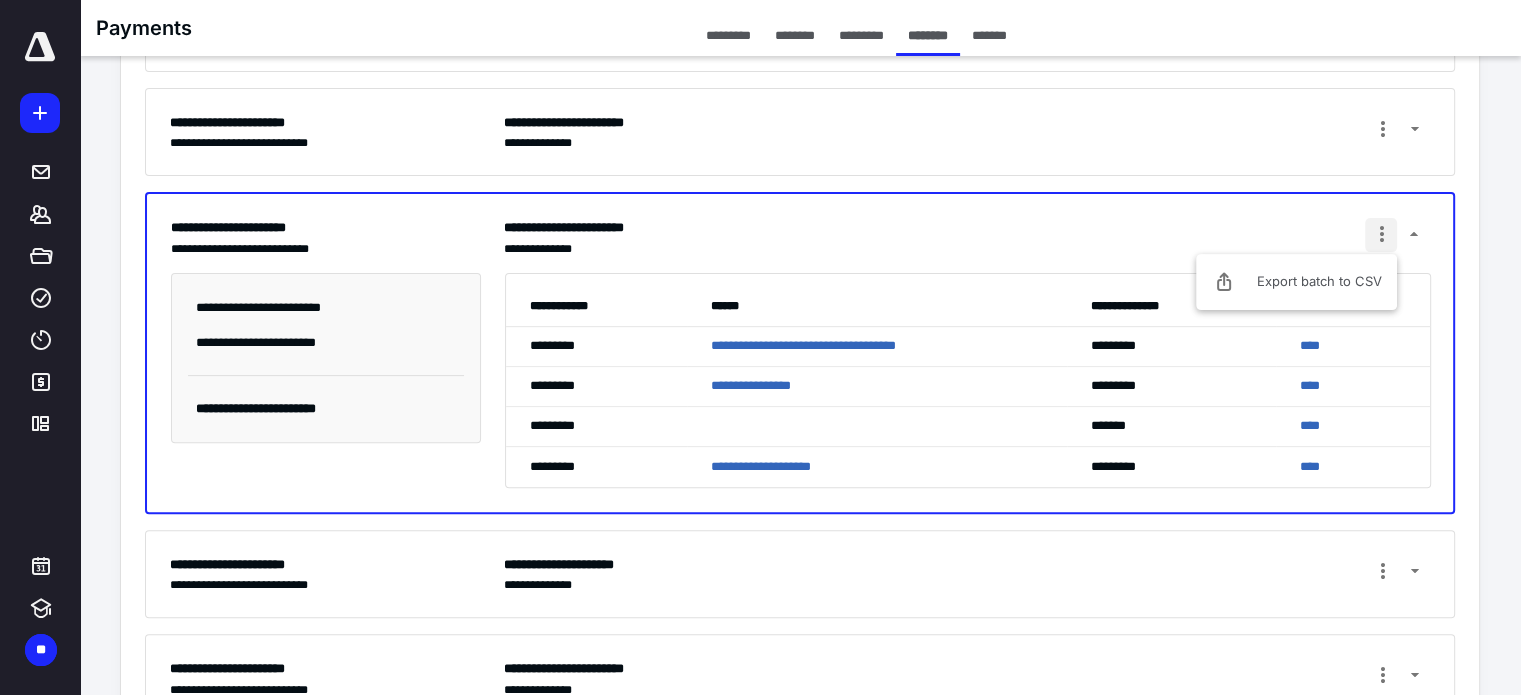 click on "**********" at bounding box center [800, 353] 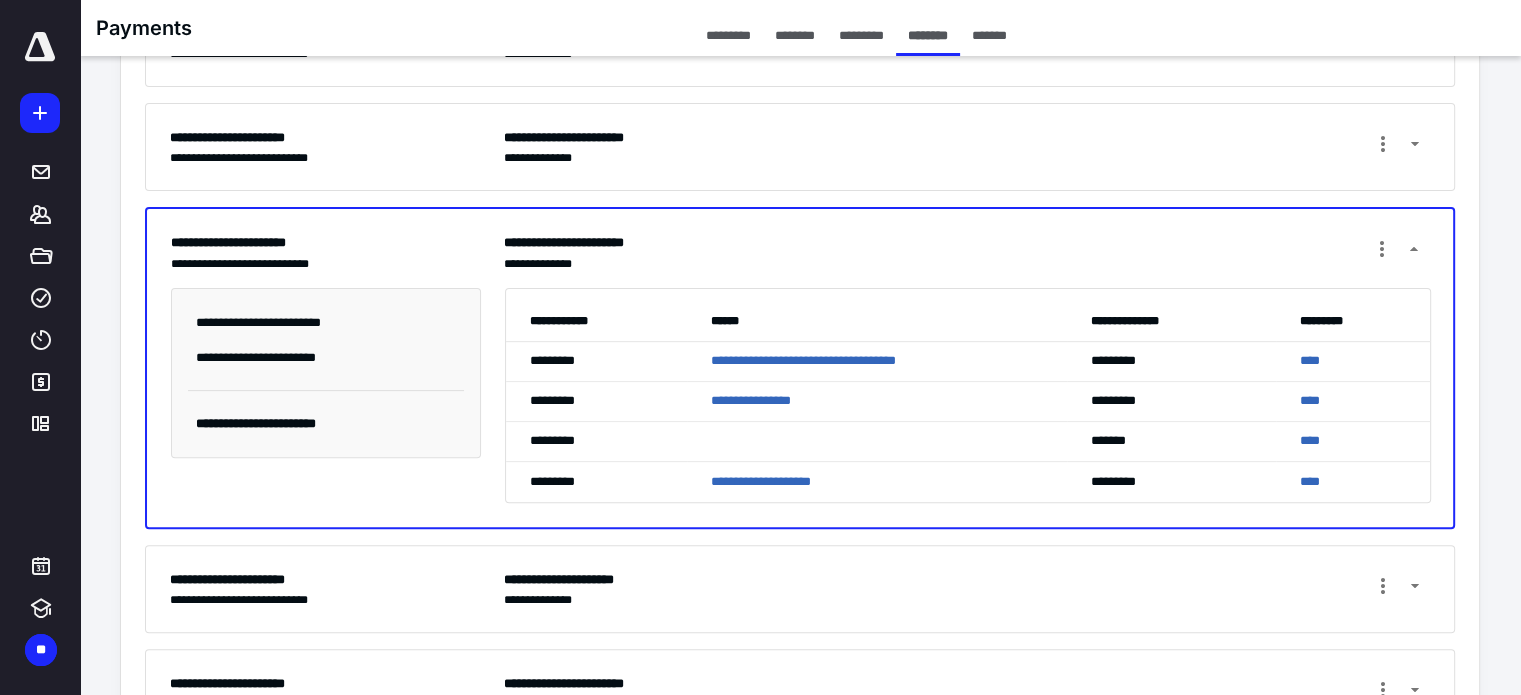 scroll, scrollTop: 536, scrollLeft: 0, axis: vertical 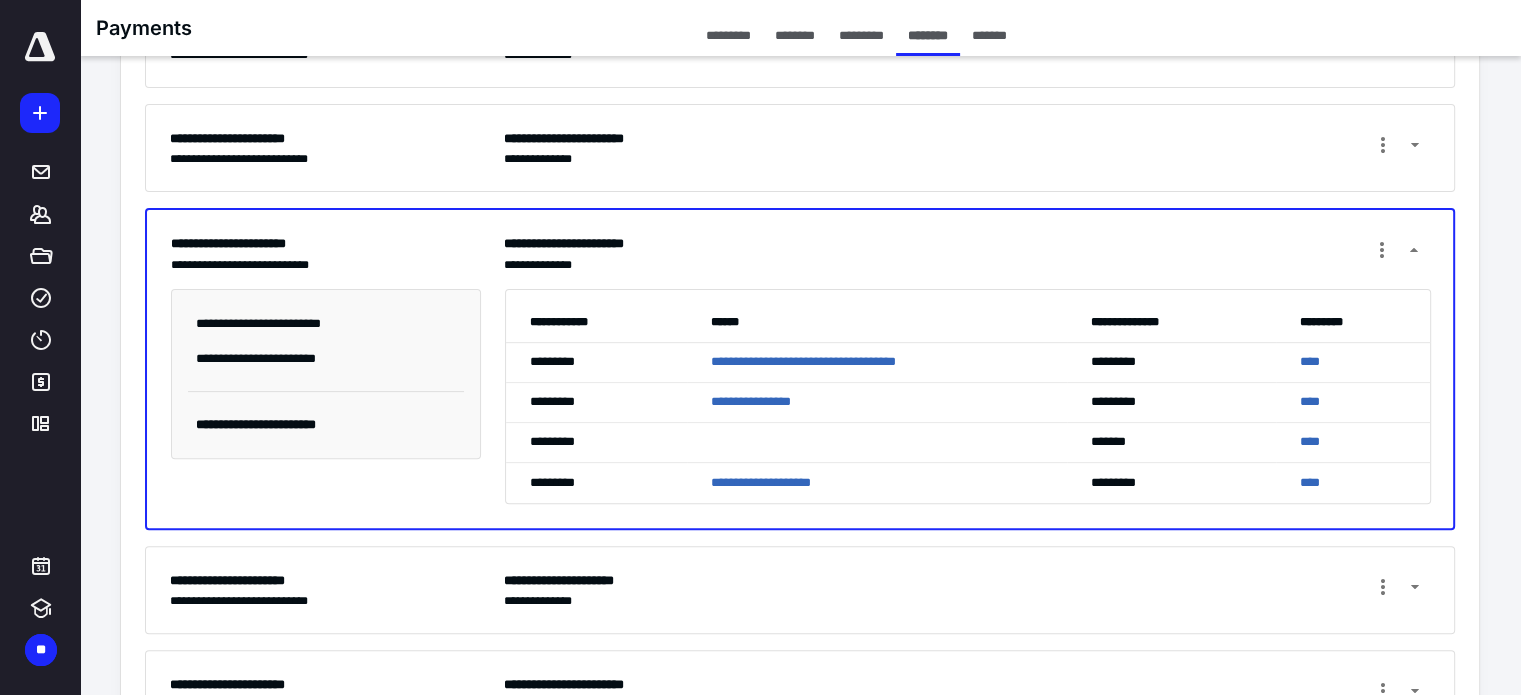 click on "**********" at bounding box center [574, 582] 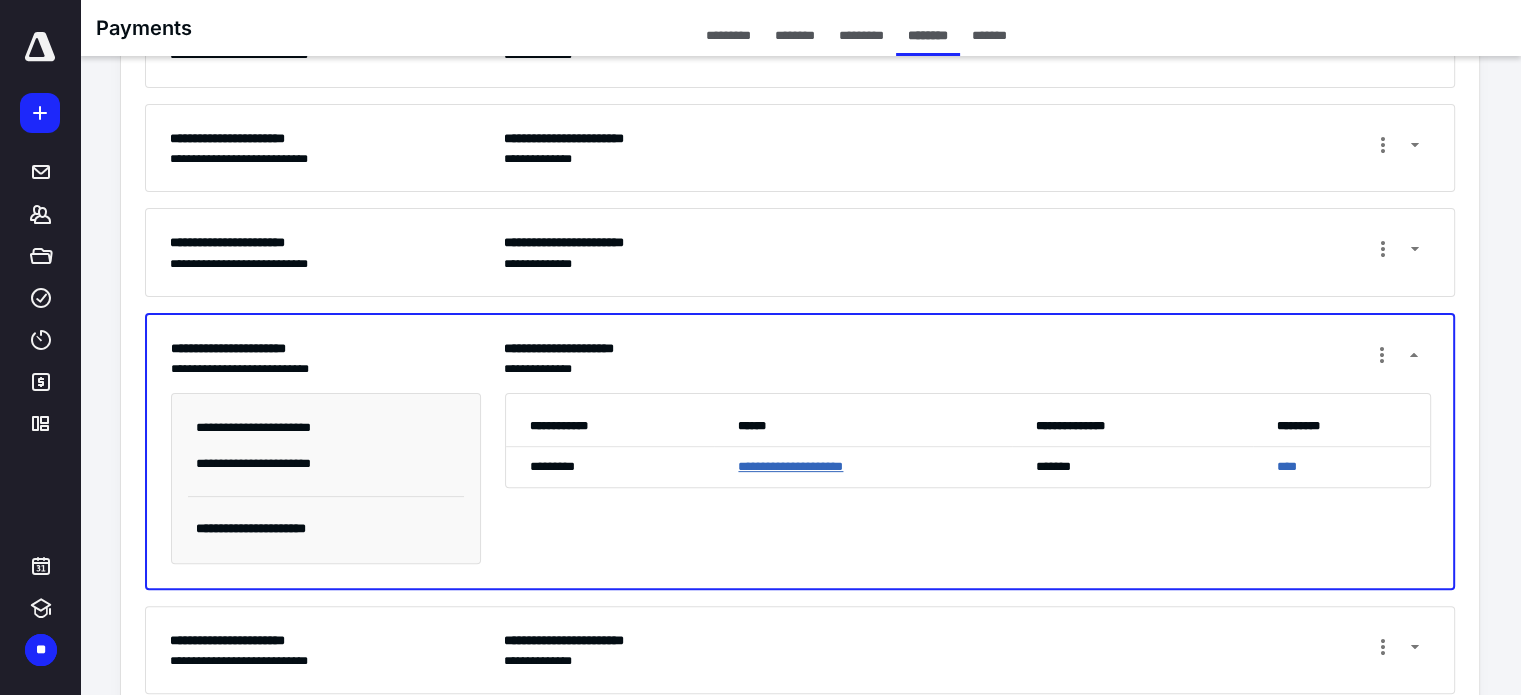 scroll, scrollTop: 596, scrollLeft: 0, axis: vertical 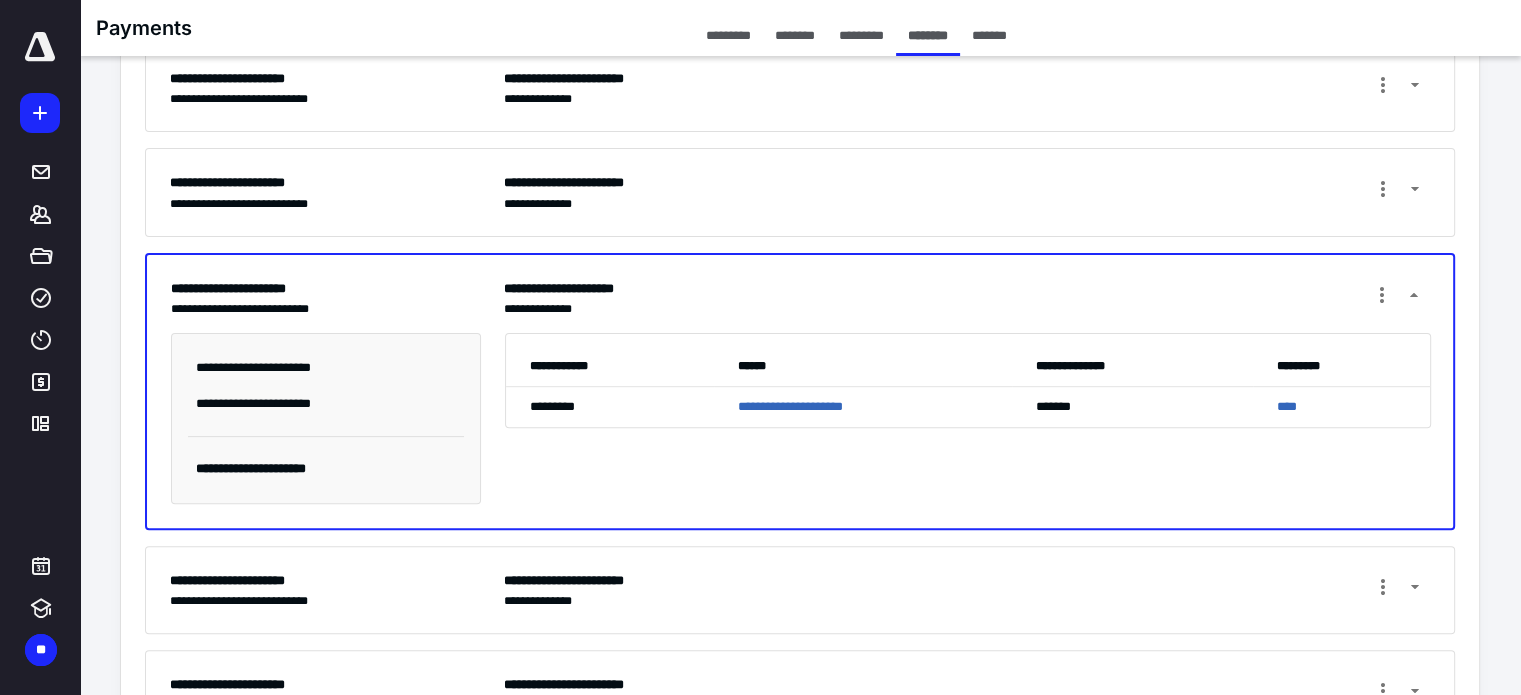 click on "**********" at bounding box center [967, 590] 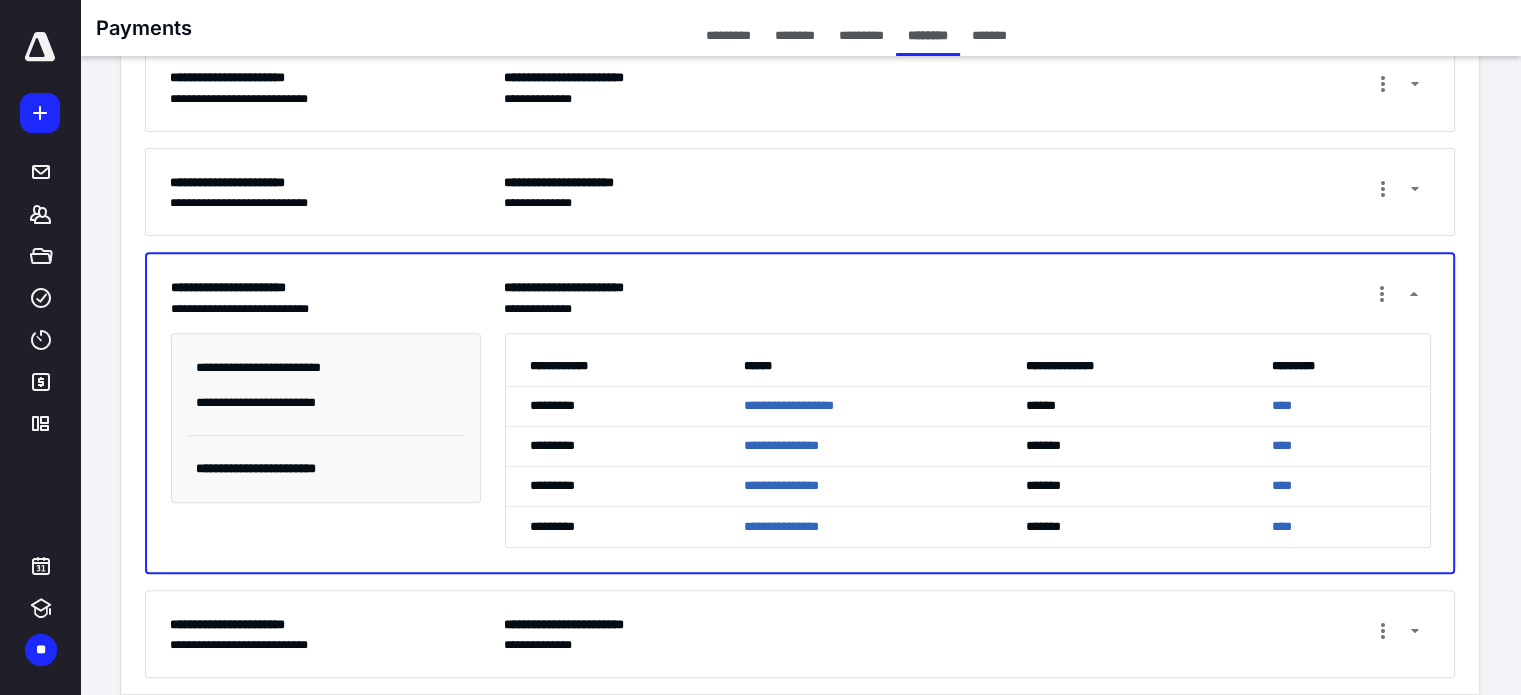 scroll, scrollTop: 700, scrollLeft: 0, axis: vertical 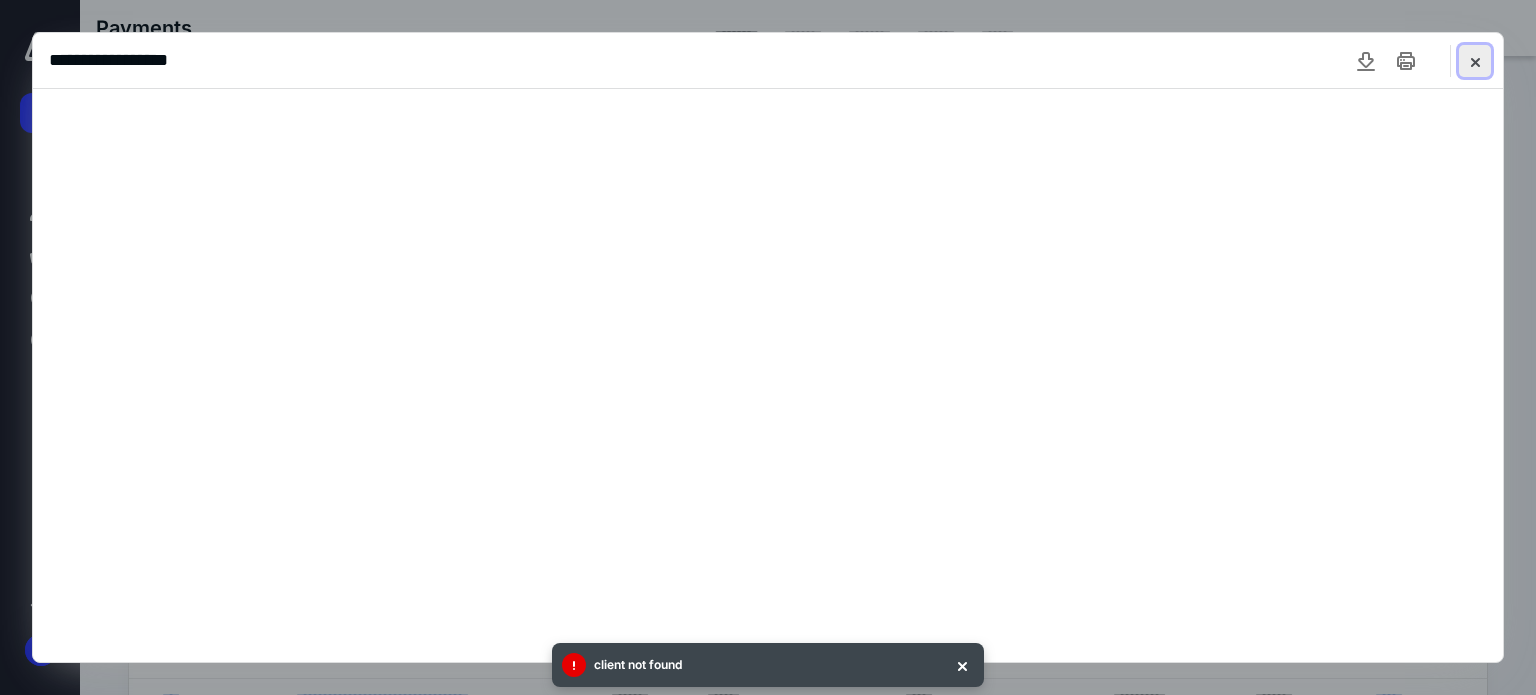 click at bounding box center [1475, 61] 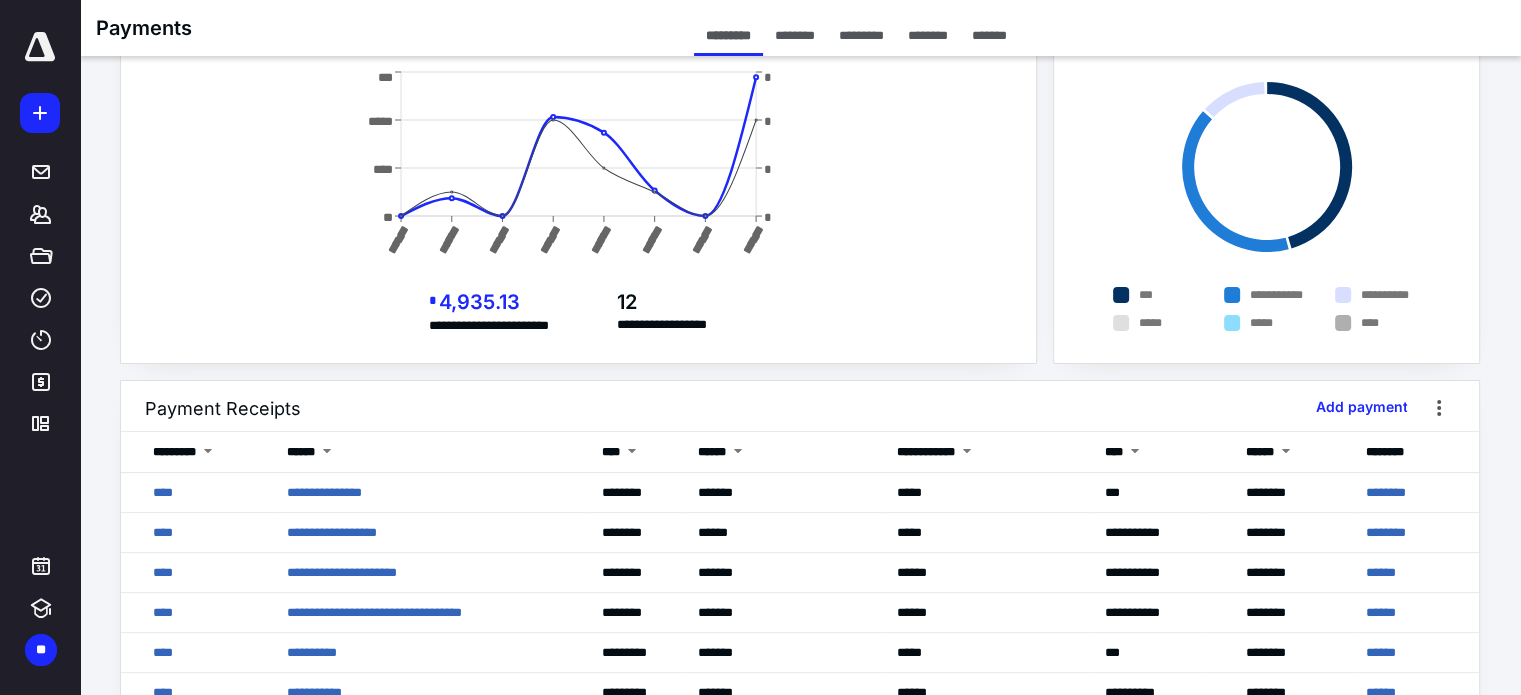 scroll, scrollTop: 84, scrollLeft: 0, axis: vertical 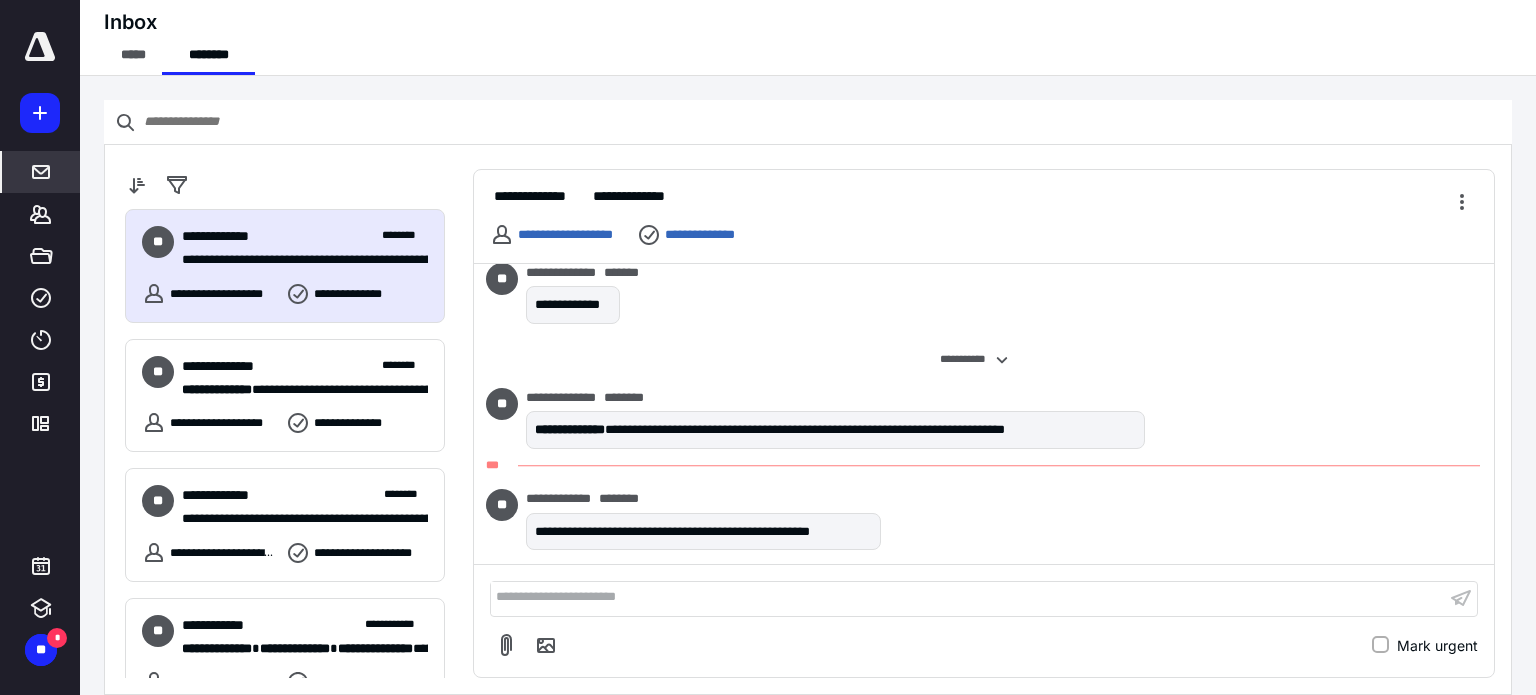 click at bounding box center [968, 598] 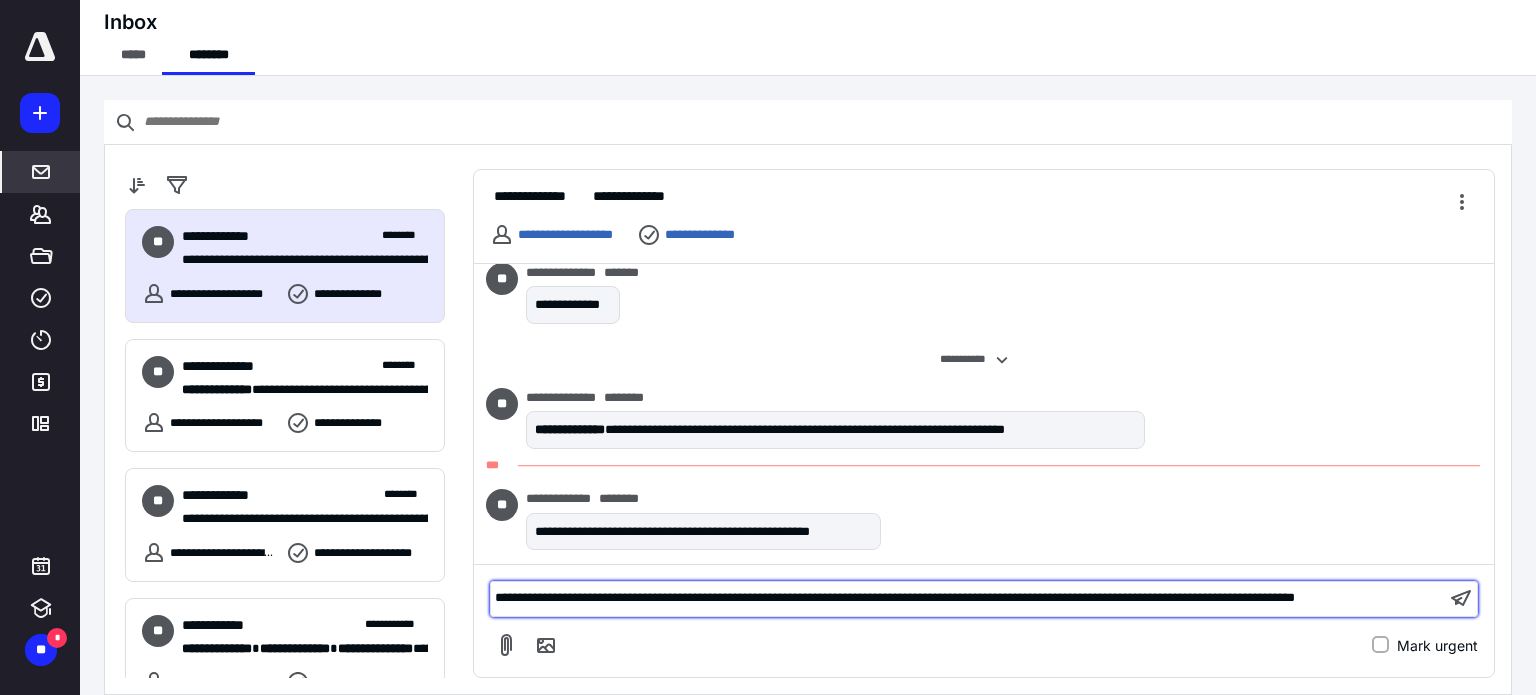 click on "**********" at bounding box center [895, 597] 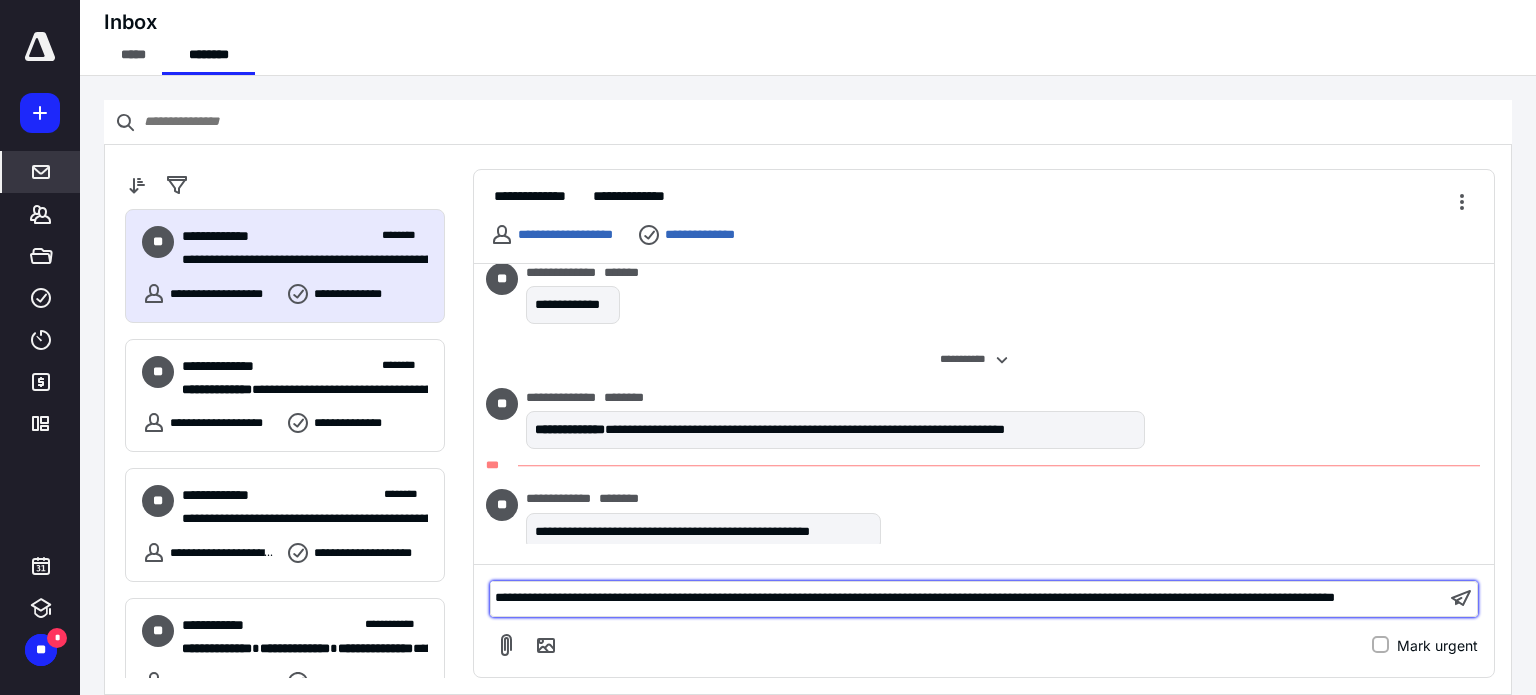 click on "**********" at bounding box center (915, 597) 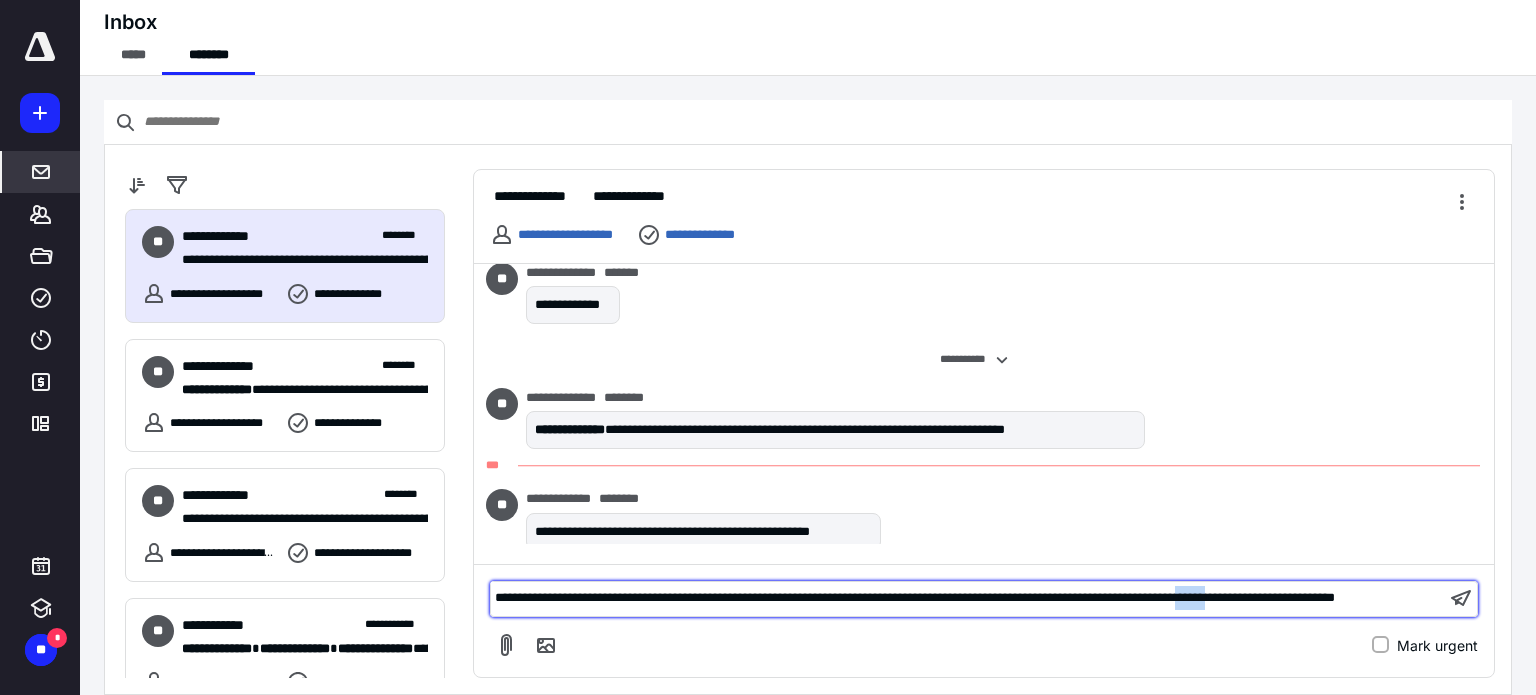 click on "**********" at bounding box center (915, 597) 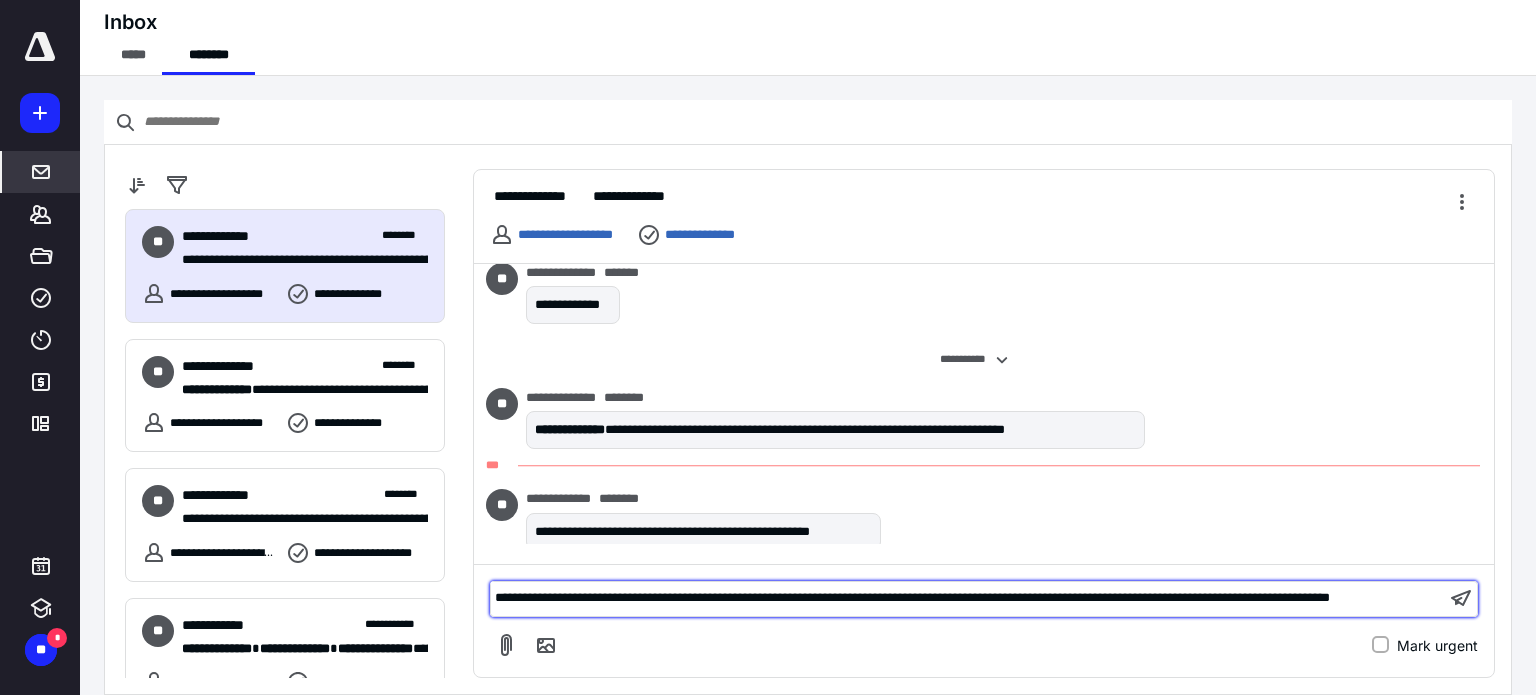 click on "**********" at bounding box center (968, 598) 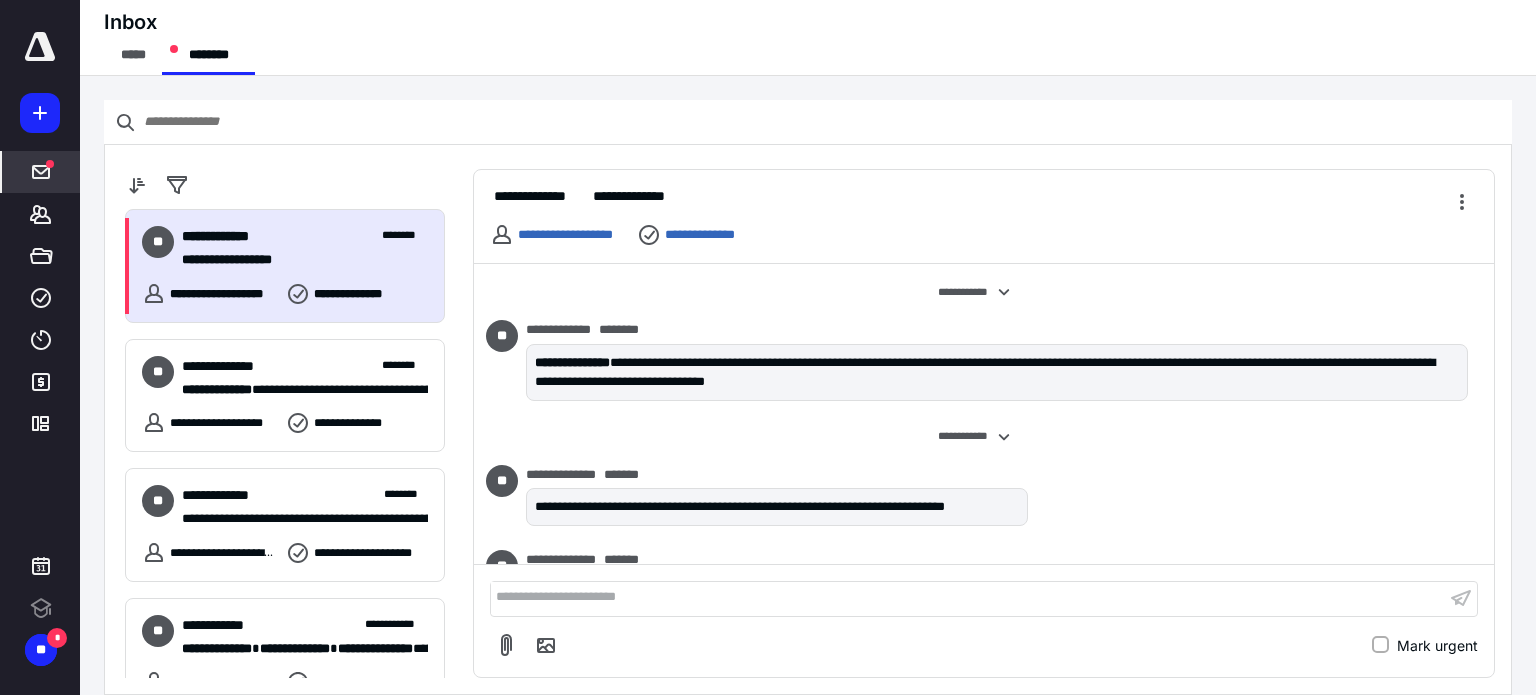 scroll, scrollTop: 0, scrollLeft: 0, axis: both 